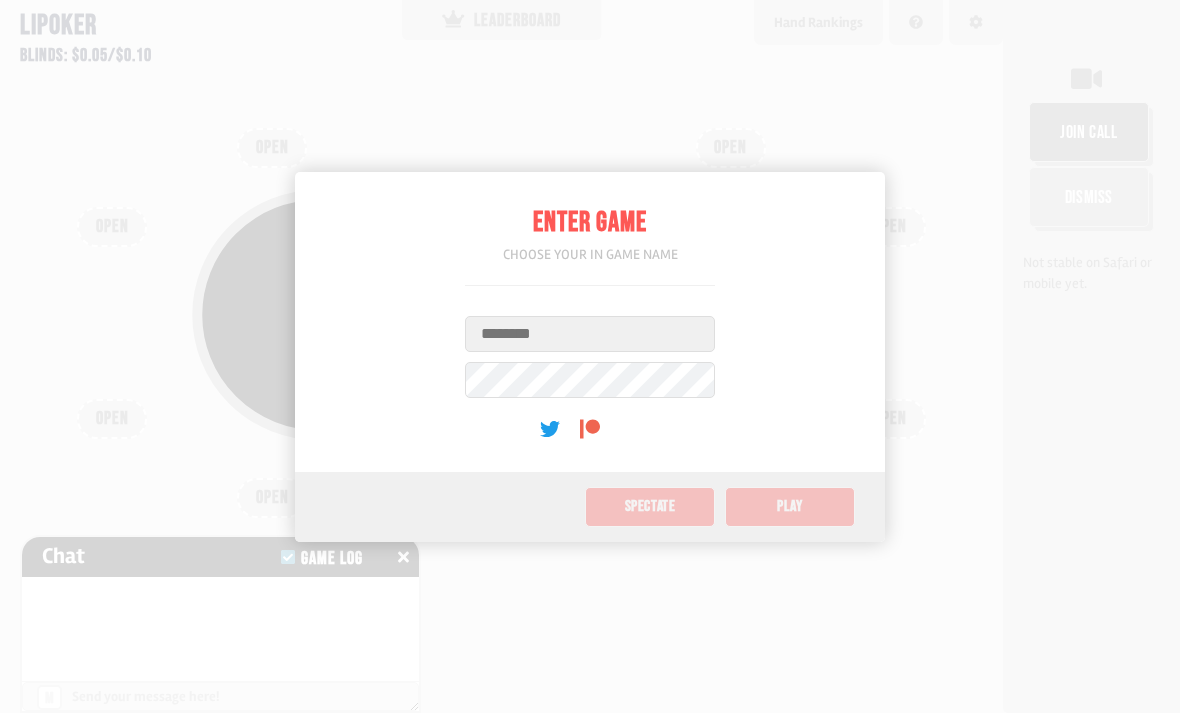 scroll, scrollTop: 0, scrollLeft: 0, axis: both 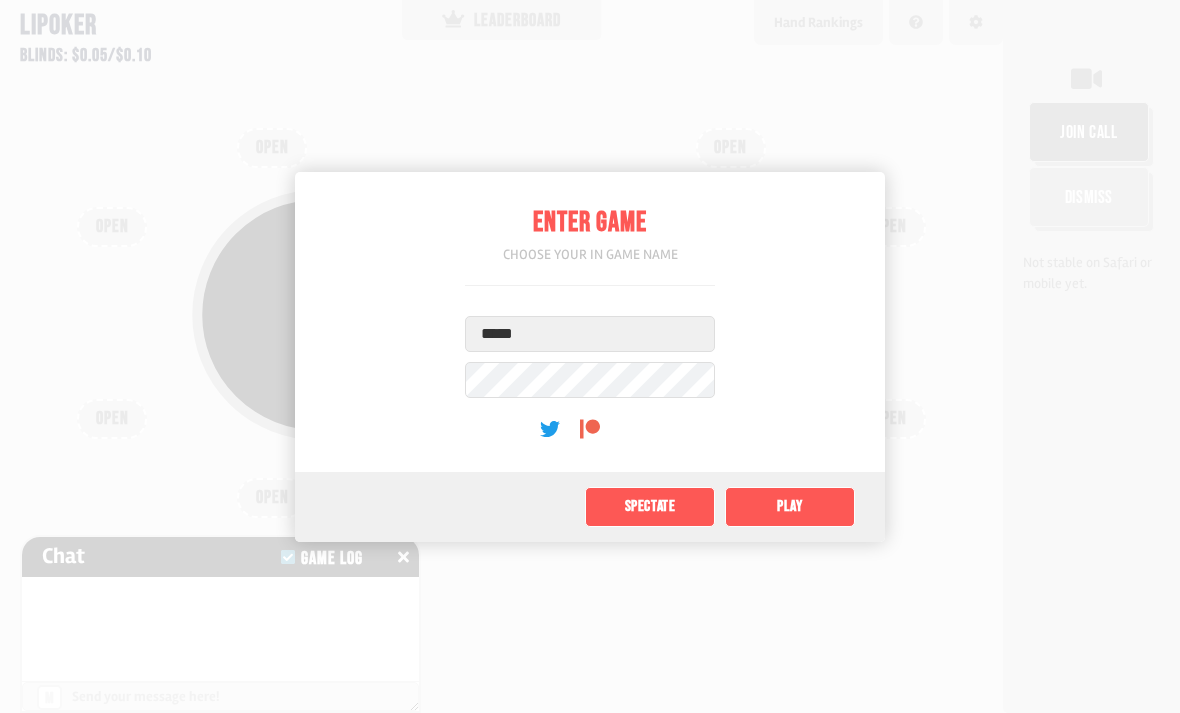 type on "*****" 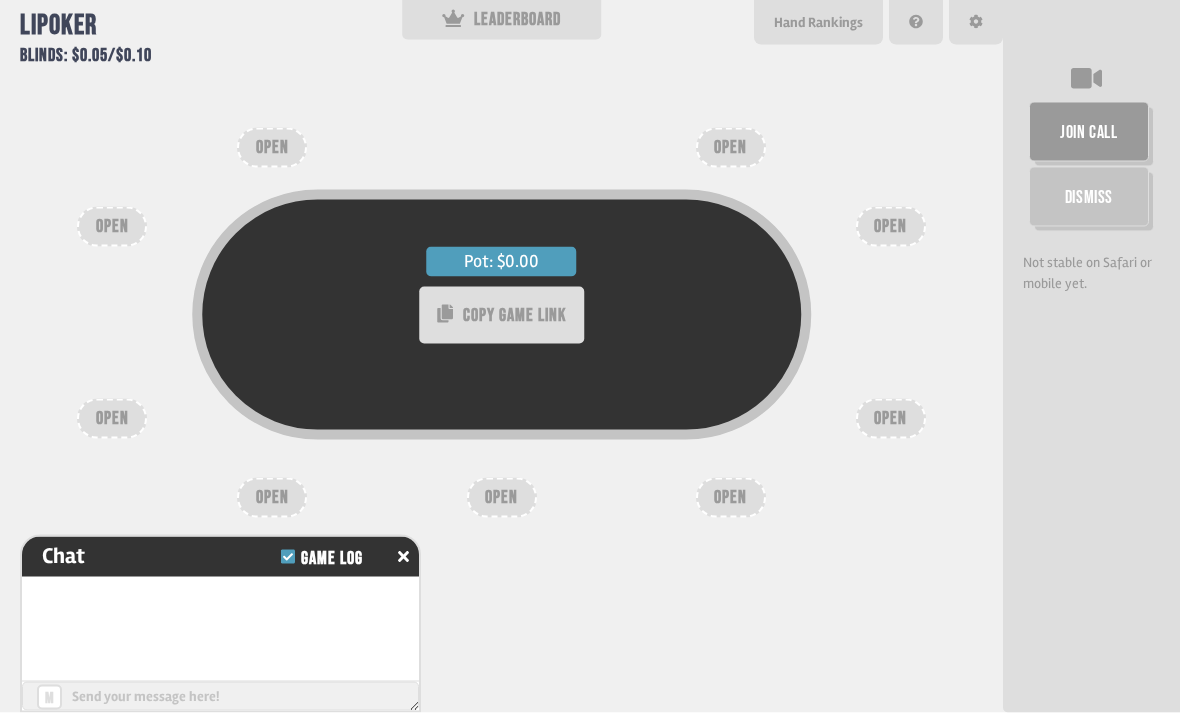 scroll, scrollTop: 0, scrollLeft: 0, axis: both 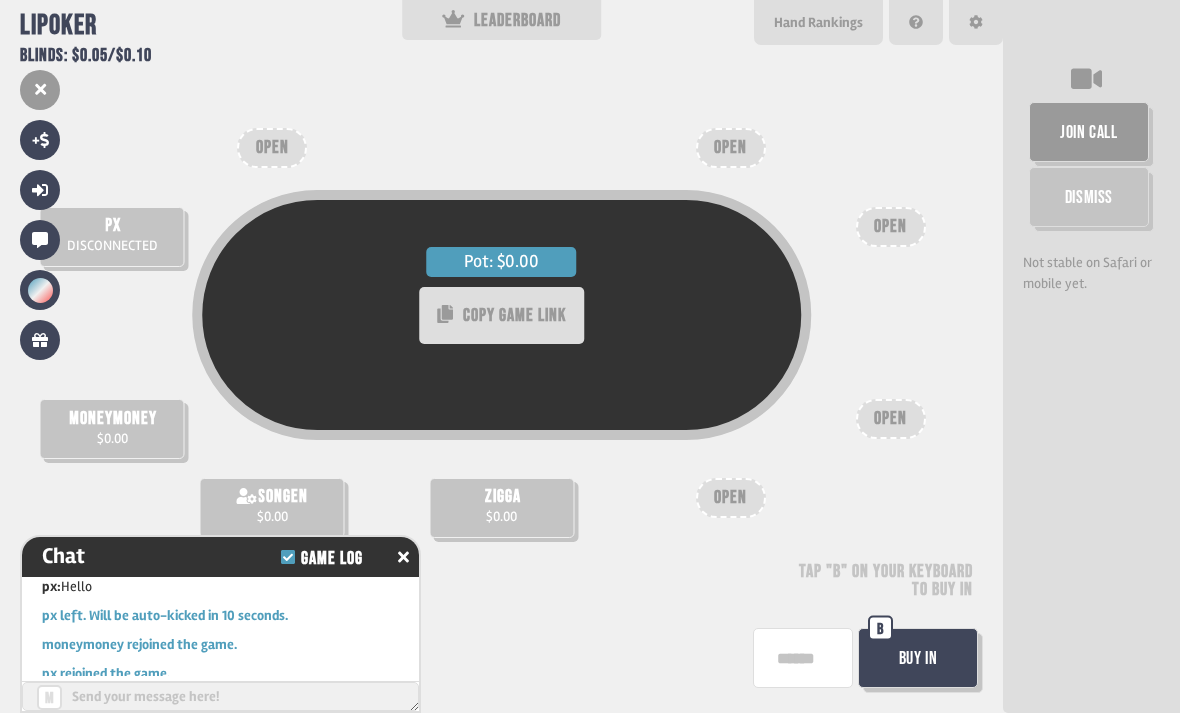 click on "zigga" at bounding box center [503, 497] 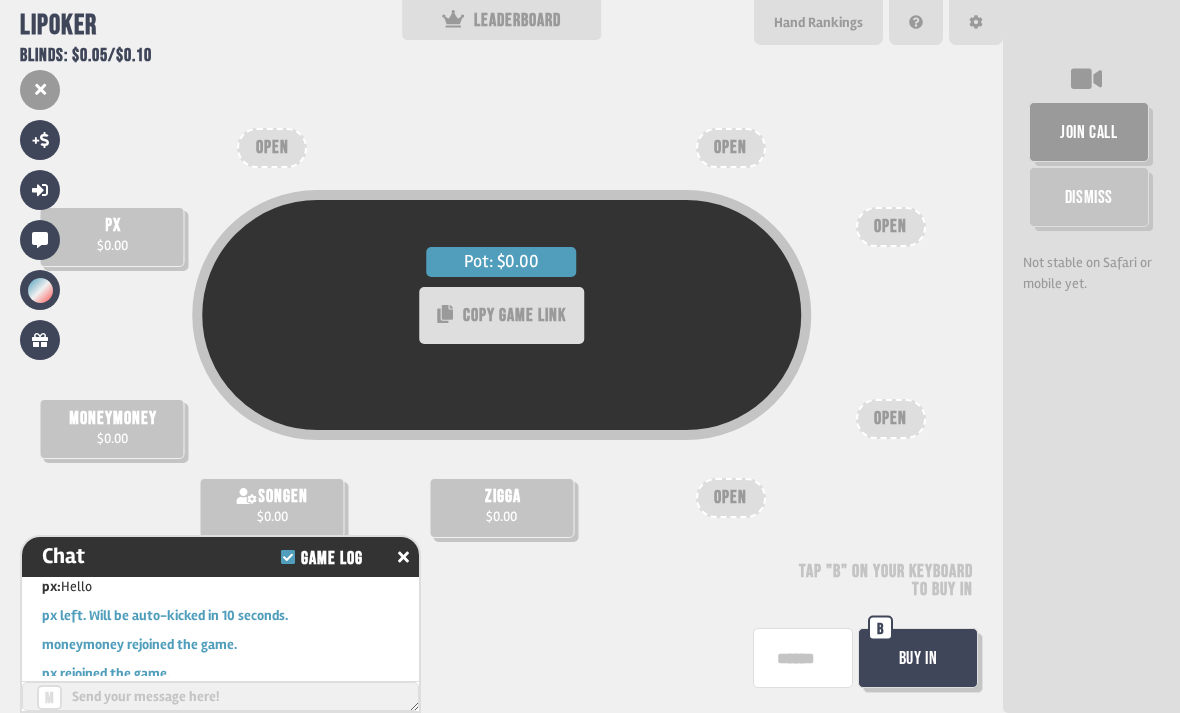 scroll, scrollTop: 180, scrollLeft: 0, axis: vertical 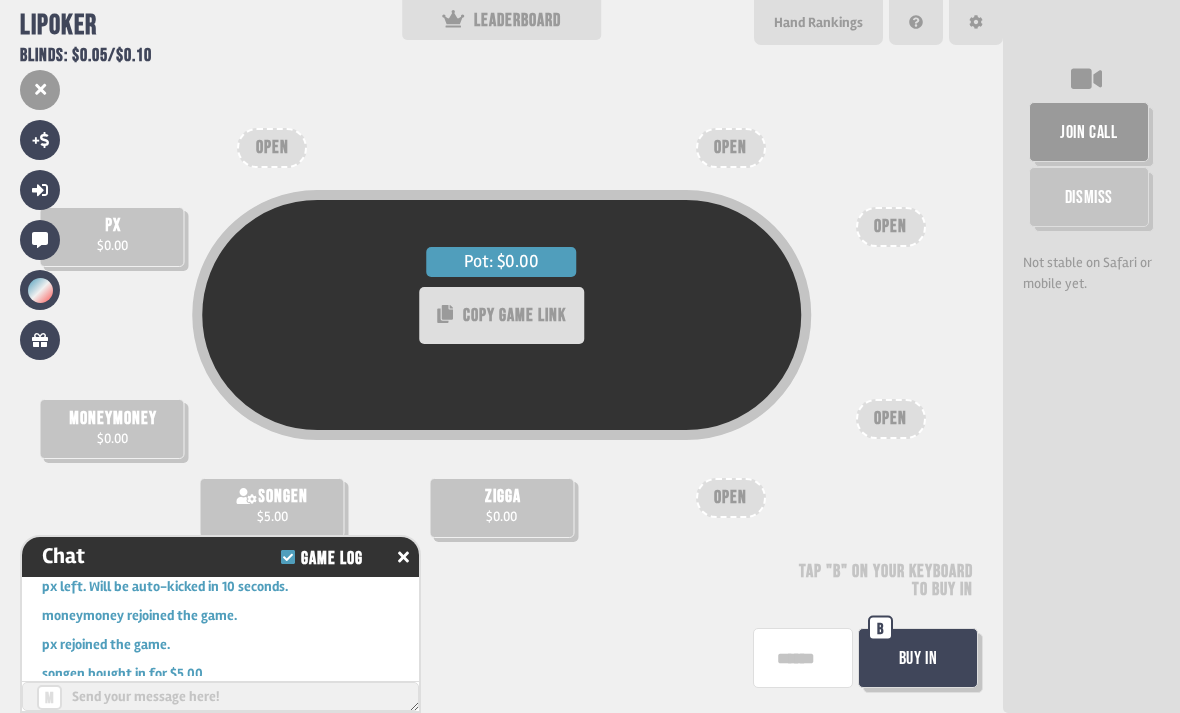 click on "zigga $0.00" at bounding box center (501, 508) 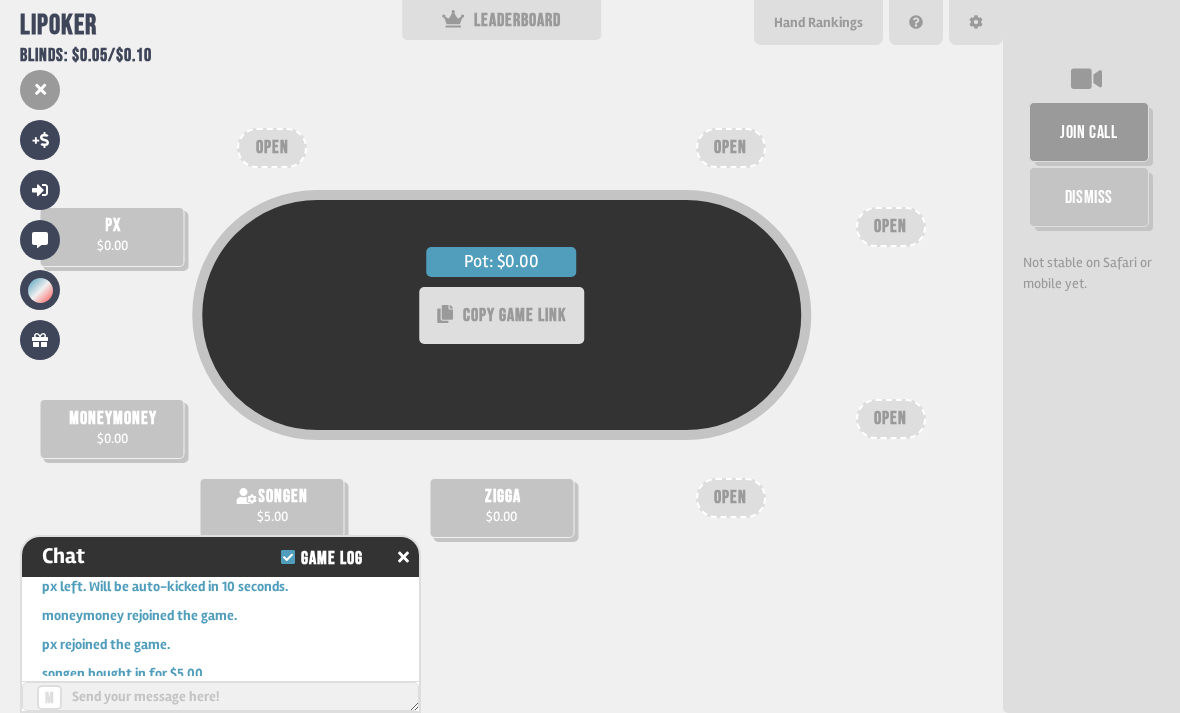 click on "zigga $0.00" at bounding box center (501, 508) 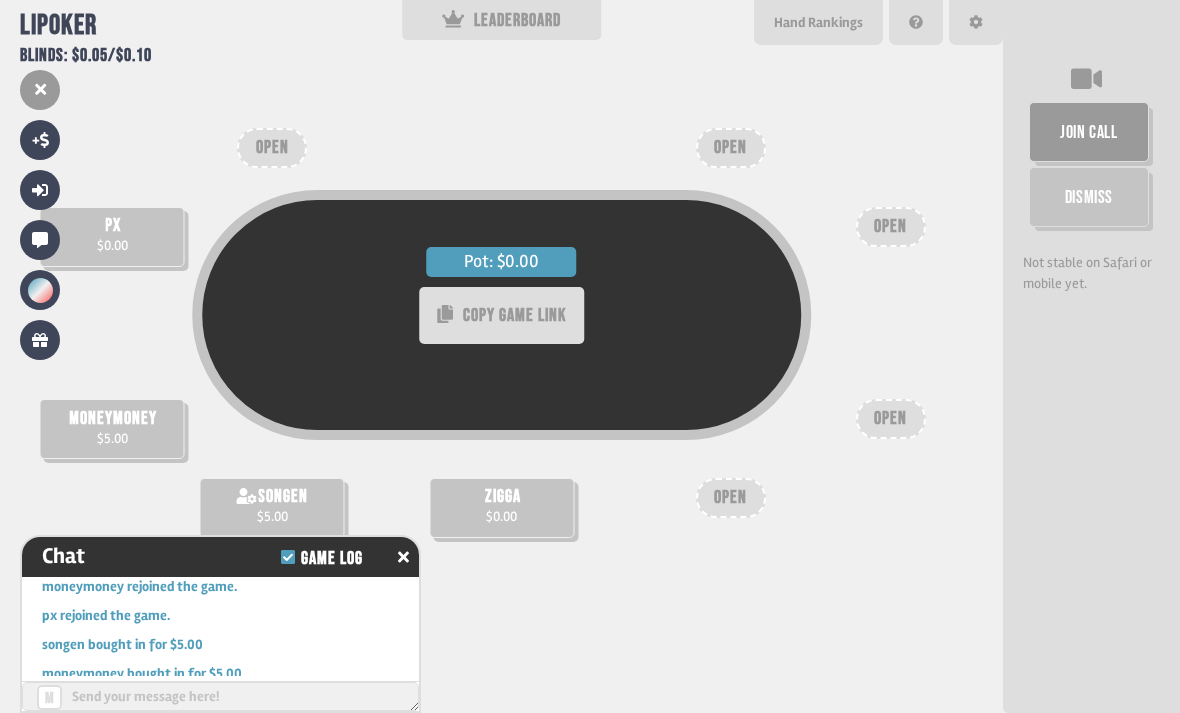 click at bounding box center (403, 557) 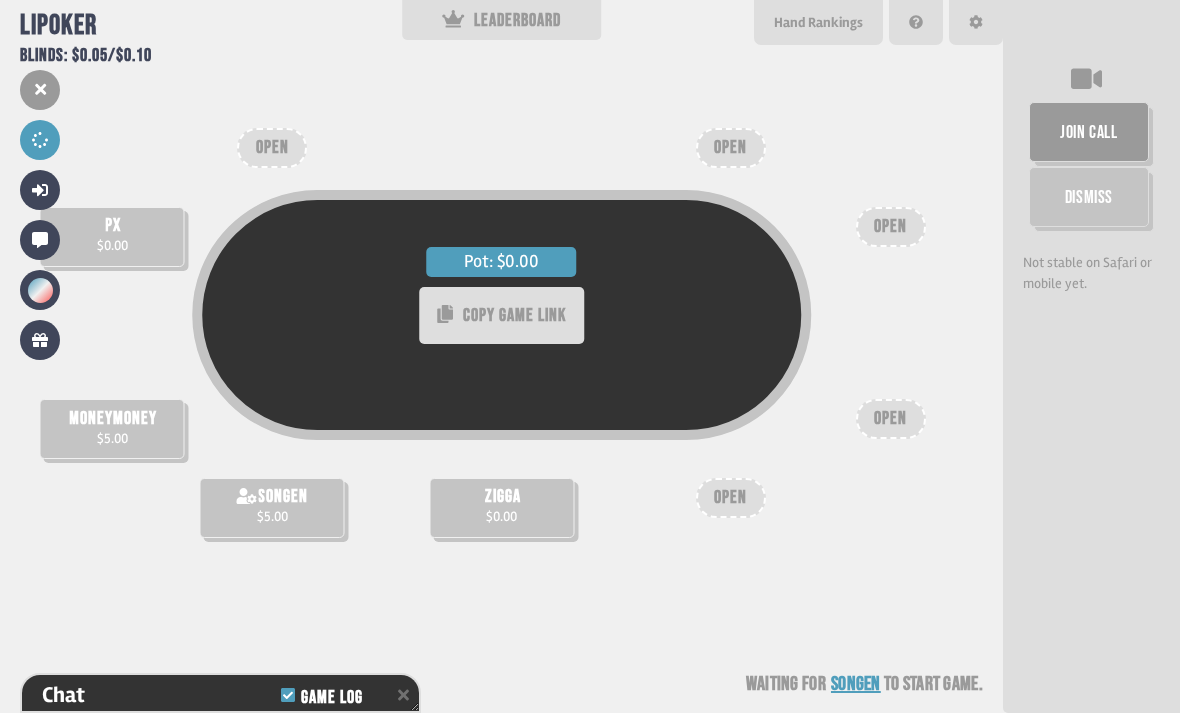 scroll, scrollTop: 324, scrollLeft: 0, axis: vertical 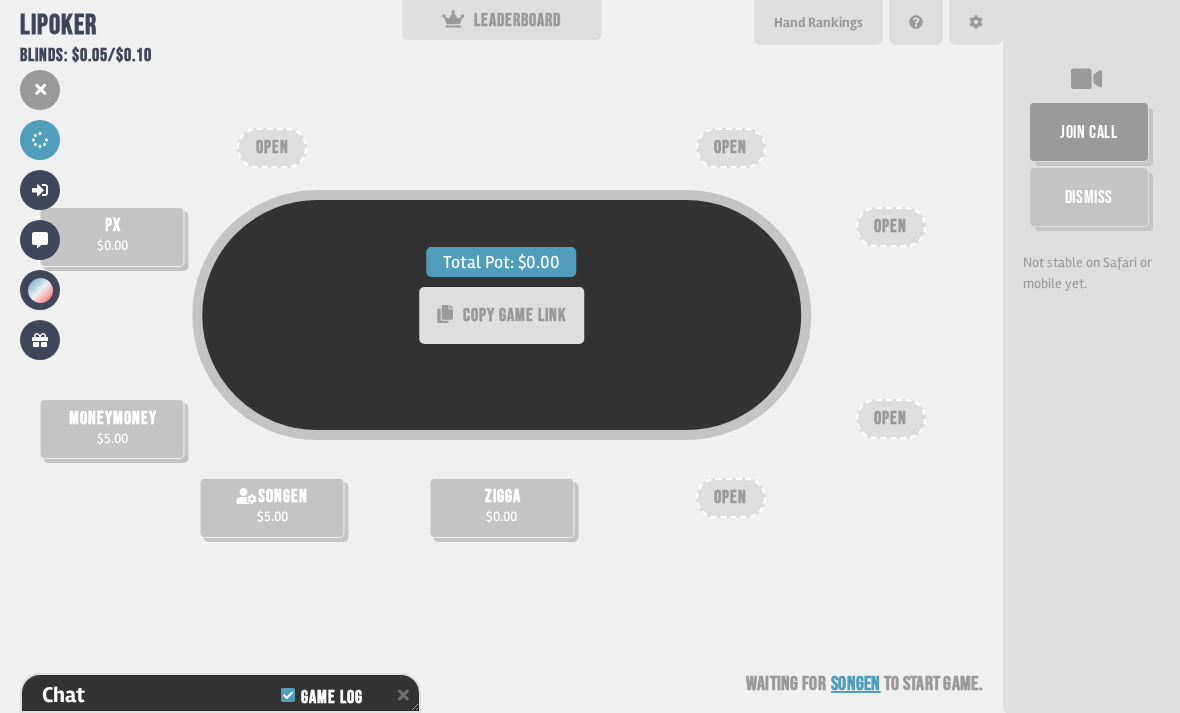 click on "Total Pot: $0.00" at bounding box center [502, 262] 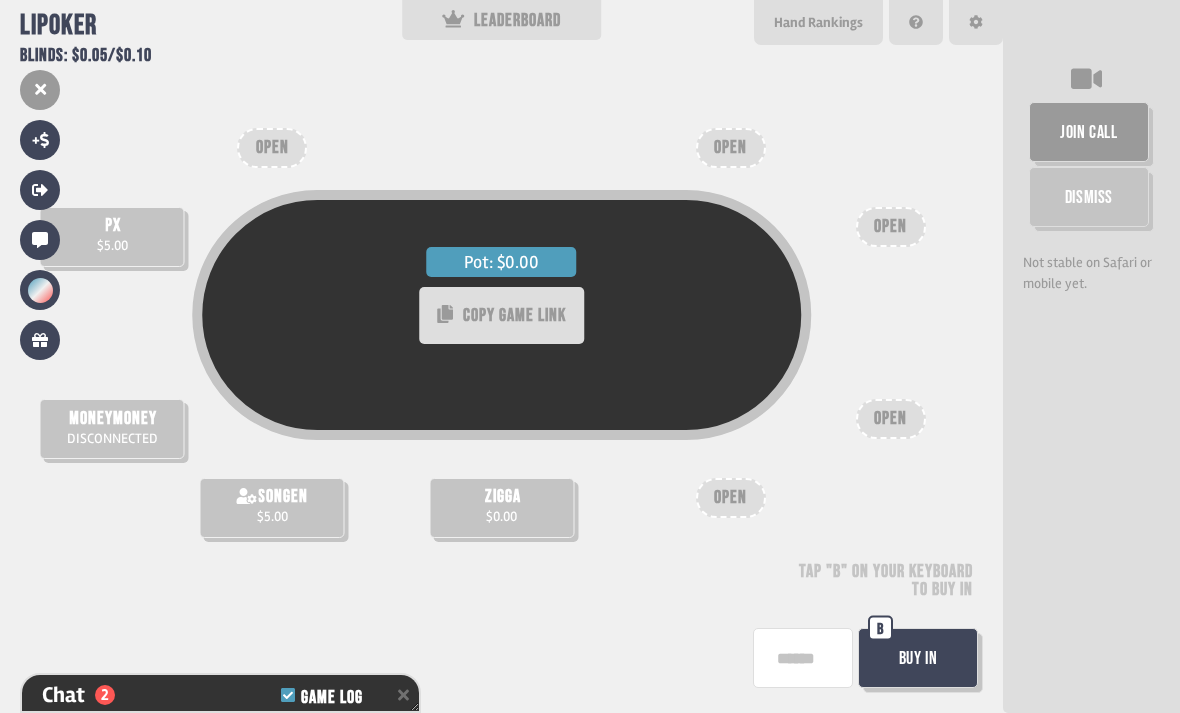 scroll, scrollTop: 382, scrollLeft: 0, axis: vertical 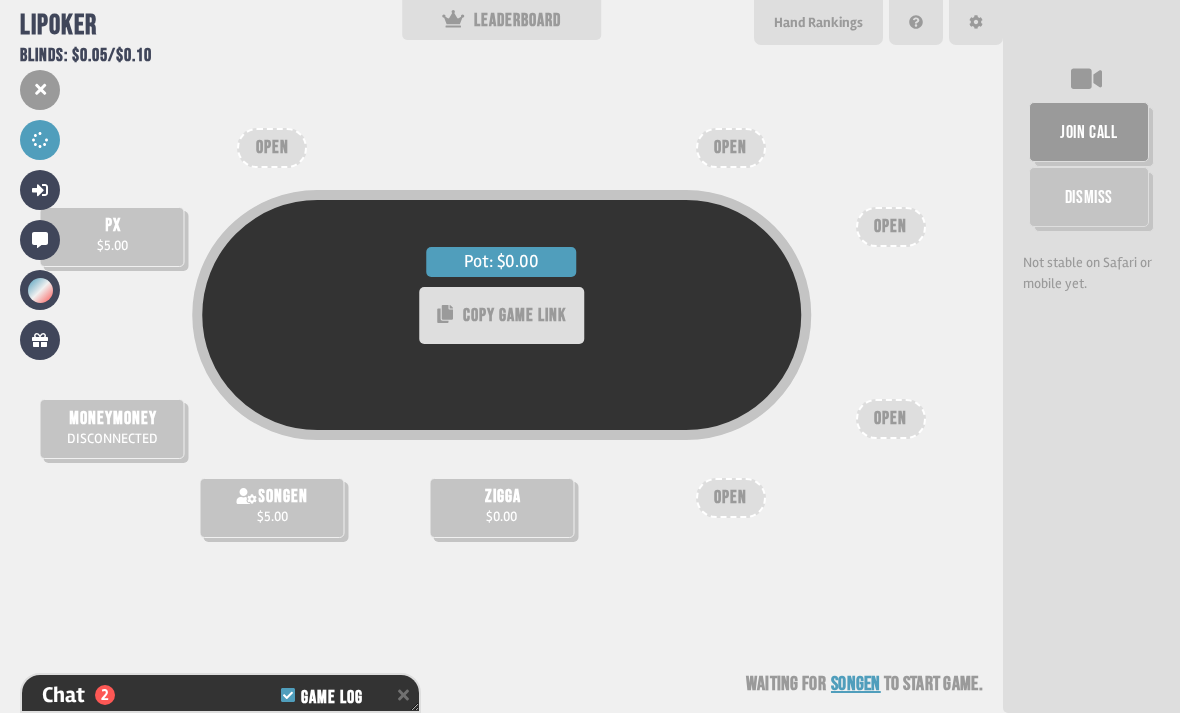 click on "Chat   2 Game Log" at bounding box center [220, 695] 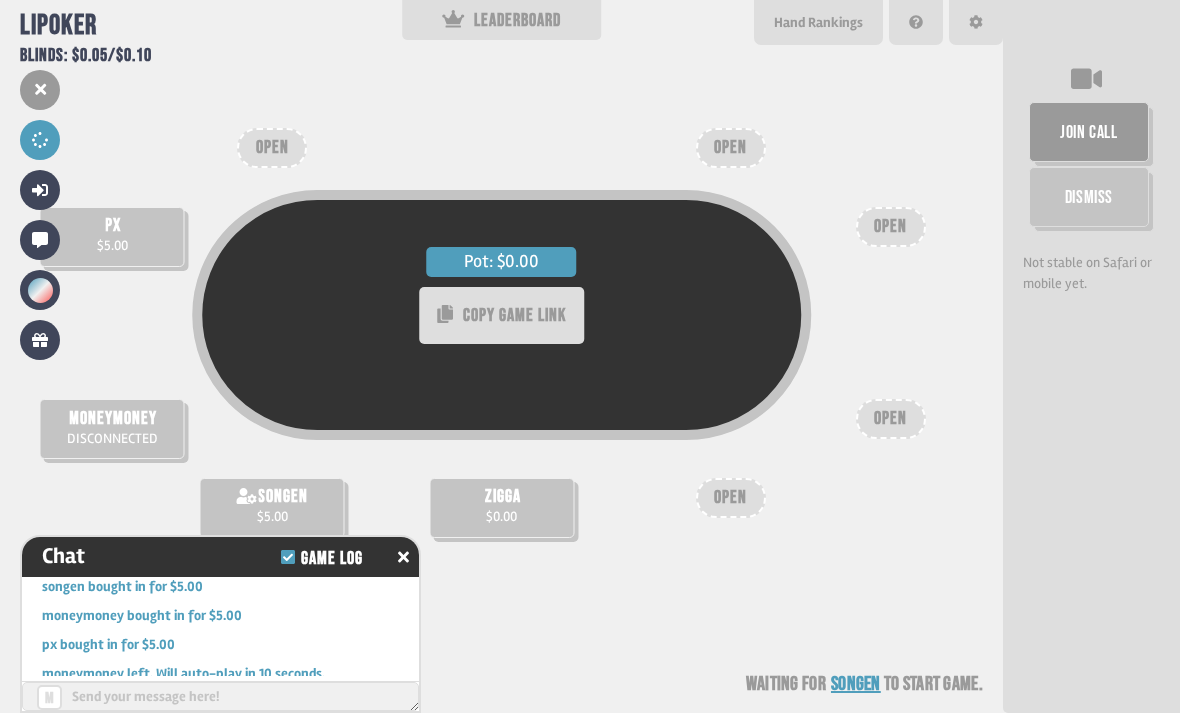 scroll, scrollTop: 267, scrollLeft: 0, axis: vertical 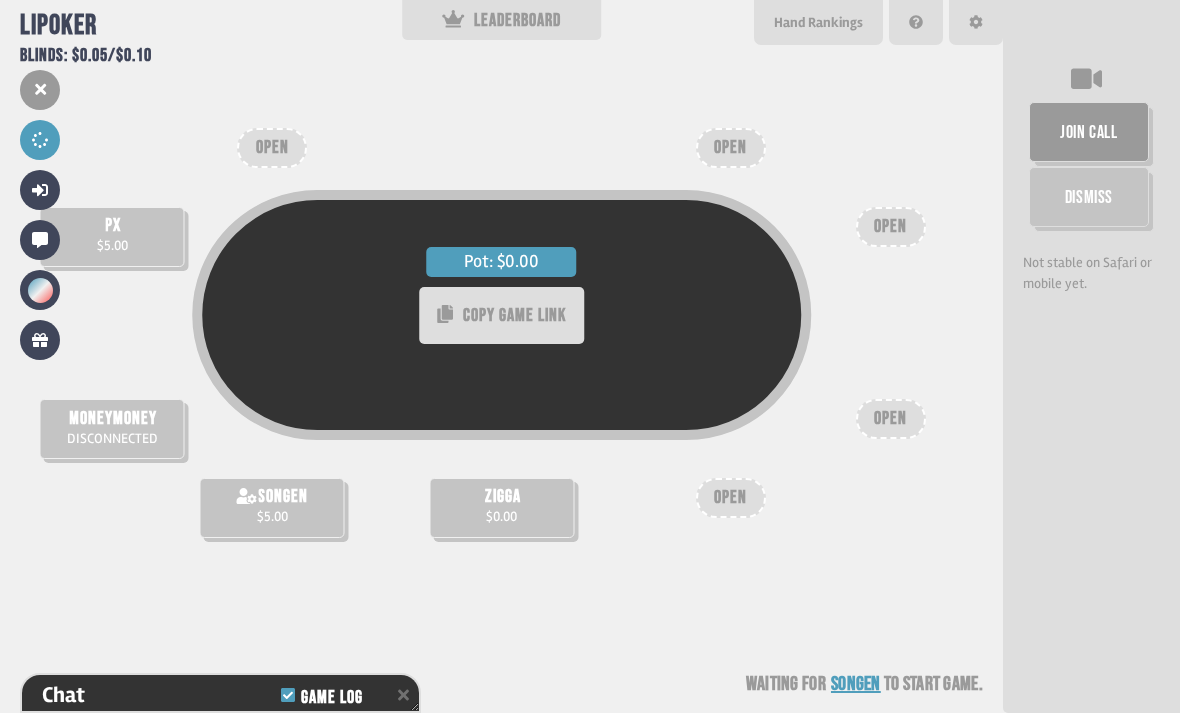 click on "zigga $0.00" at bounding box center (501, 508) 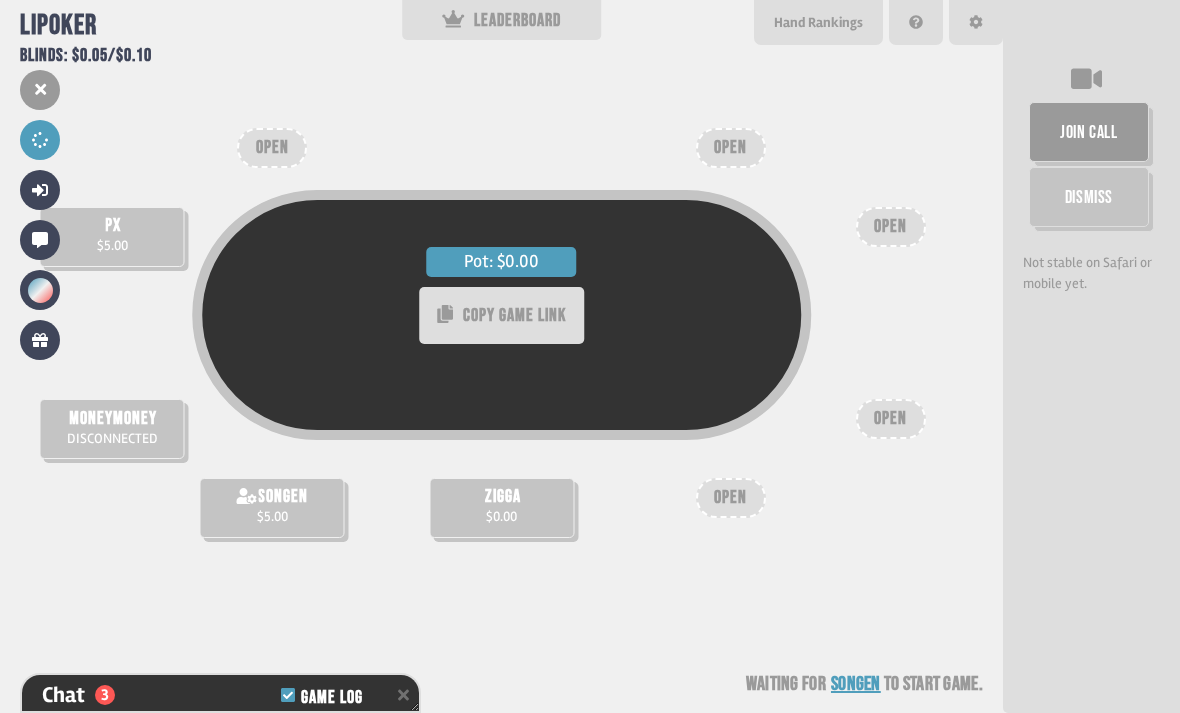 scroll, scrollTop: 469, scrollLeft: 0, axis: vertical 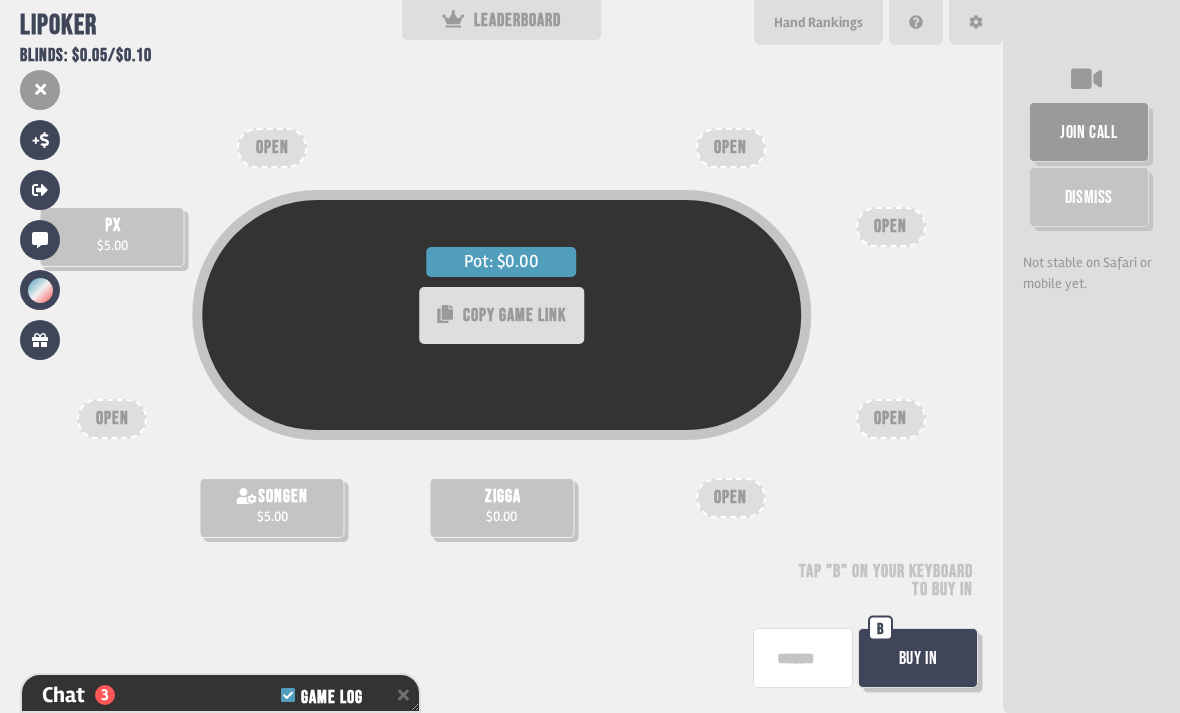 click at bounding box center [803, 658] 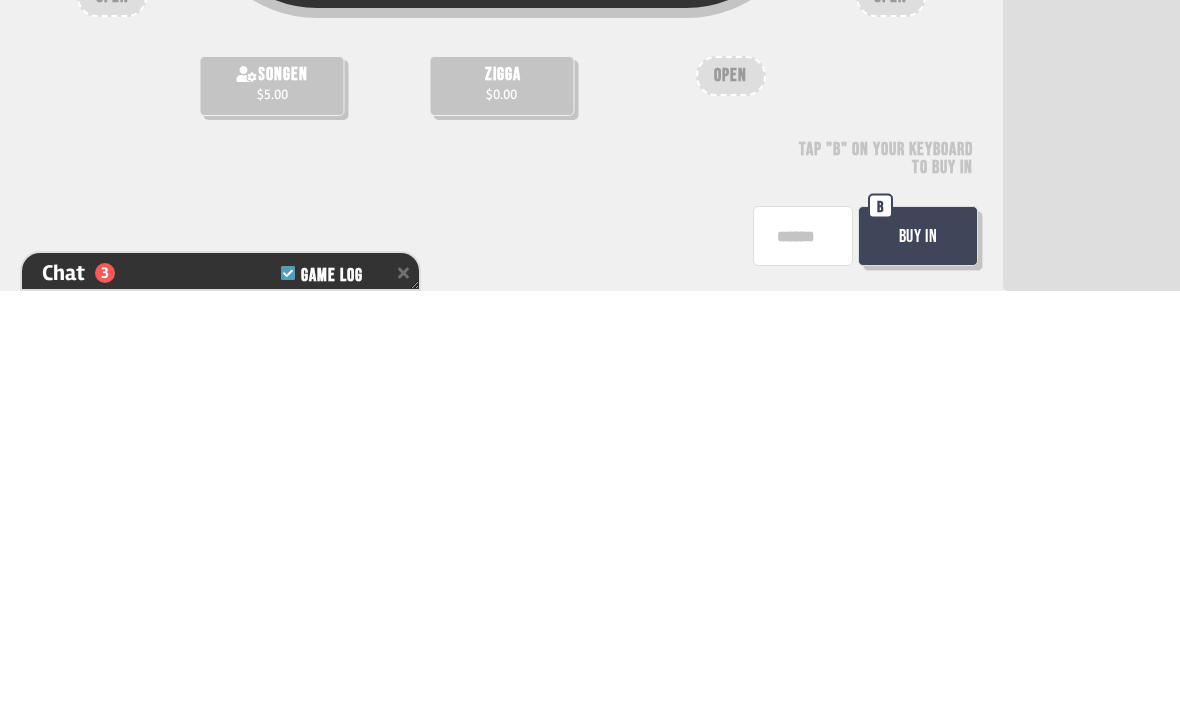 type on "****" 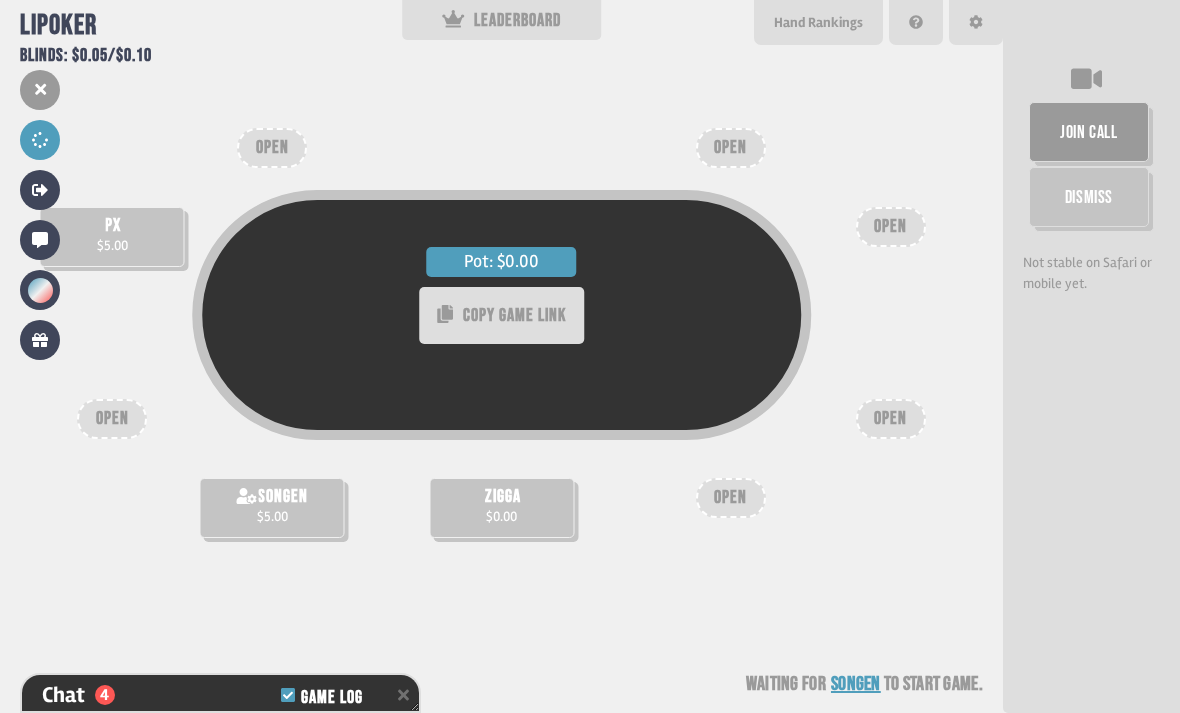 scroll, scrollTop: 498, scrollLeft: 0, axis: vertical 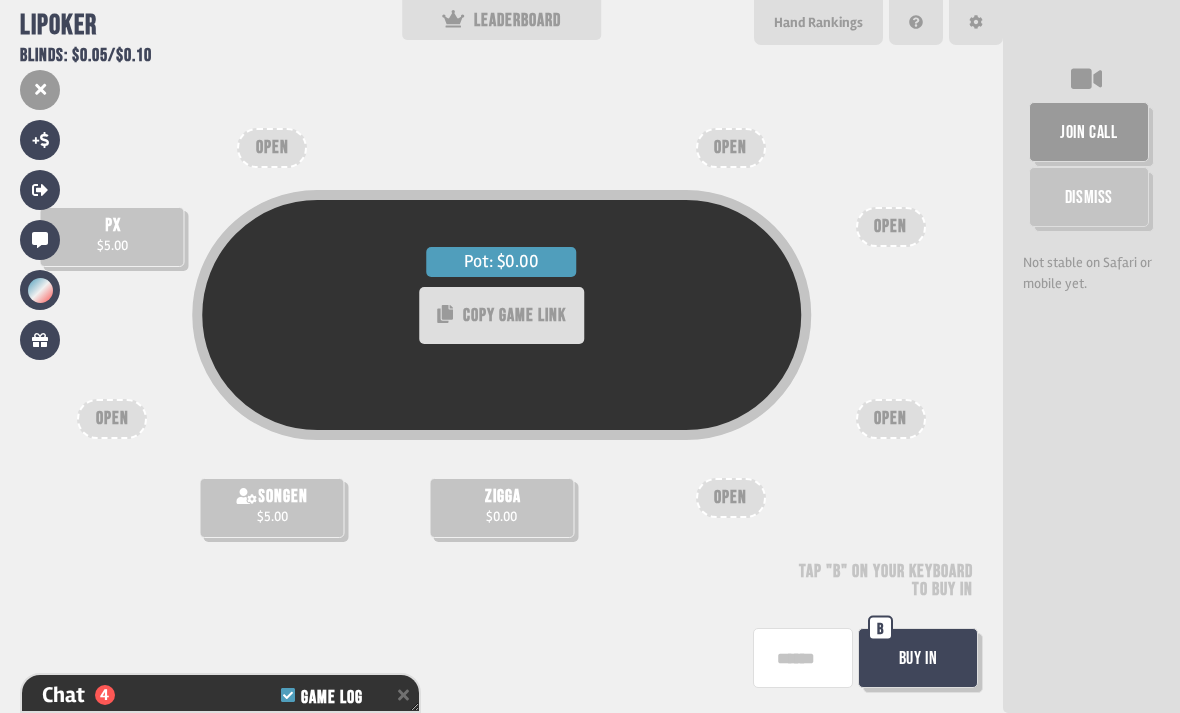 click at bounding box center (803, 658) 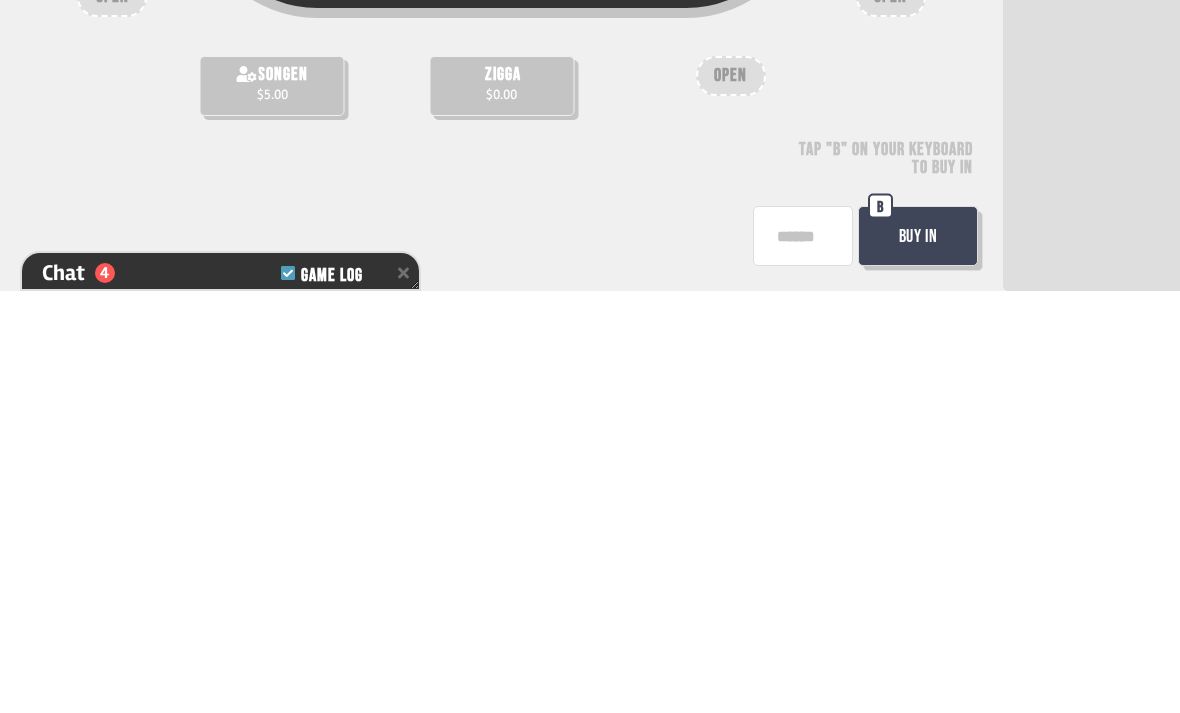 type on "*" 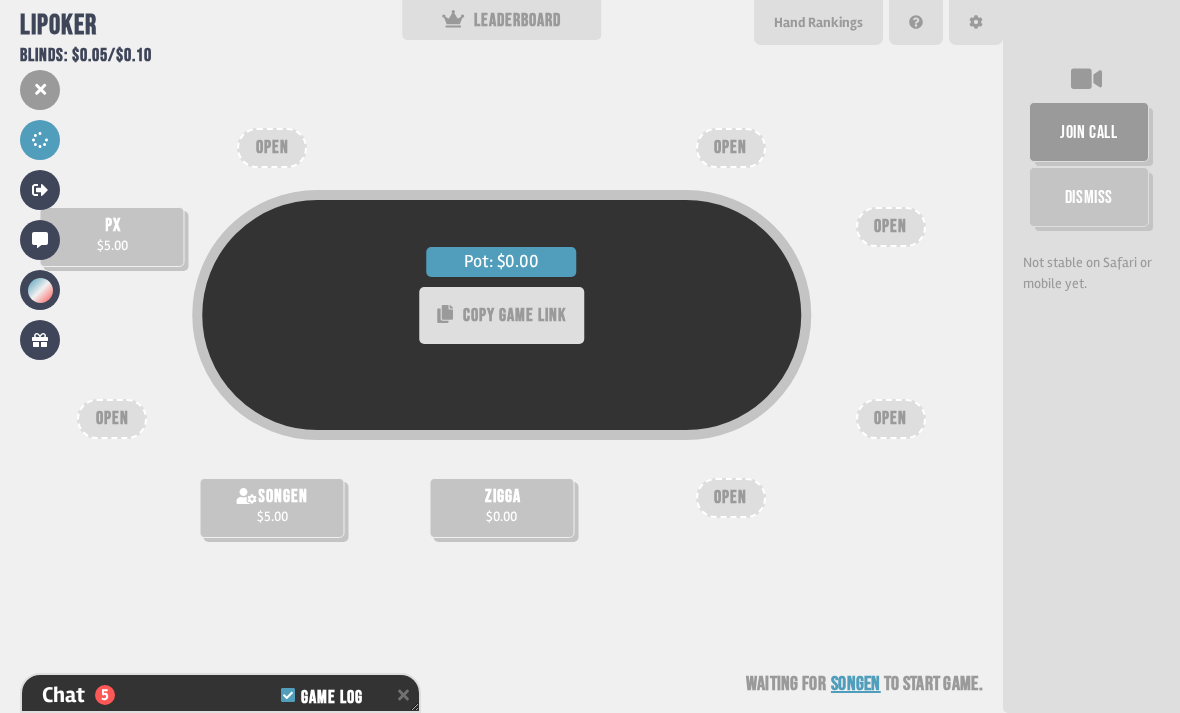 scroll, scrollTop: 556, scrollLeft: 0, axis: vertical 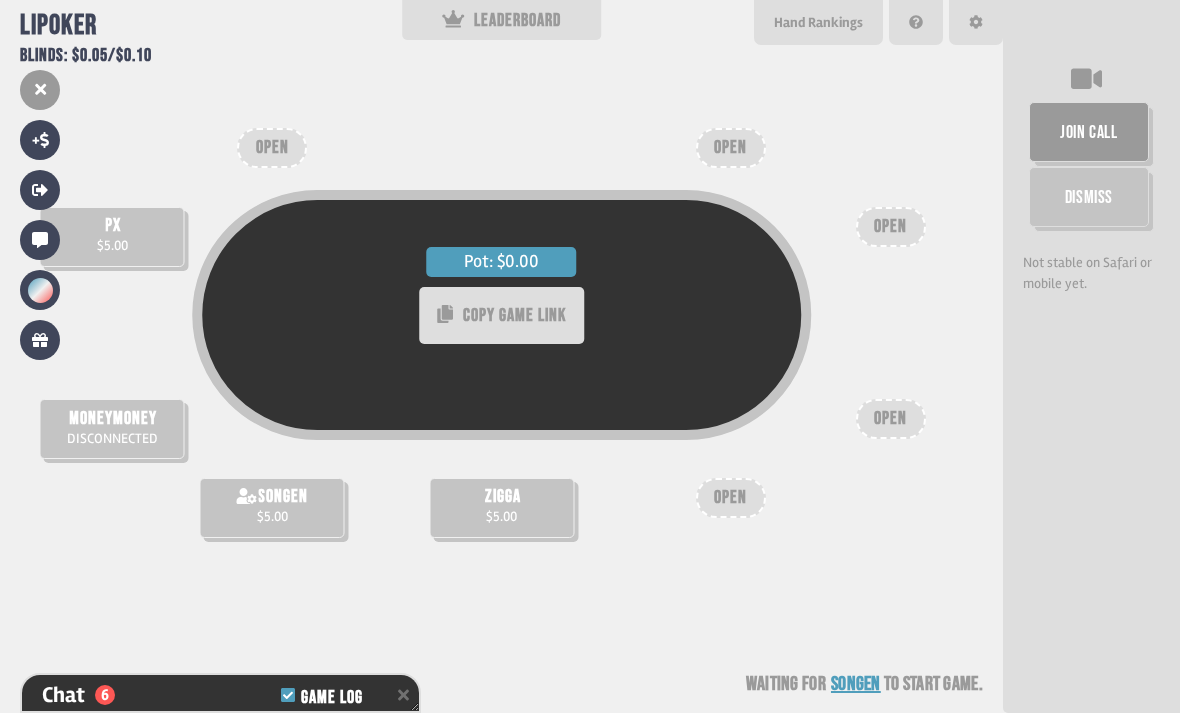 click on "Chat   6 Game Log" at bounding box center (220, 695) 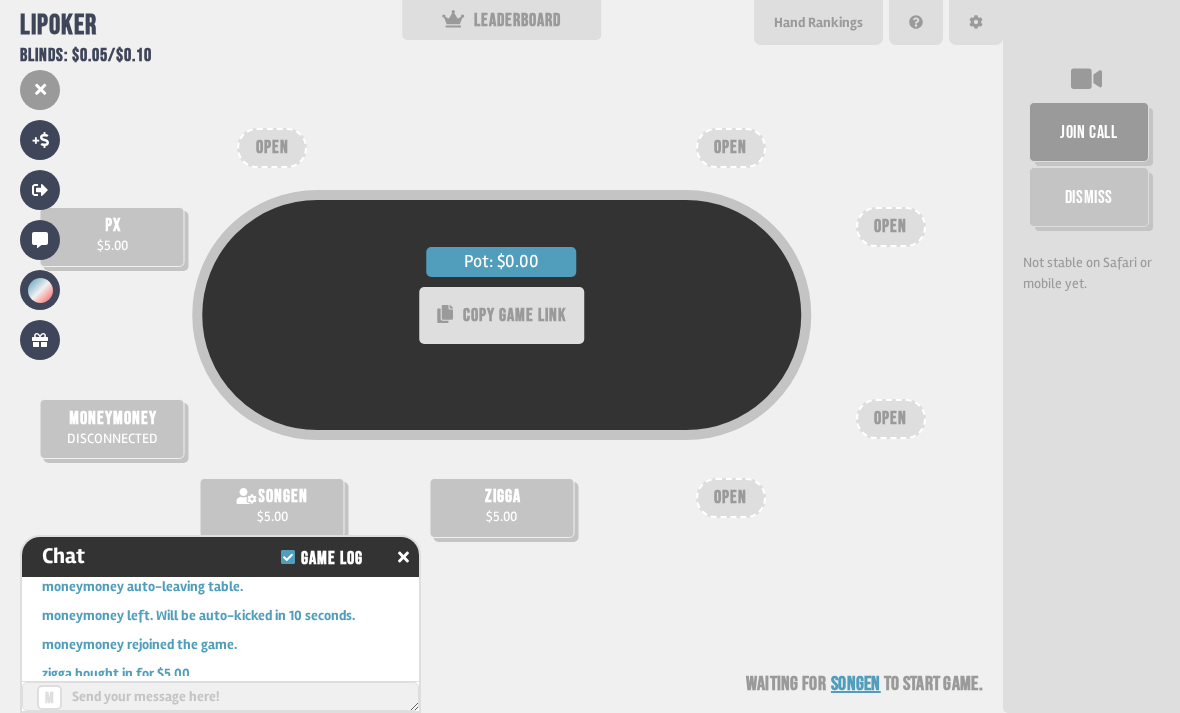 scroll, scrollTop: 441, scrollLeft: 0, axis: vertical 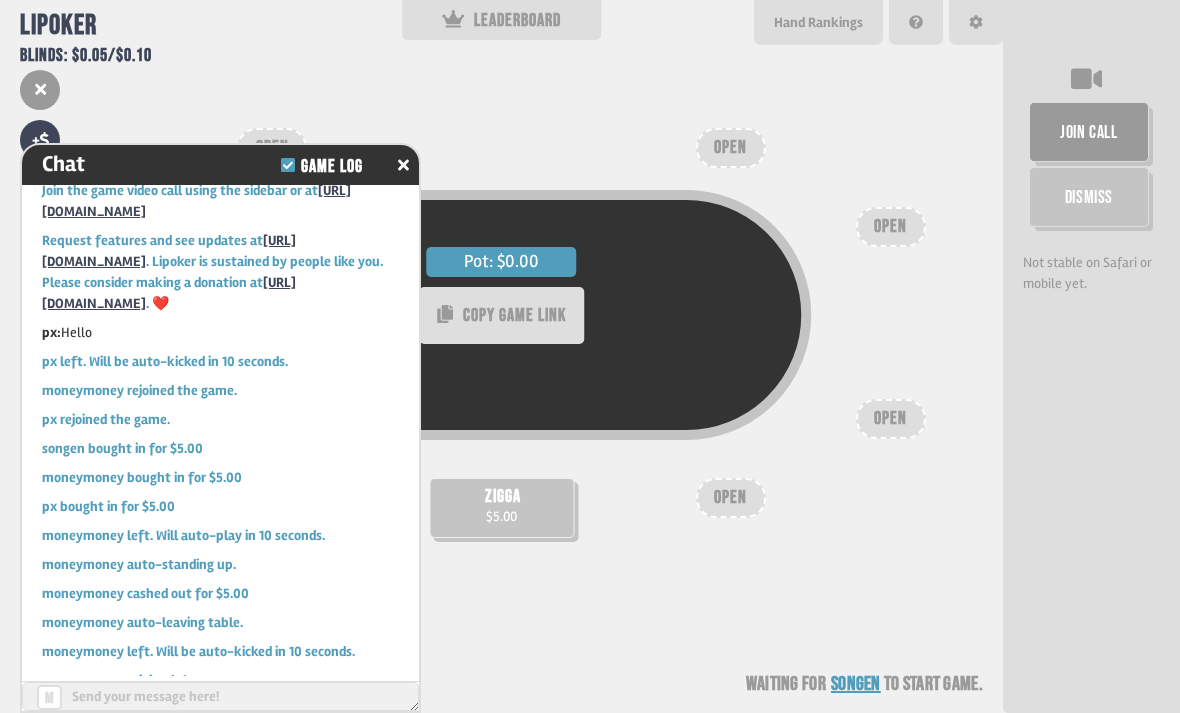click 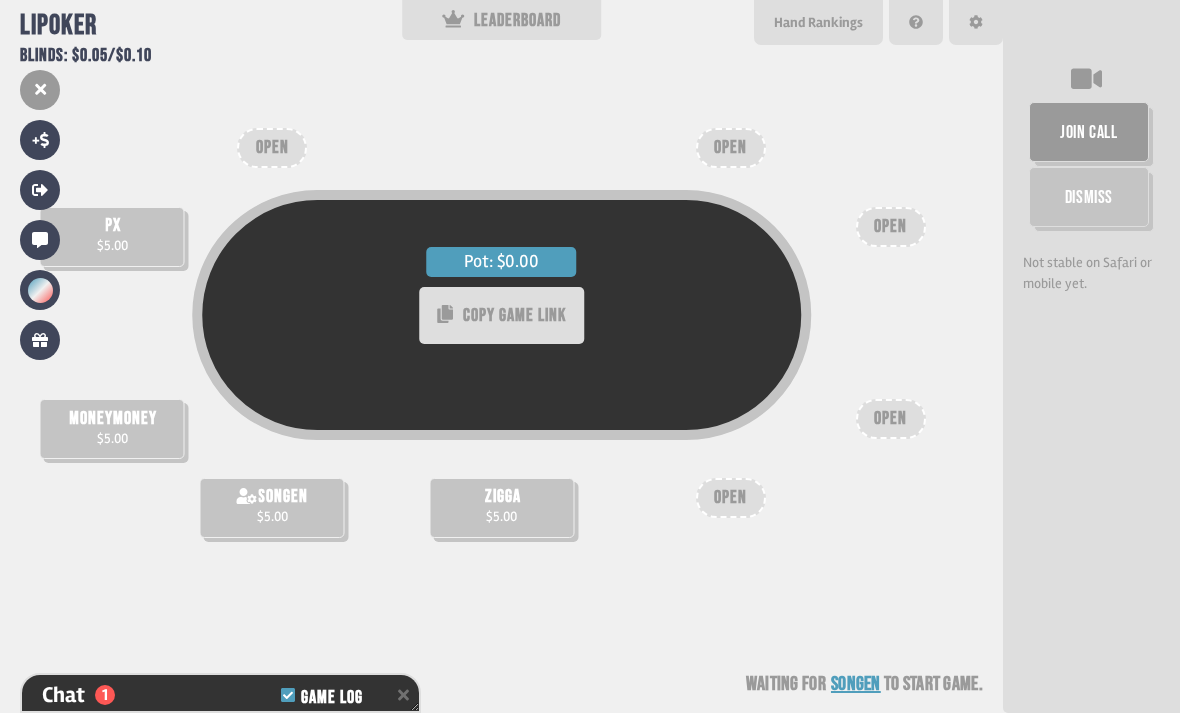 scroll, scrollTop: 585, scrollLeft: 0, axis: vertical 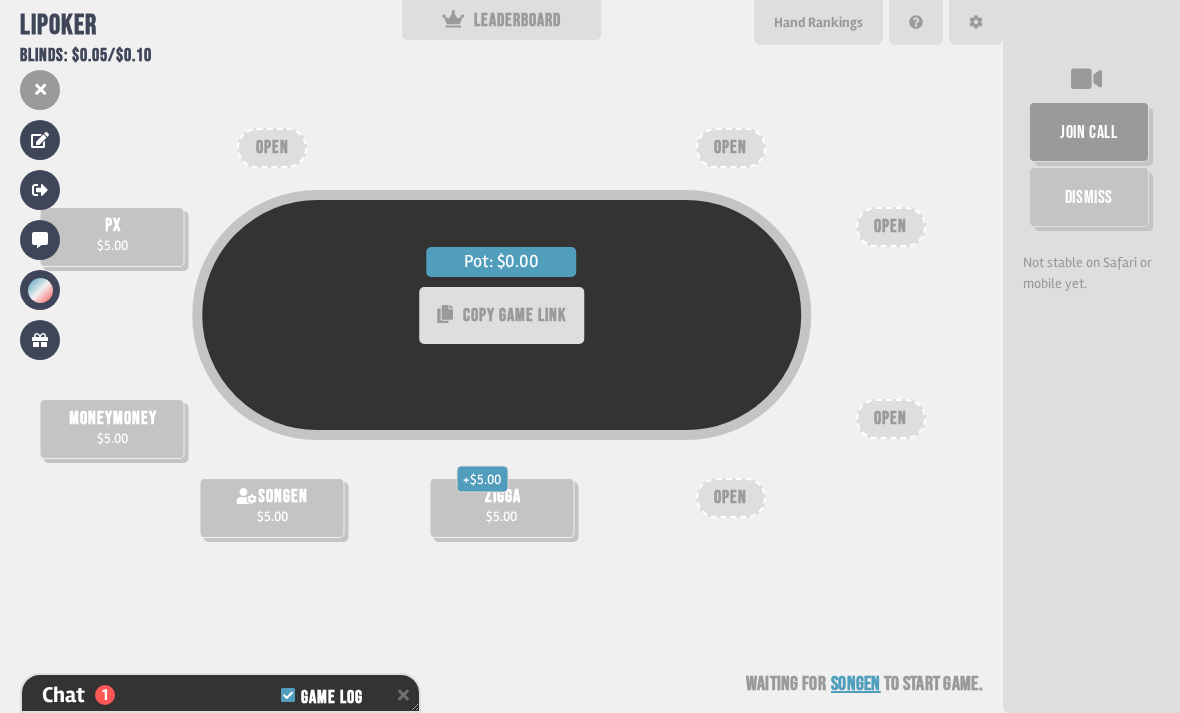 click on "Chat   1 Game Log" at bounding box center (220, 695) 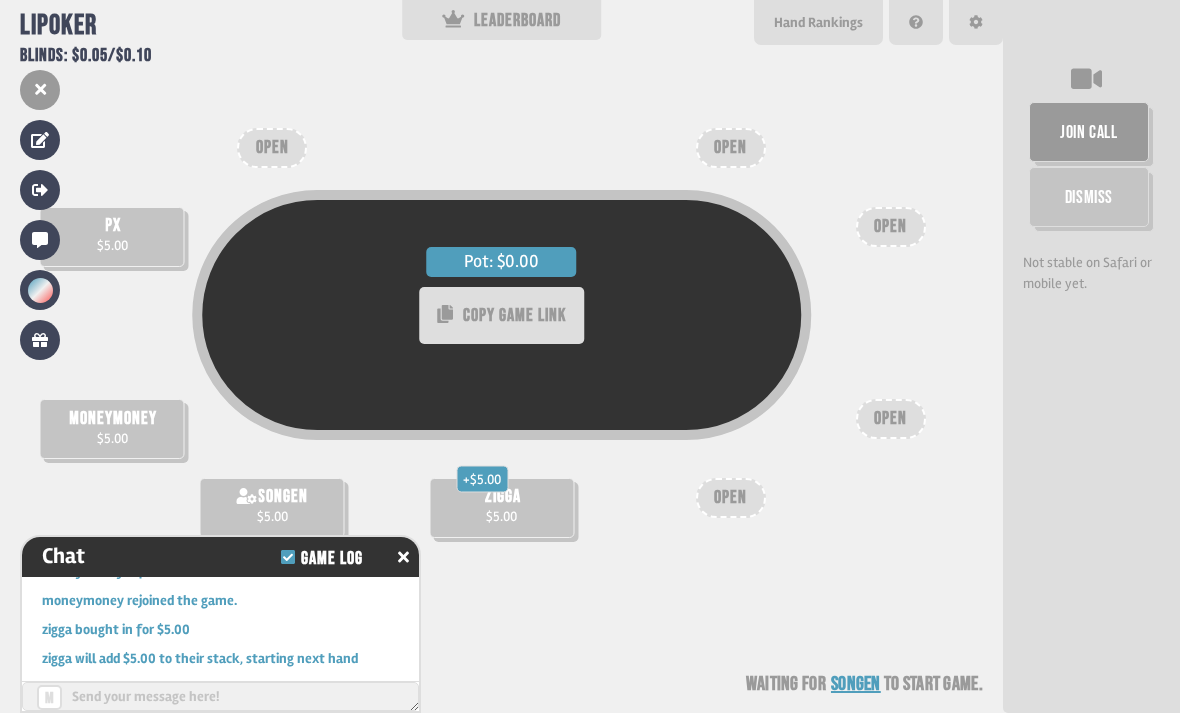 scroll, scrollTop: 470, scrollLeft: 0, axis: vertical 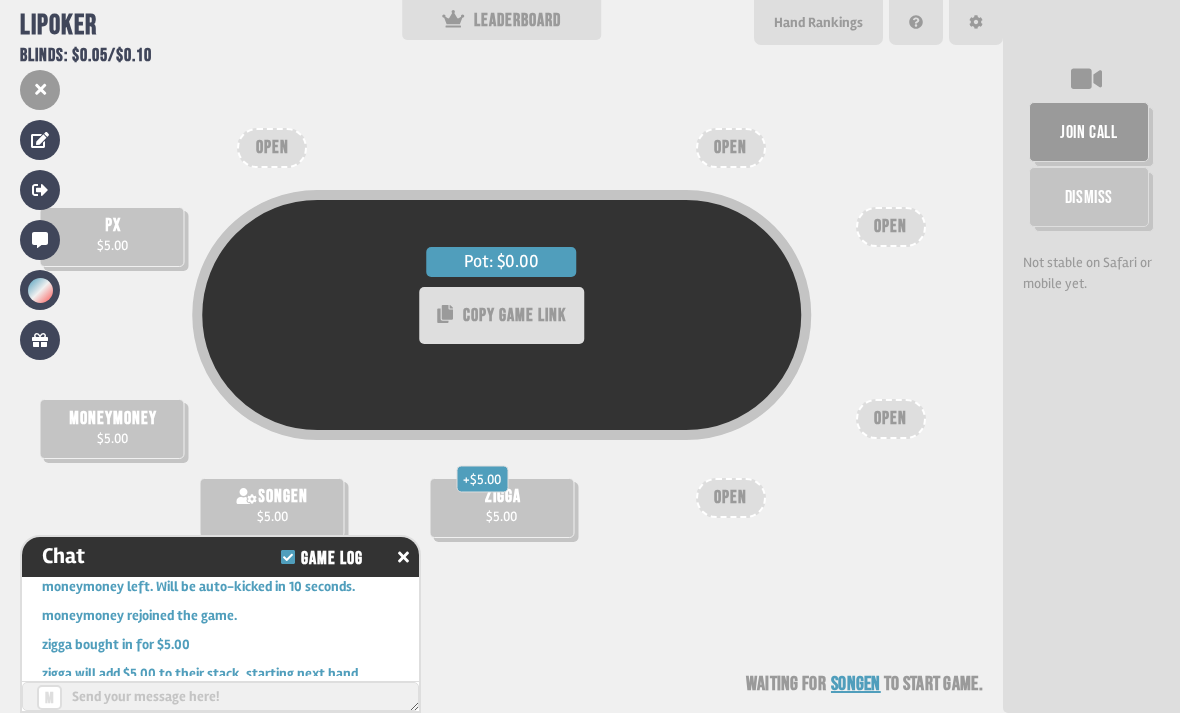 click on "+ $5.00" at bounding box center (482, 478) 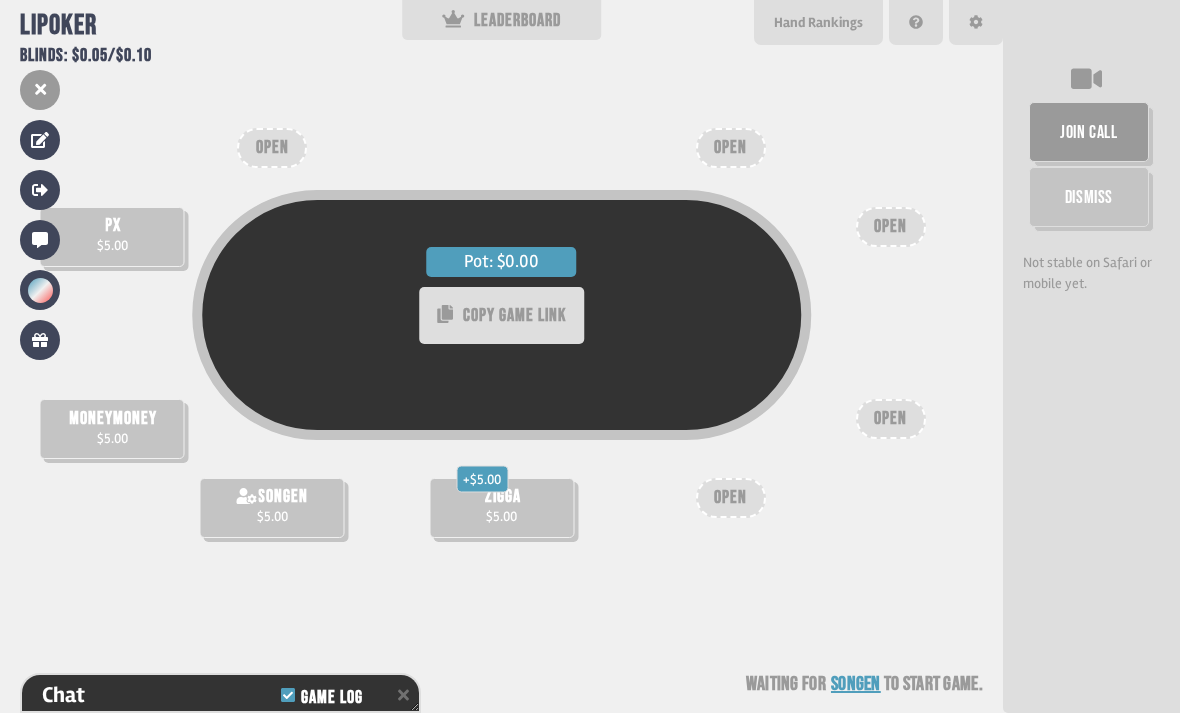 scroll, scrollTop: 585, scrollLeft: 0, axis: vertical 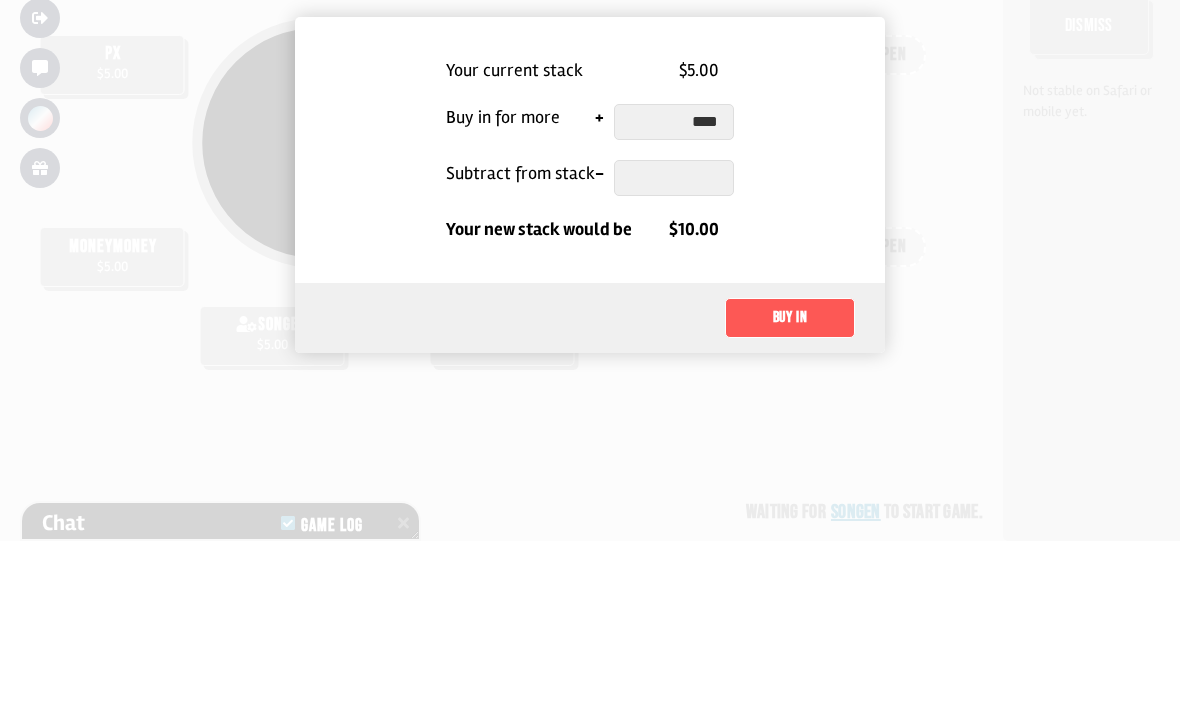 click on "****" at bounding box center (674, 294) 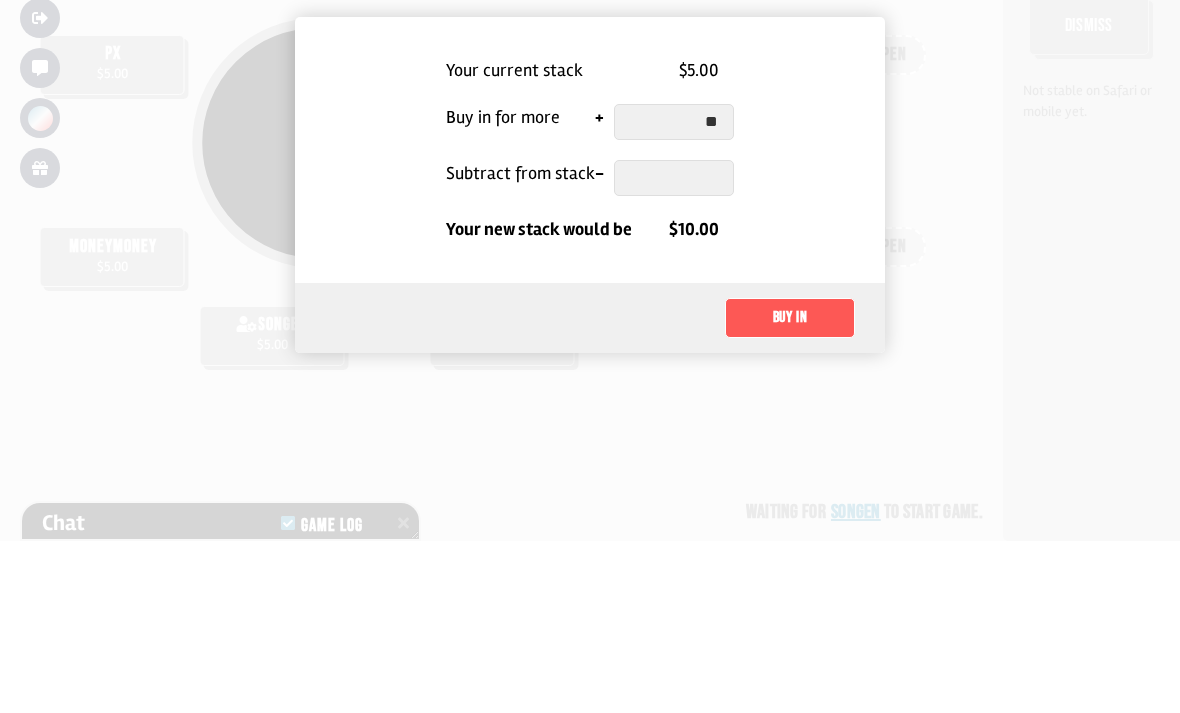 type on "*" 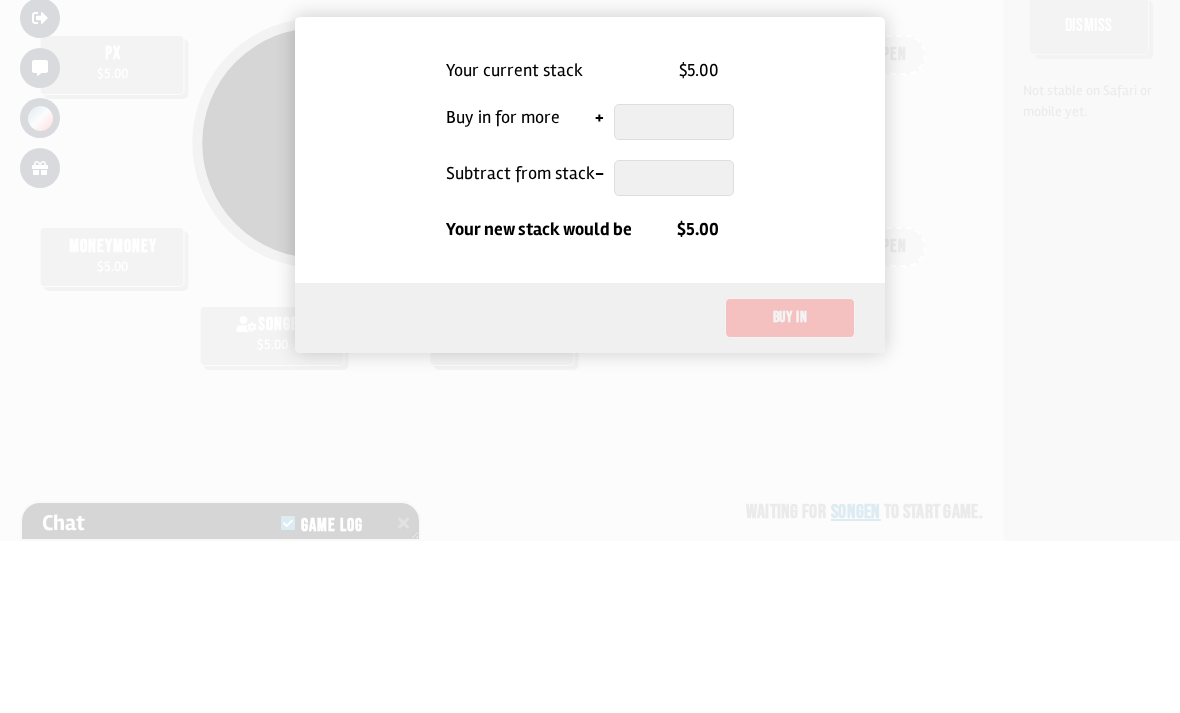 type 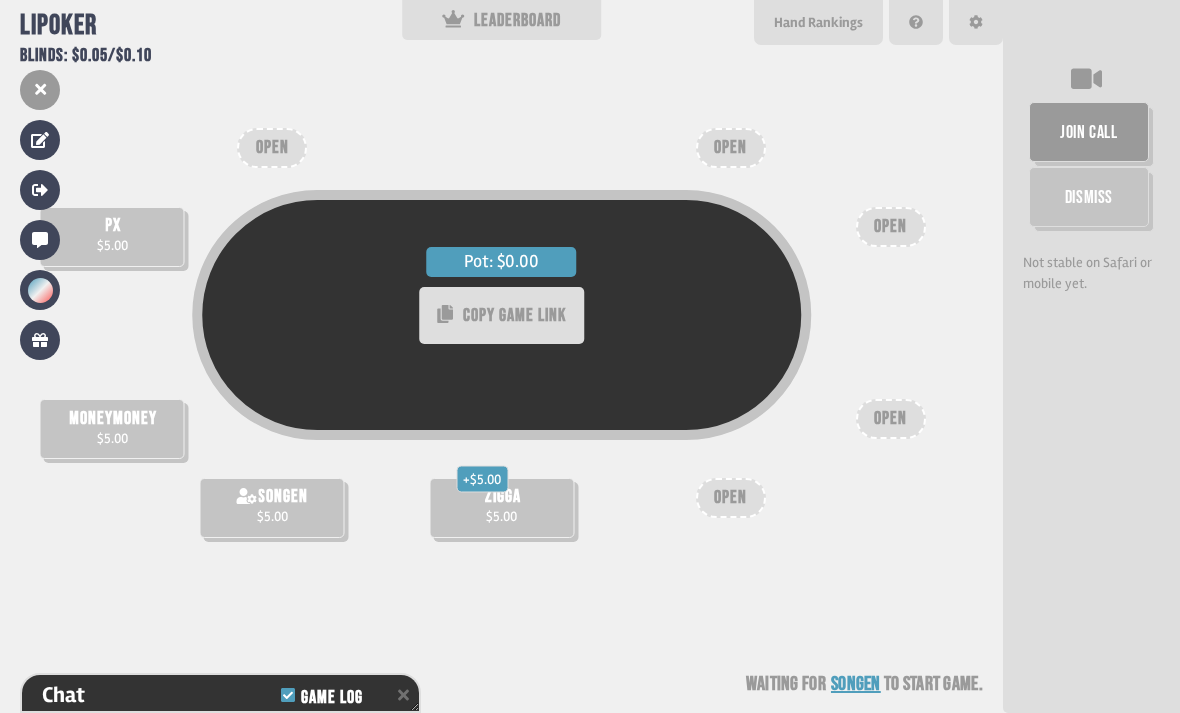 click 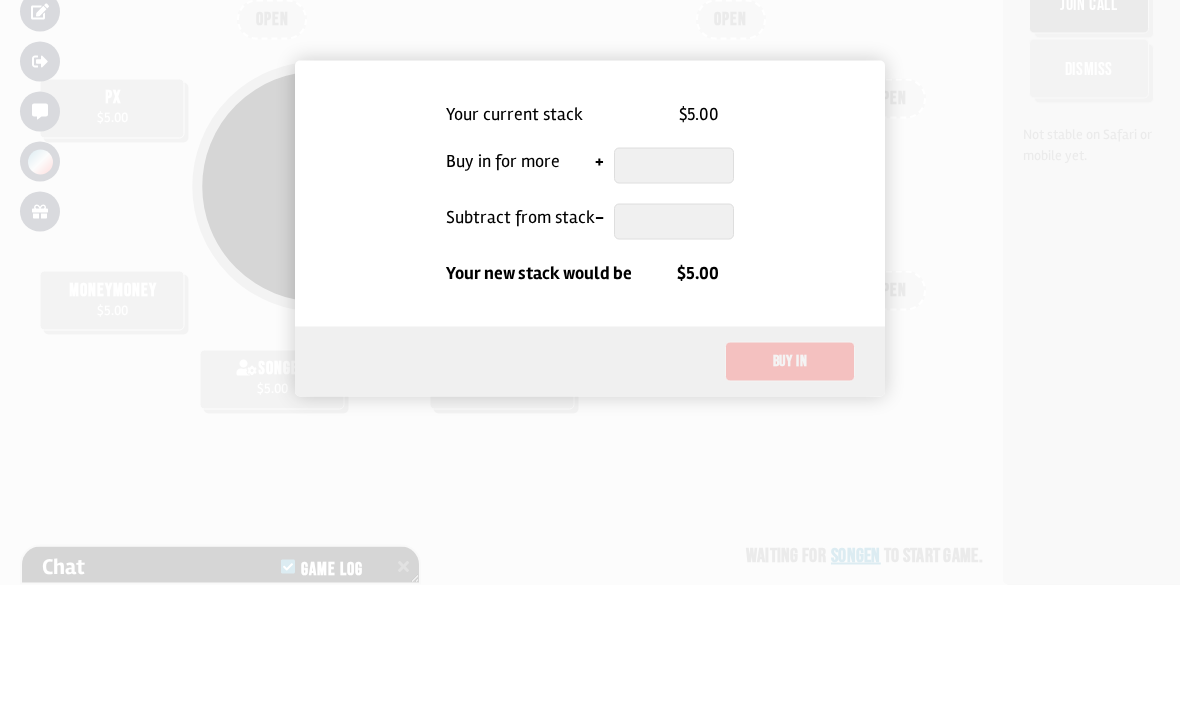 click at bounding box center [674, 350] 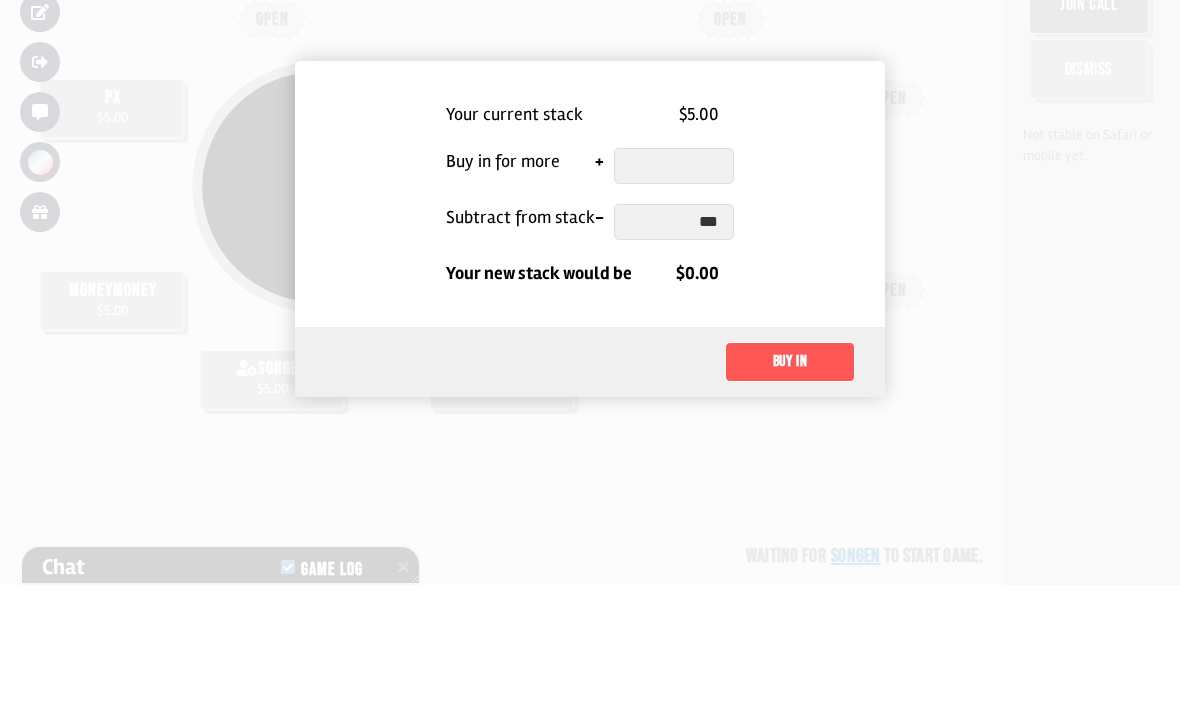 type on "****" 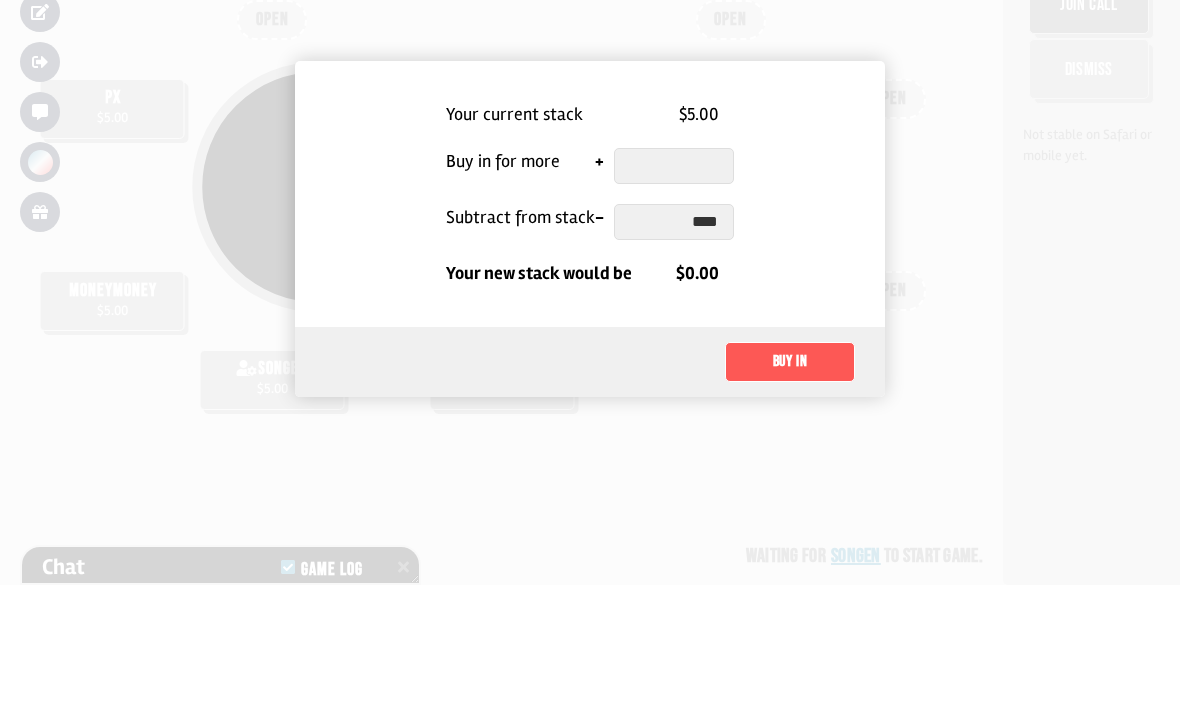 type 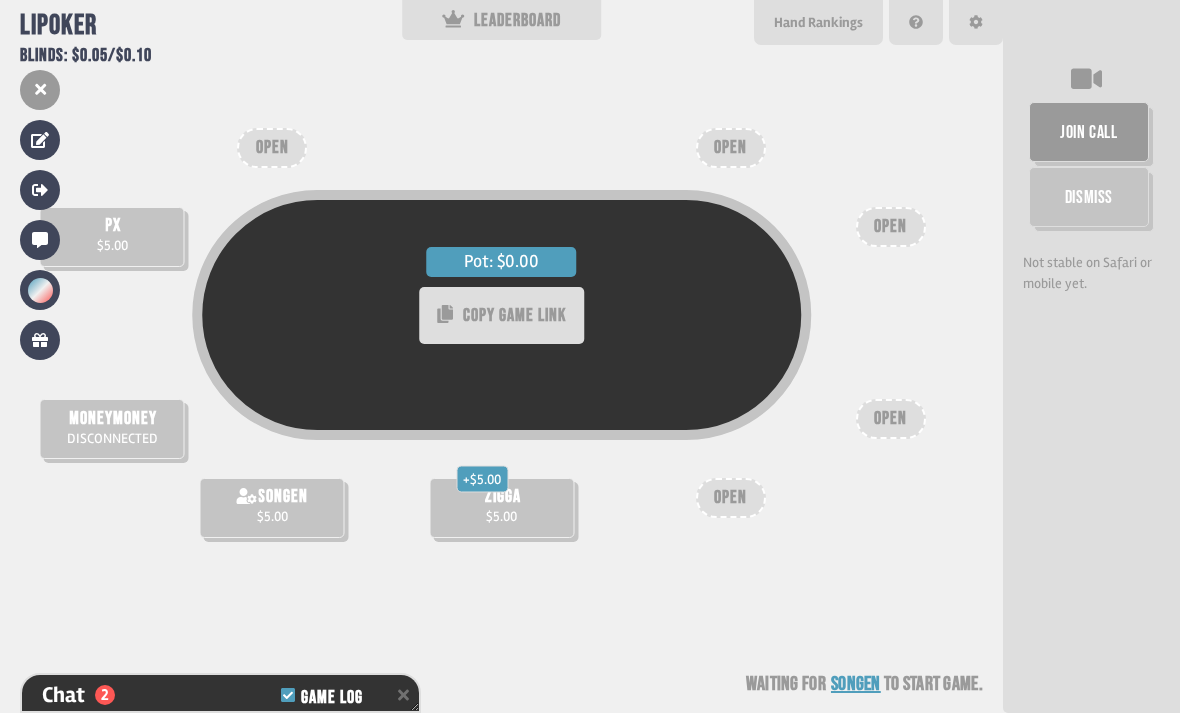 scroll, scrollTop: 643, scrollLeft: 0, axis: vertical 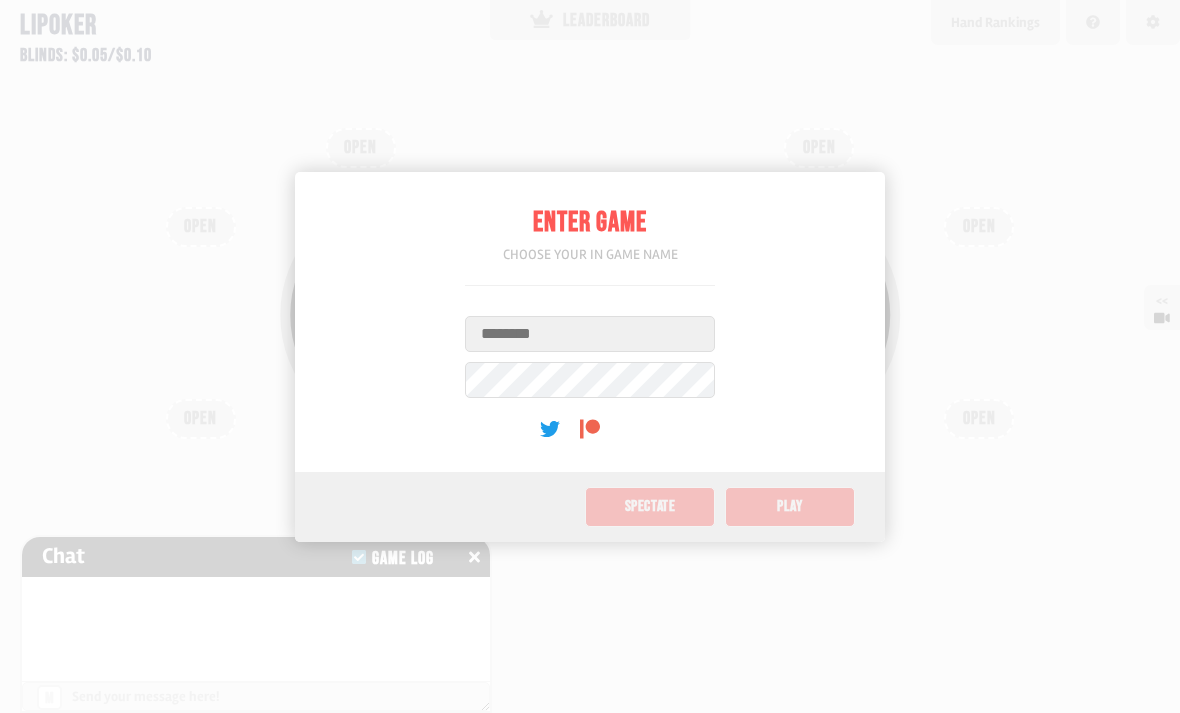 click on "Username" at bounding box center [590, 334] 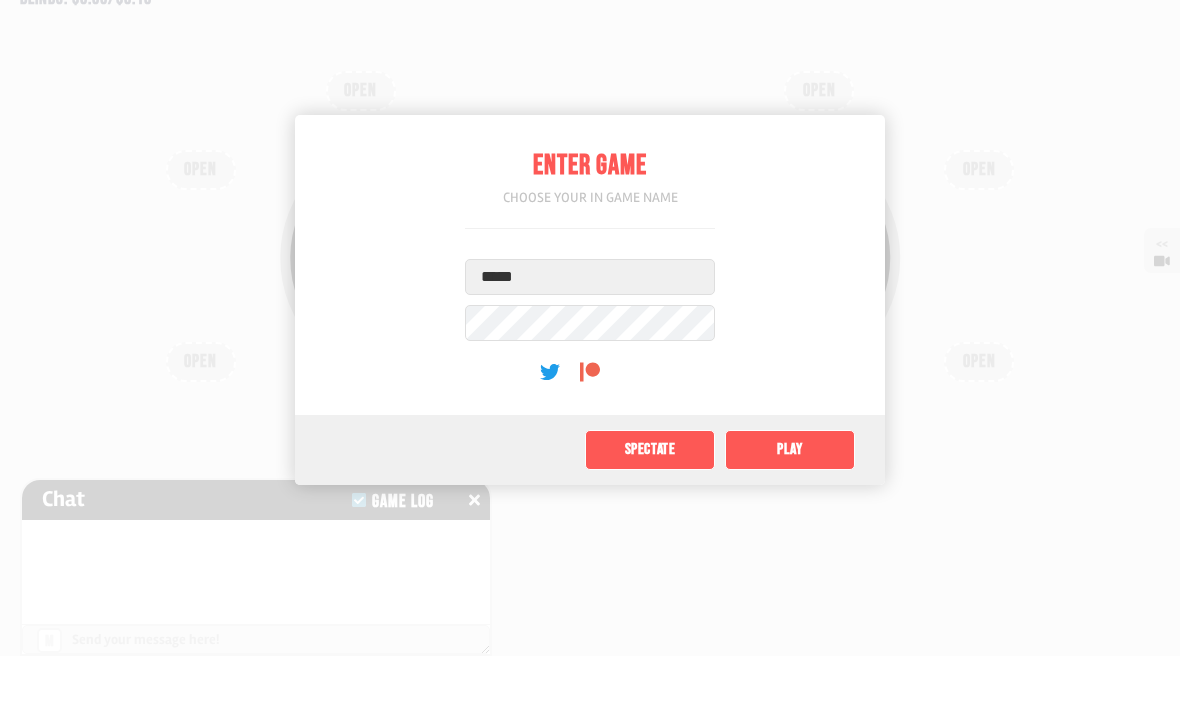 scroll, scrollTop: 57, scrollLeft: 0, axis: vertical 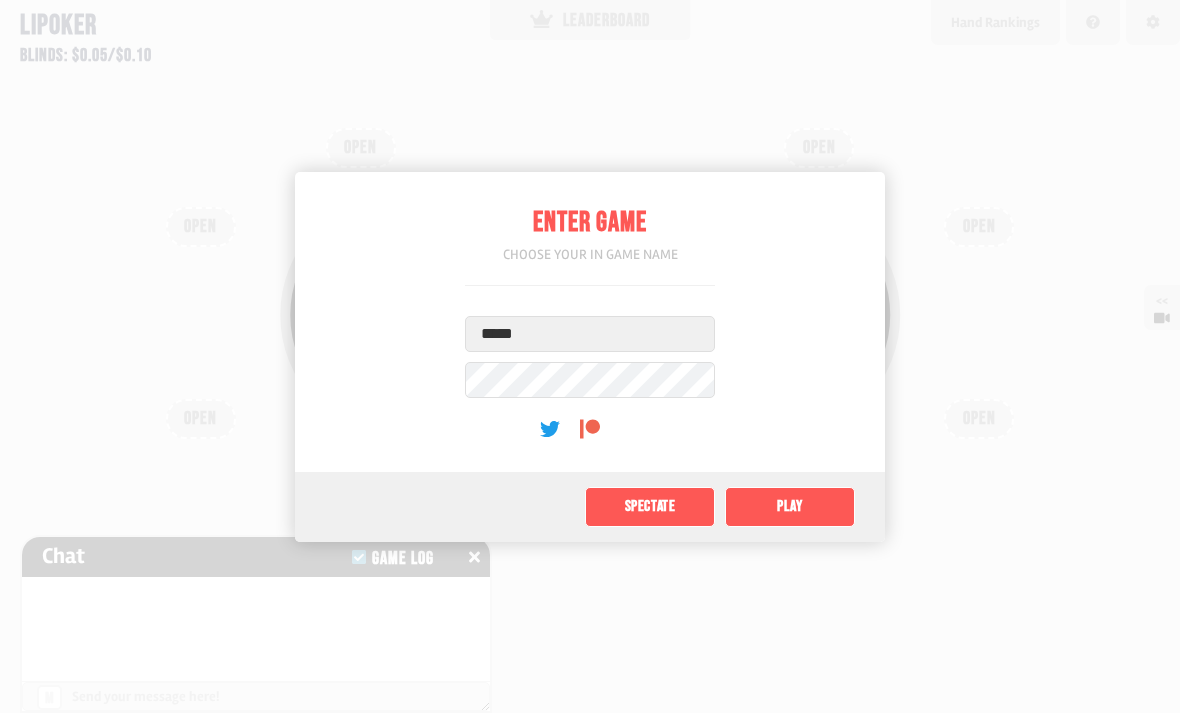 type on "*****" 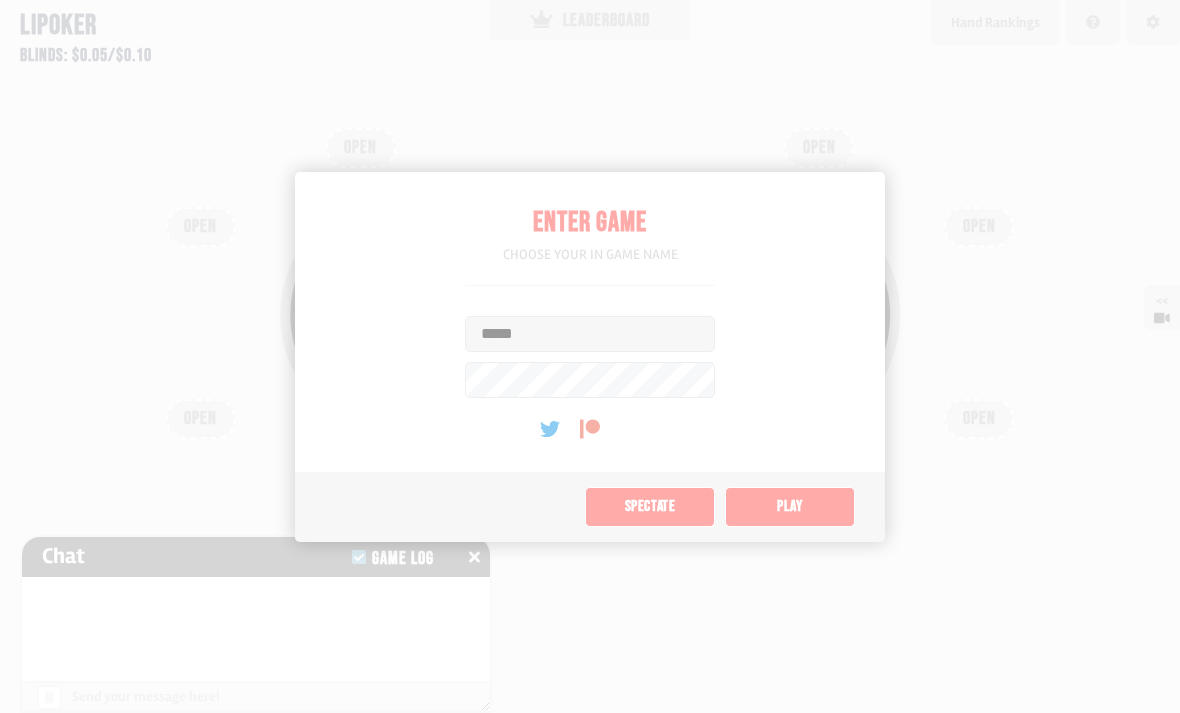 click on "OPEN" at bounding box center [819, 498] 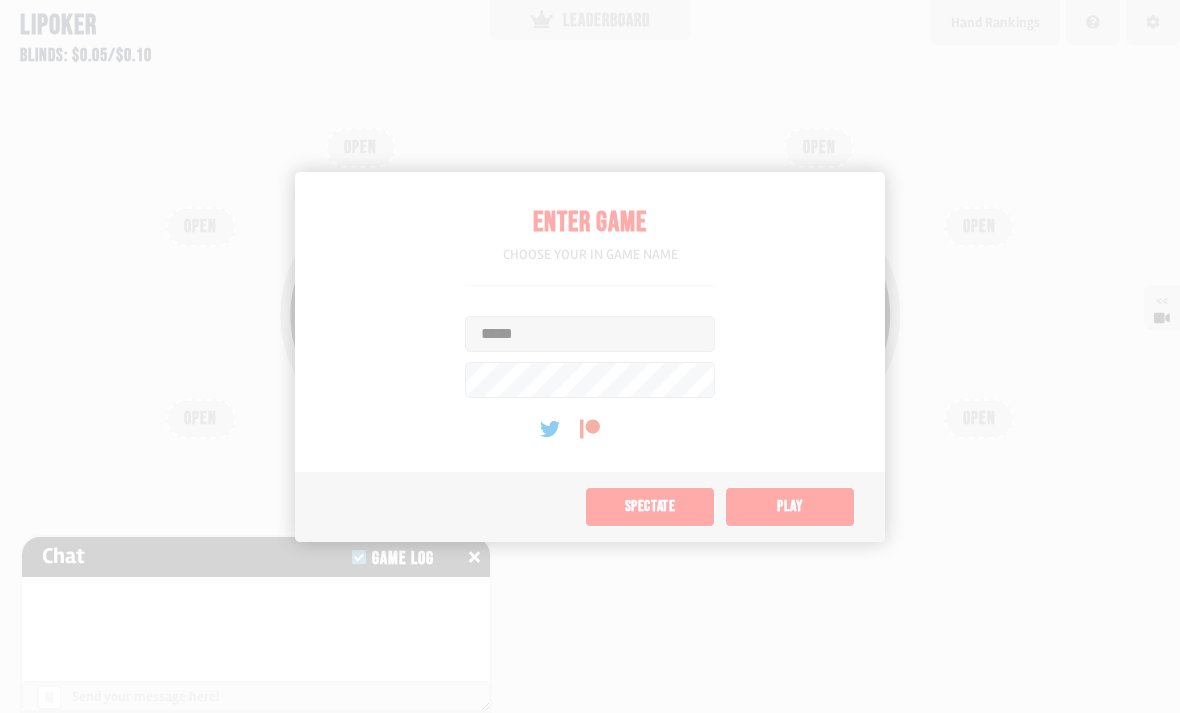 click on "Pot: $0.00   COPY GAME LINK" at bounding box center (590, 351) 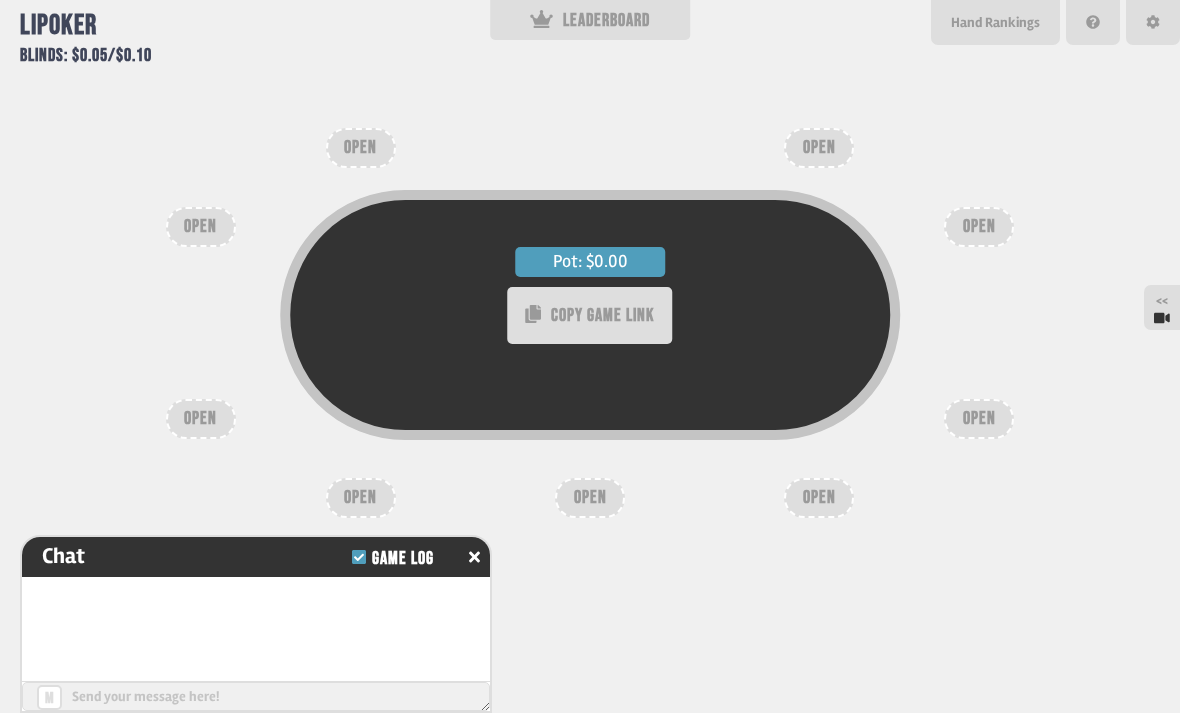 click 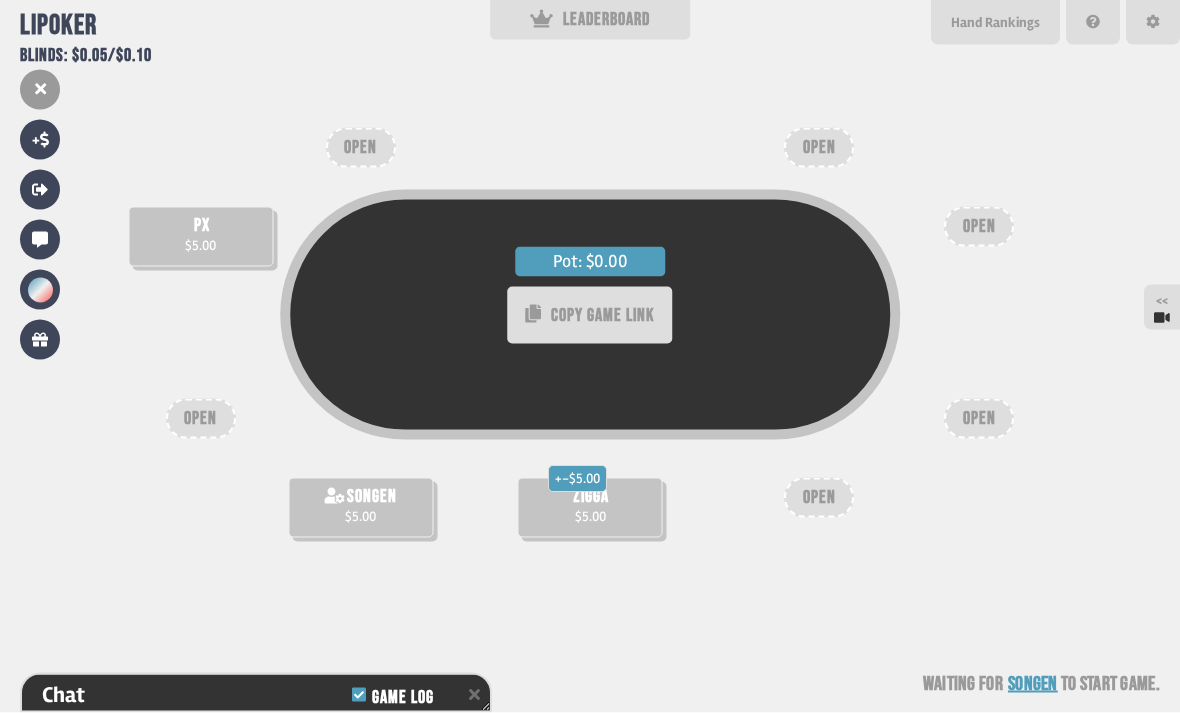 scroll, scrollTop: 0, scrollLeft: 0, axis: both 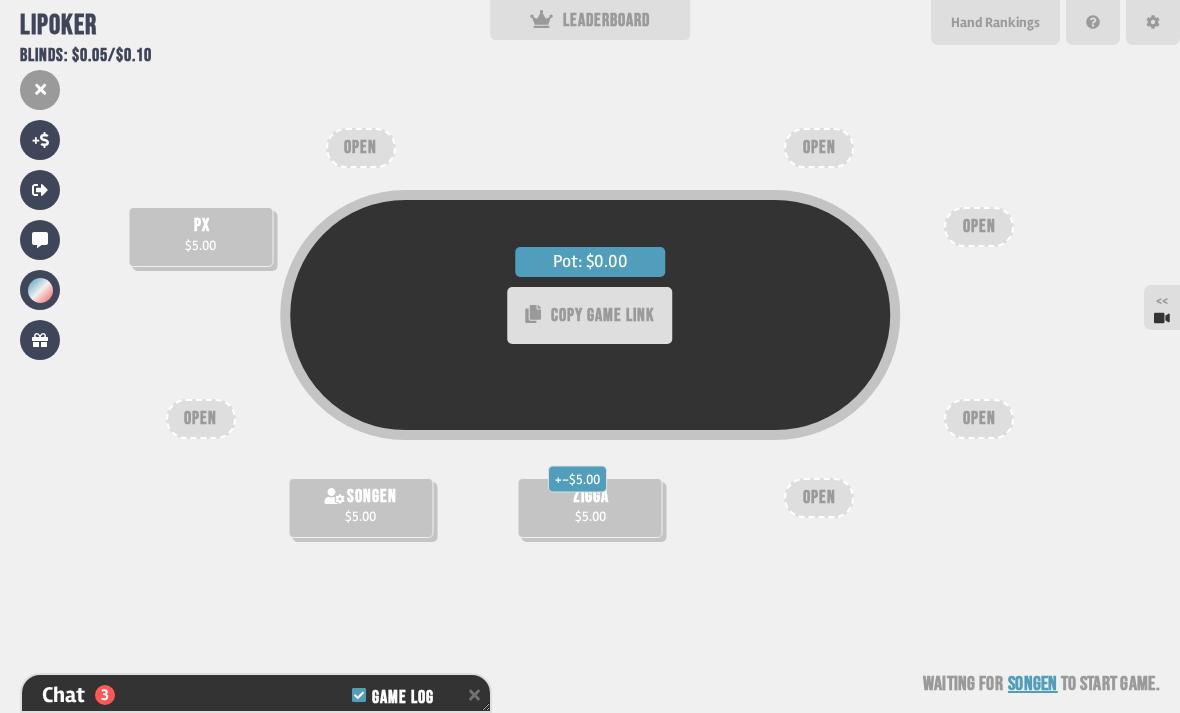 click on "Hand Rankings" at bounding box center [995, 22] 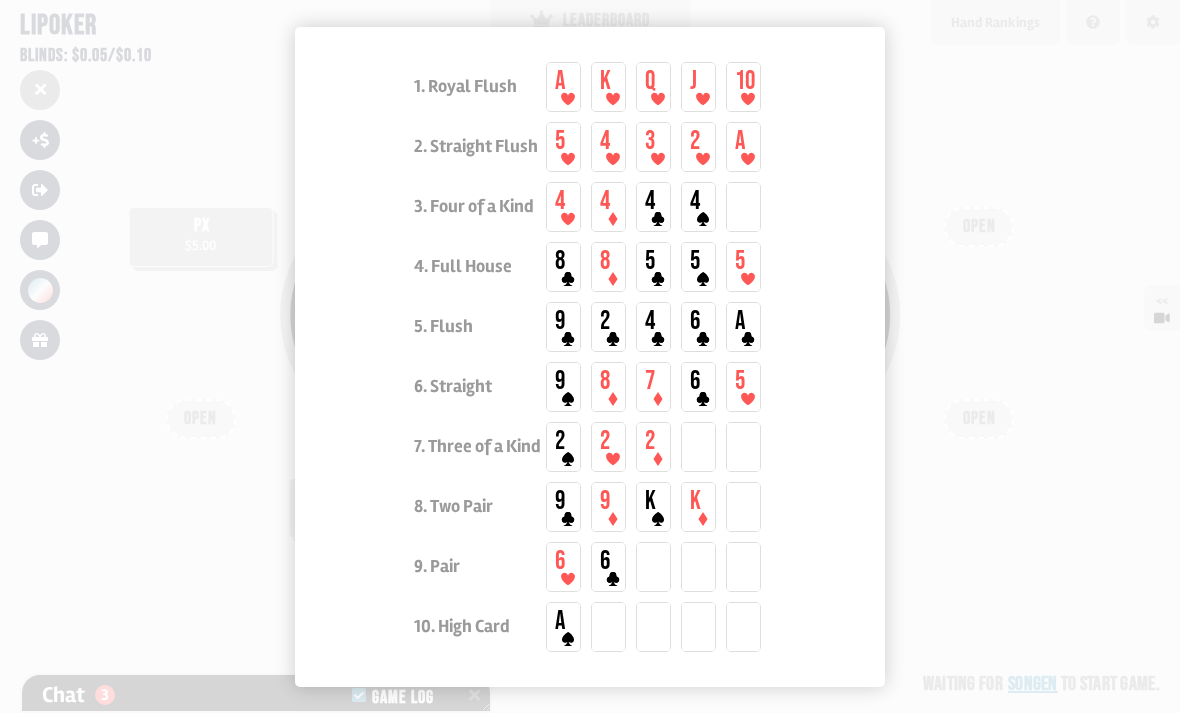 scroll, scrollTop: 64, scrollLeft: 0, axis: vertical 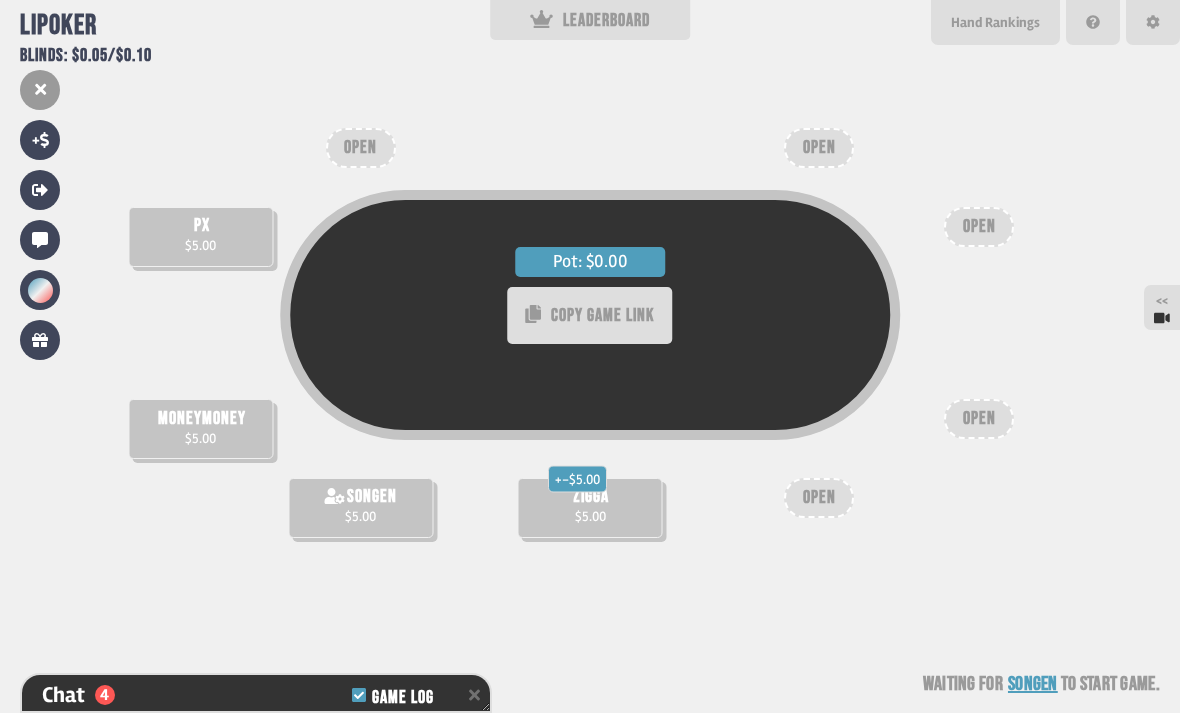click on "Hand Rankings" at bounding box center [995, 22] 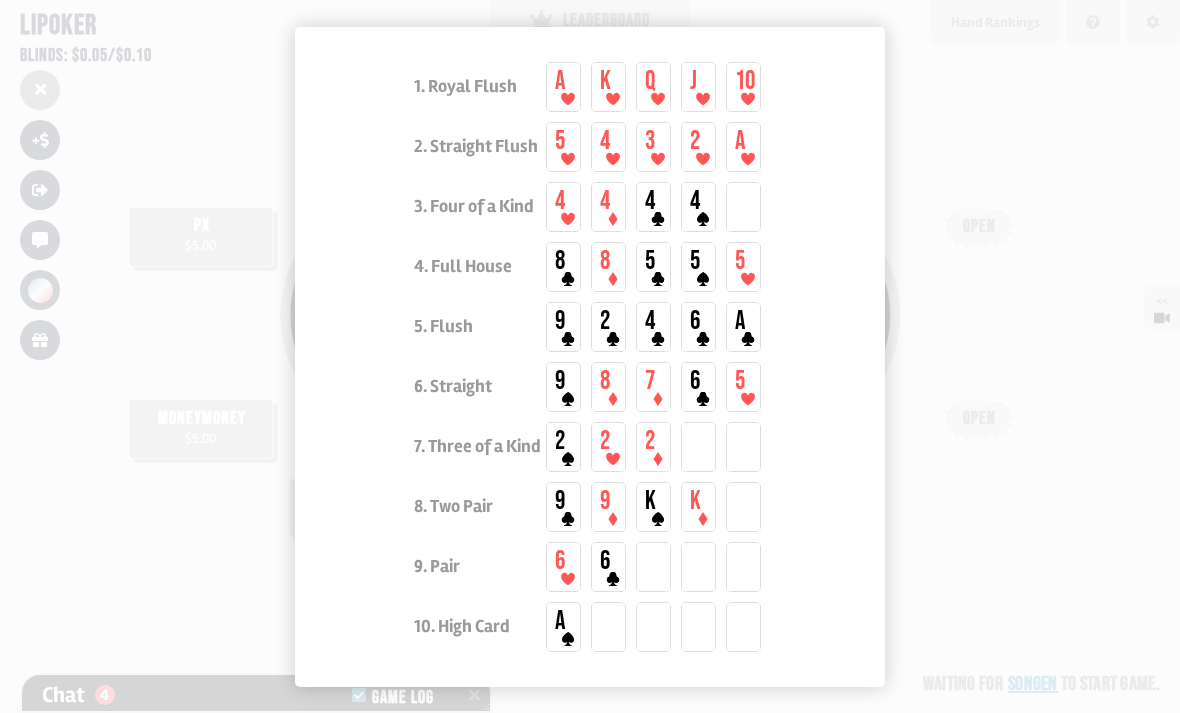 click at bounding box center (590, 356) 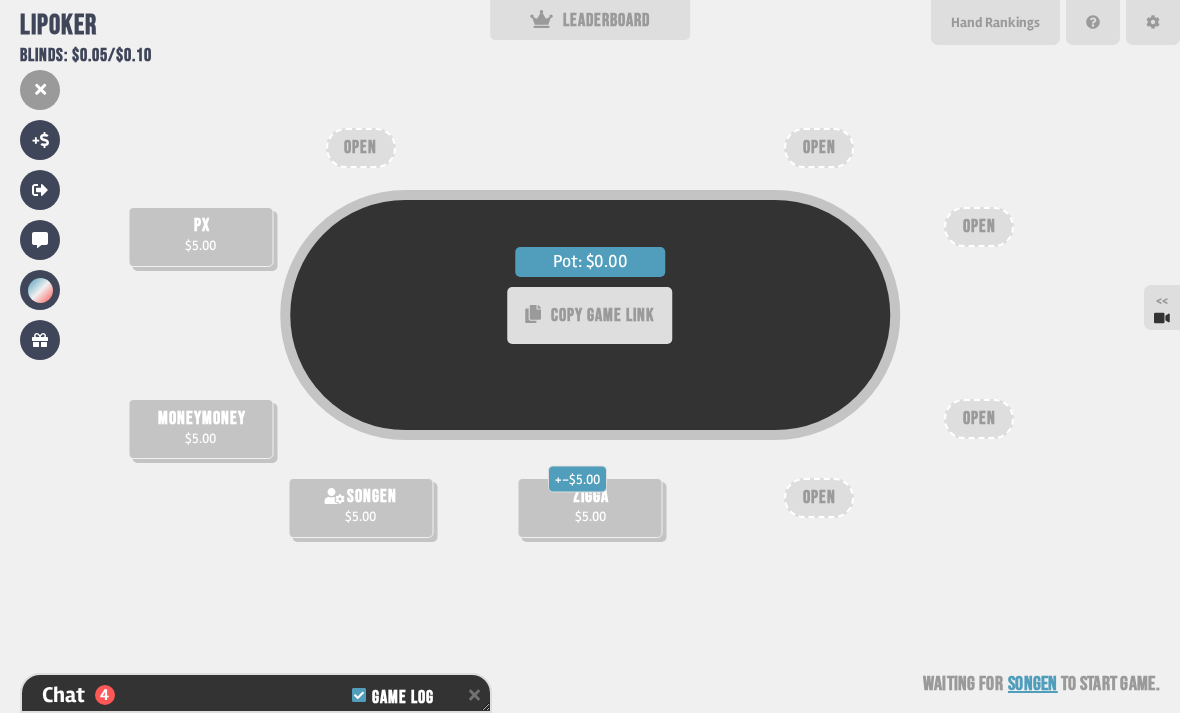 scroll, scrollTop: 216, scrollLeft: 0, axis: vertical 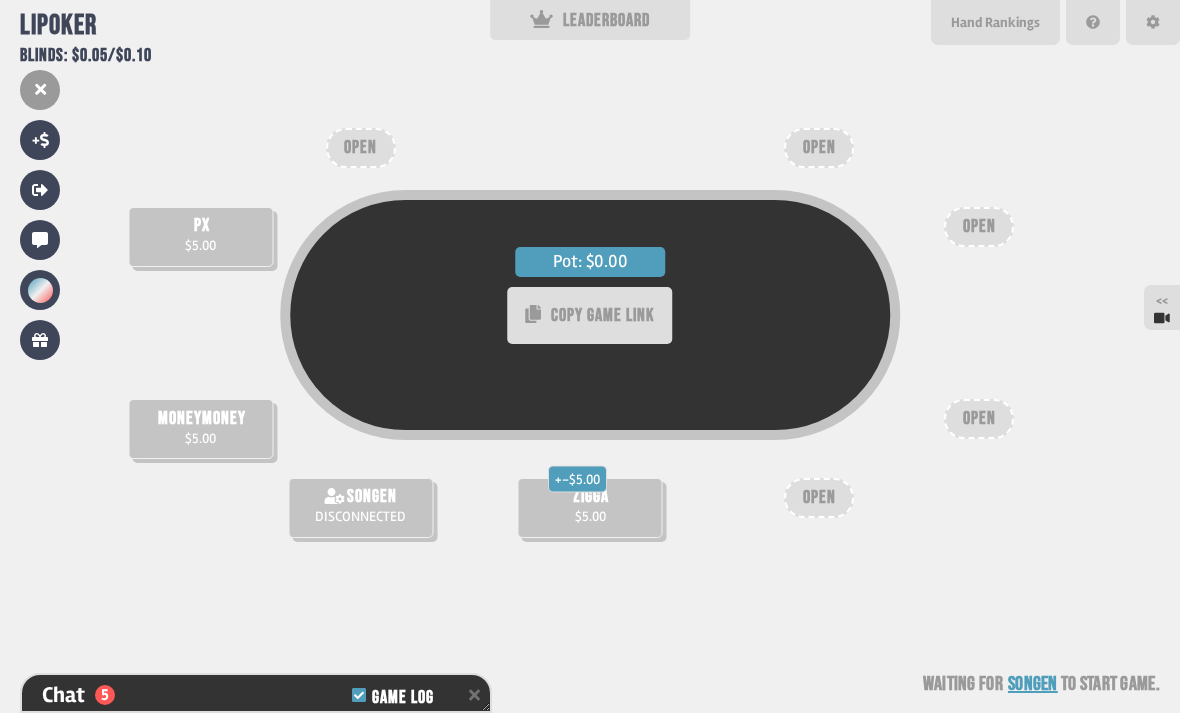click on "Hand Rankings" at bounding box center [995, 22] 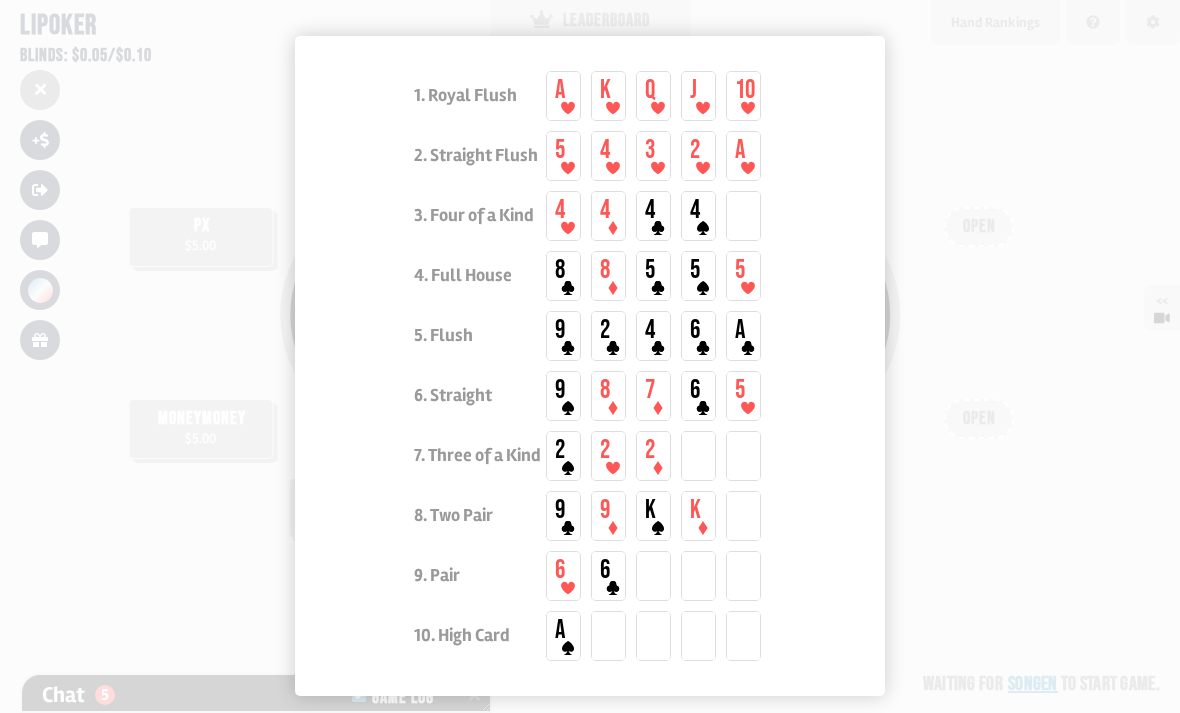 scroll, scrollTop: 93, scrollLeft: 0, axis: vertical 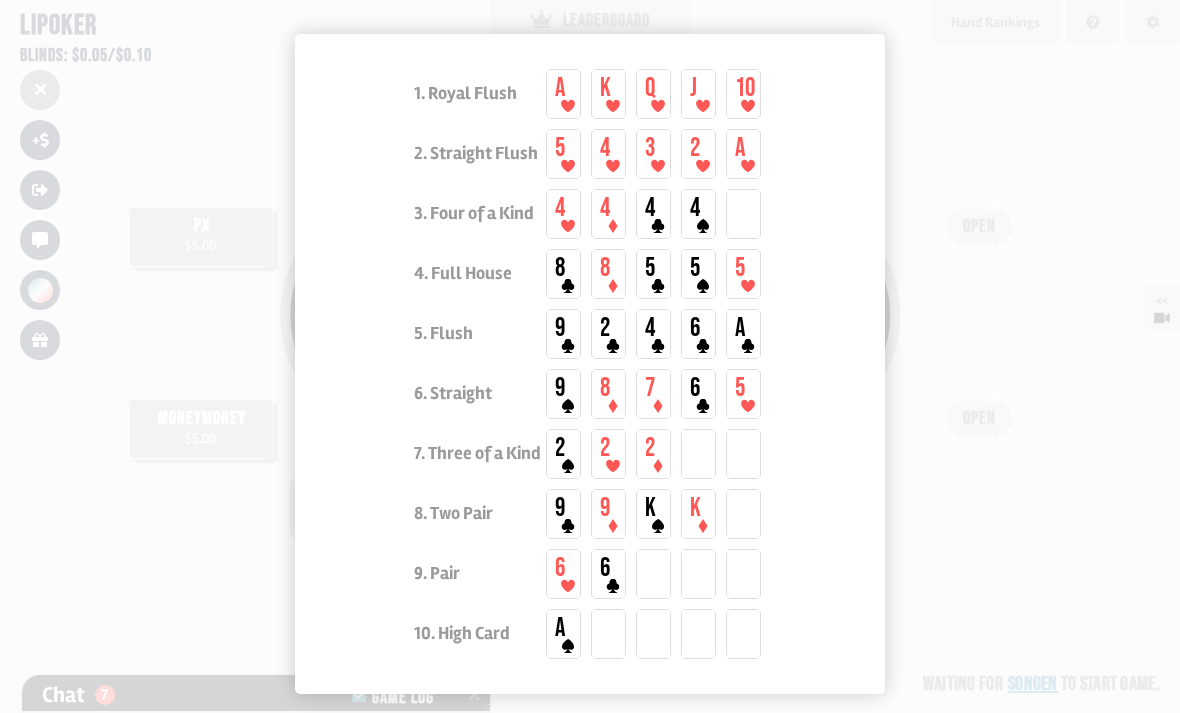 click at bounding box center (590, 356) 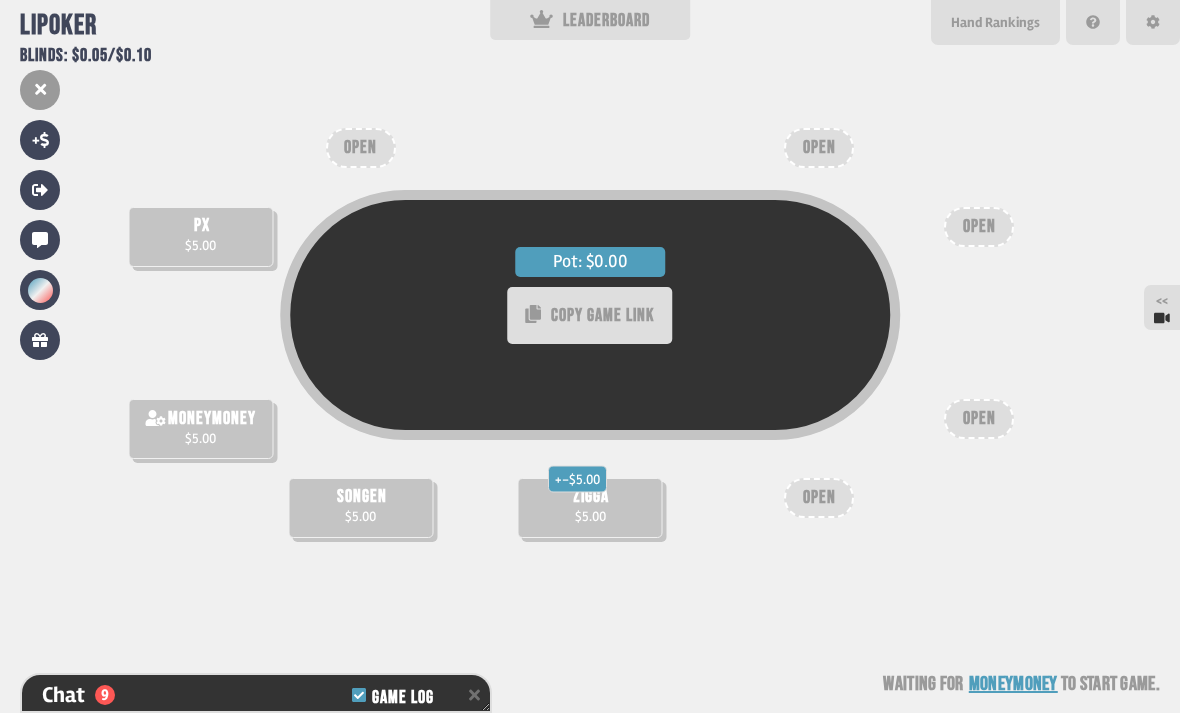 scroll, scrollTop: 361, scrollLeft: 0, axis: vertical 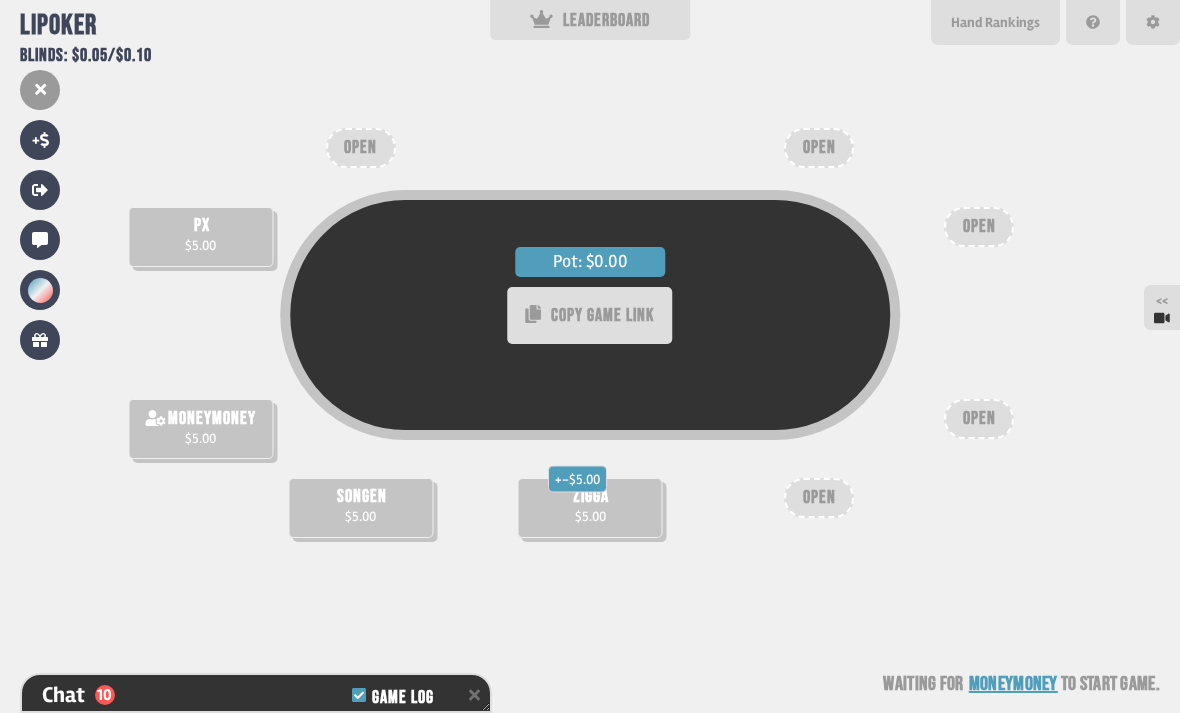 click on "+ -$5.00 zigga $5.00" at bounding box center [590, 508] 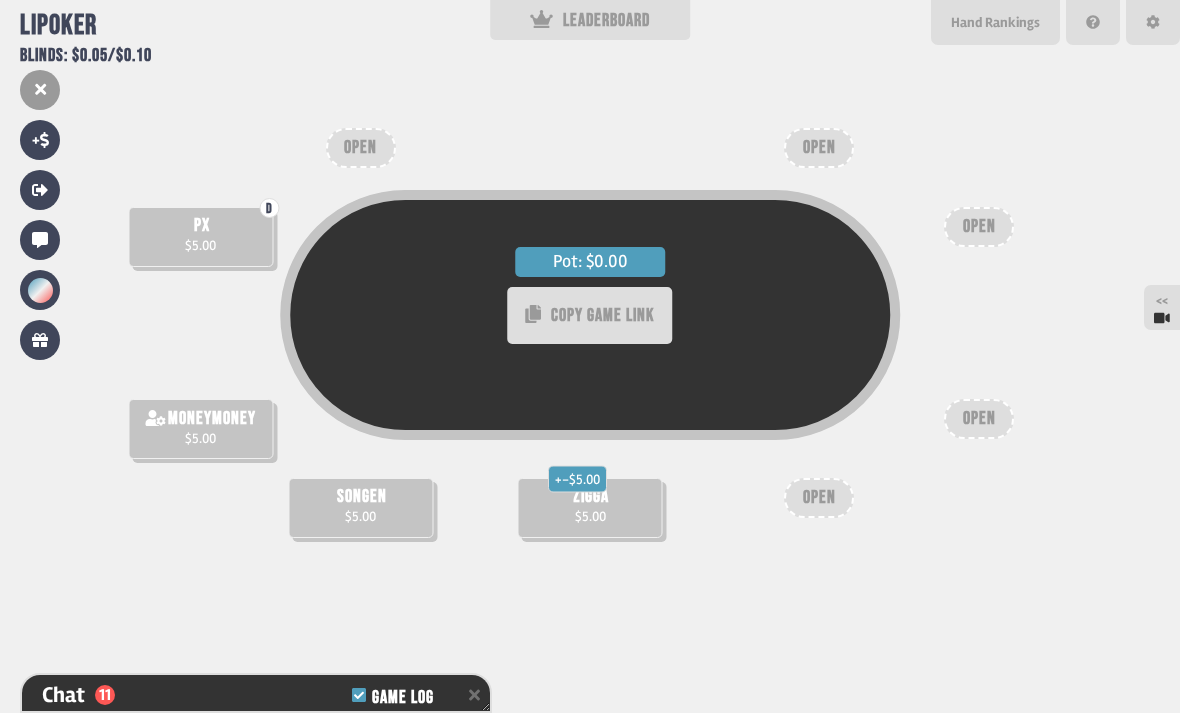 click 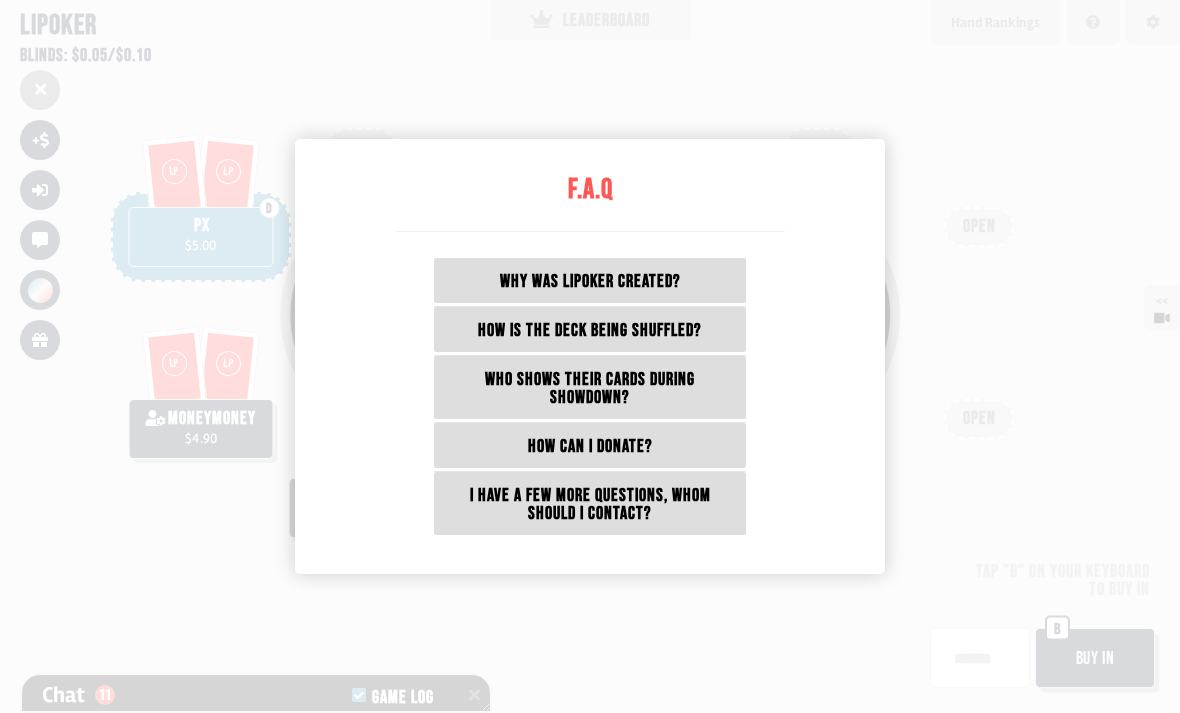 click at bounding box center (590, 356) 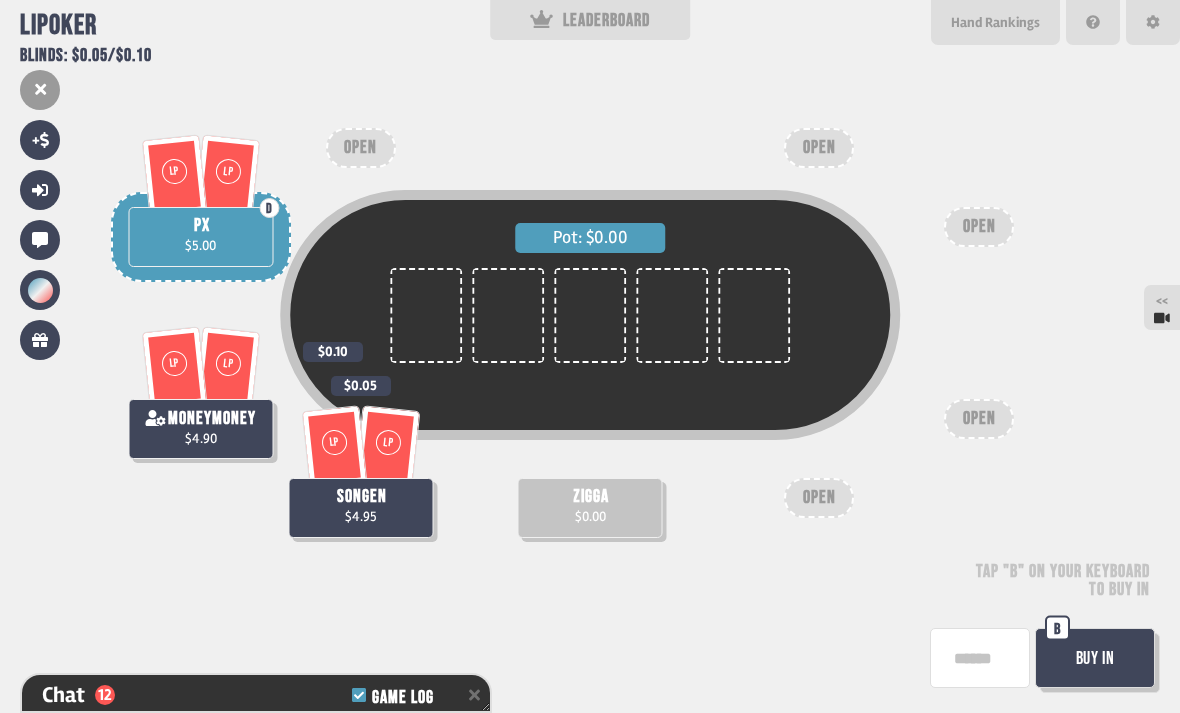 scroll, scrollTop: 419, scrollLeft: 0, axis: vertical 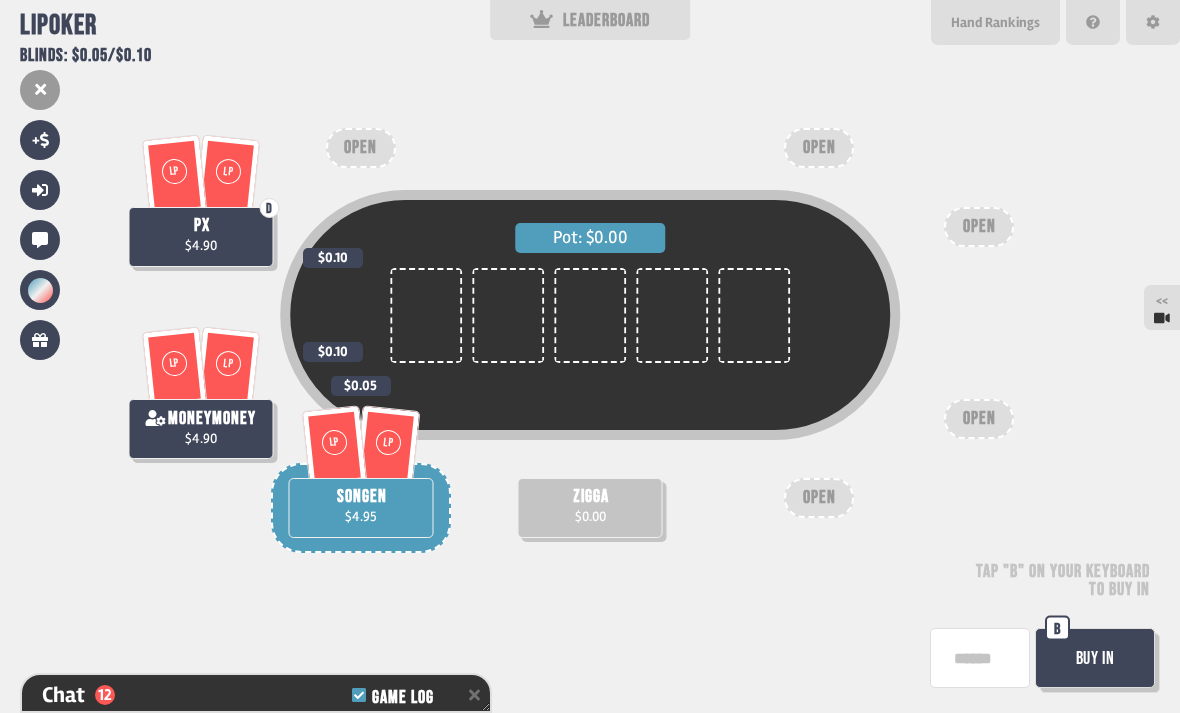click at bounding box center (980, 658) 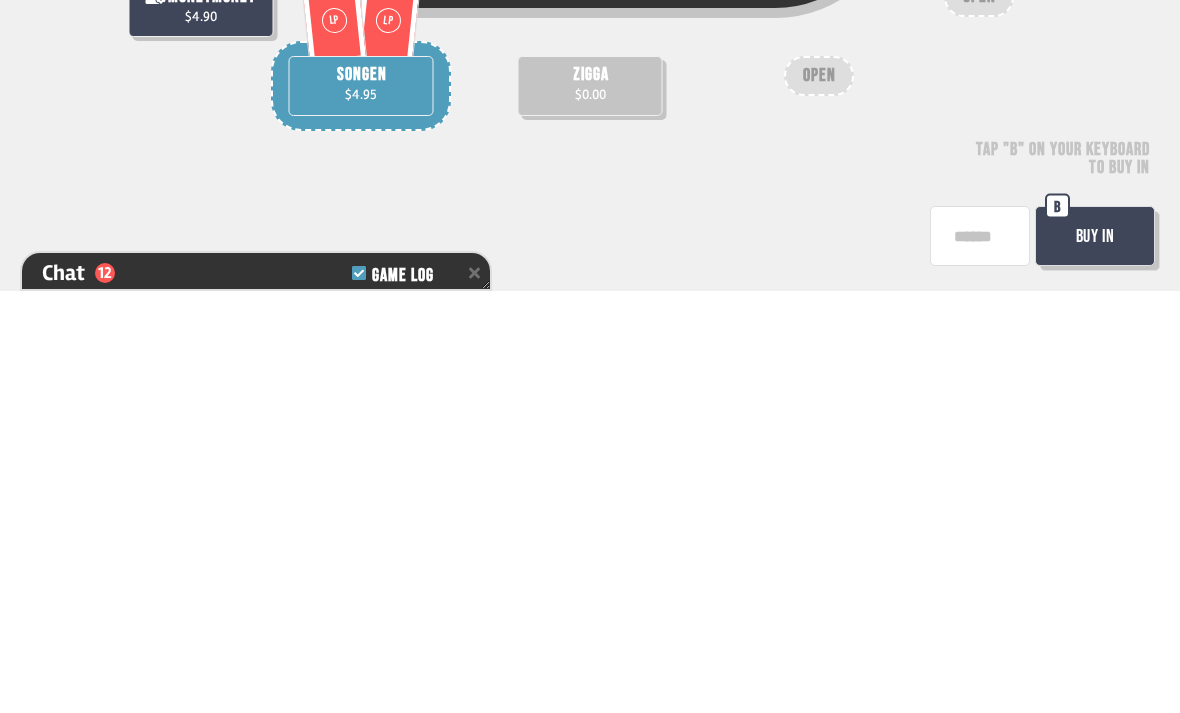 type on "*" 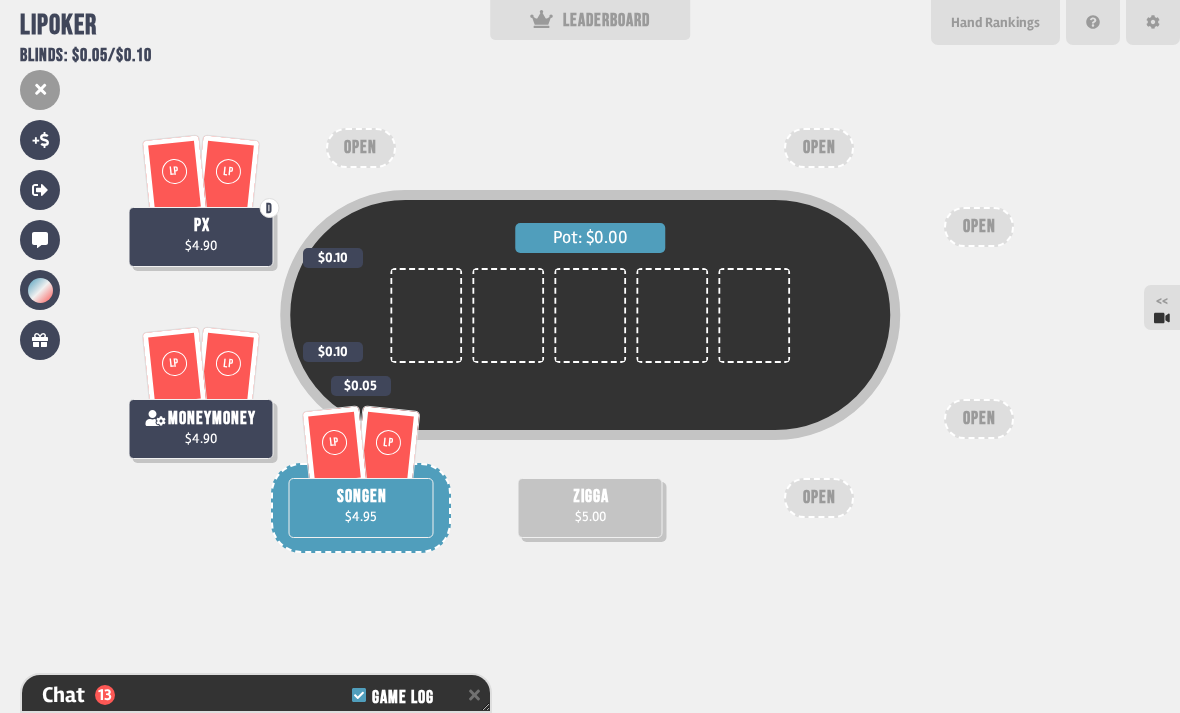 scroll, scrollTop: 477, scrollLeft: 0, axis: vertical 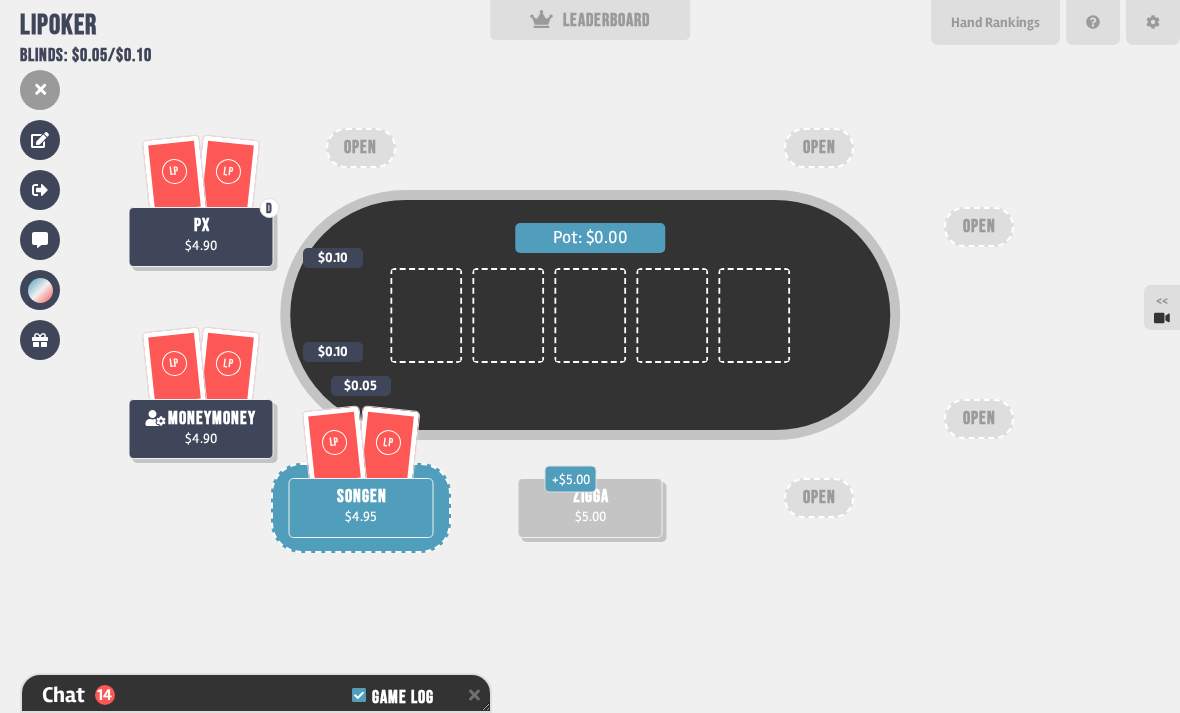 click on "+ $5.00" at bounding box center (571, 478) 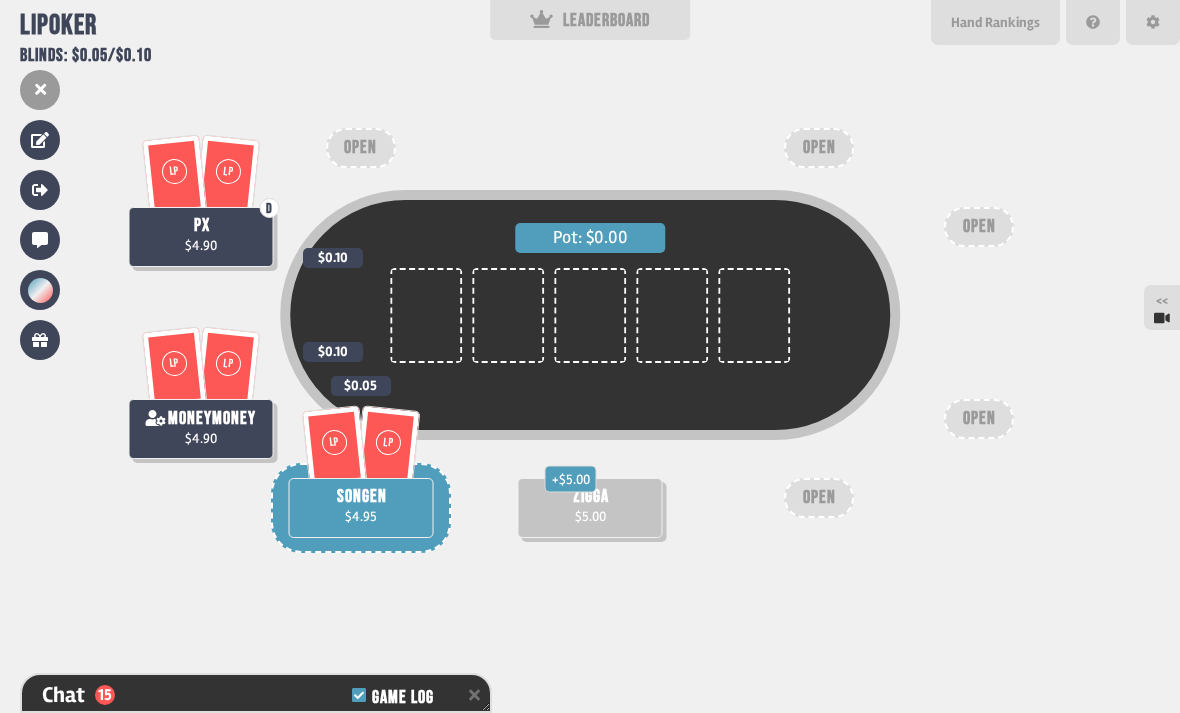 scroll, scrollTop: 506, scrollLeft: 0, axis: vertical 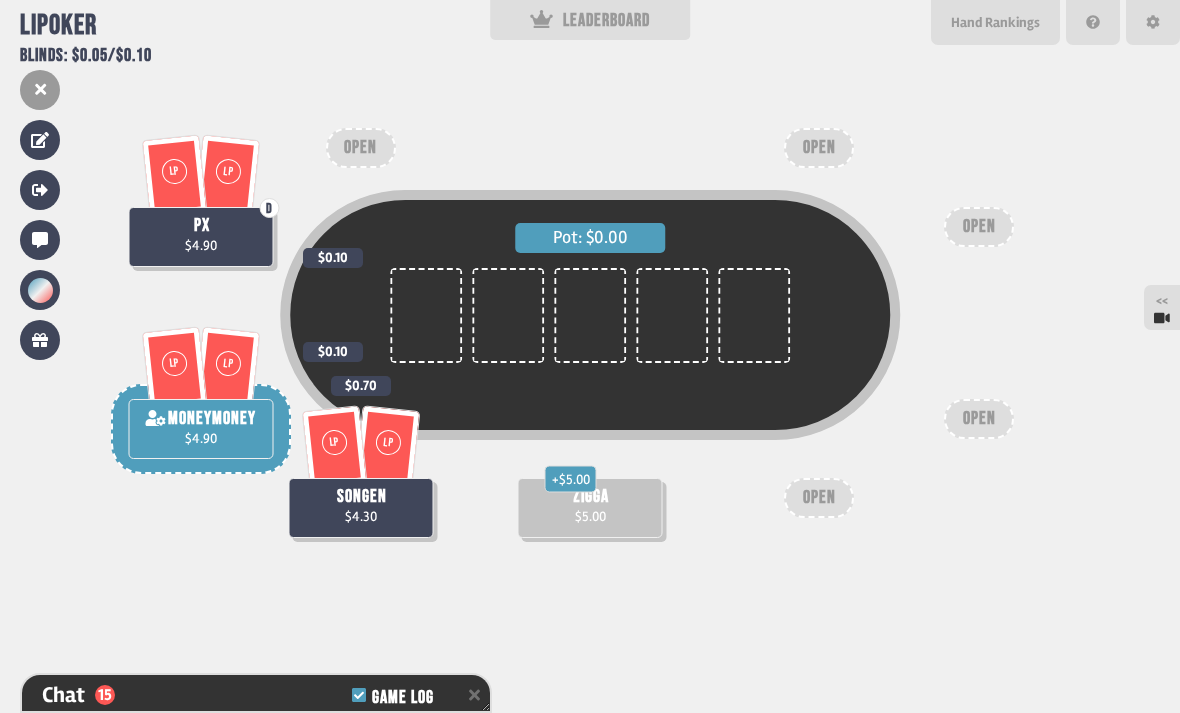 click on "+ $5.00" at bounding box center (571, 478) 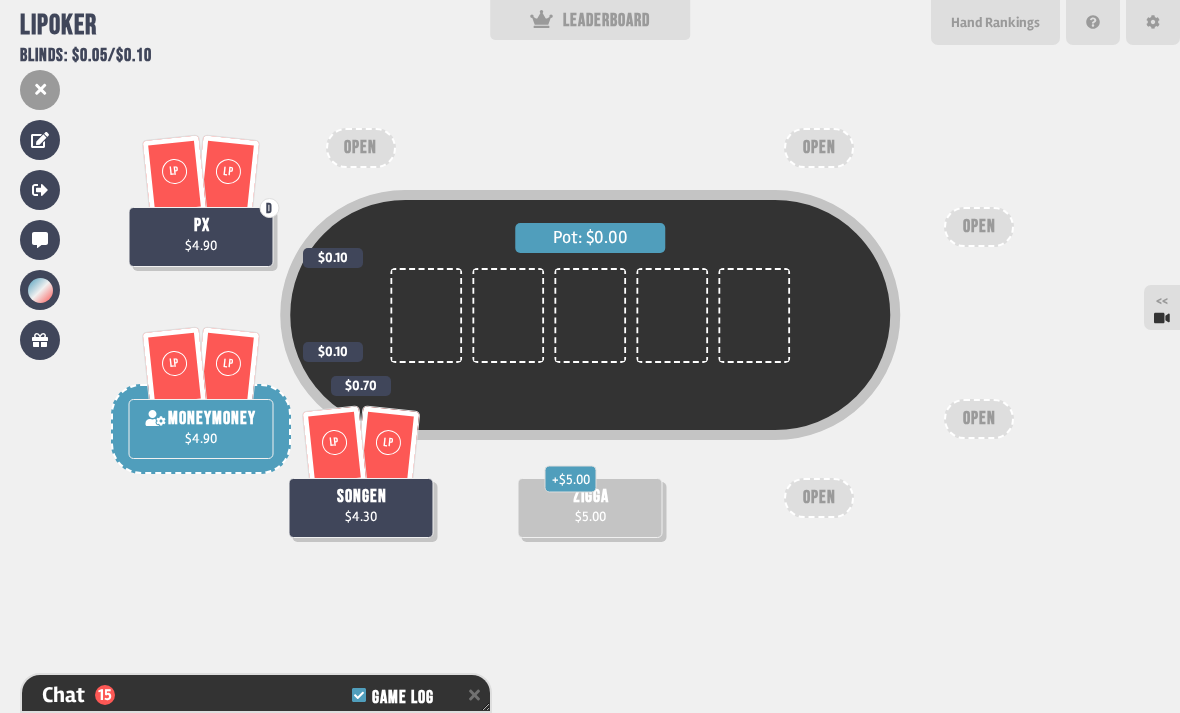 click on "+ $5.00" at bounding box center [571, 478] 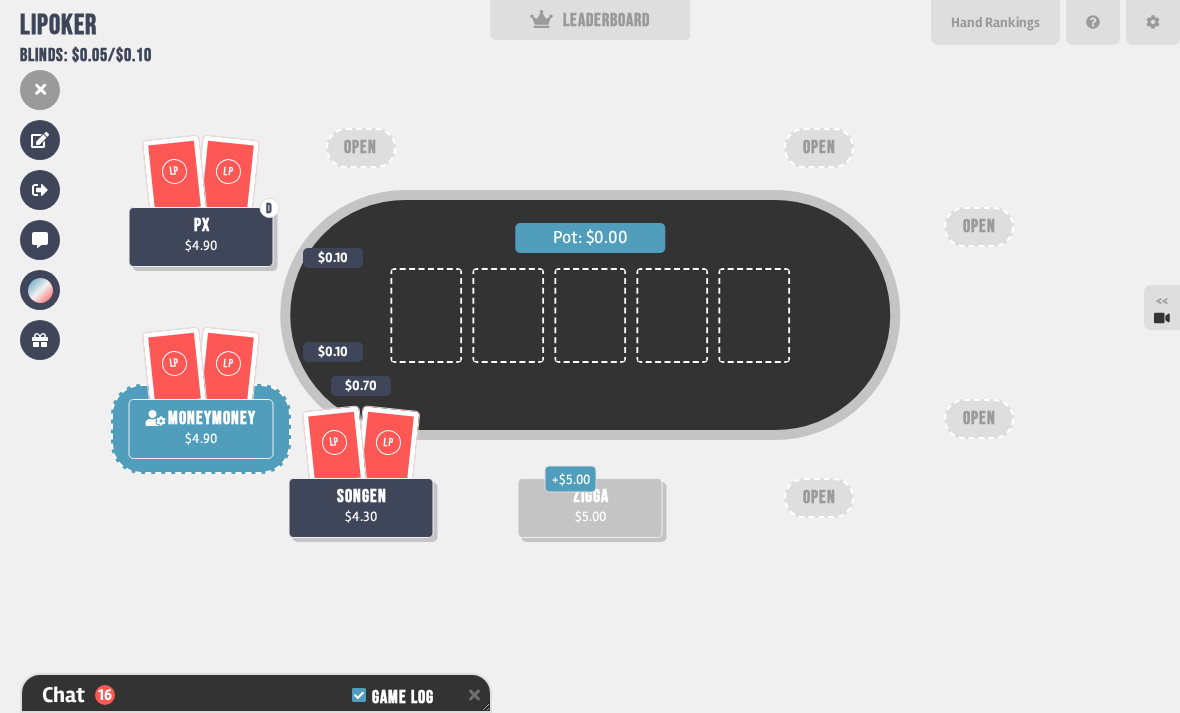 scroll, scrollTop: 535, scrollLeft: 0, axis: vertical 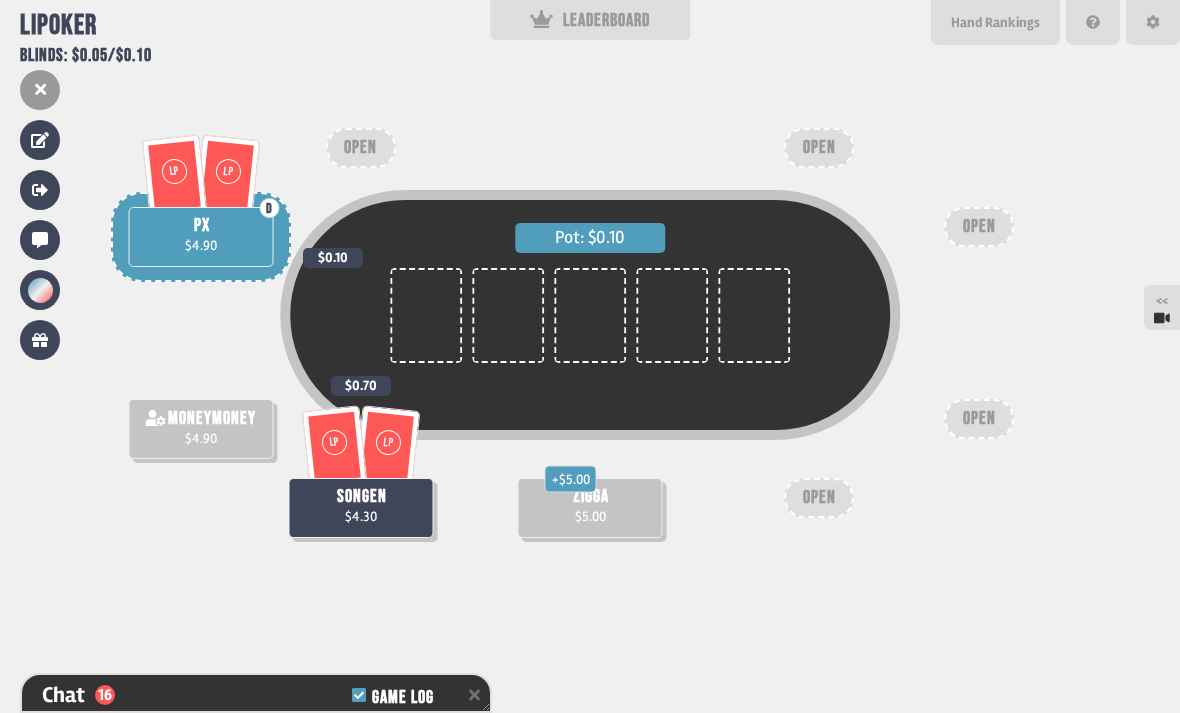click on "+ $5.00" at bounding box center (571, 478) 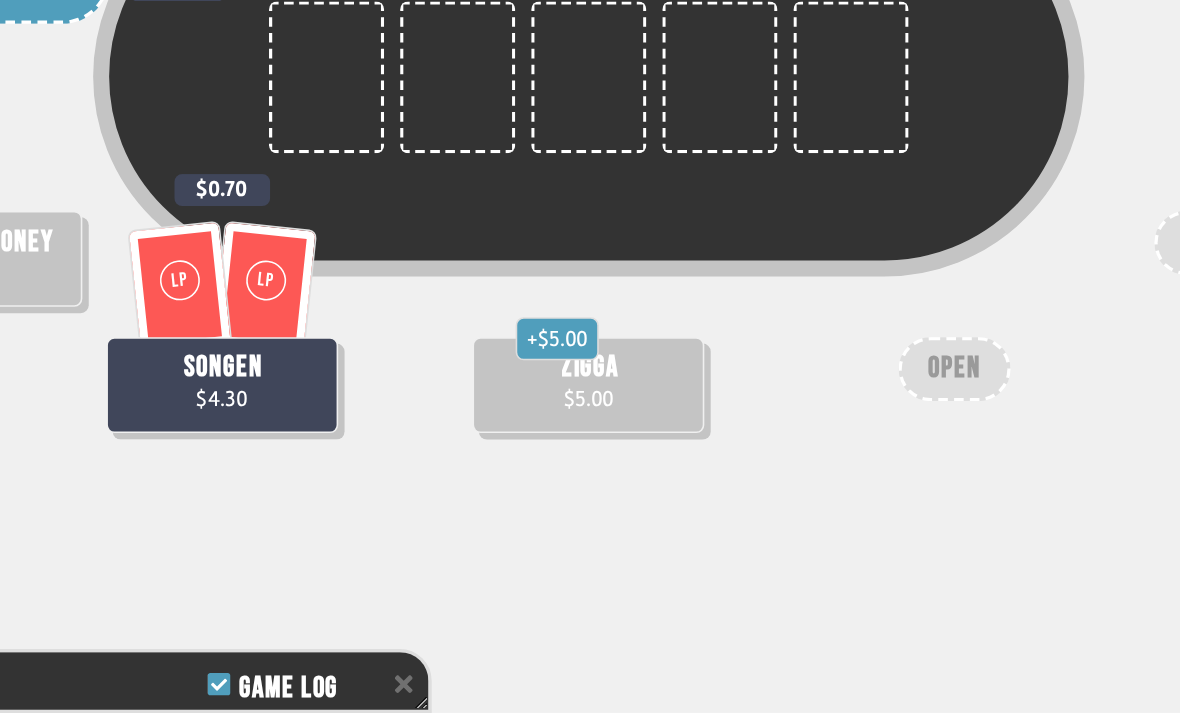 click on "Pot: $0.10   + $5.00 zigga $5.00  LP LP songen $4.30  $0.70  moneymoney $4.90  LP LP D px $4.90  $0.10  OPEN OPEN OPEN OPEN OPEN" at bounding box center (590, 356) 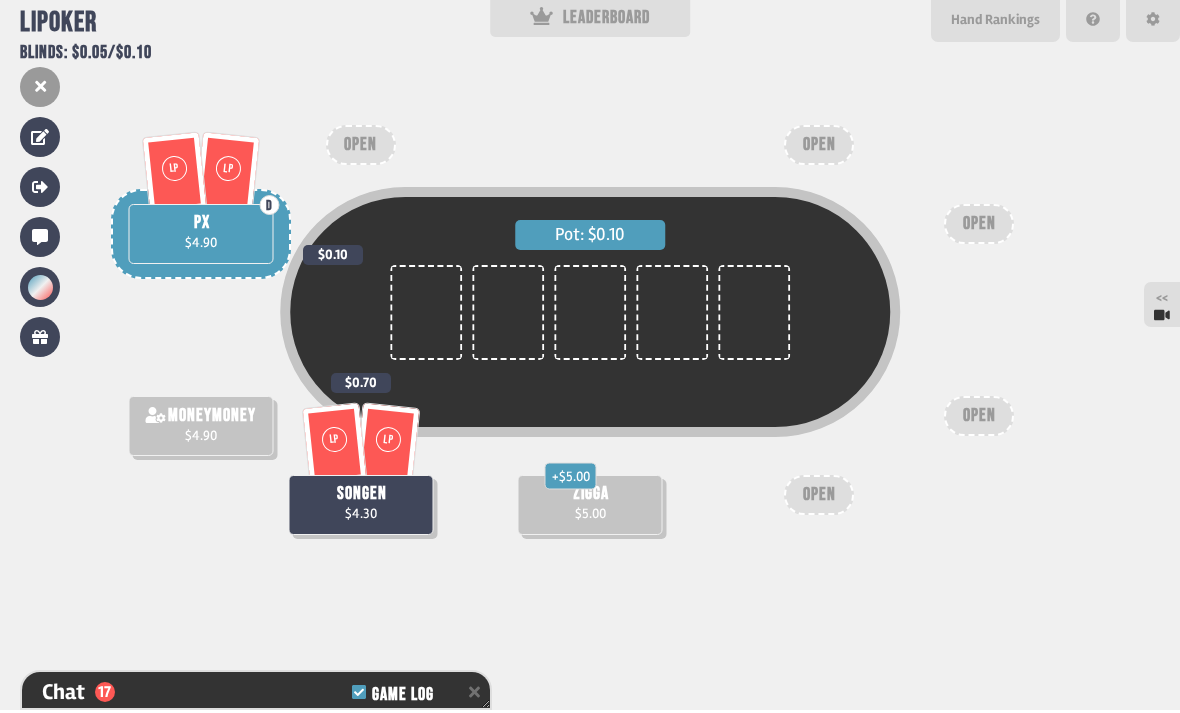 scroll, scrollTop: 62, scrollLeft: 0, axis: vertical 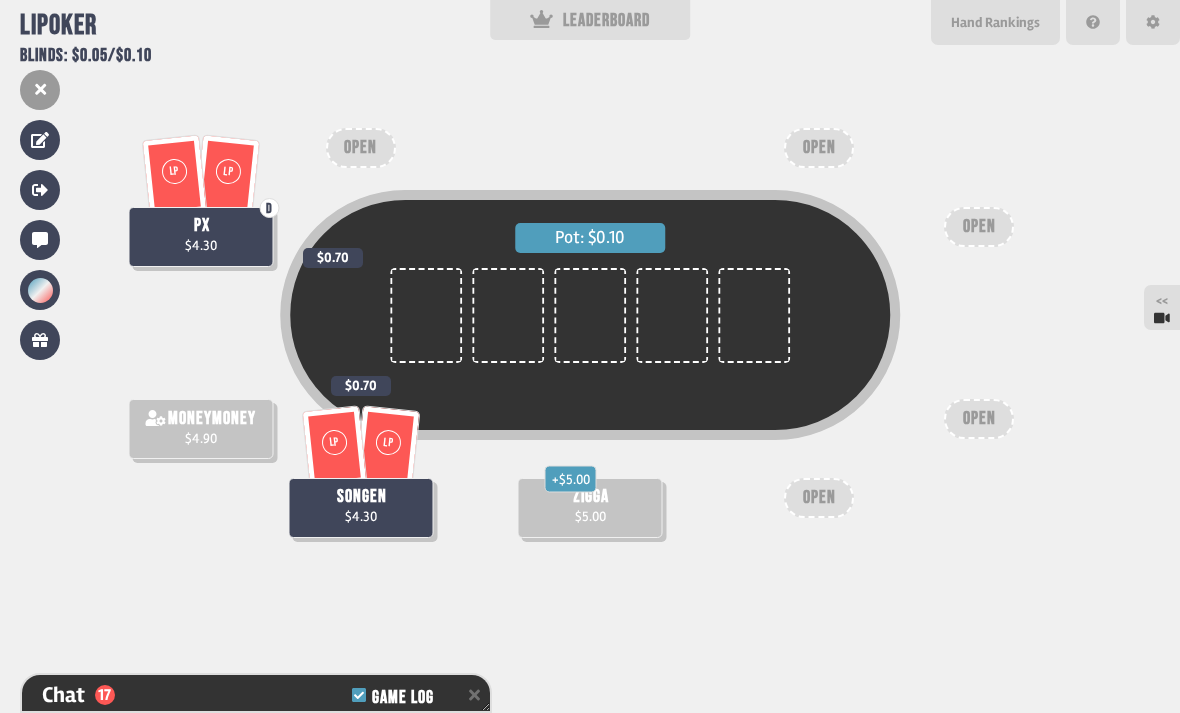 click at bounding box center (426, 315) 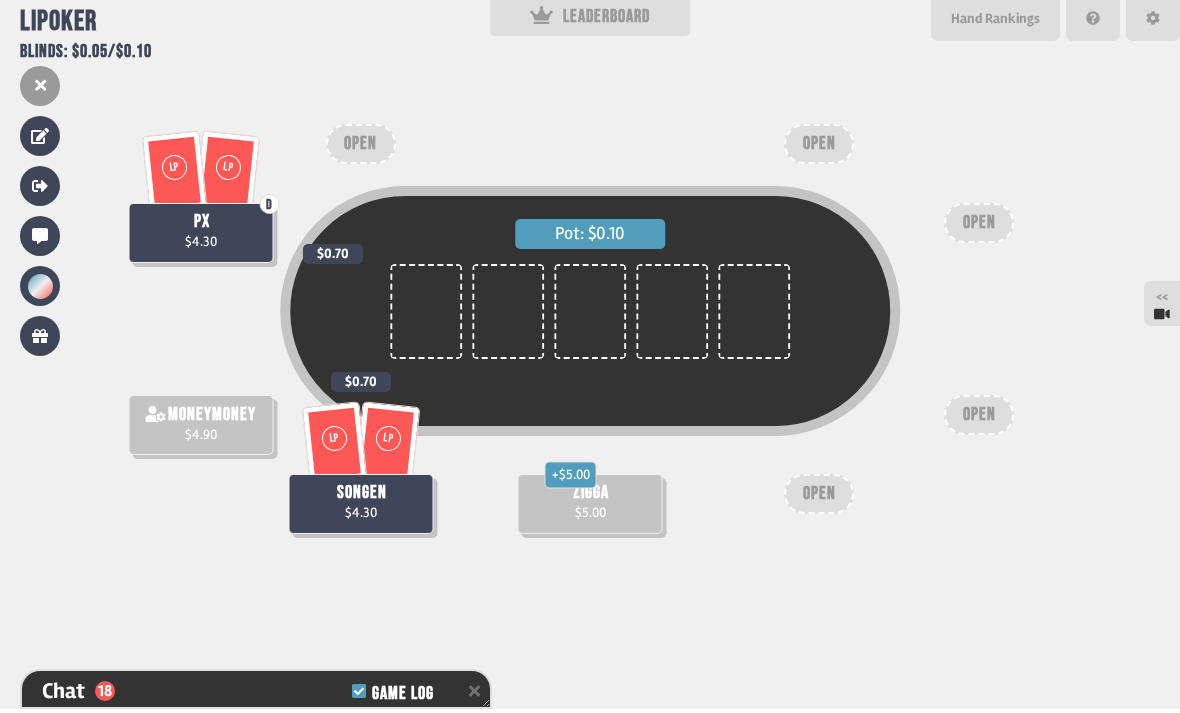 scroll, scrollTop: 593, scrollLeft: 0, axis: vertical 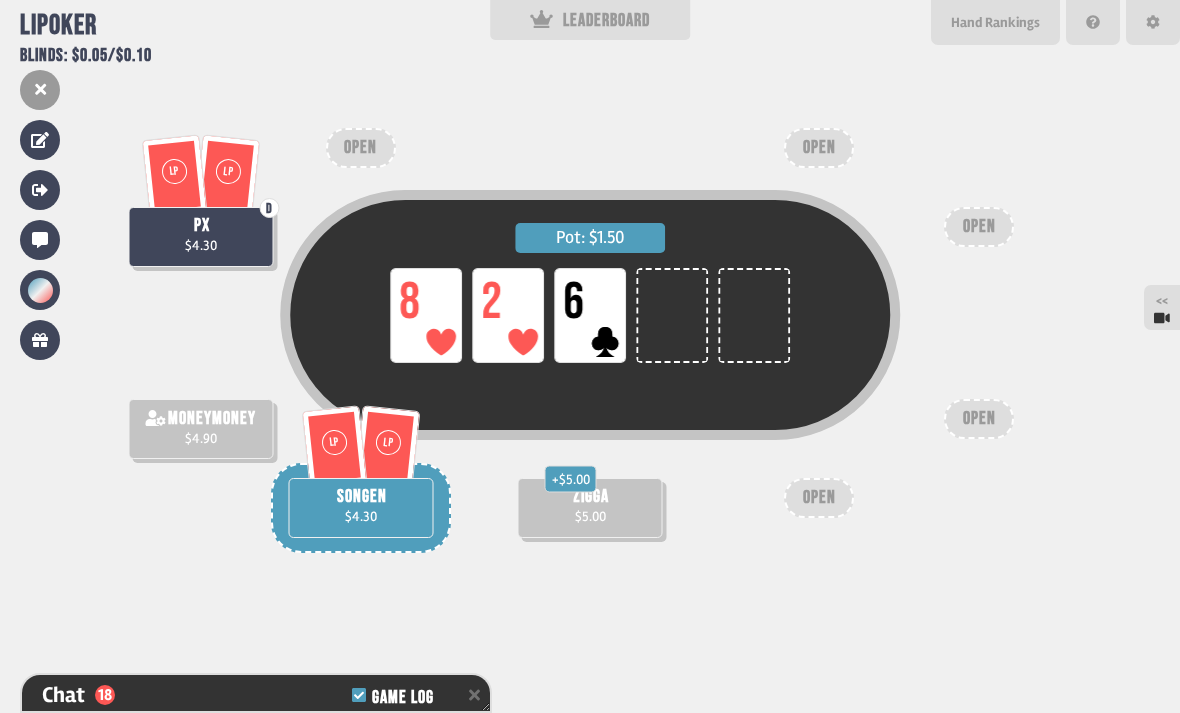 click on "Hand Rankings" at bounding box center (995, 22) 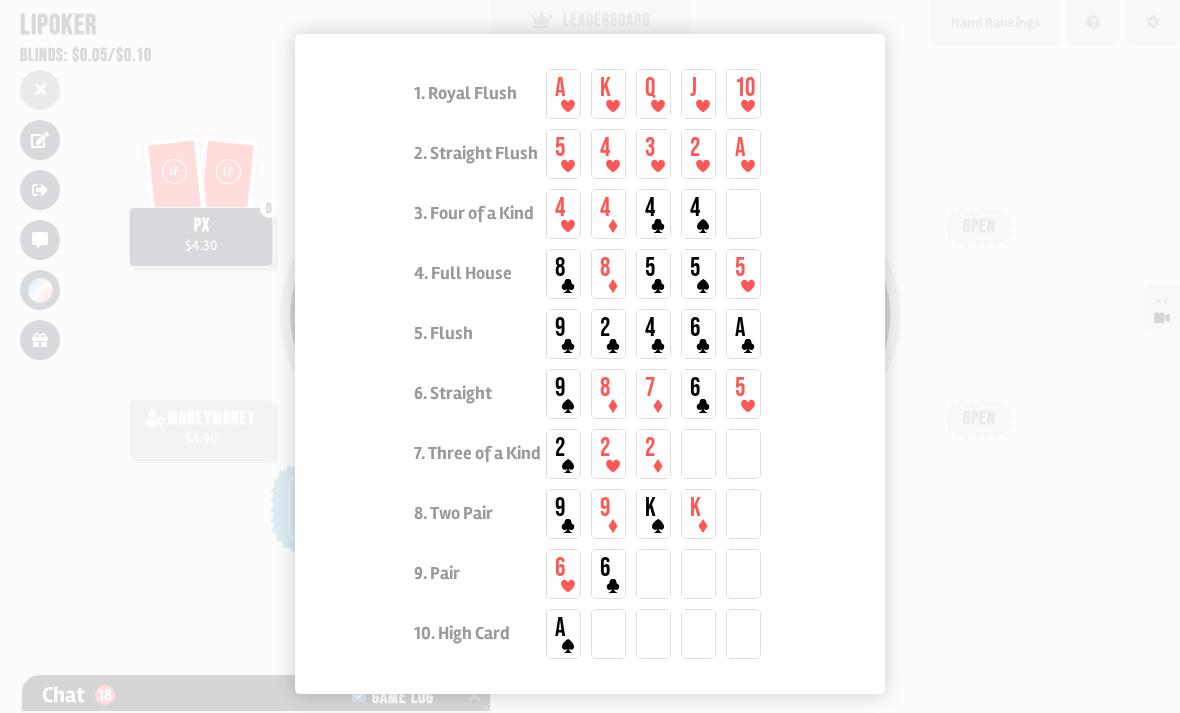 click at bounding box center [590, 356] 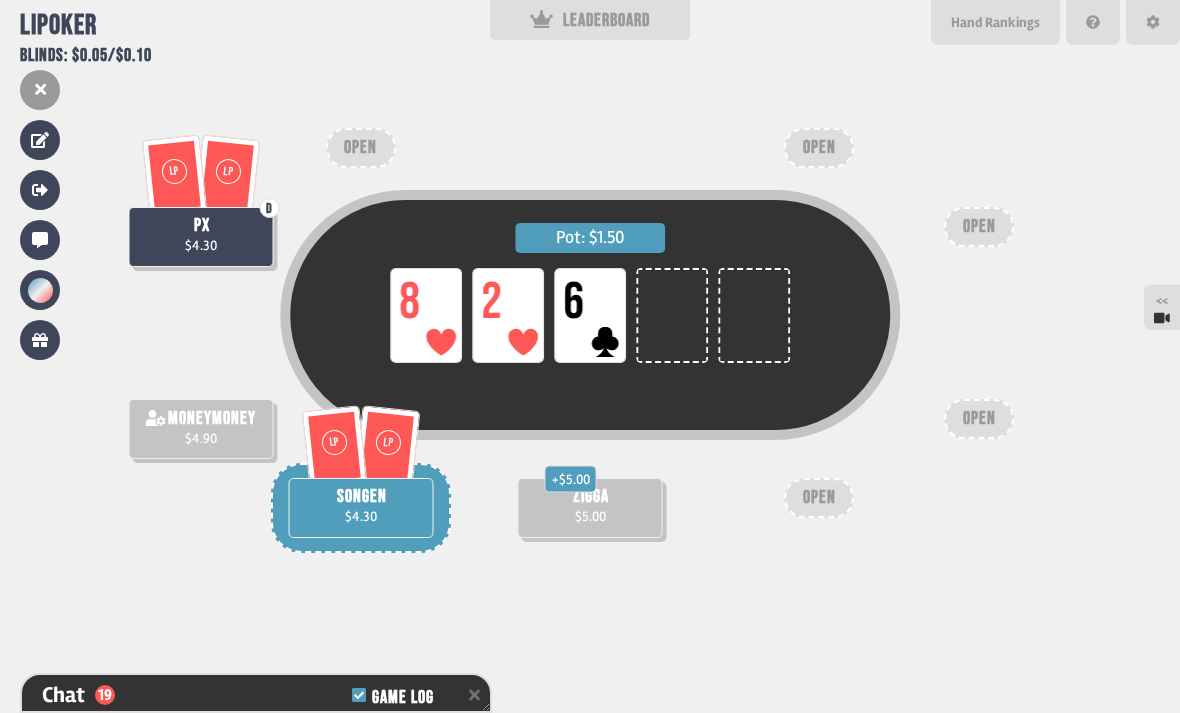 scroll, scrollTop: 622, scrollLeft: 0, axis: vertical 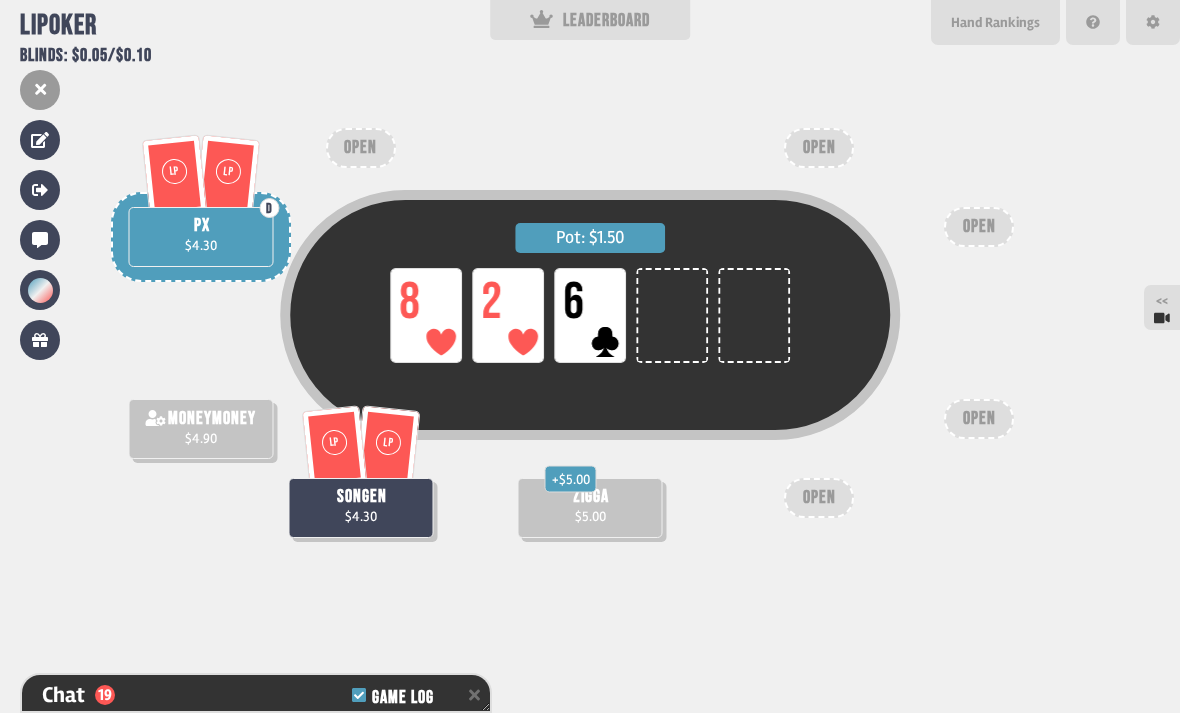 click on "8" at bounding box center (409, 303) 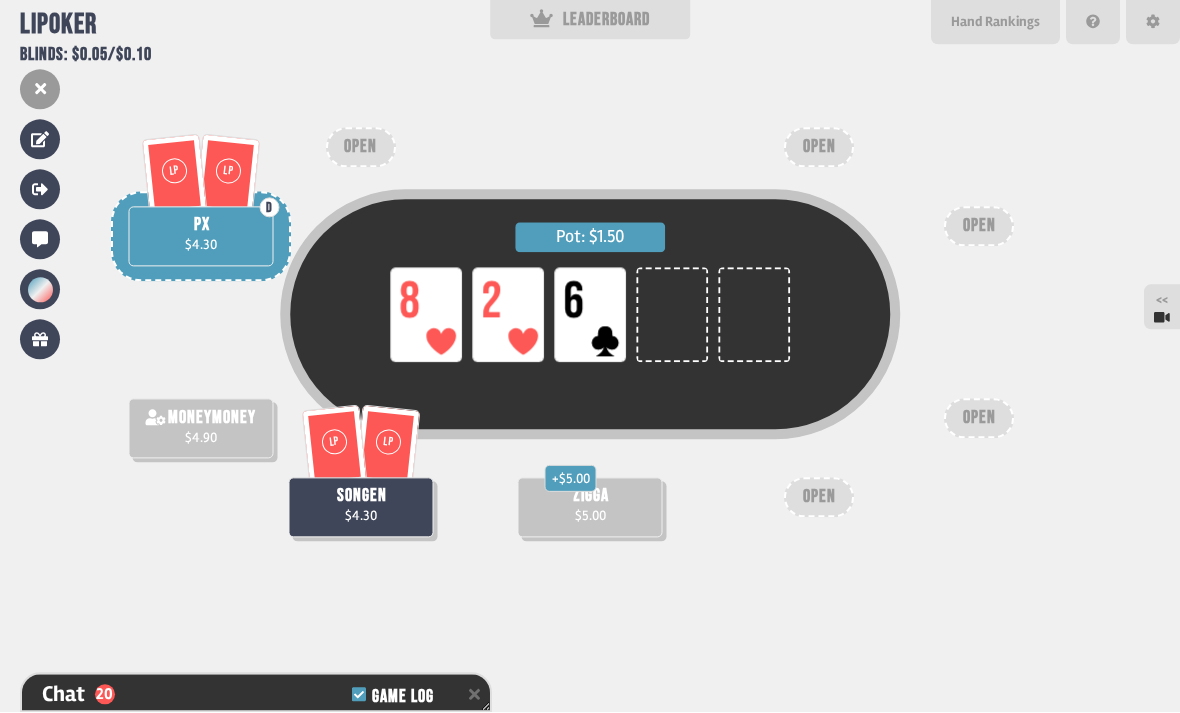 scroll, scrollTop: 651, scrollLeft: 0, axis: vertical 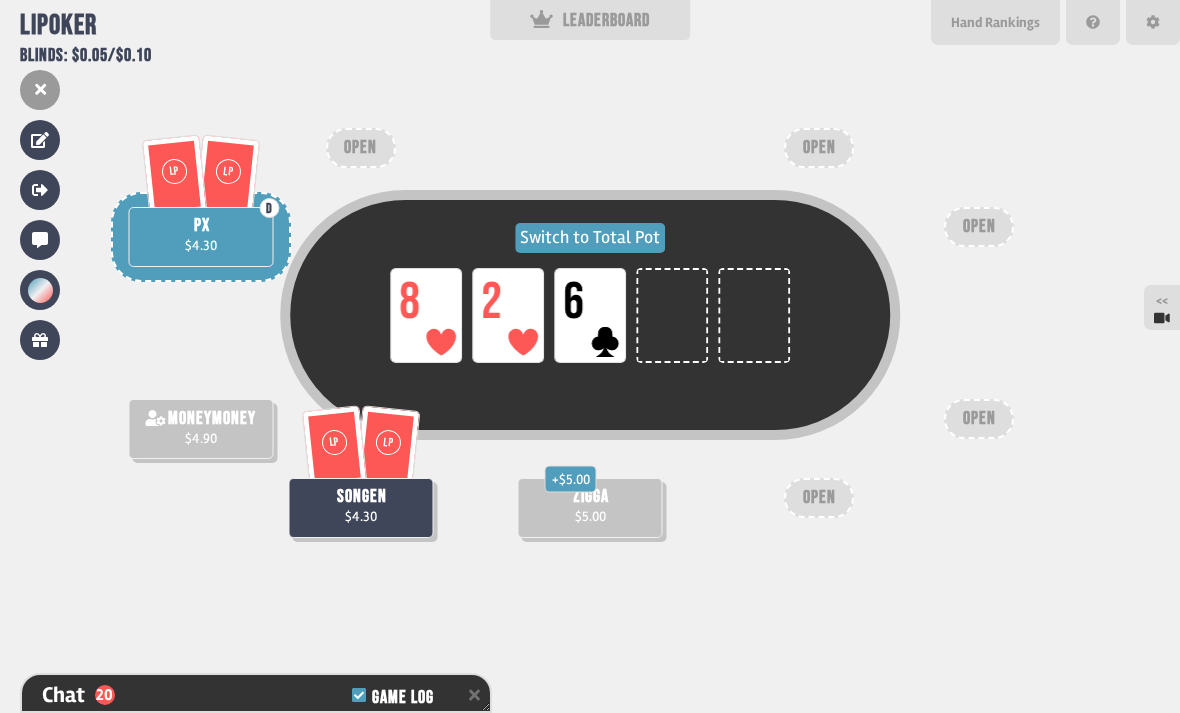 click on "Switch to Total Pot   LP 8 LP 2 LP 6" at bounding box center [590, 315] 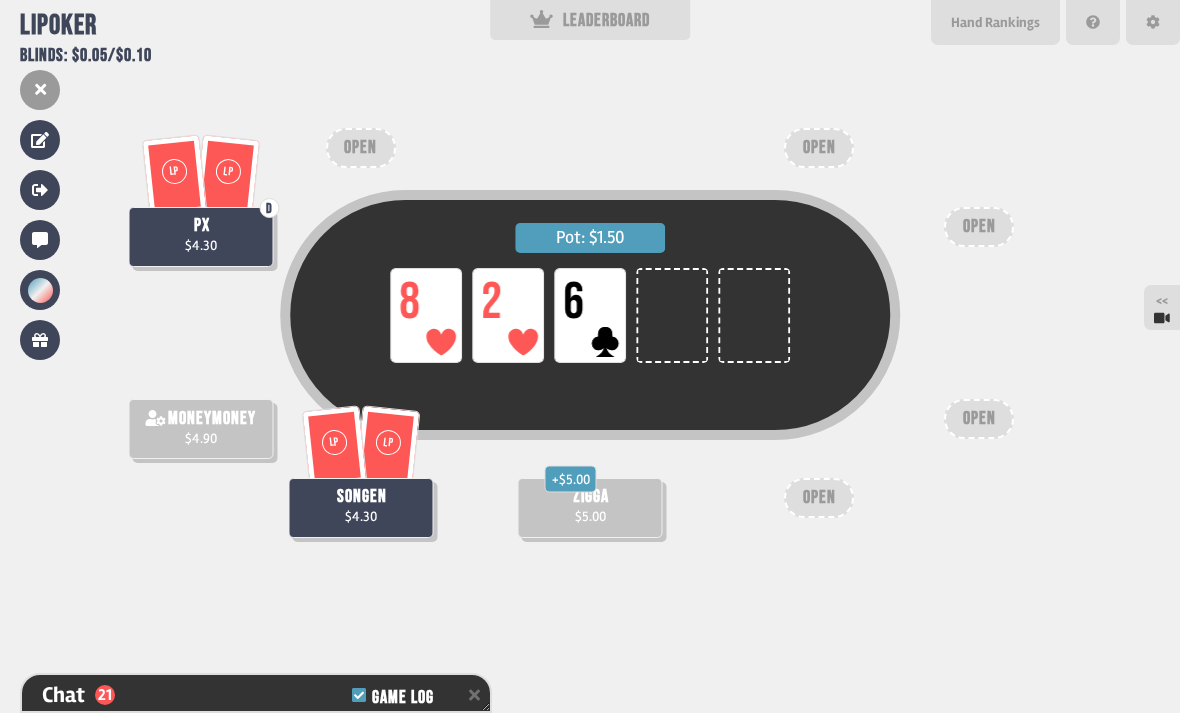 scroll, scrollTop: 680, scrollLeft: 0, axis: vertical 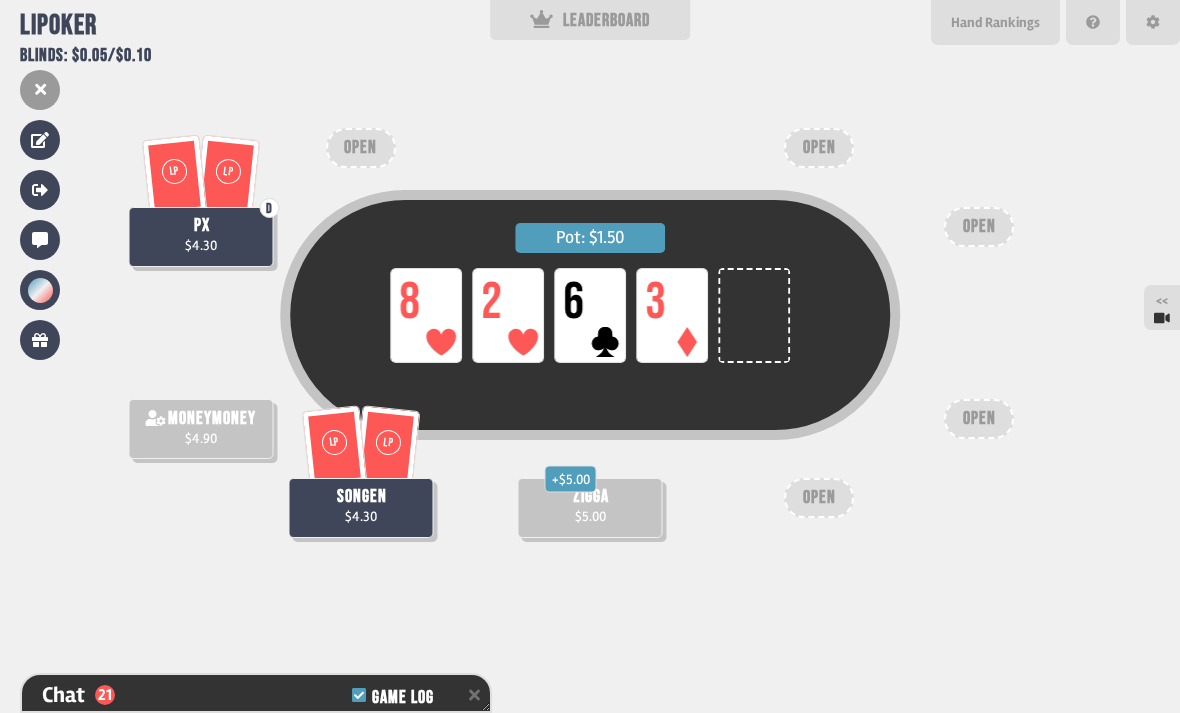 click on "+ $5.00 zigga $5.00" at bounding box center [590, 508] 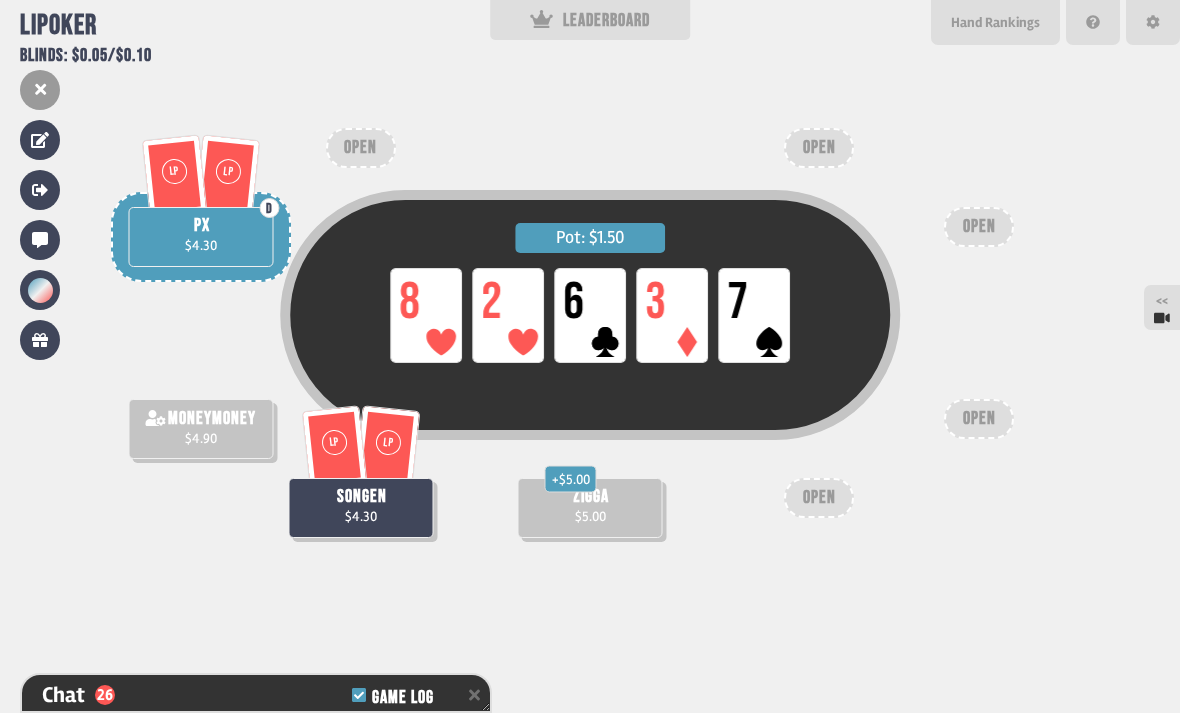 scroll, scrollTop: 825, scrollLeft: 0, axis: vertical 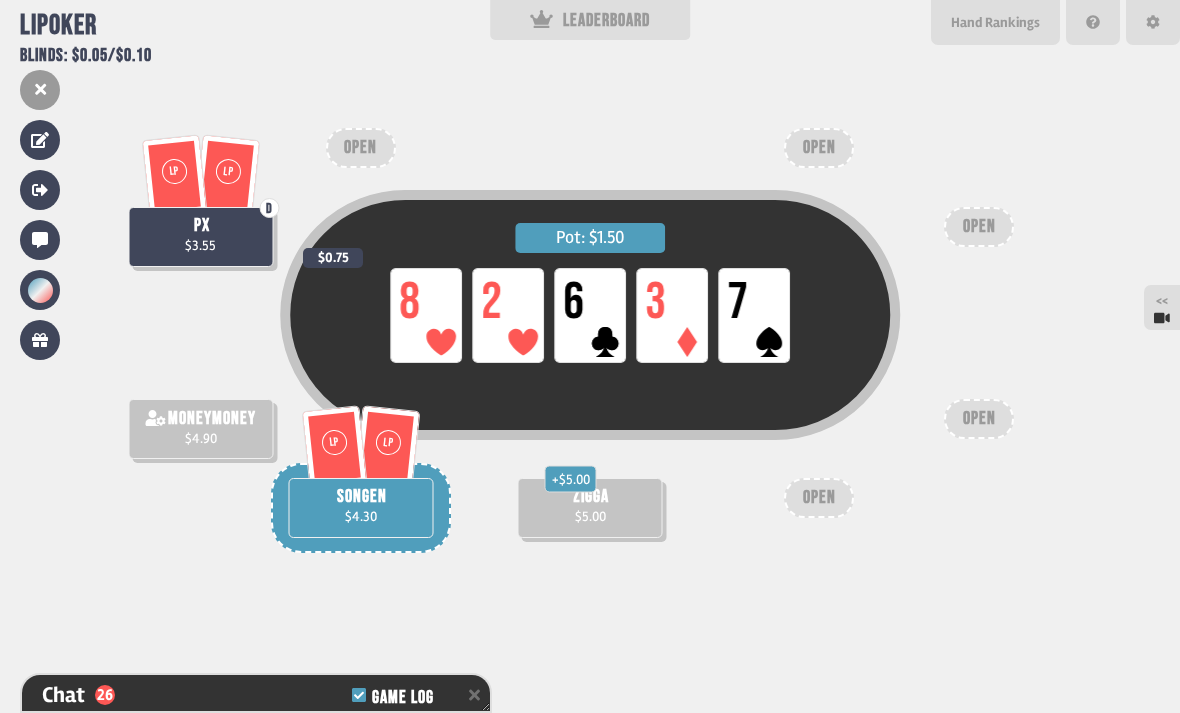 click on "Chat   26 Game Log" at bounding box center (256, 695) 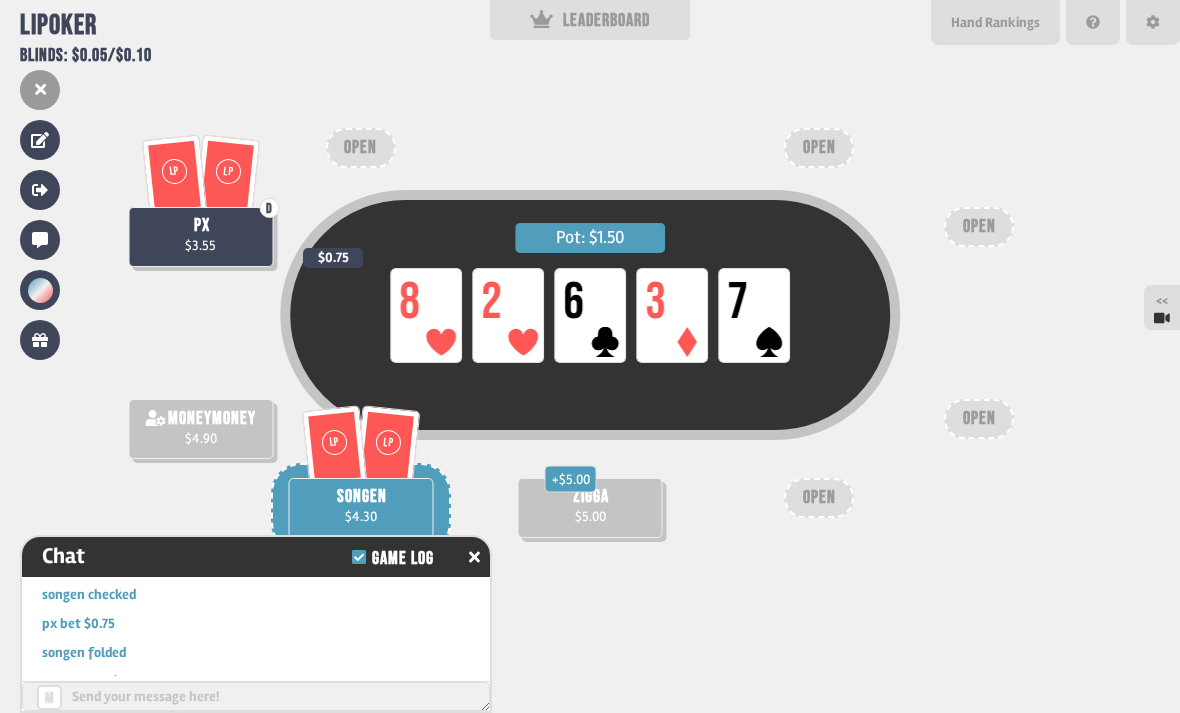 scroll, scrollTop: 768, scrollLeft: 0, axis: vertical 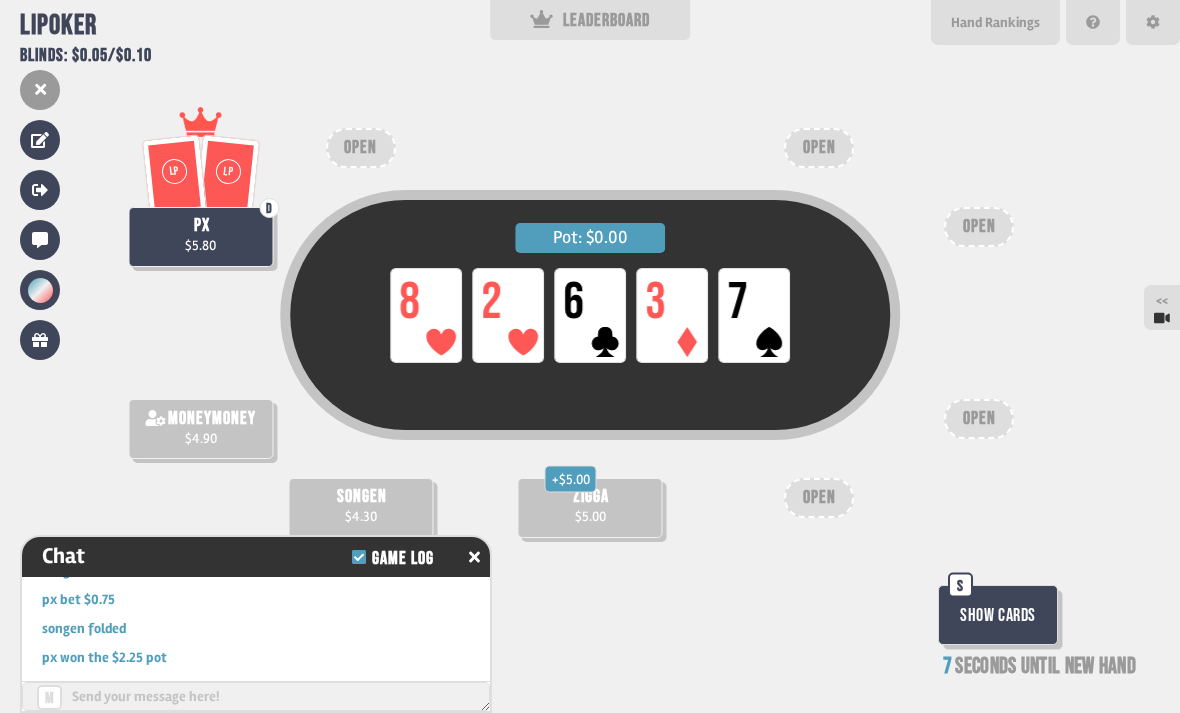 click on "Chat   Game Log" at bounding box center (256, 557) 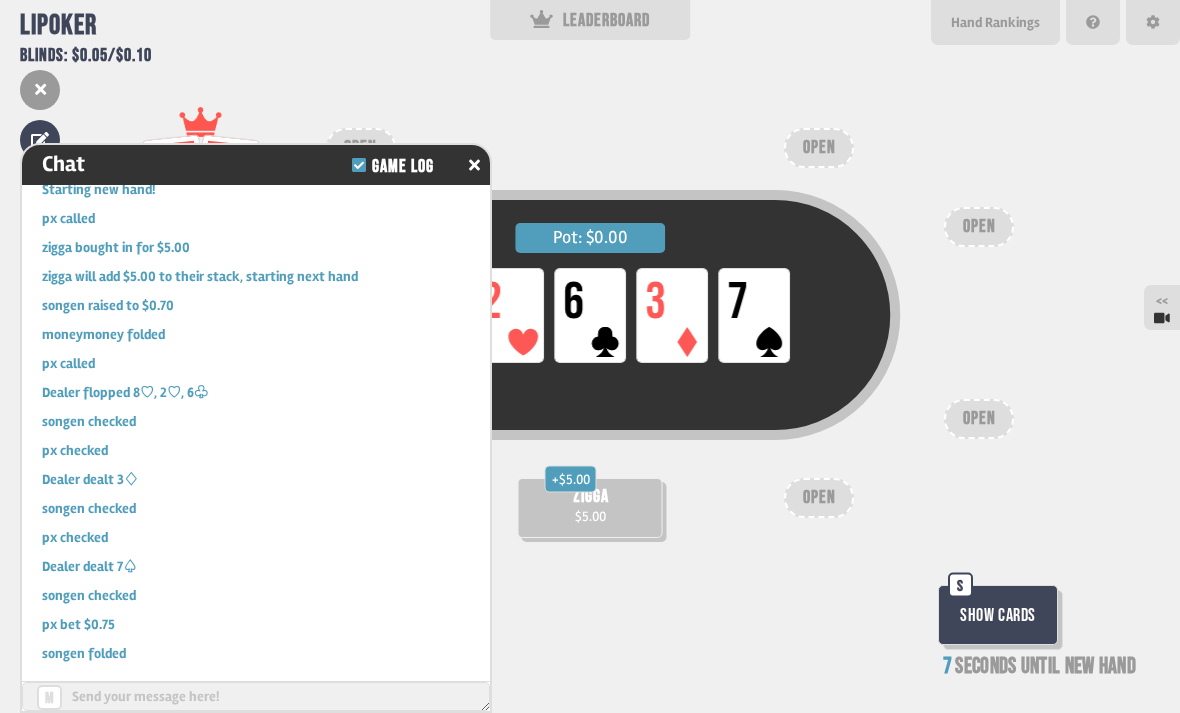scroll, scrollTop: 340, scrollLeft: 0, axis: vertical 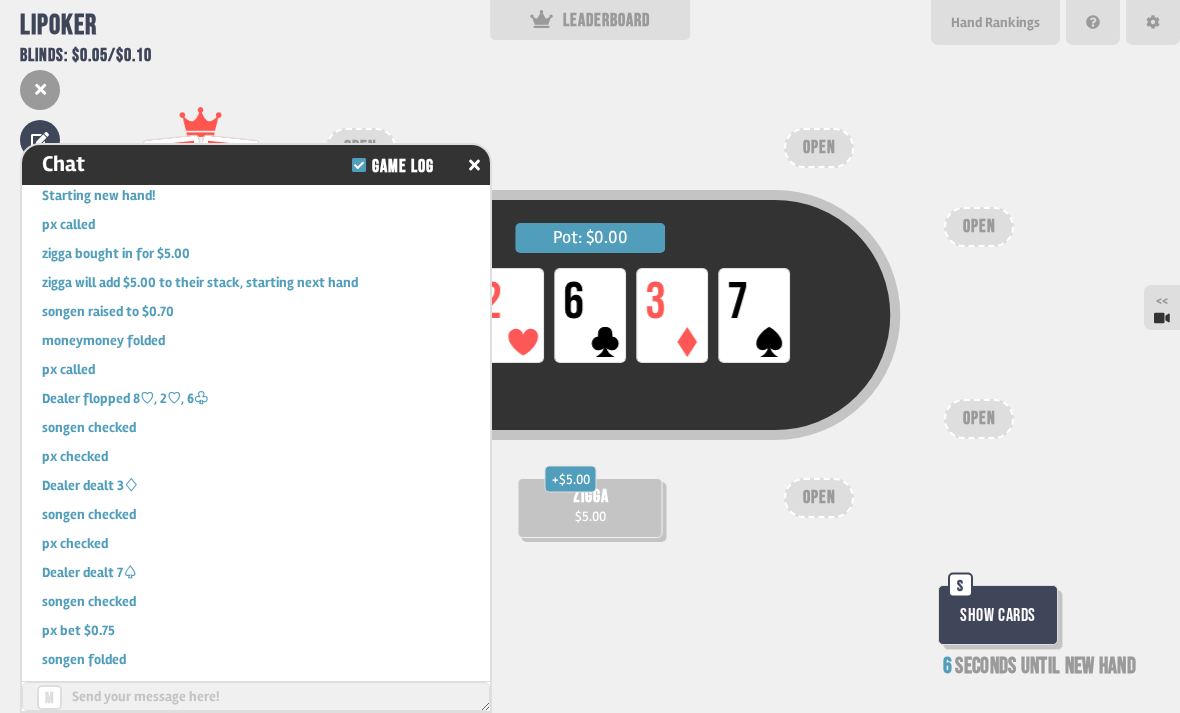 click on "Patreon" at bounding box center (629, 690) 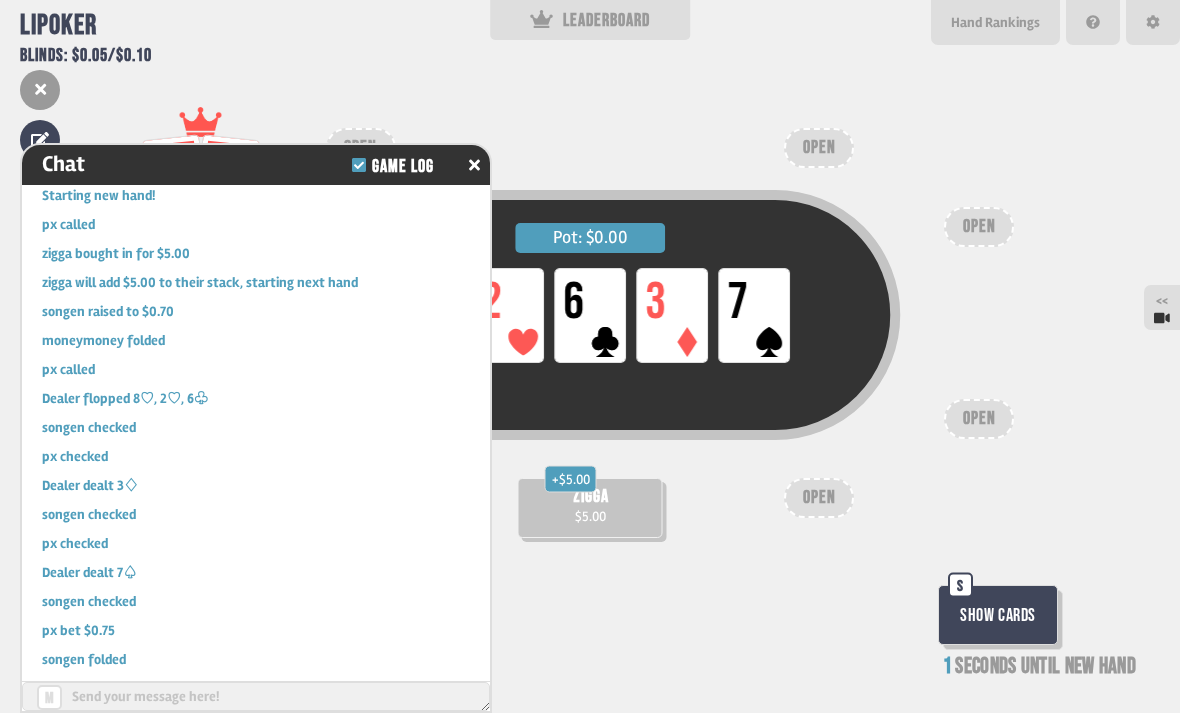 click 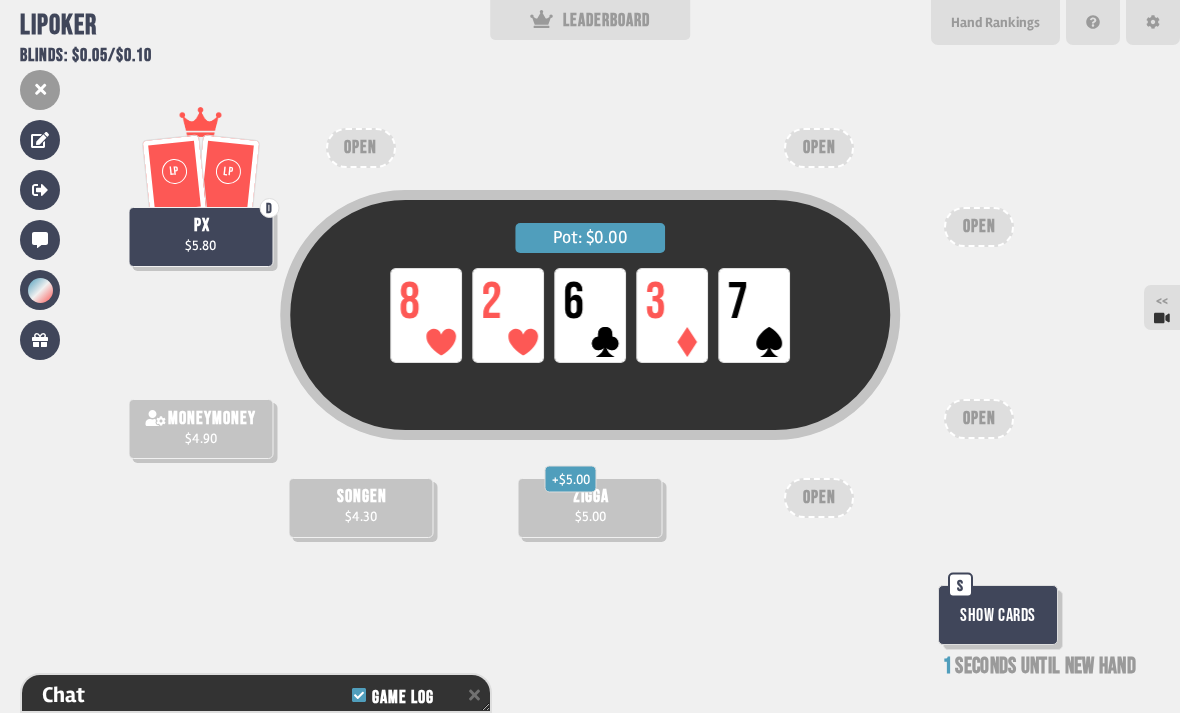 scroll, scrollTop: 883, scrollLeft: 0, axis: vertical 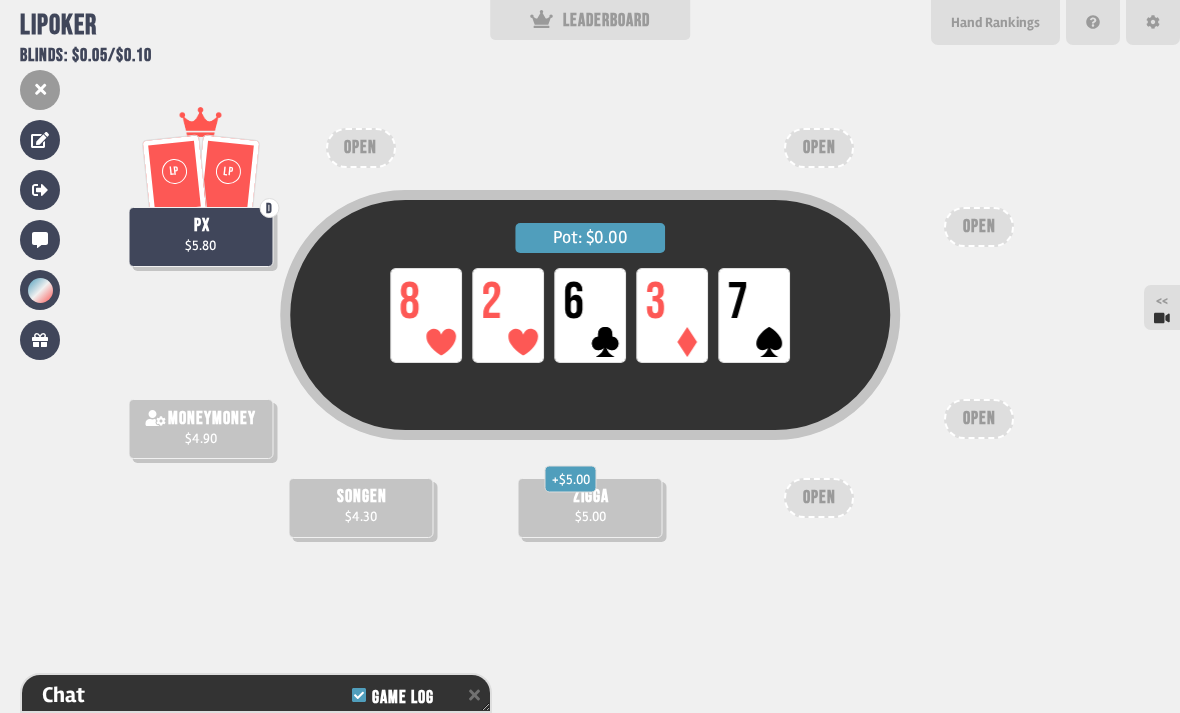 click on "+ $5.00" at bounding box center [571, 478] 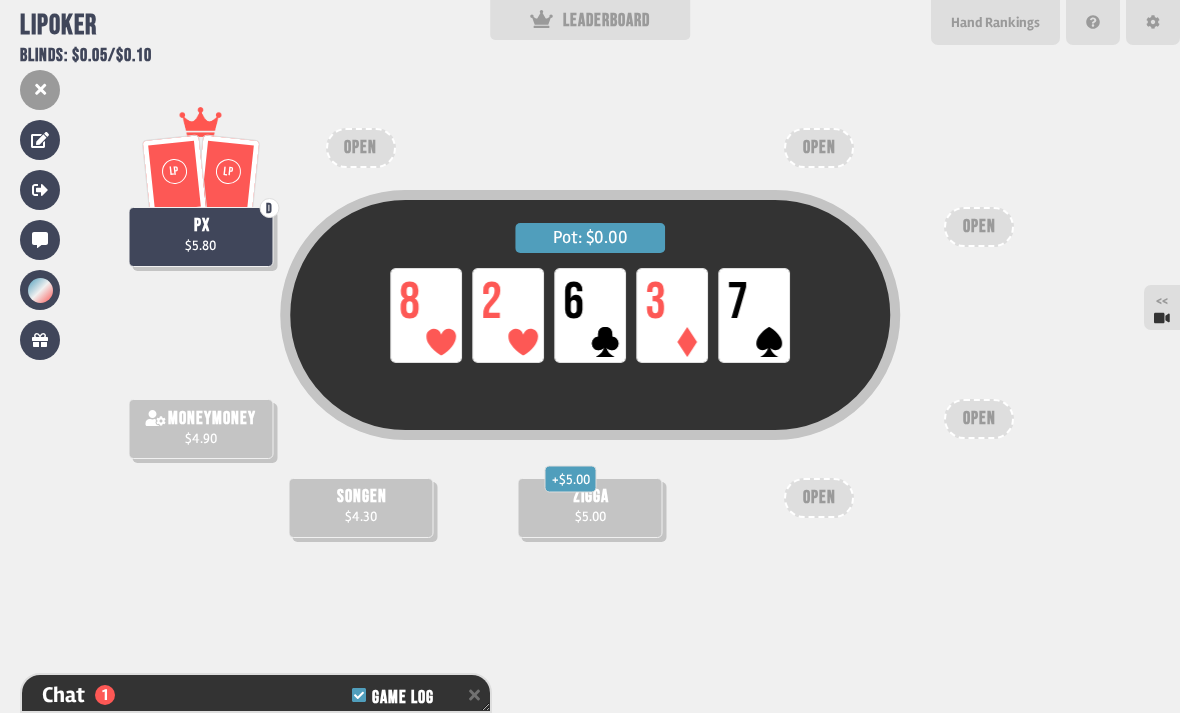 click on "+ $5.00 zigga $5.00" at bounding box center (590, 508) 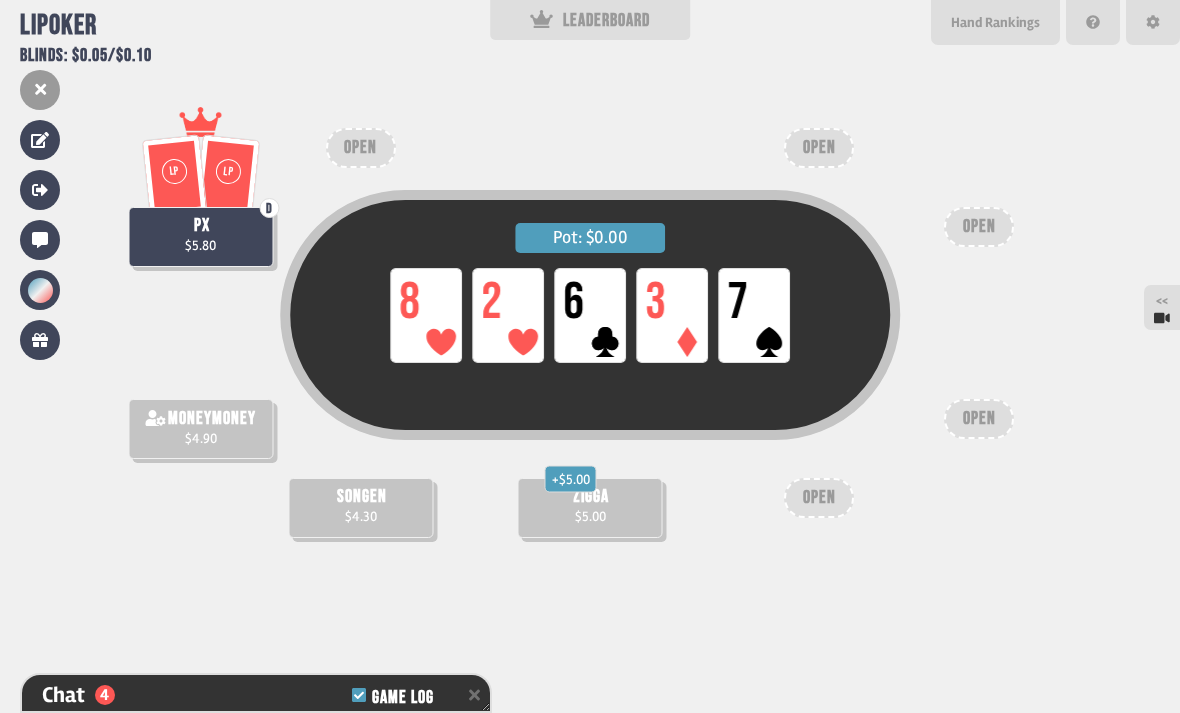 scroll, scrollTop: 999, scrollLeft: 0, axis: vertical 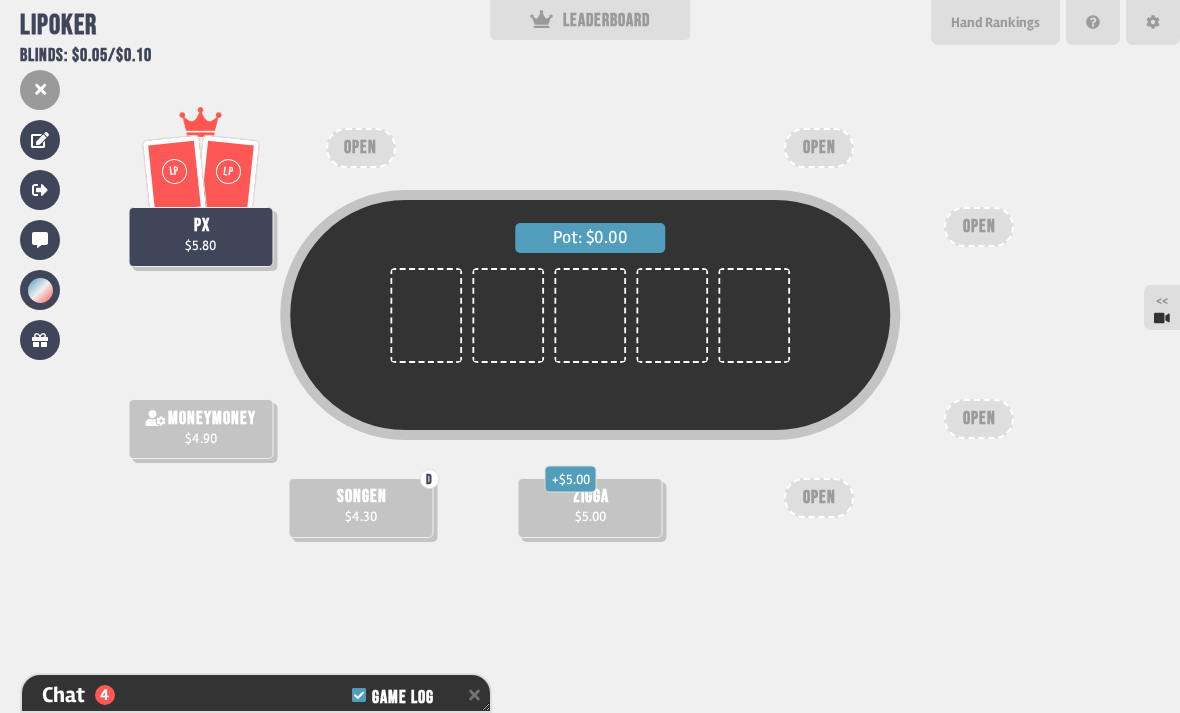 click on "+ $5.00" at bounding box center (571, 478) 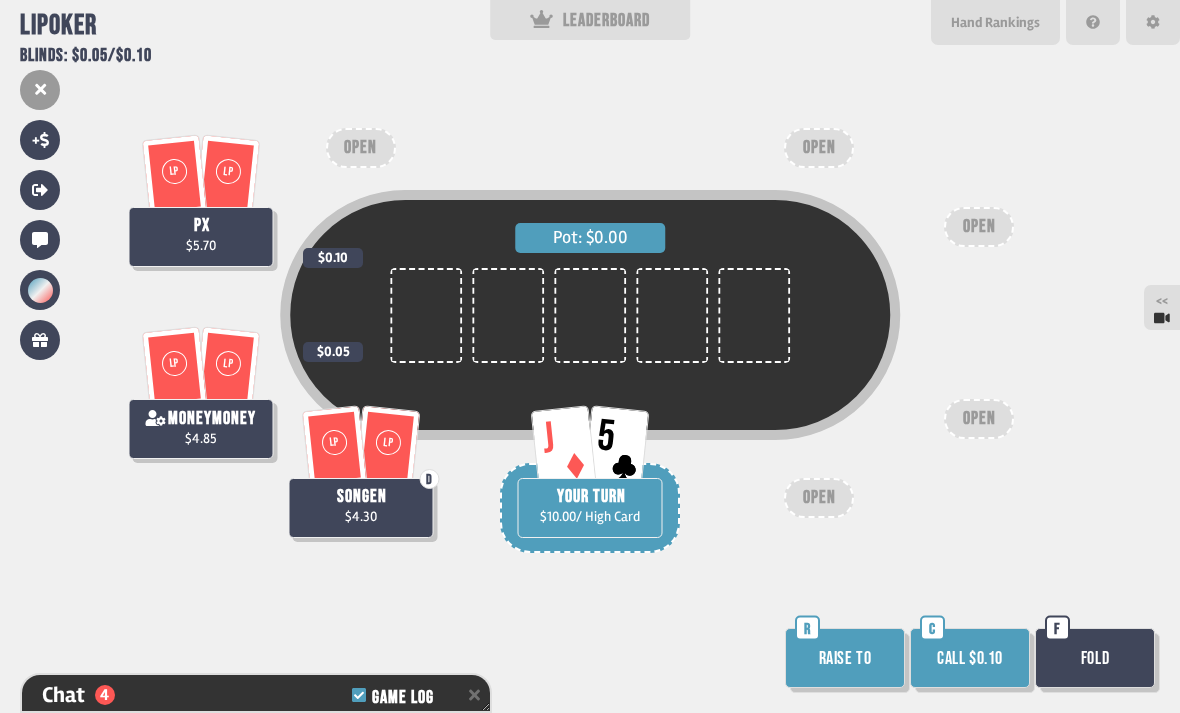 click on "Call $0.10" at bounding box center (970, 658) 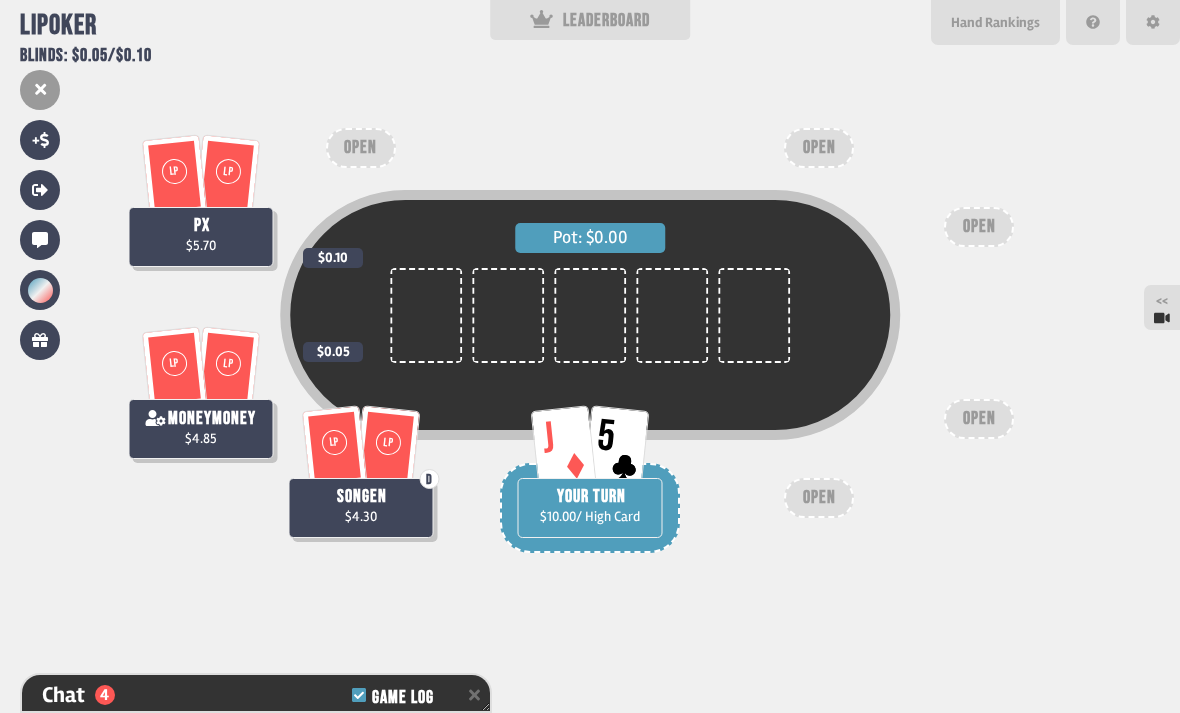 scroll, scrollTop: 1028, scrollLeft: 0, axis: vertical 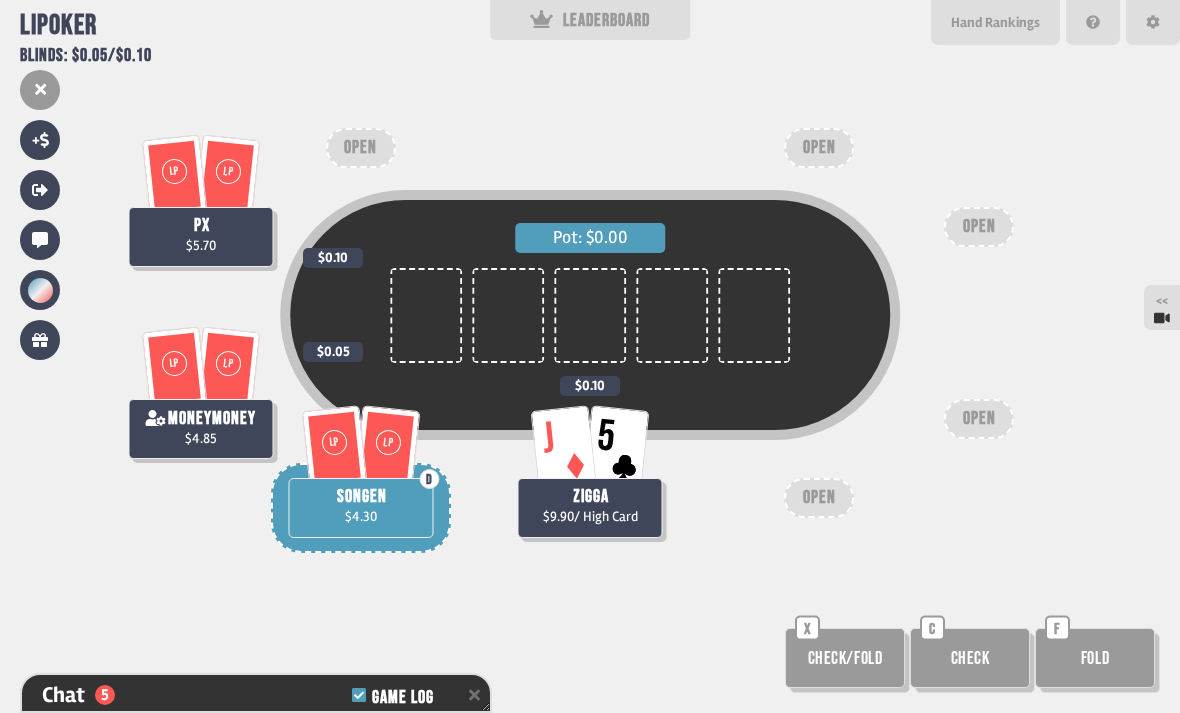 click on "Check" at bounding box center (970, 658) 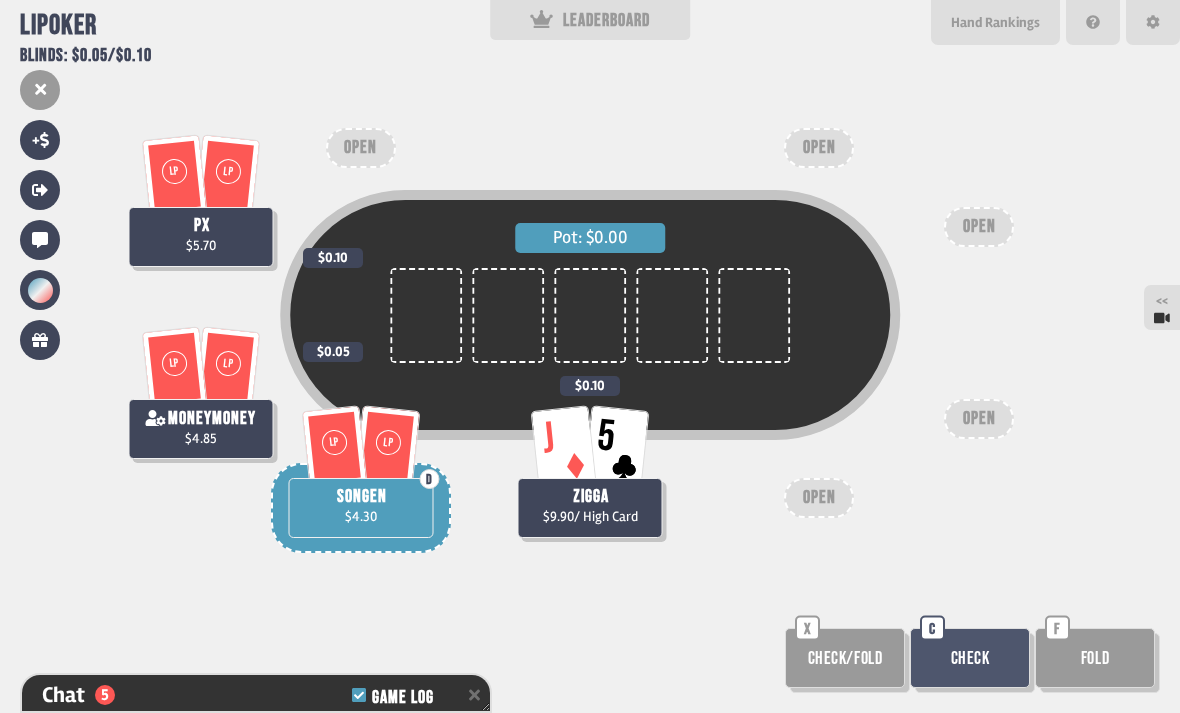 click on "Check/Fold" at bounding box center [845, 658] 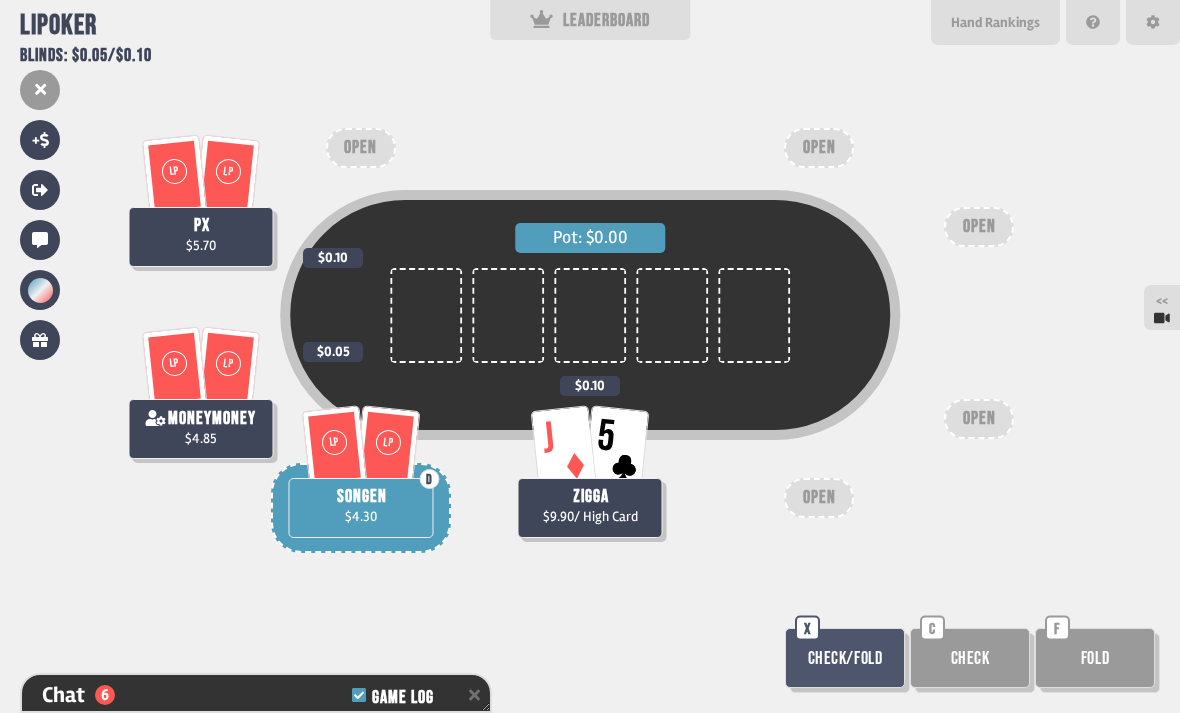 scroll, scrollTop: 1057, scrollLeft: 0, axis: vertical 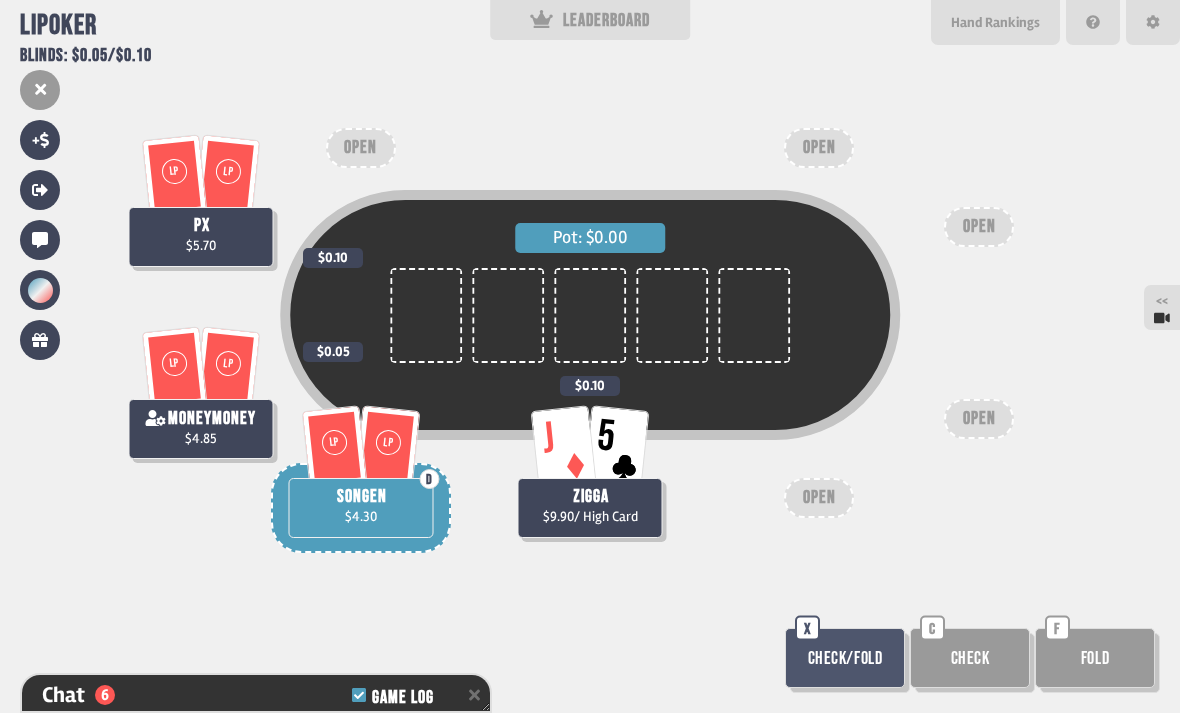 click on "Pot: $0.00   LP LP px $5.70  $0.10  J 5 zigga $9.90   / High Card $0.10  LP LP D songen $4.30  LP LP moneymoney $4.85  $0.05  OPEN OPEN OPEN OPEN OPEN Check/Fold X Check C Fold F" at bounding box center [590, 356] 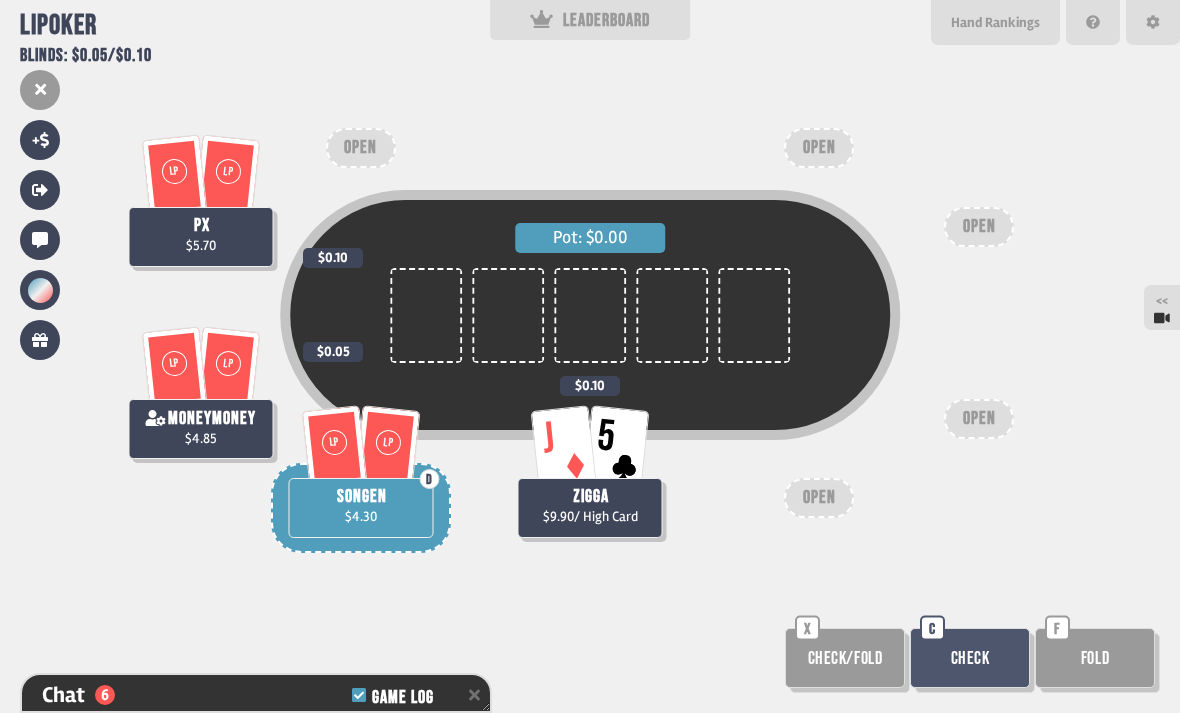 click on "Pot: $0.00   LP LP px $5.70  $0.10  J 5 zigga $9.90   / High Card $0.10  LP LP D songen $4.30  LP LP moneymoney $4.85  $0.05  OPEN OPEN OPEN OPEN OPEN Check/Fold X Check C Fold F" at bounding box center (590, 356) 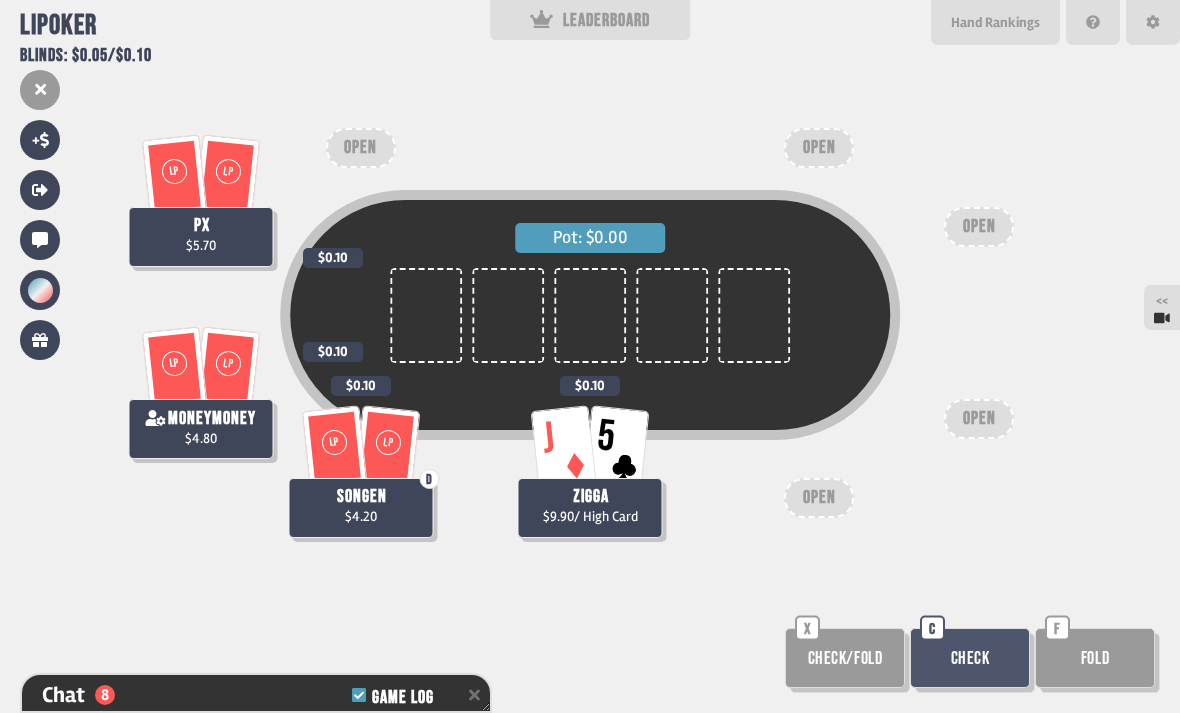 scroll, scrollTop: 1144, scrollLeft: 0, axis: vertical 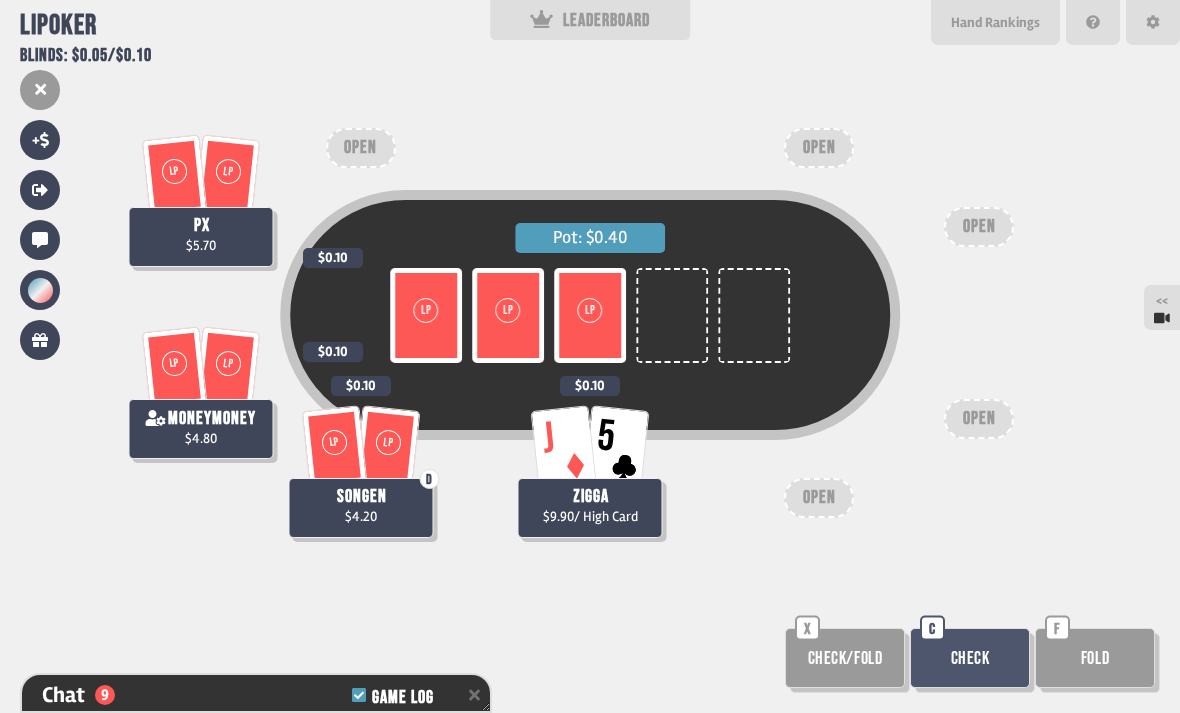 click on "Pot: $0.40   LP J LP A LP 8 LP LP px $5.70  $0.10  J 5 zigga $9.90   / High Card $0.10  LP LP D songen $4.20  $0.10  LP LP moneymoney $4.80  $0.10  OPEN OPEN OPEN OPEN OPEN Check/Fold X Check C Fold F" at bounding box center [590, 356] 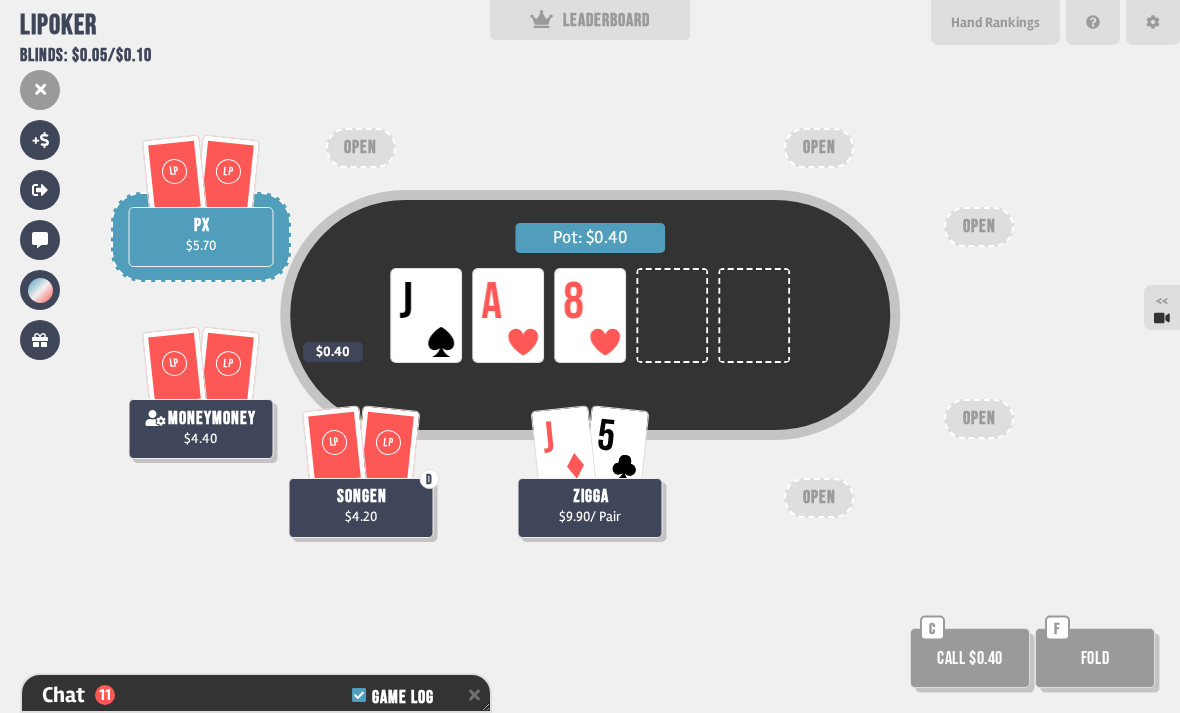 scroll, scrollTop: 1202, scrollLeft: 0, axis: vertical 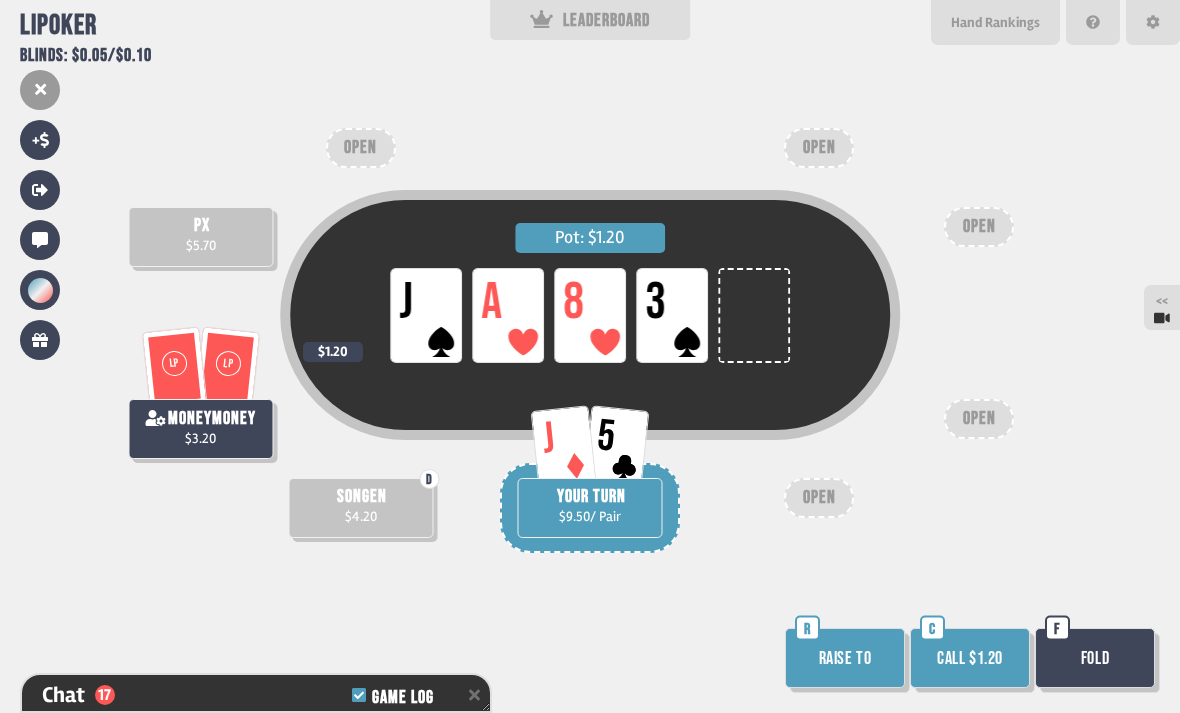 click on "Raise to" at bounding box center [845, 658] 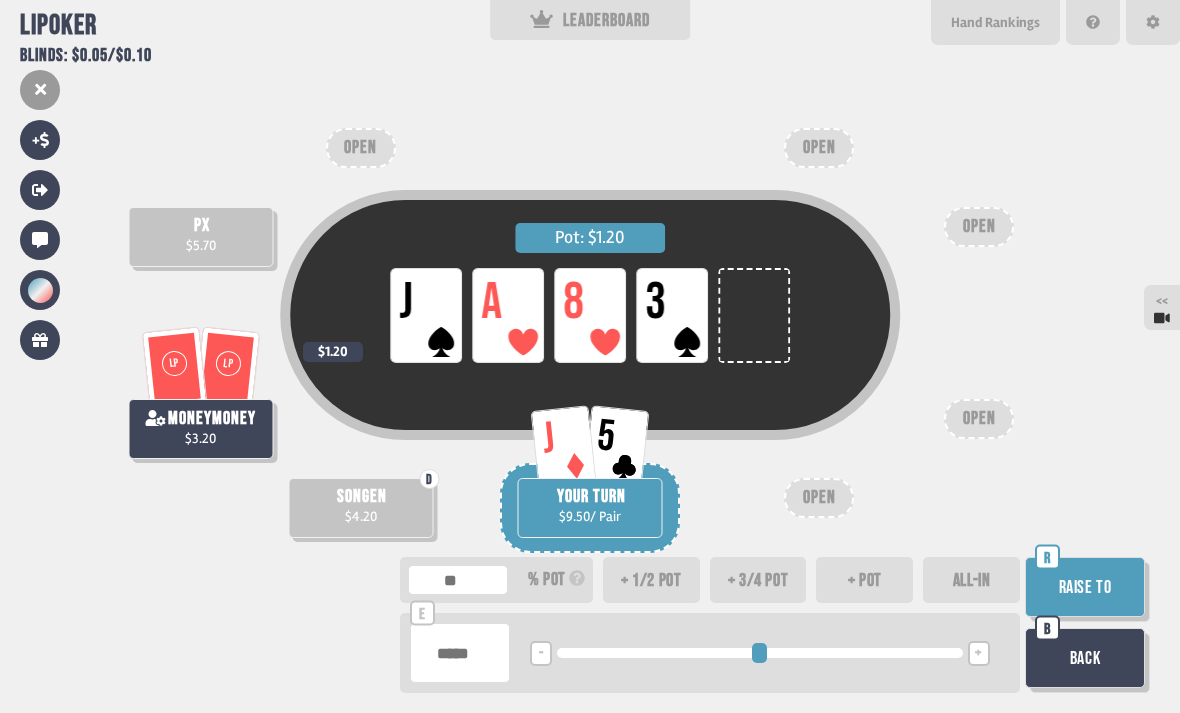 type on "**" 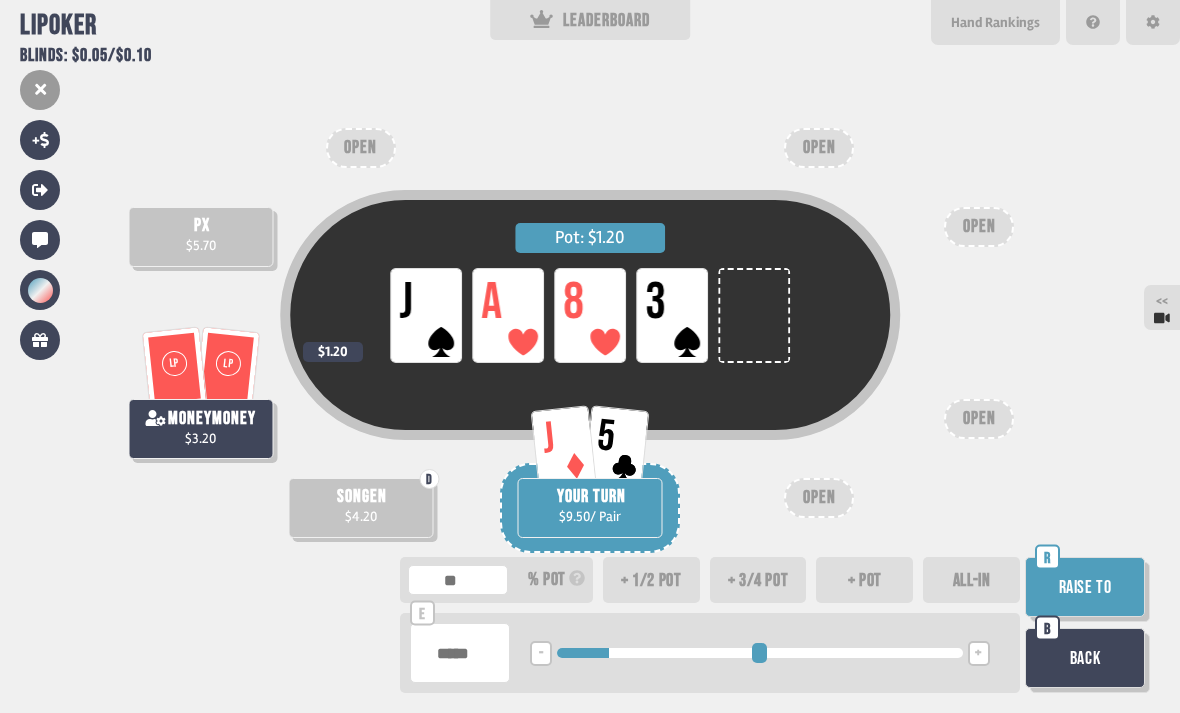 type on "**" 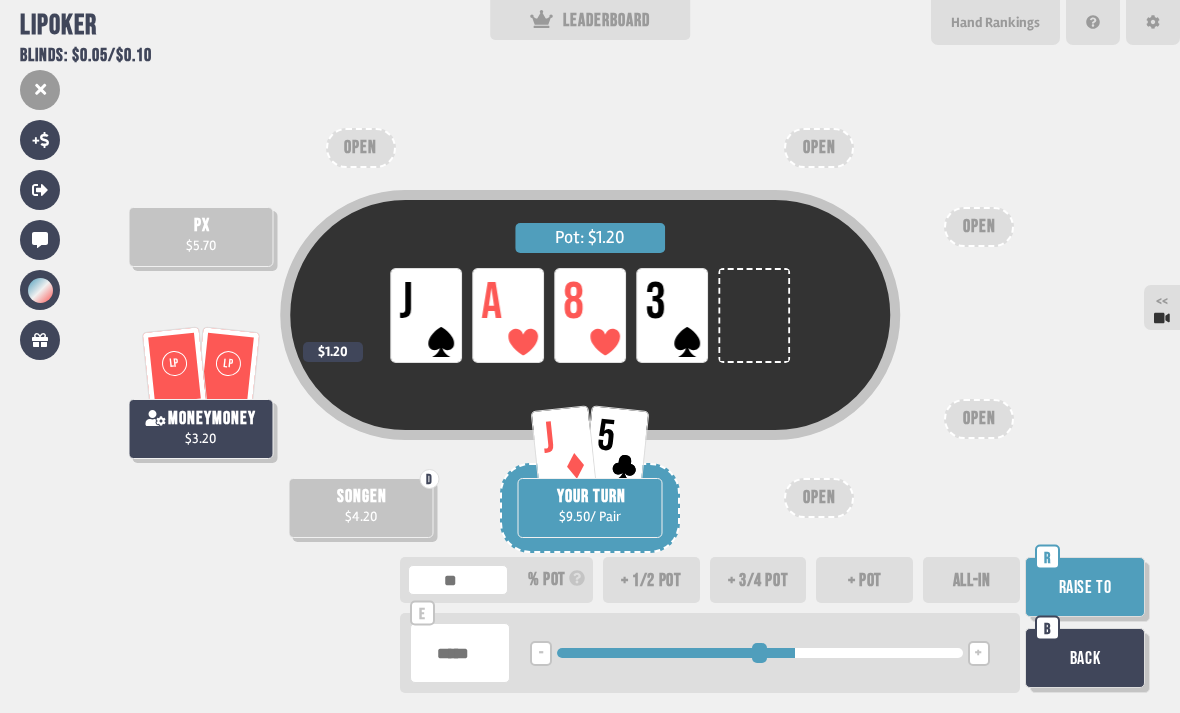 type on "***" 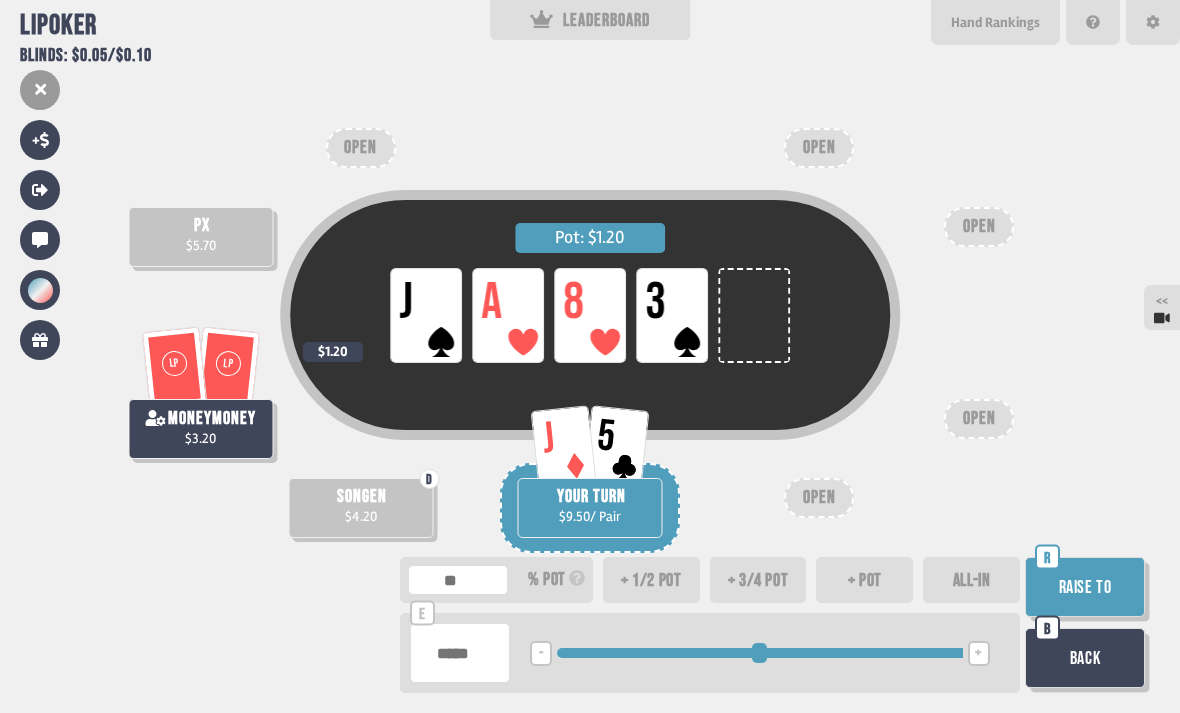 type on "***" 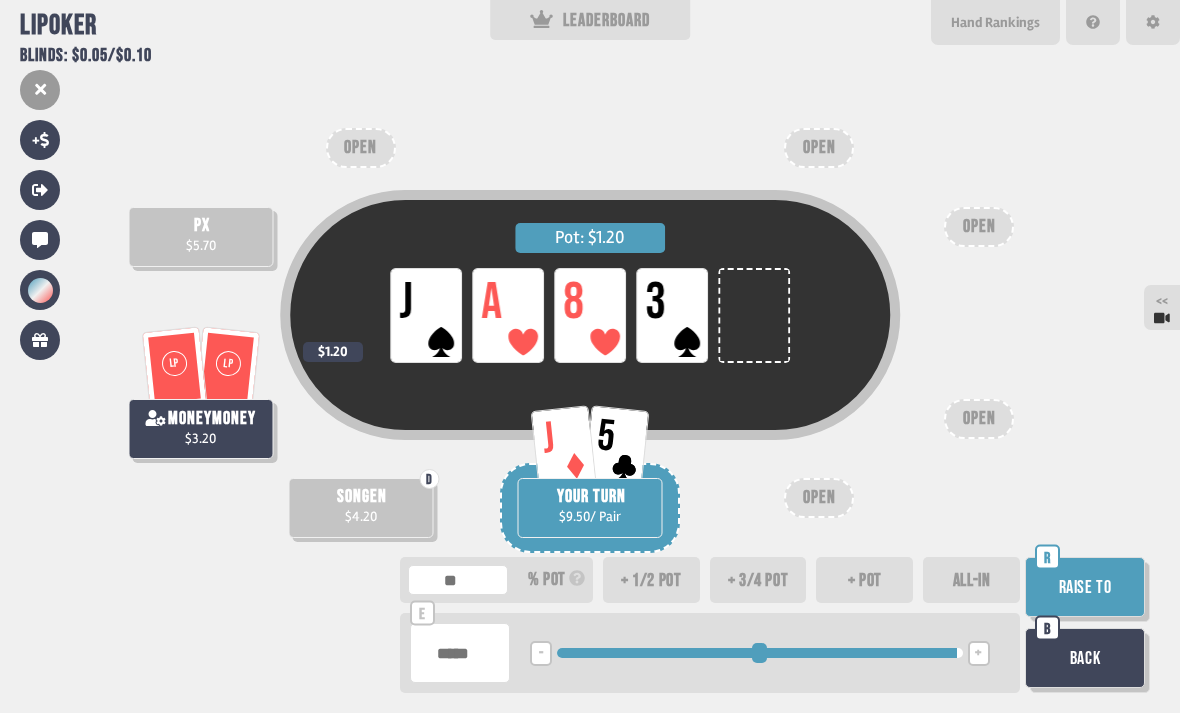 type on "***" 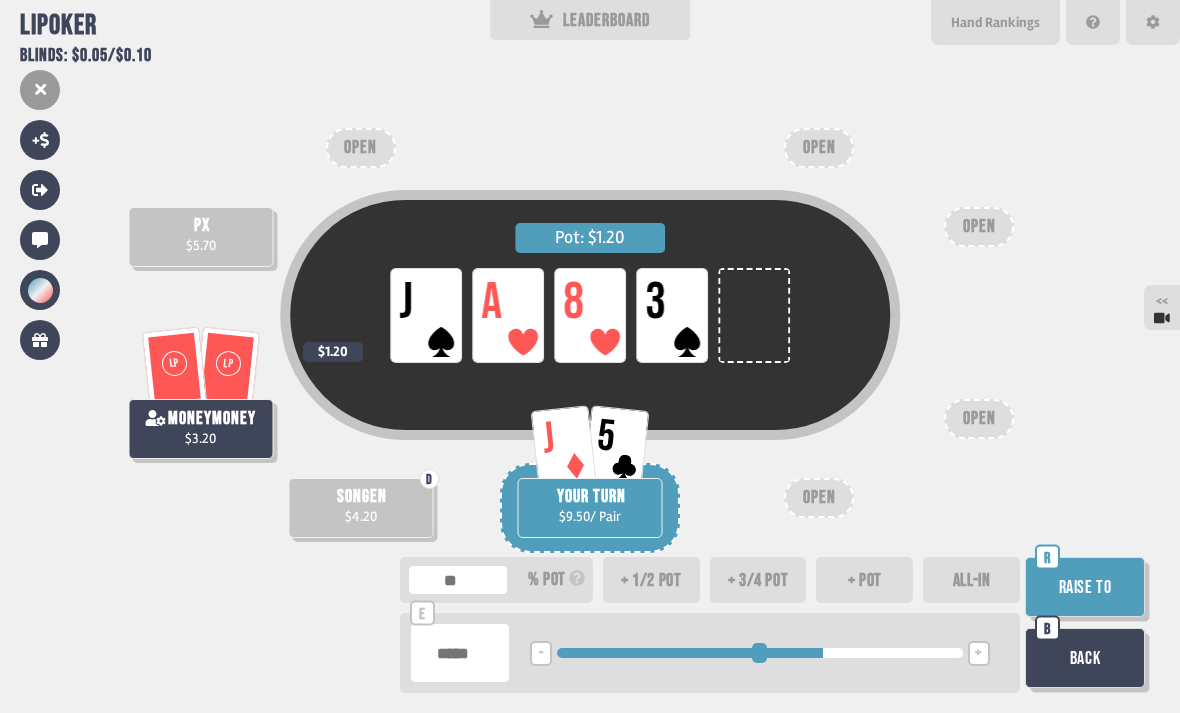 type on "***" 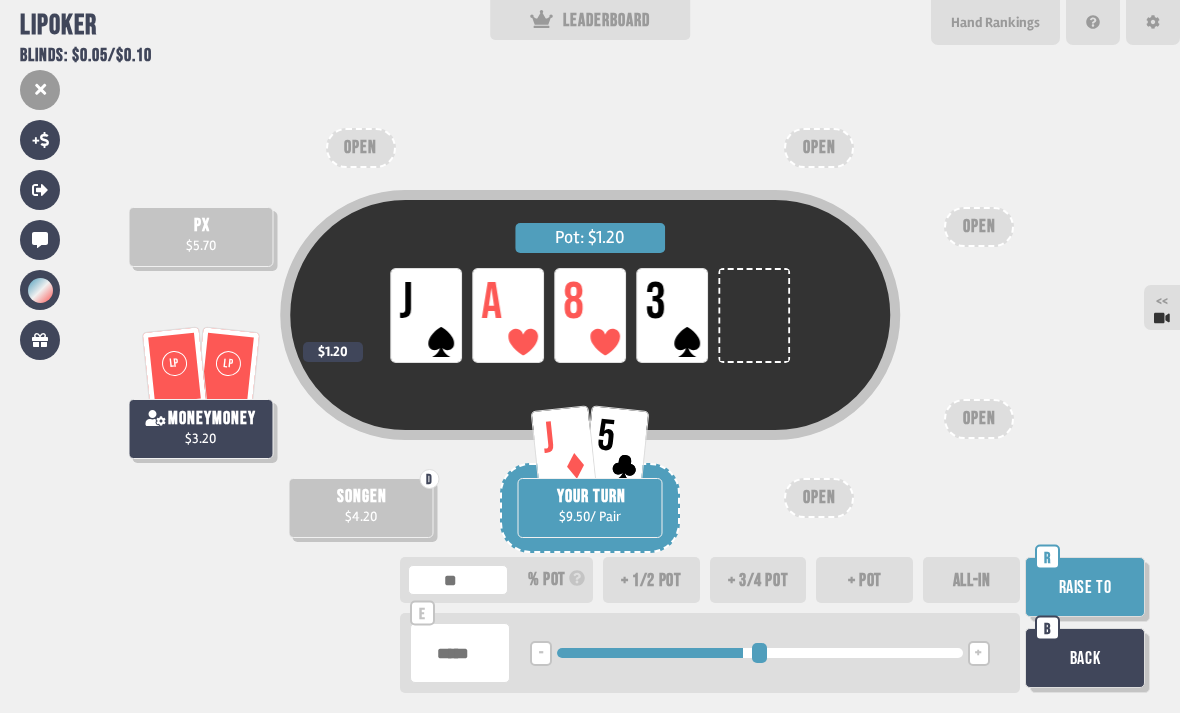 type on "***" 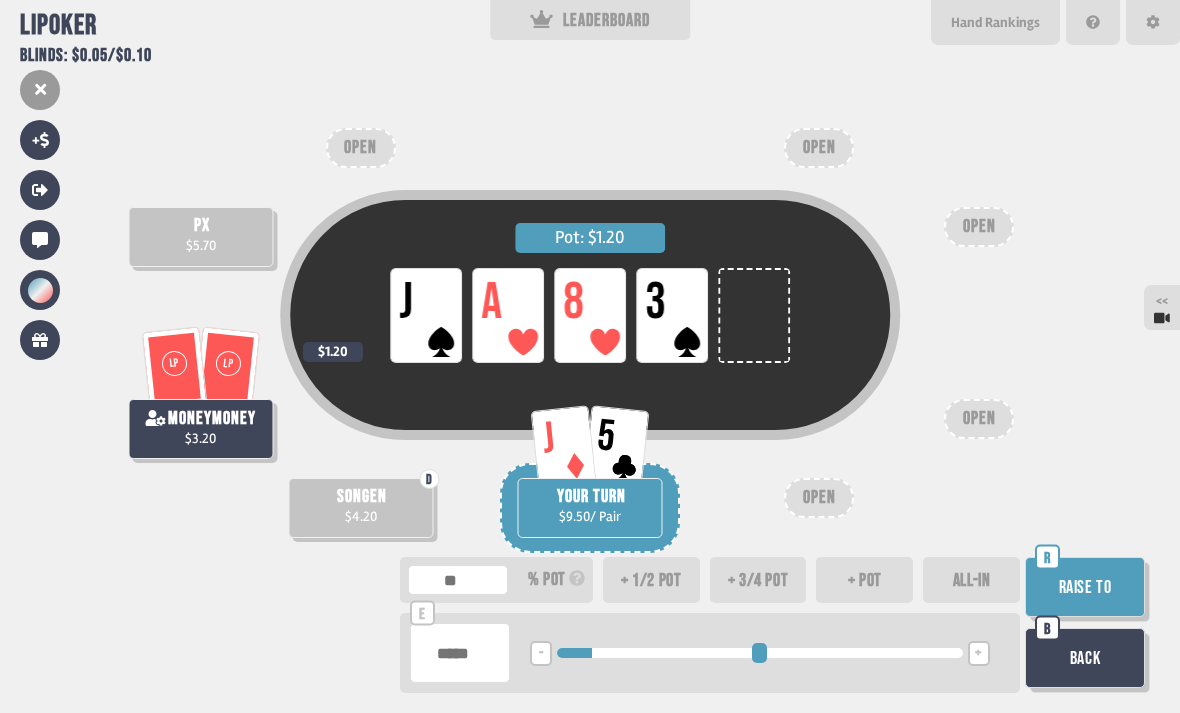 click at bounding box center (759, 653) 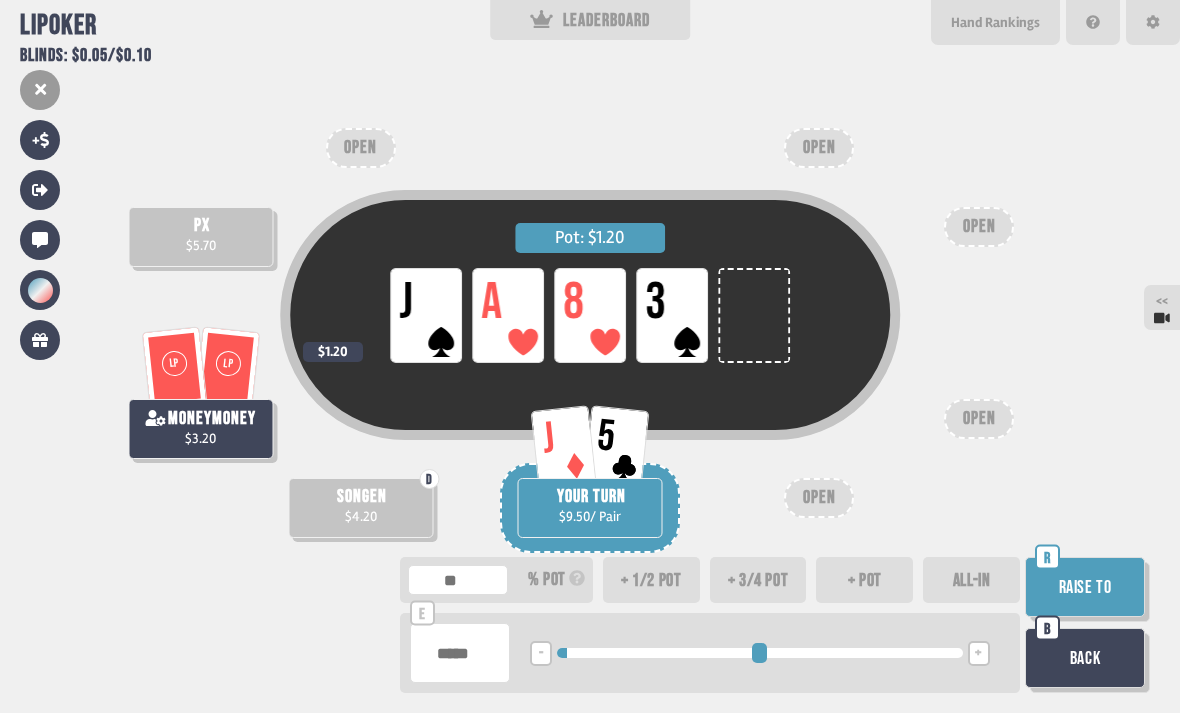 click at bounding box center (759, 653) 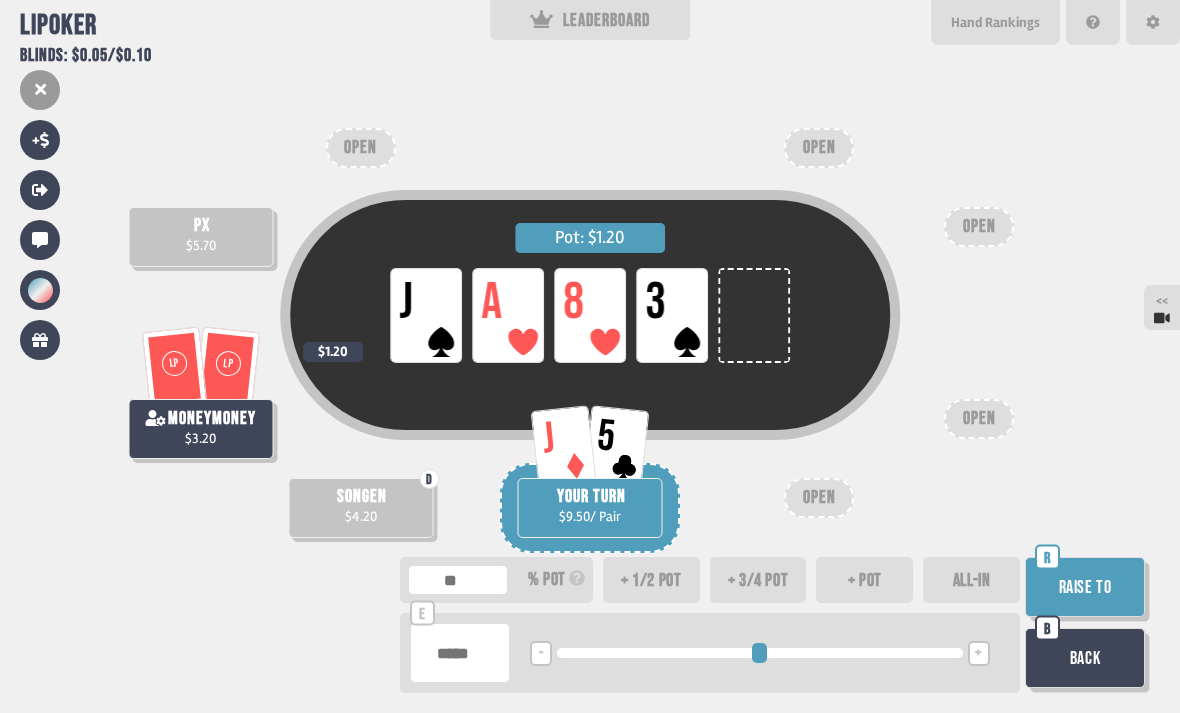 click on "Raise to" at bounding box center (1085, 587) 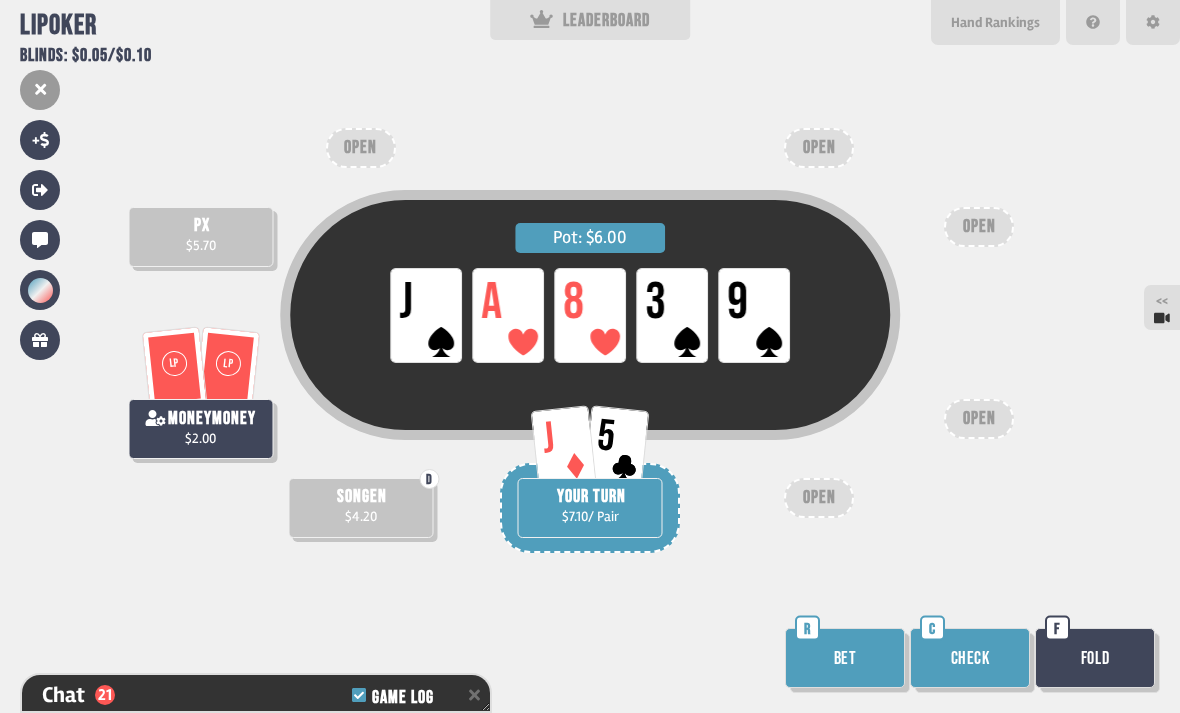 scroll, scrollTop: 1521, scrollLeft: 0, axis: vertical 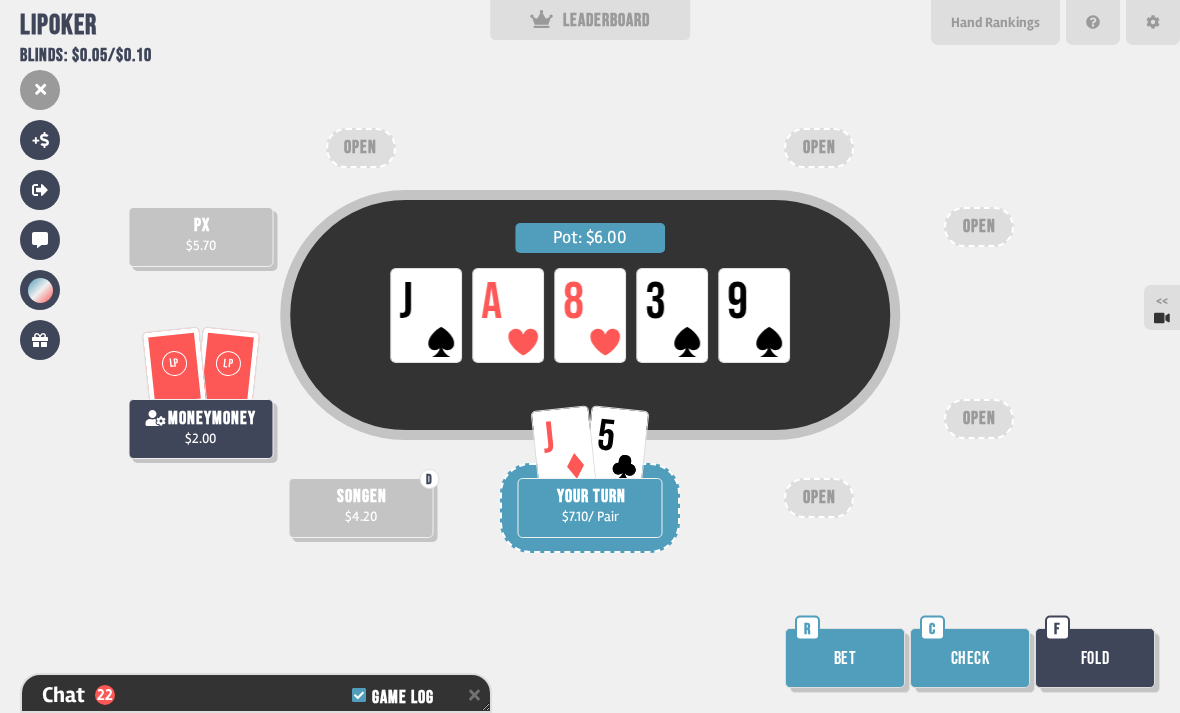 click on "Bet" at bounding box center (845, 658) 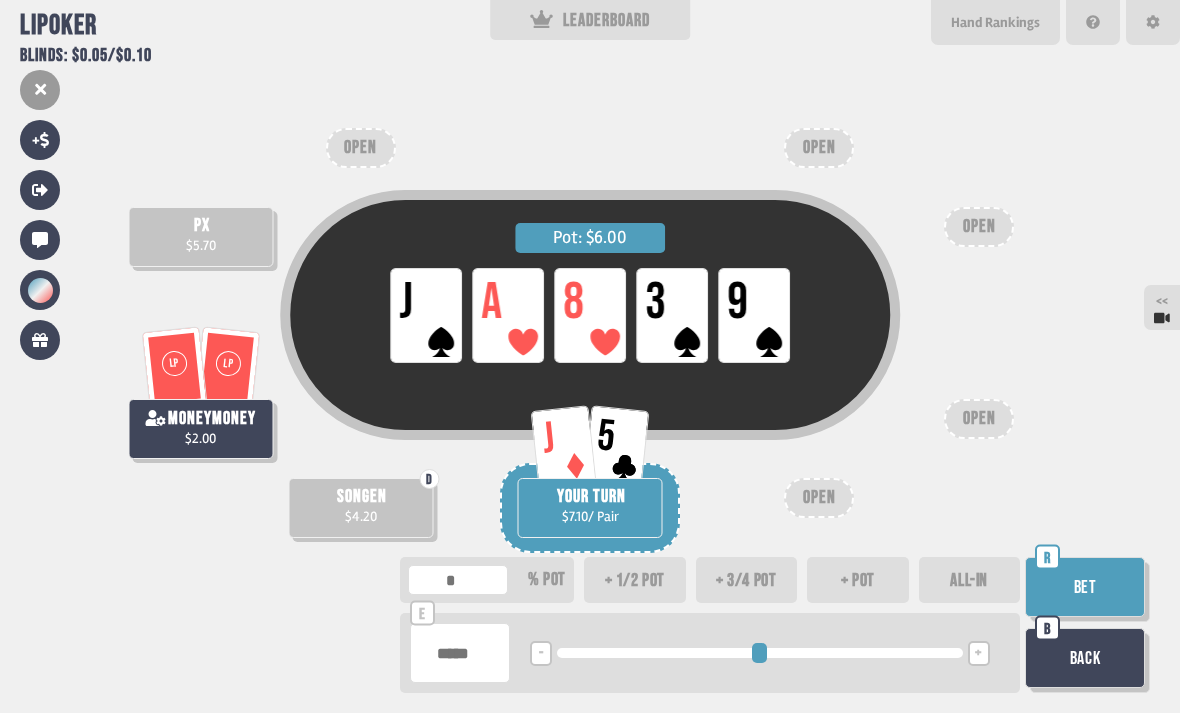 click on "Back" at bounding box center (1085, 658) 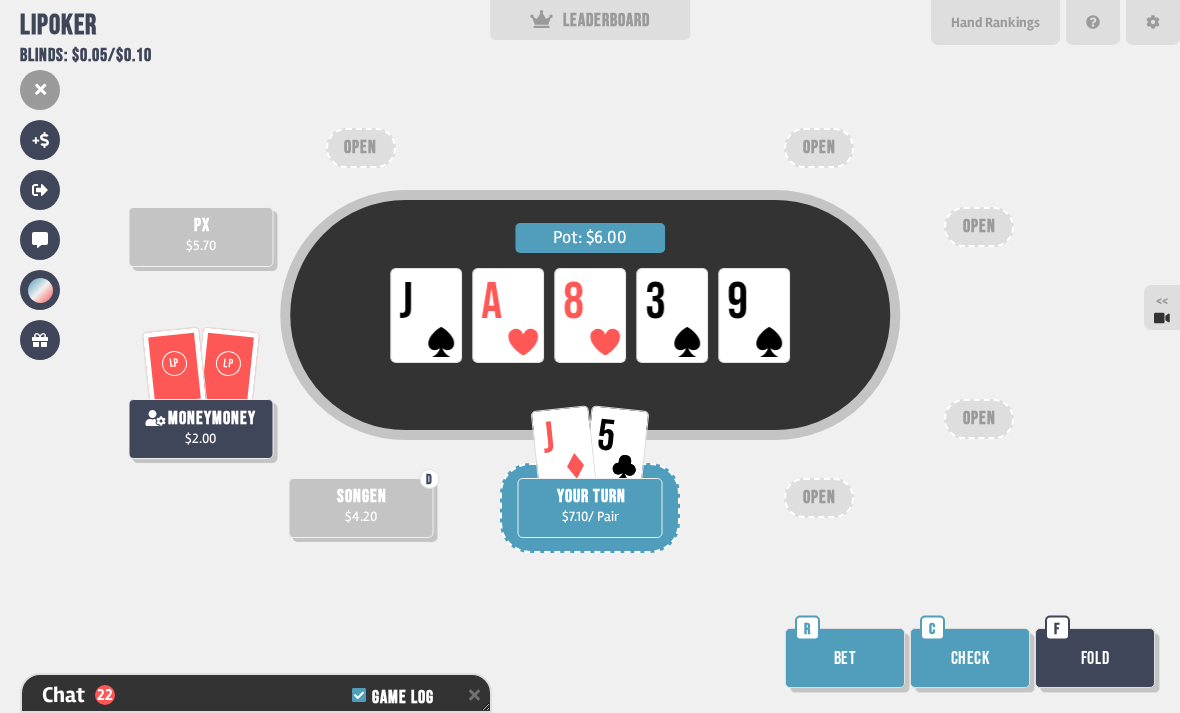 scroll, scrollTop: 1521, scrollLeft: 0, axis: vertical 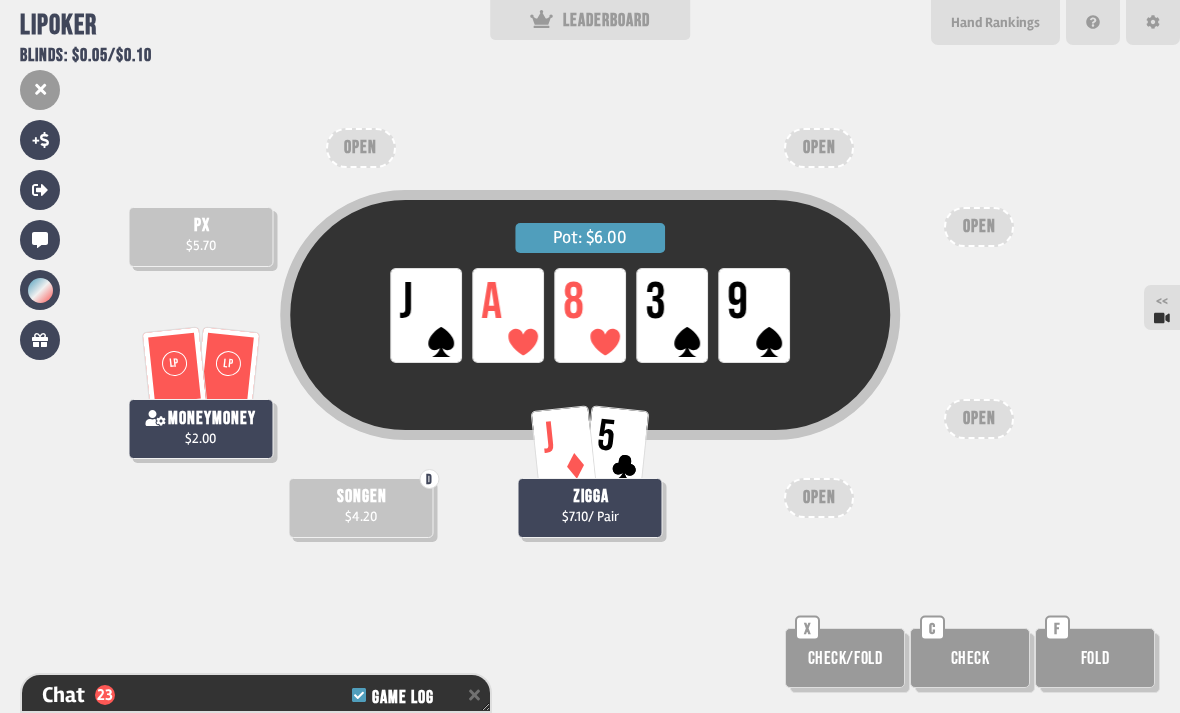 click on "Hand Rankings" at bounding box center (995, 22) 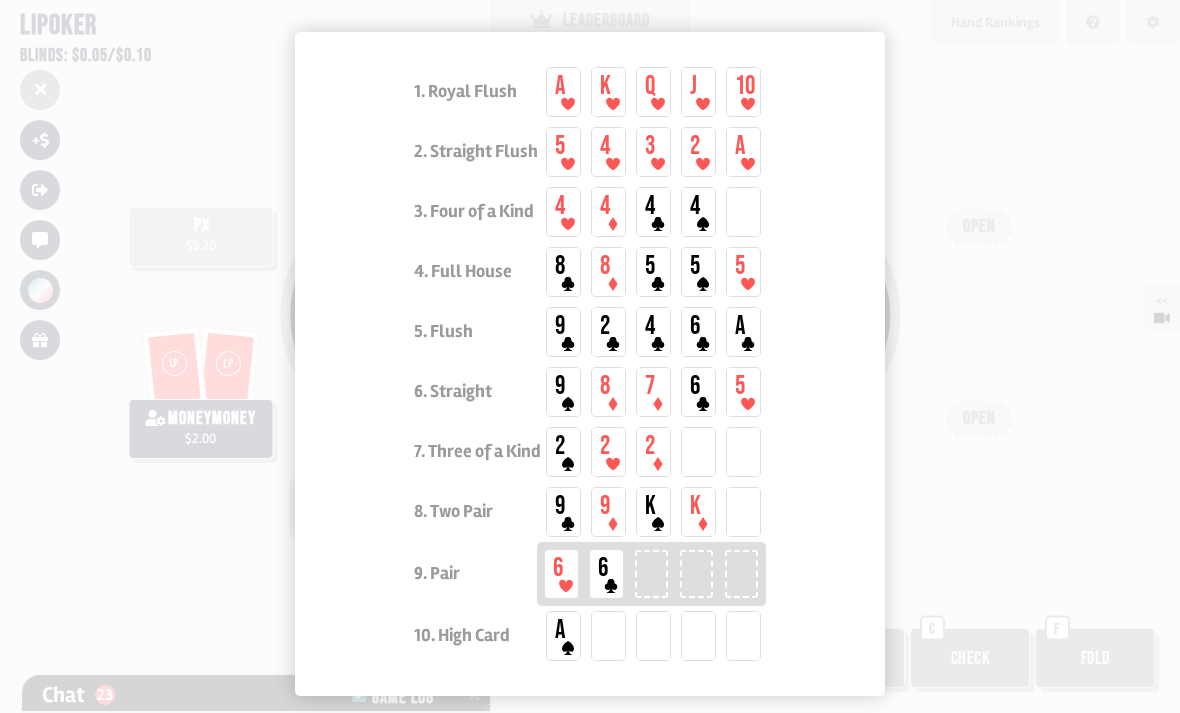scroll, scrollTop: 1579, scrollLeft: 0, axis: vertical 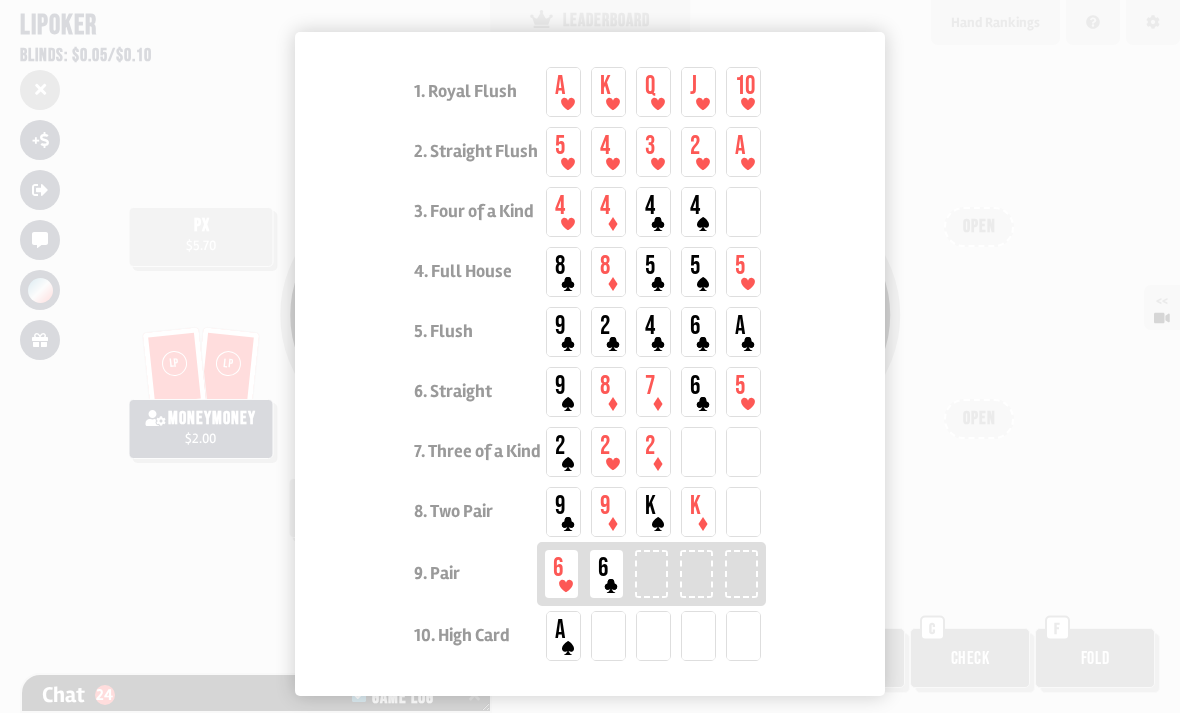 click at bounding box center (590, 356) 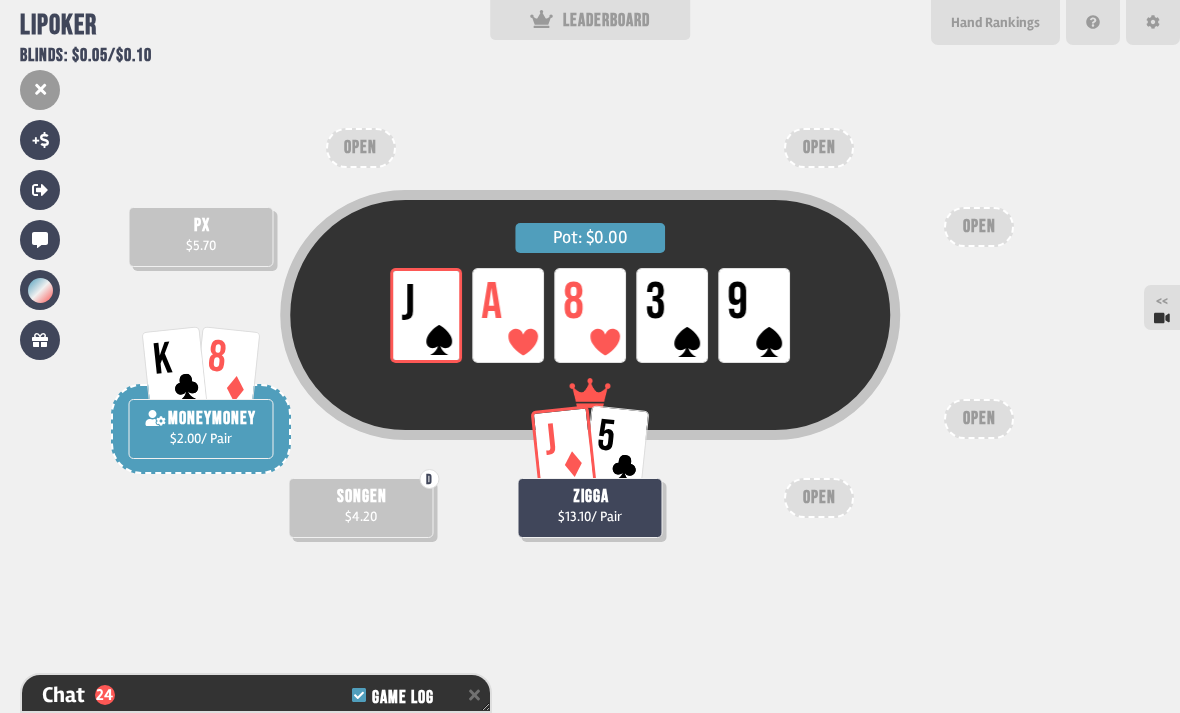 click on "Pot: $0.00   LP J LP A LP 8 LP 3 LP 9" at bounding box center (590, 351) 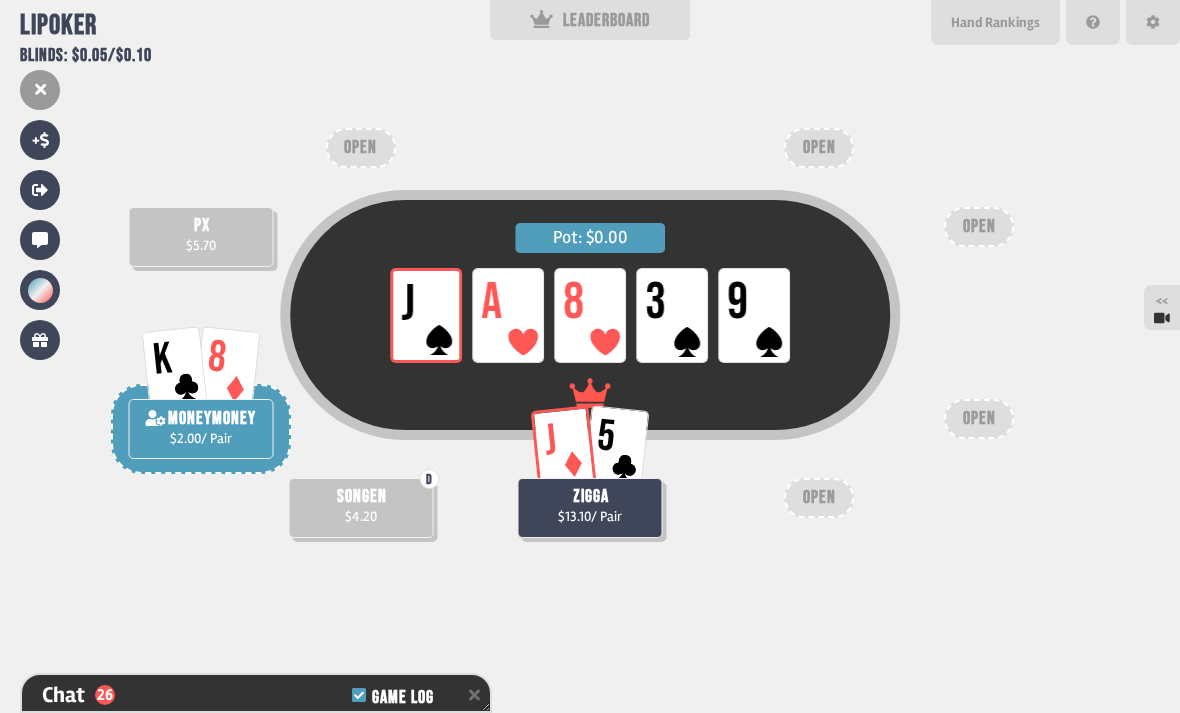 scroll, scrollTop: 1637, scrollLeft: 0, axis: vertical 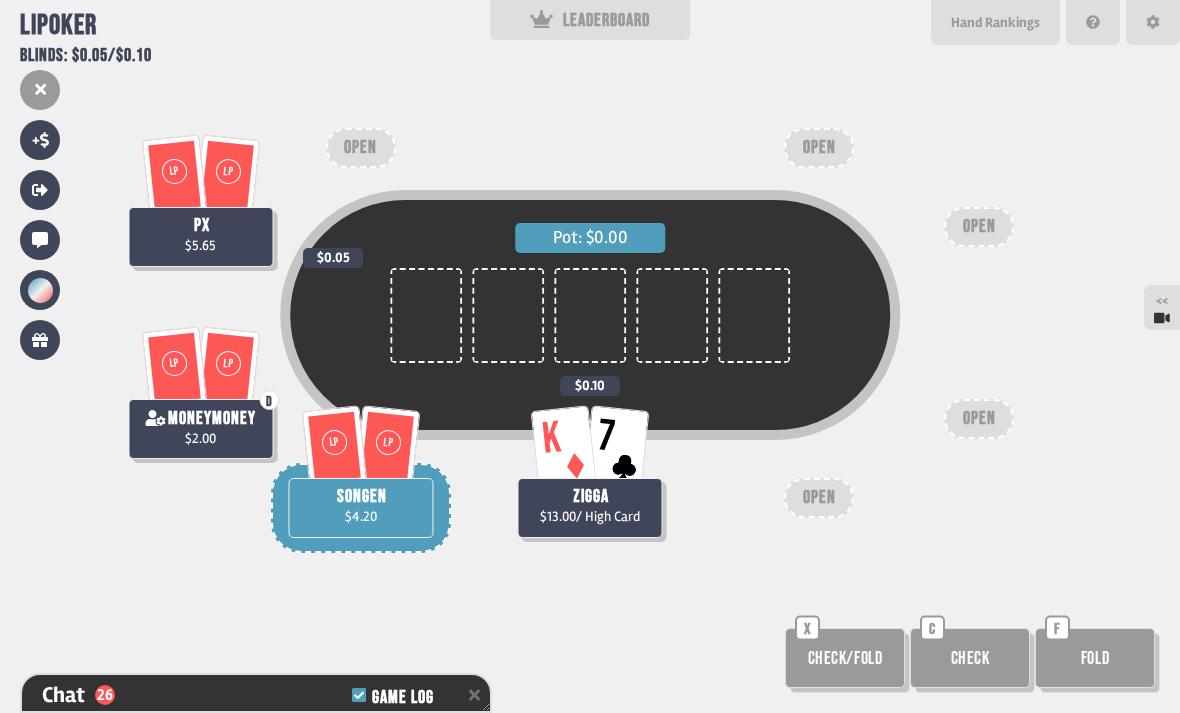 click on "Sit out next hand" at bounding box center (40, 190) 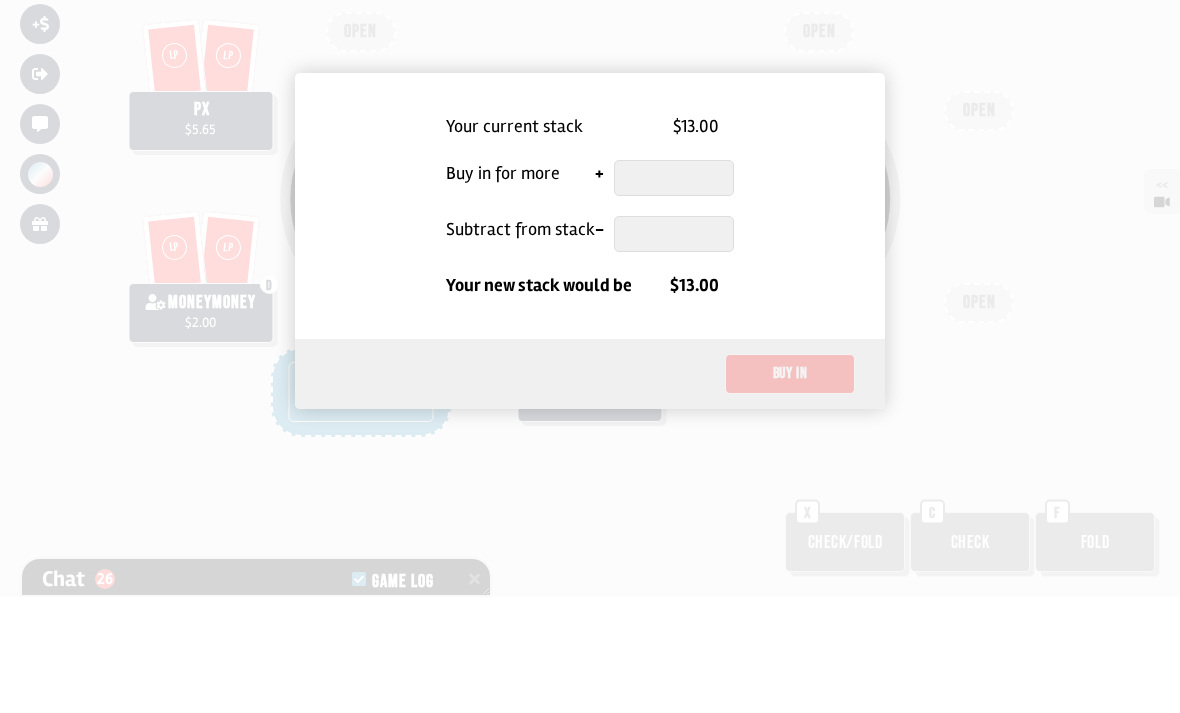 click at bounding box center [674, 350] 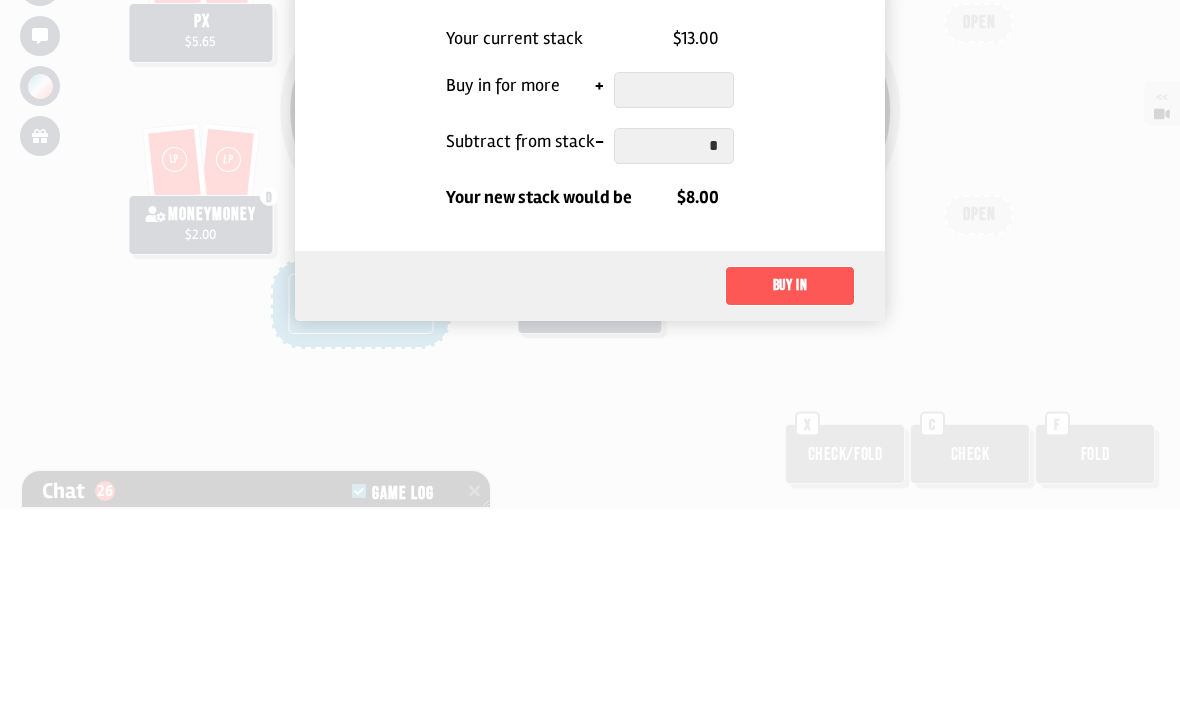 click on "Buy in" at bounding box center [790, 490] 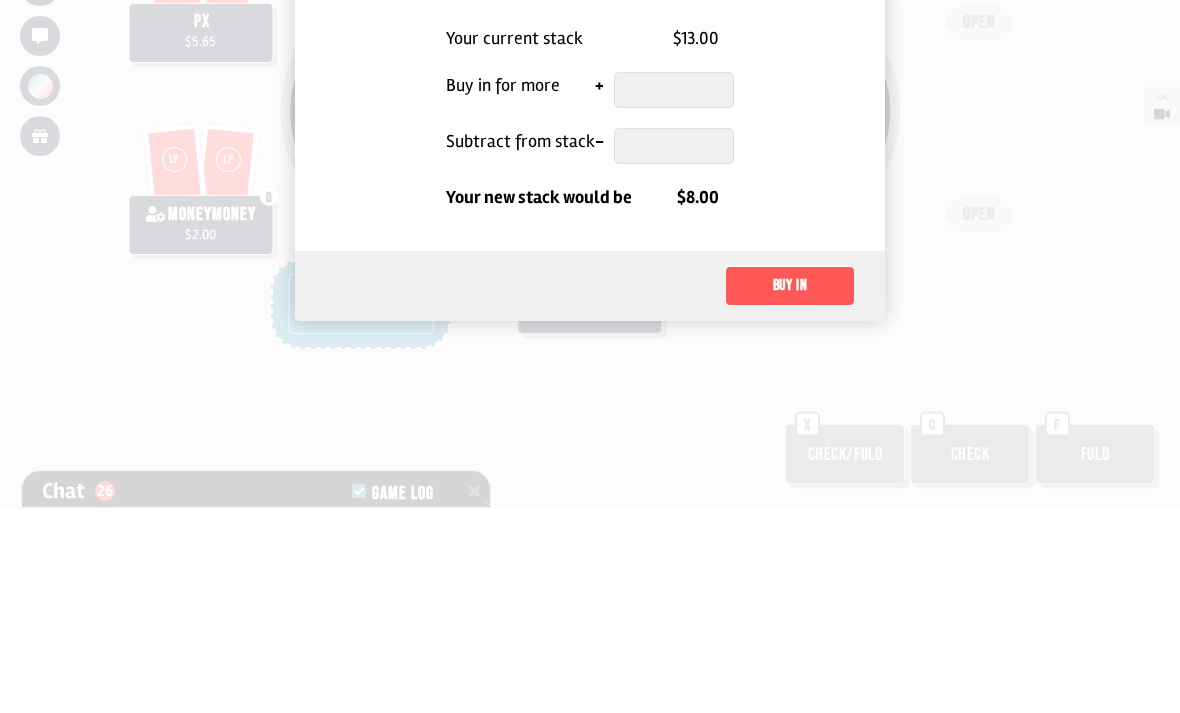 scroll, scrollTop: 64, scrollLeft: 0, axis: vertical 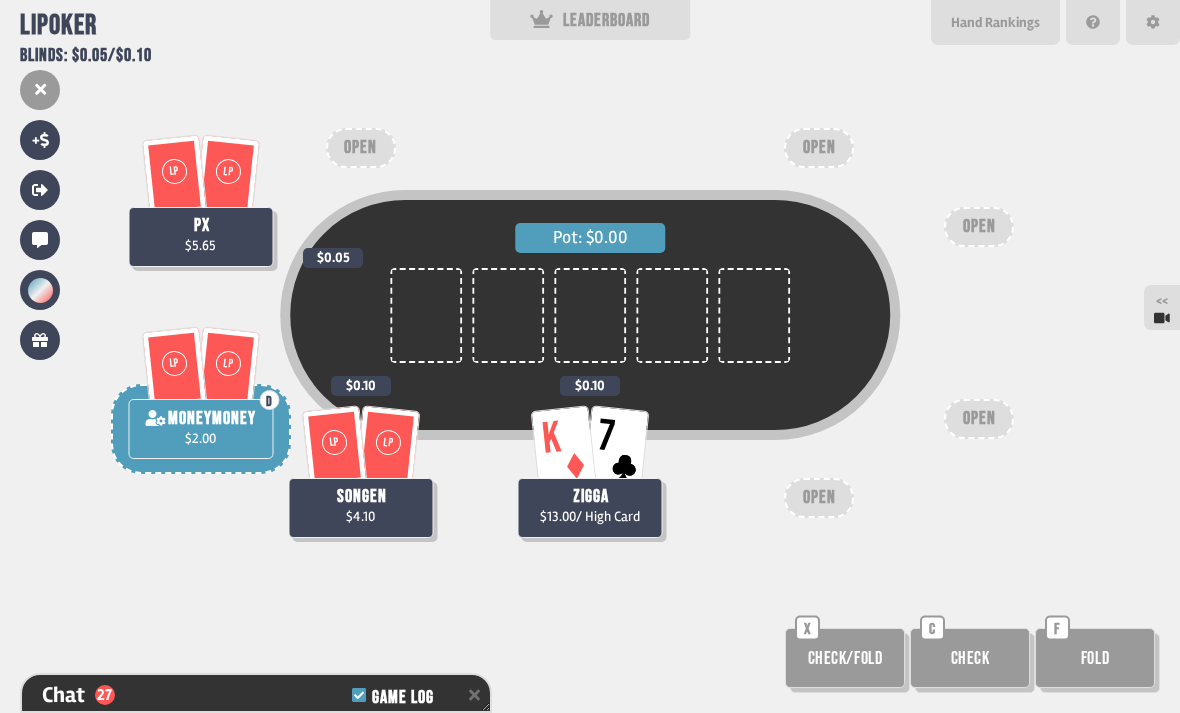 click on "Check" at bounding box center [970, 658] 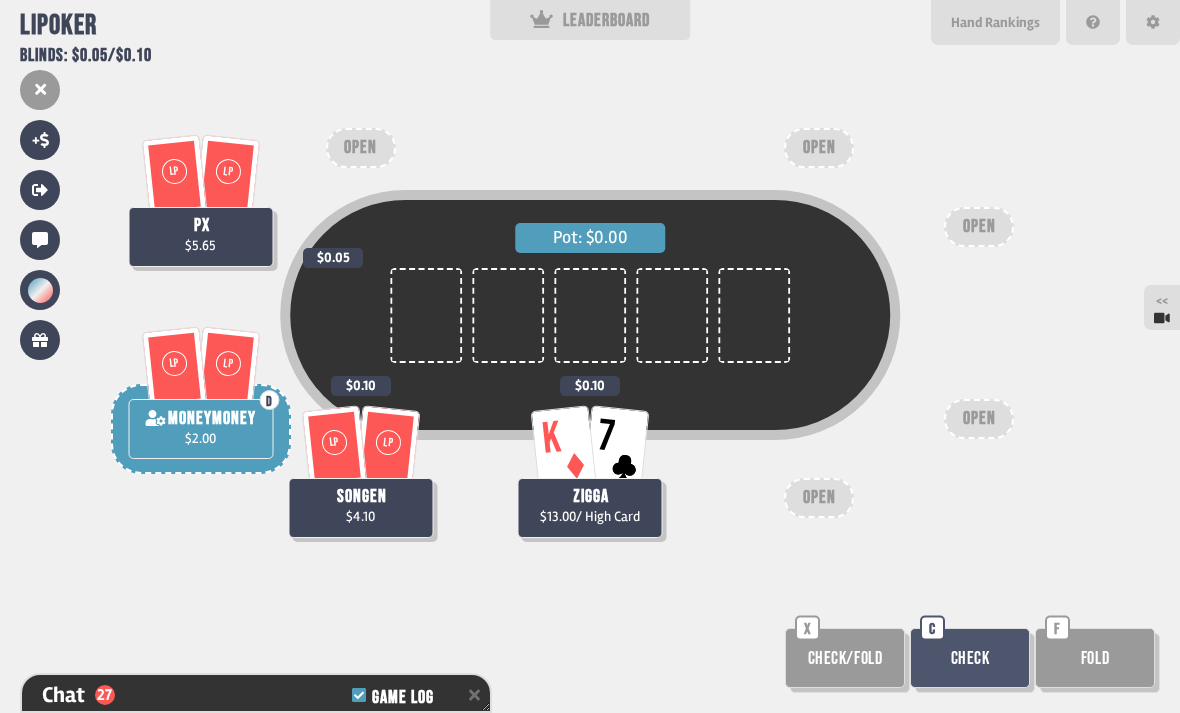 click on "Check" at bounding box center [970, 658] 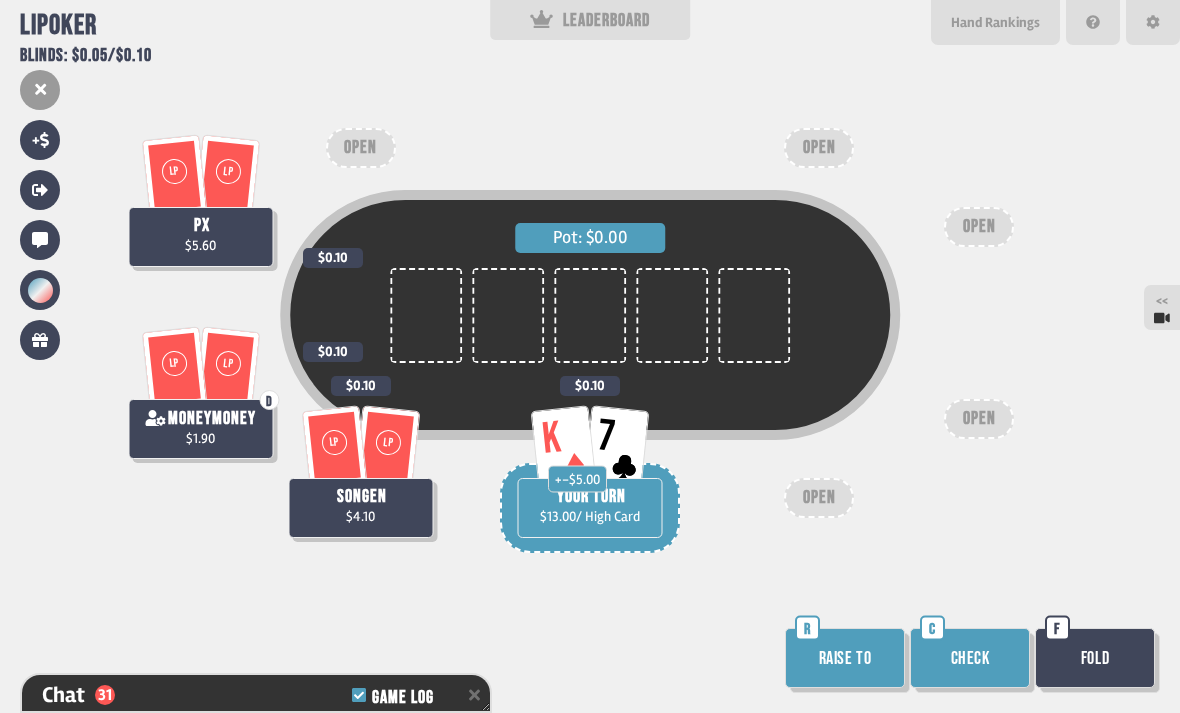 scroll, scrollTop: 1782, scrollLeft: 0, axis: vertical 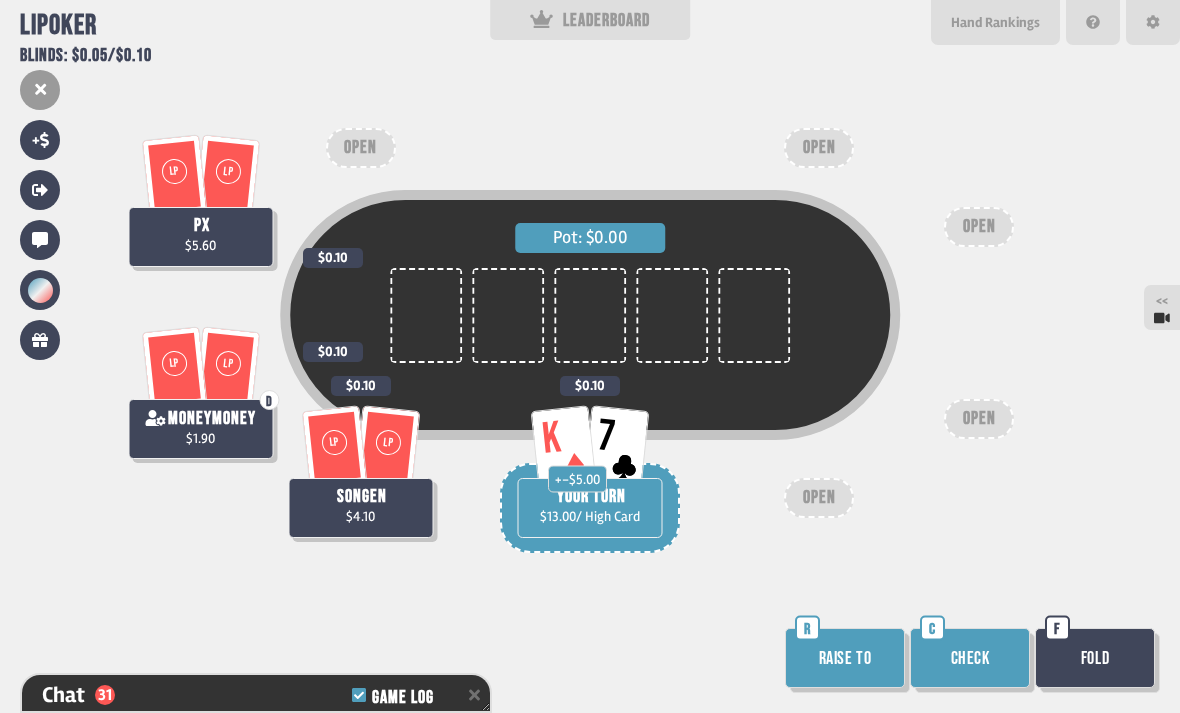 click on "Check" at bounding box center (970, 658) 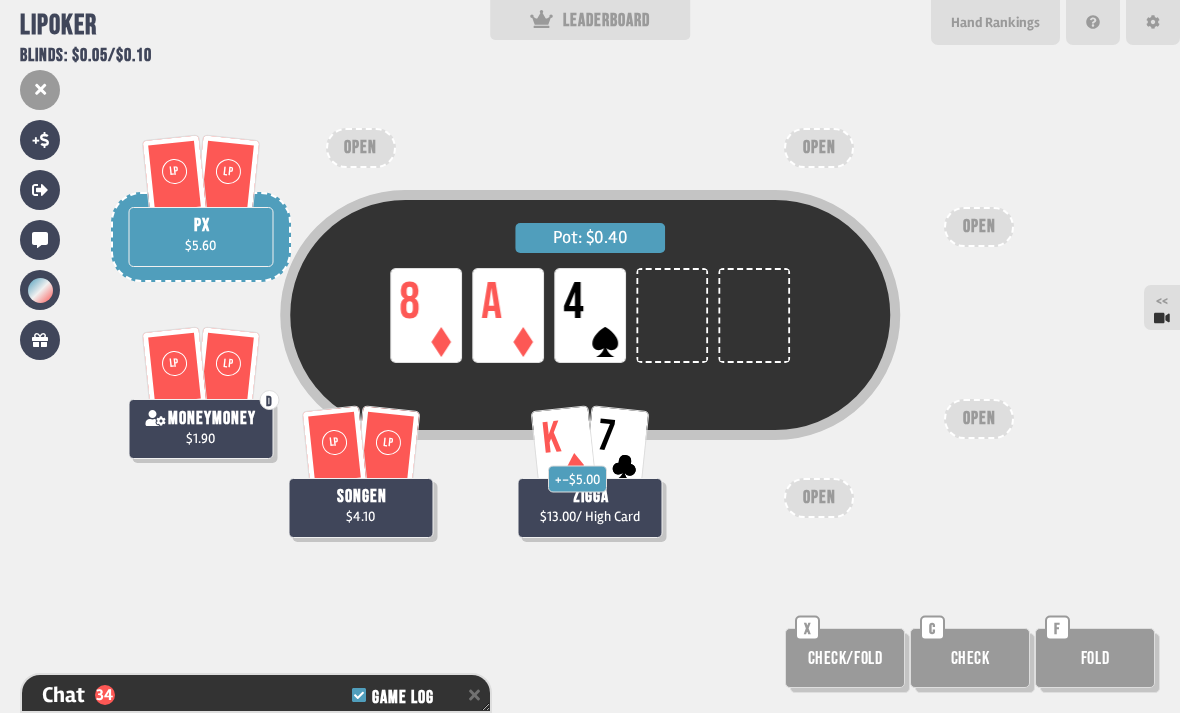 scroll, scrollTop: 1869, scrollLeft: 0, axis: vertical 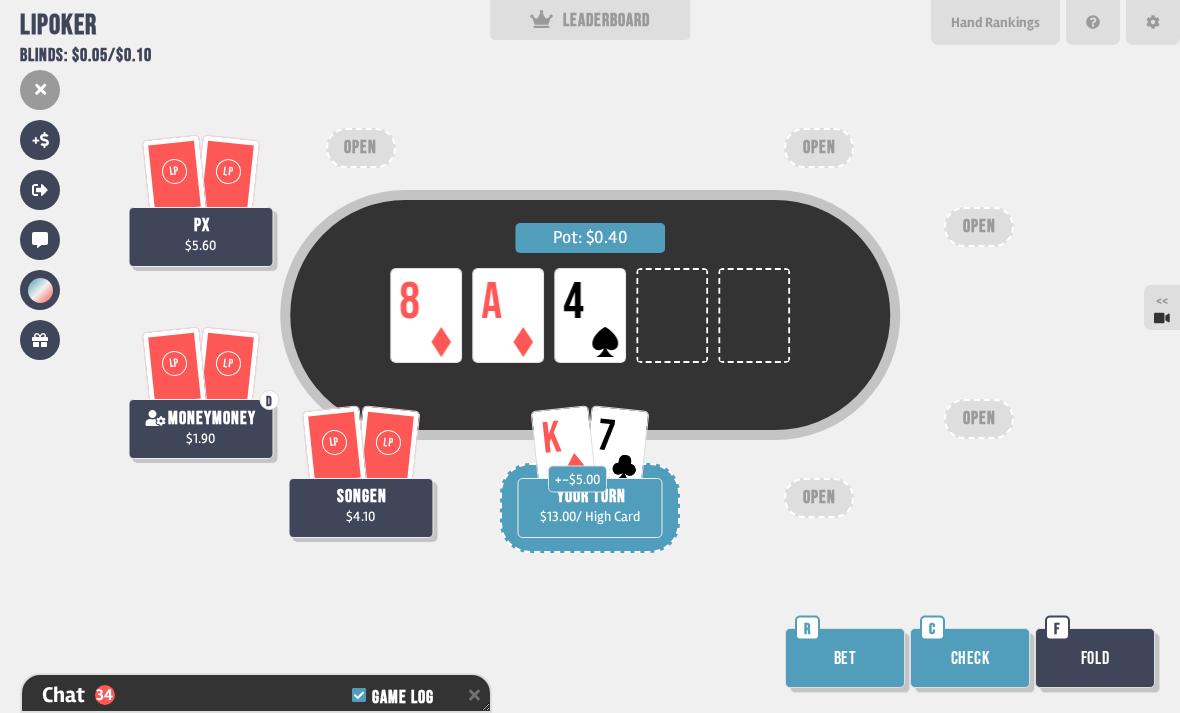 click on "Hand Rankings" at bounding box center (995, 22) 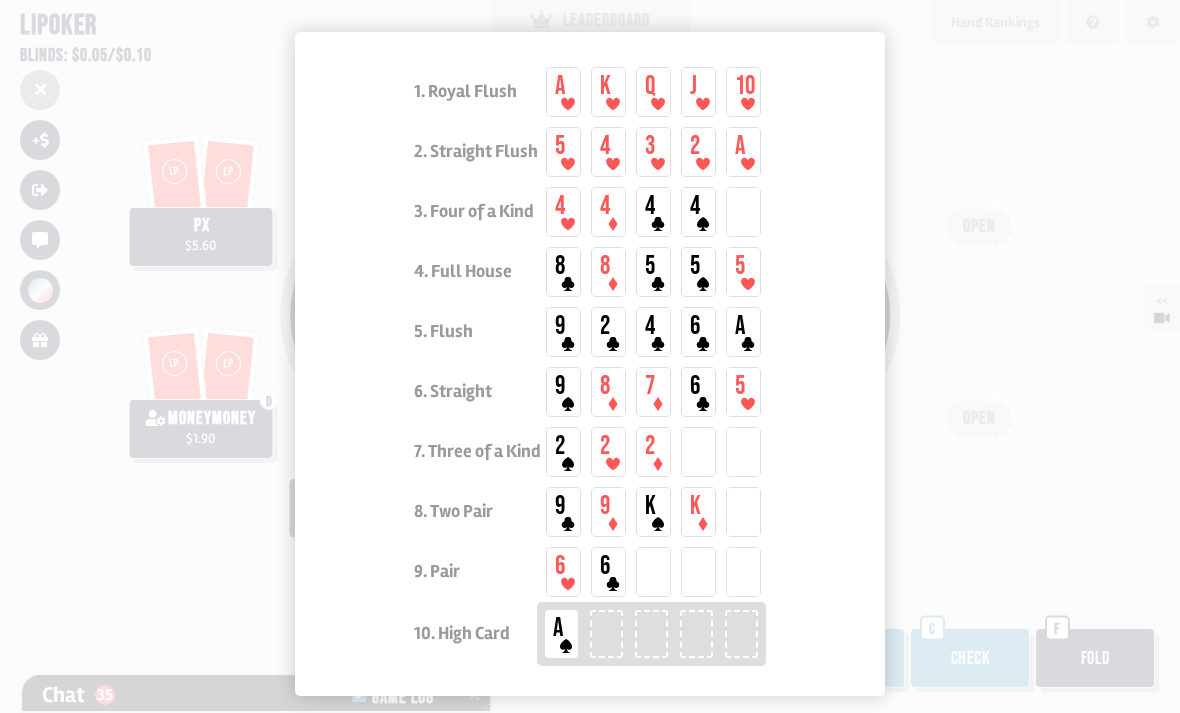 scroll, scrollTop: 1898, scrollLeft: 0, axis: vertical 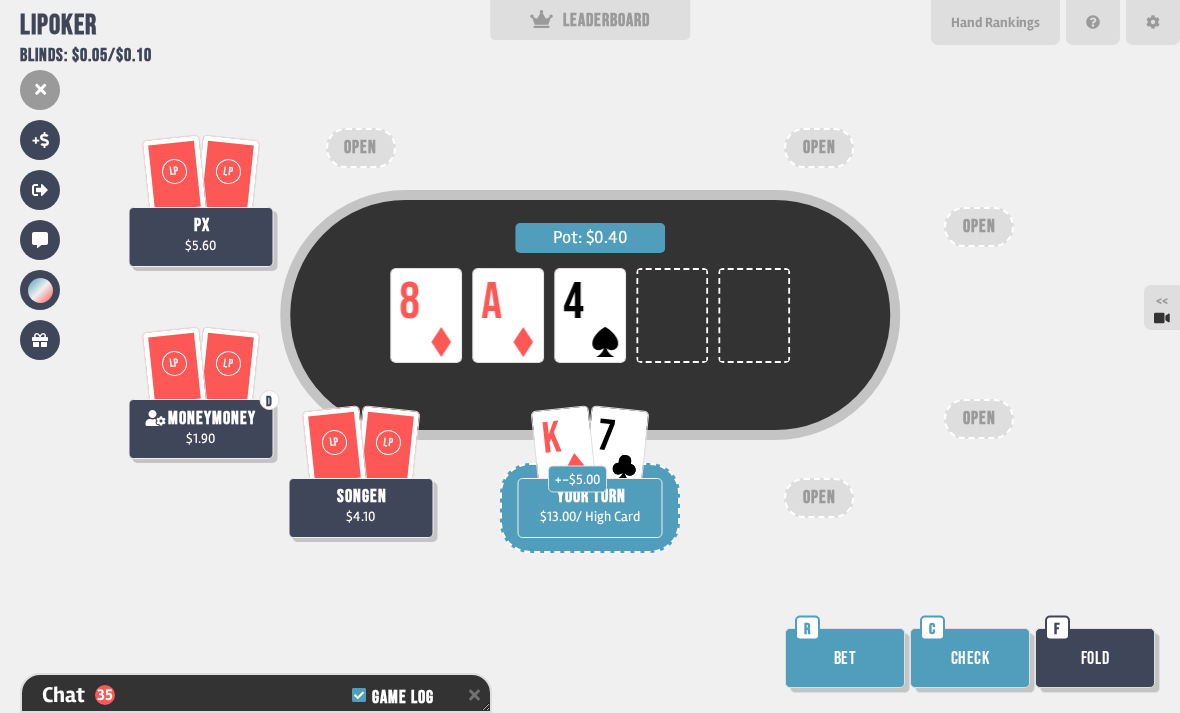 click on "C" at bounding box center [932, 628] 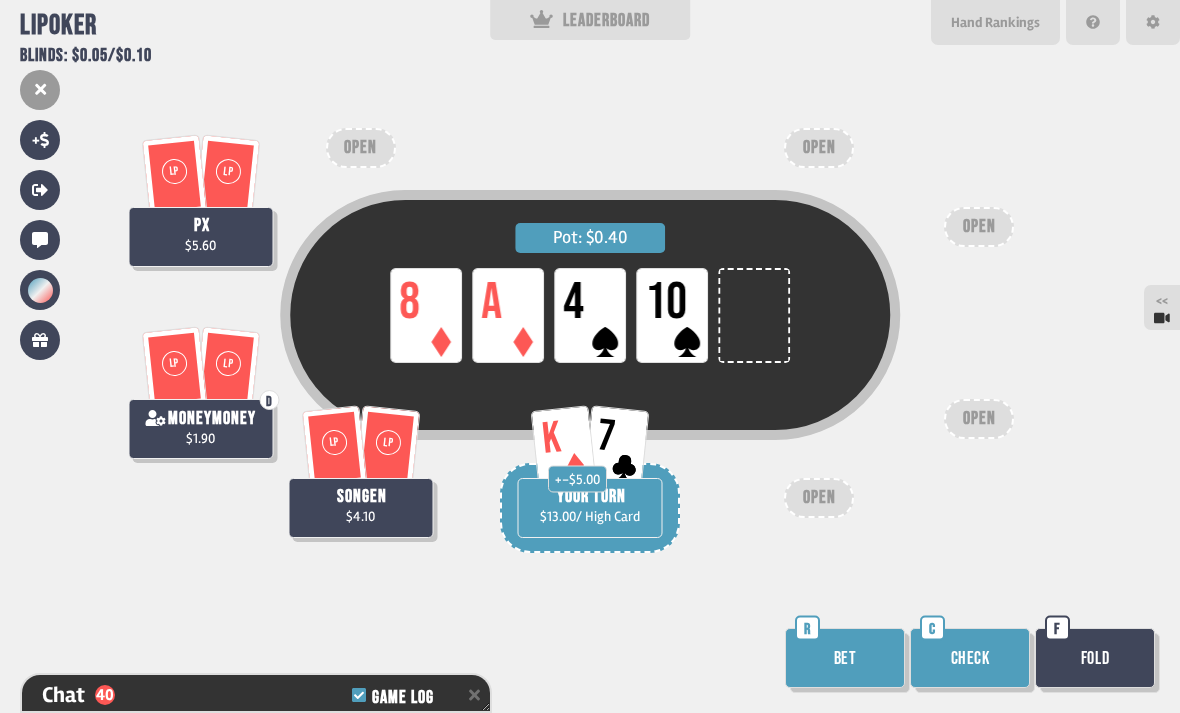 scroll, scrollTop: 2072, scrollLeft: 0, axis: vertical 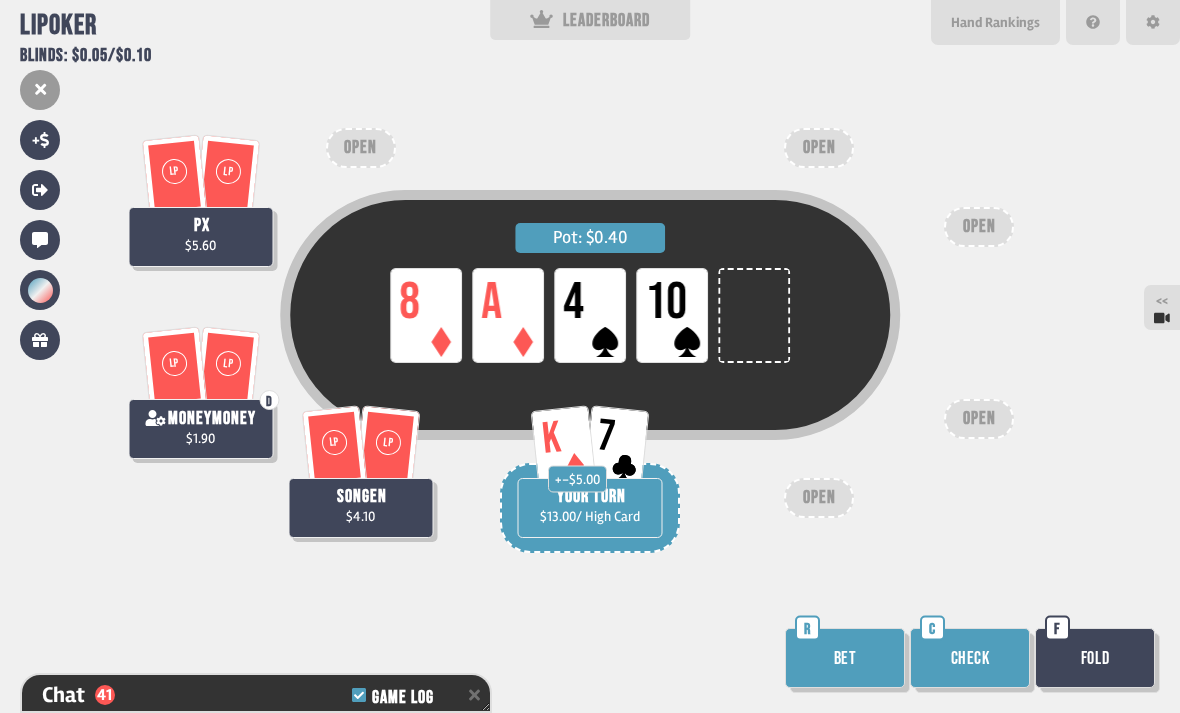 click on "Hand Rankings" at bounding box center (995, 22) 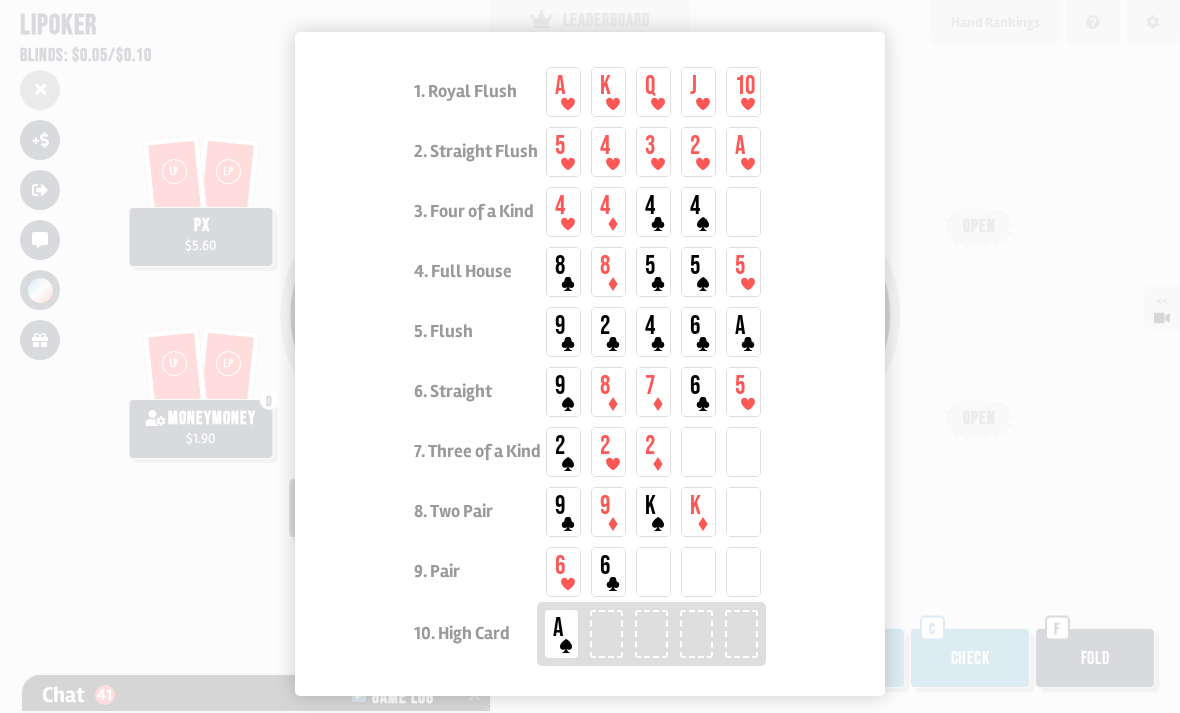 click at bounding box center (590, 356) 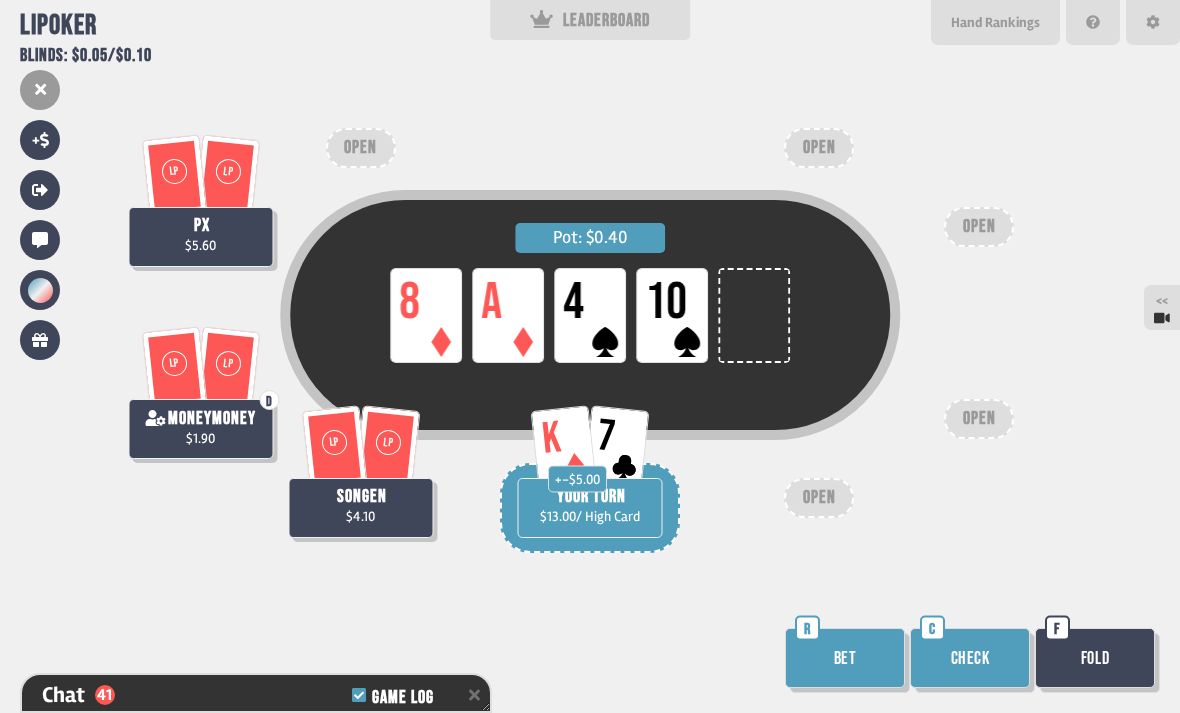 click on "Fold" at bounding box center (1095, 658) 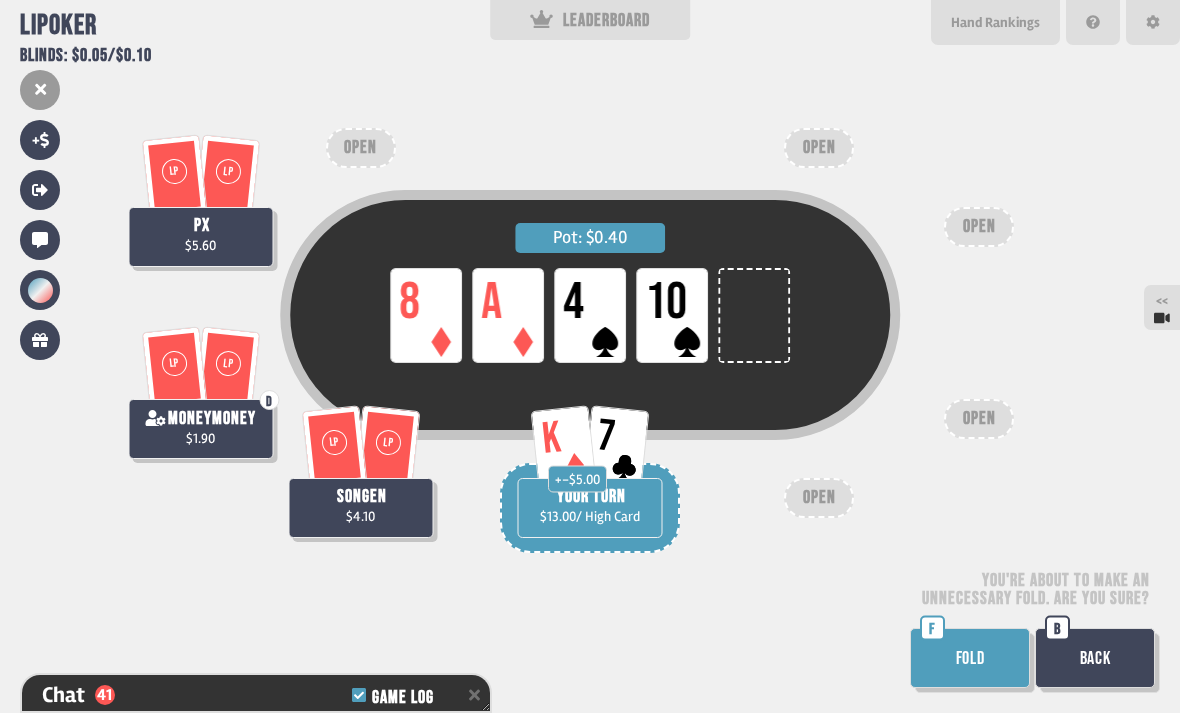click on "FOLD" at bounding box center (970, 658) 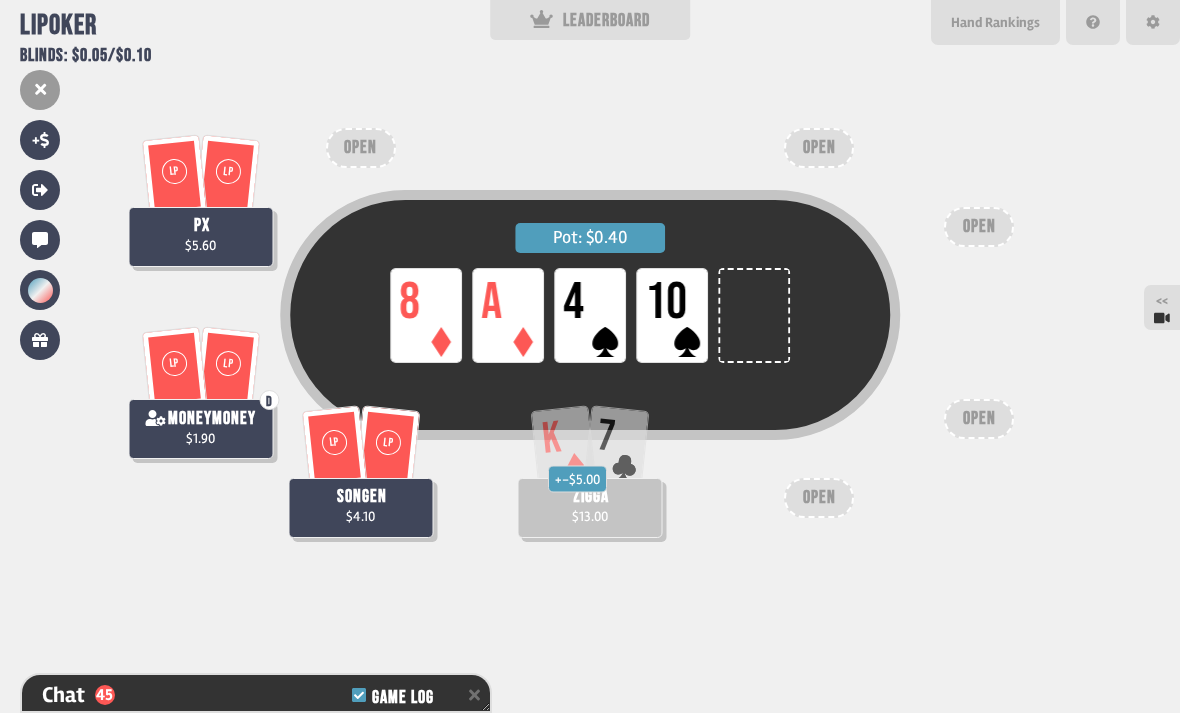 scroll, scrollTop: 2188, scrollLeft: 0, axis: vertical 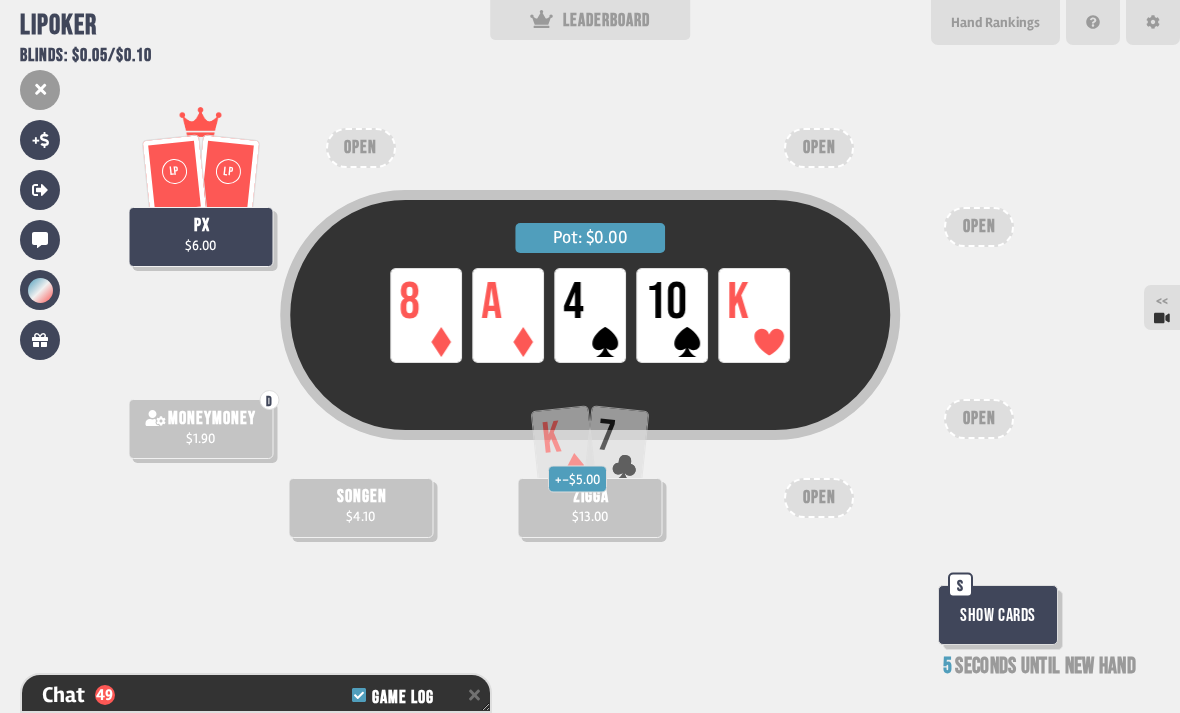 click on "Show Cards" at bounding box center [998, 615] 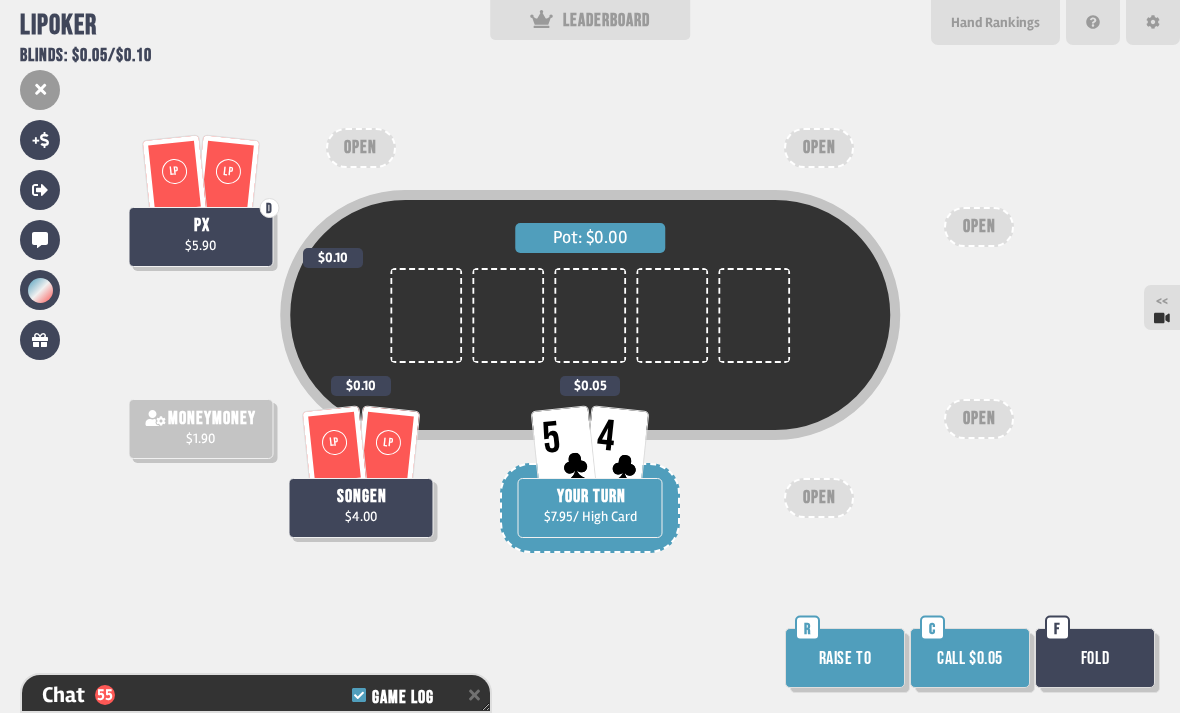 scroll, scrollTop: 2478, scrollLeft: 0, axis: vertical 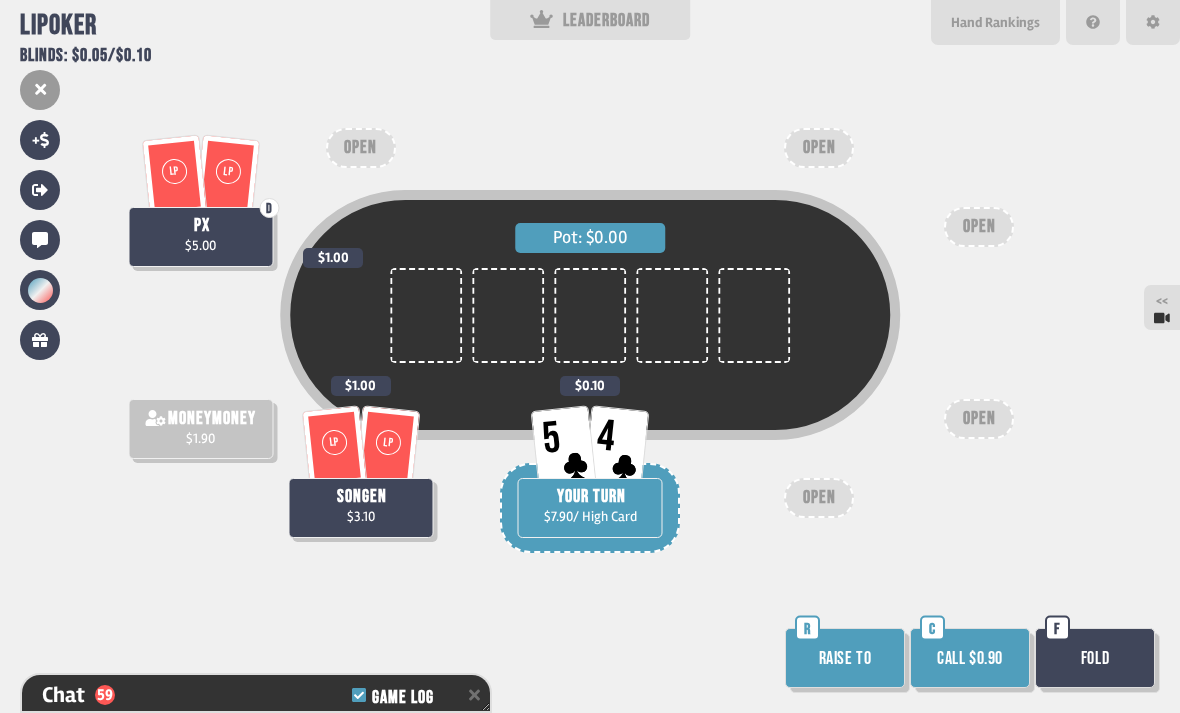 click on "Raise to" at bounding box center (845, 658) 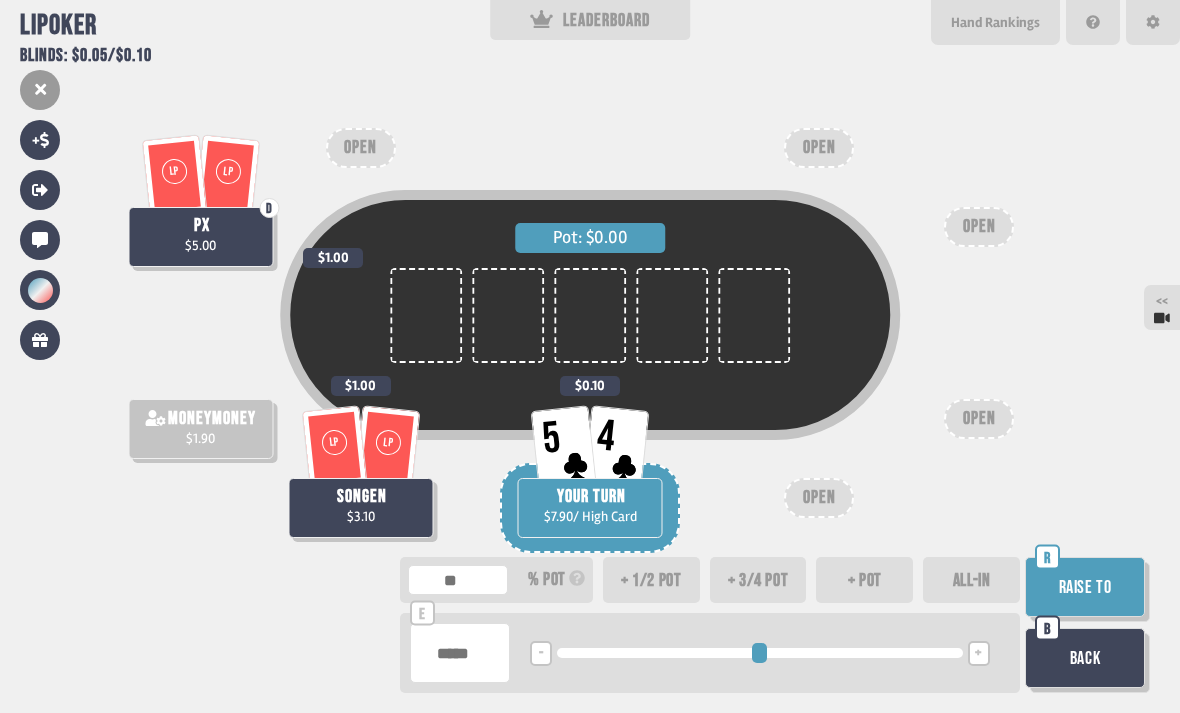 click on "Back" at bounding box center (1085, 658) 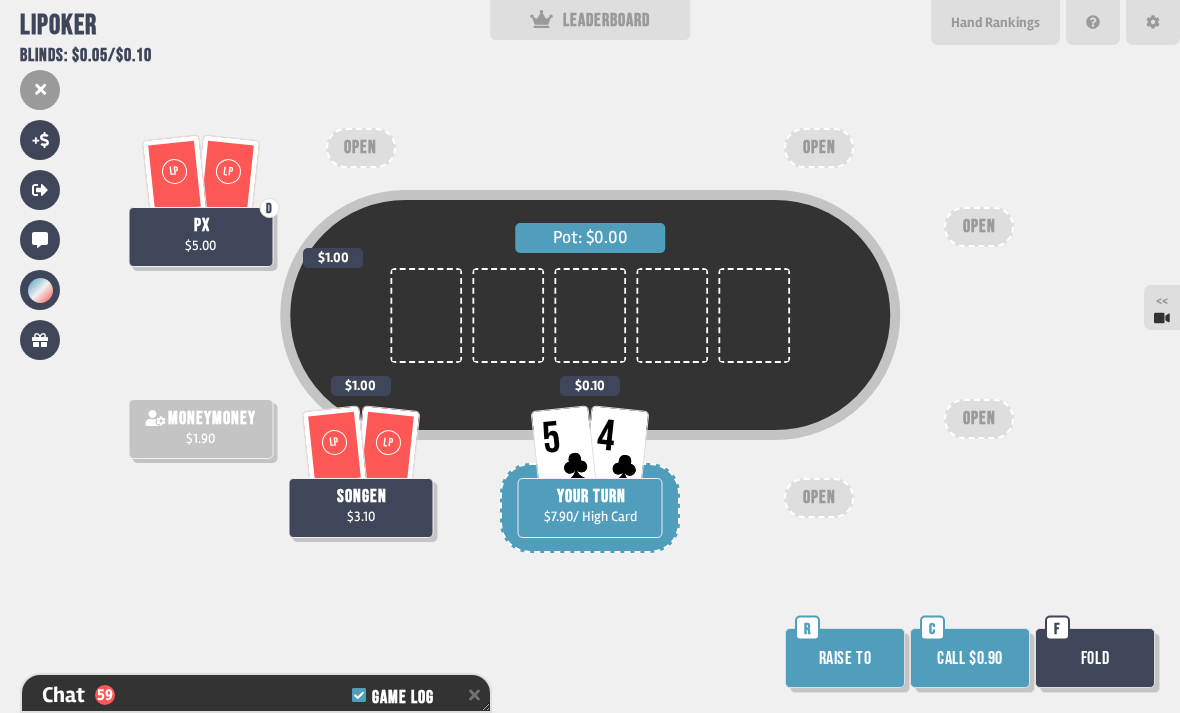 scroll, scrollTop: 2594, scrollLeft: 0, axis: vertical 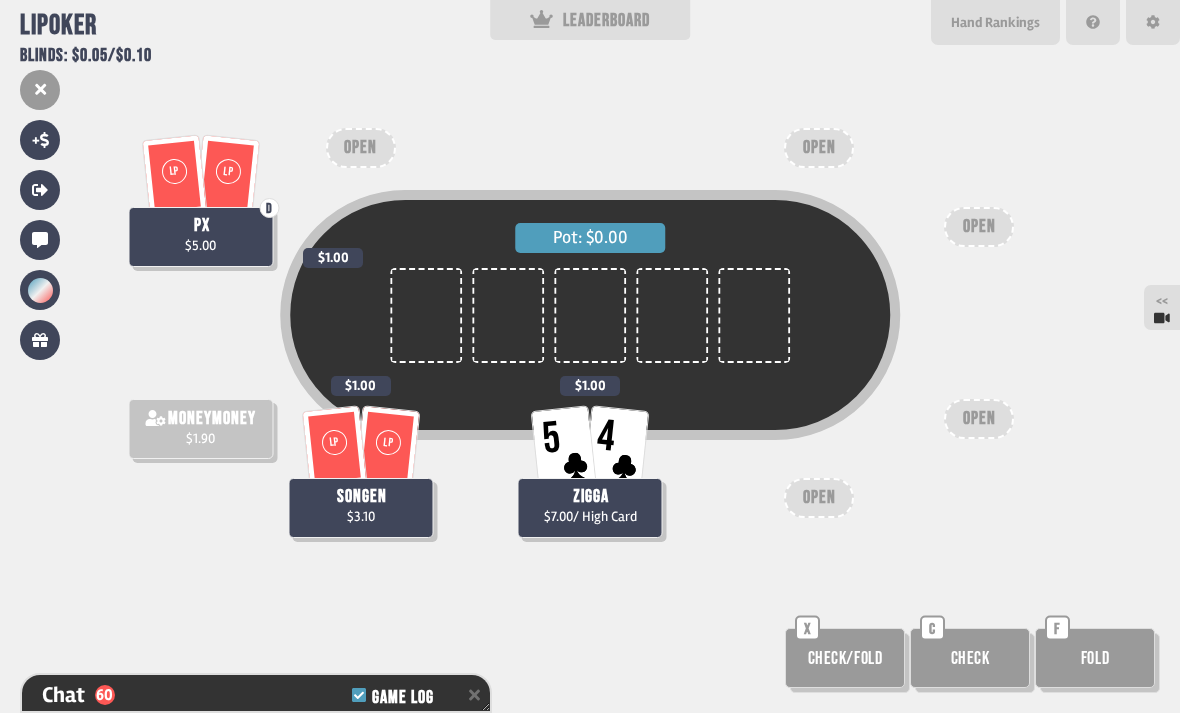 click on "Check" at bounding box center [970, 658] 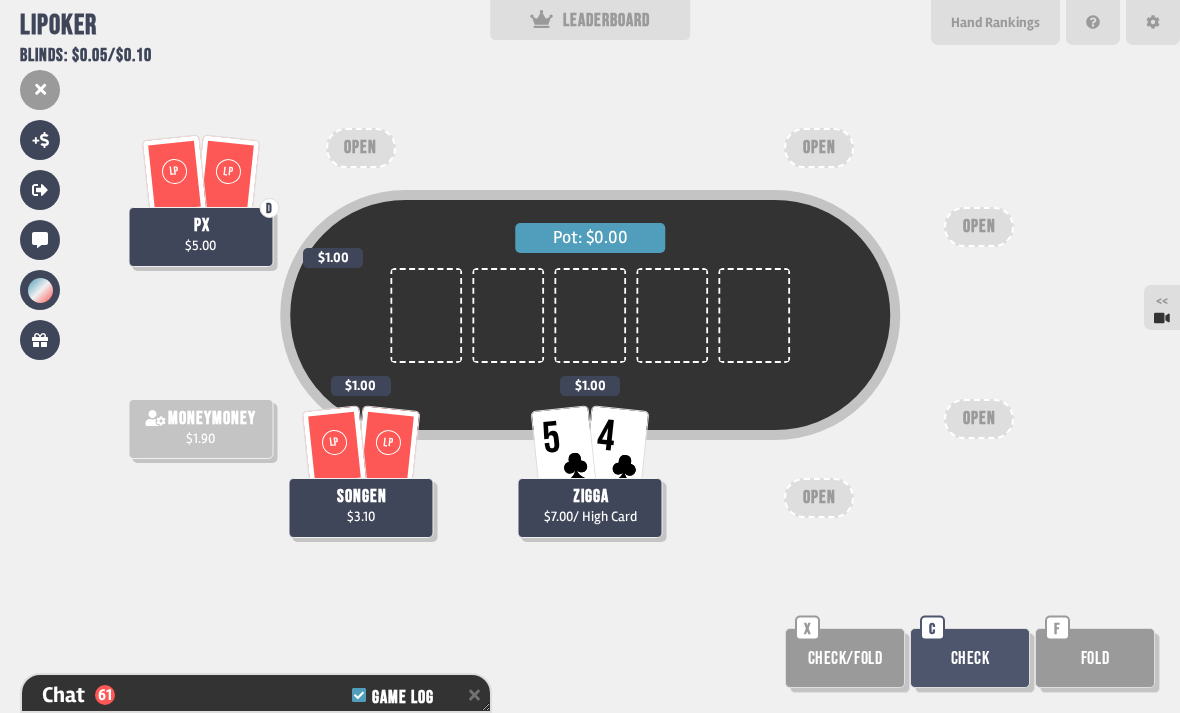 scroll, scrollTop: 2652, scrollLeft: 0, axis: vertical 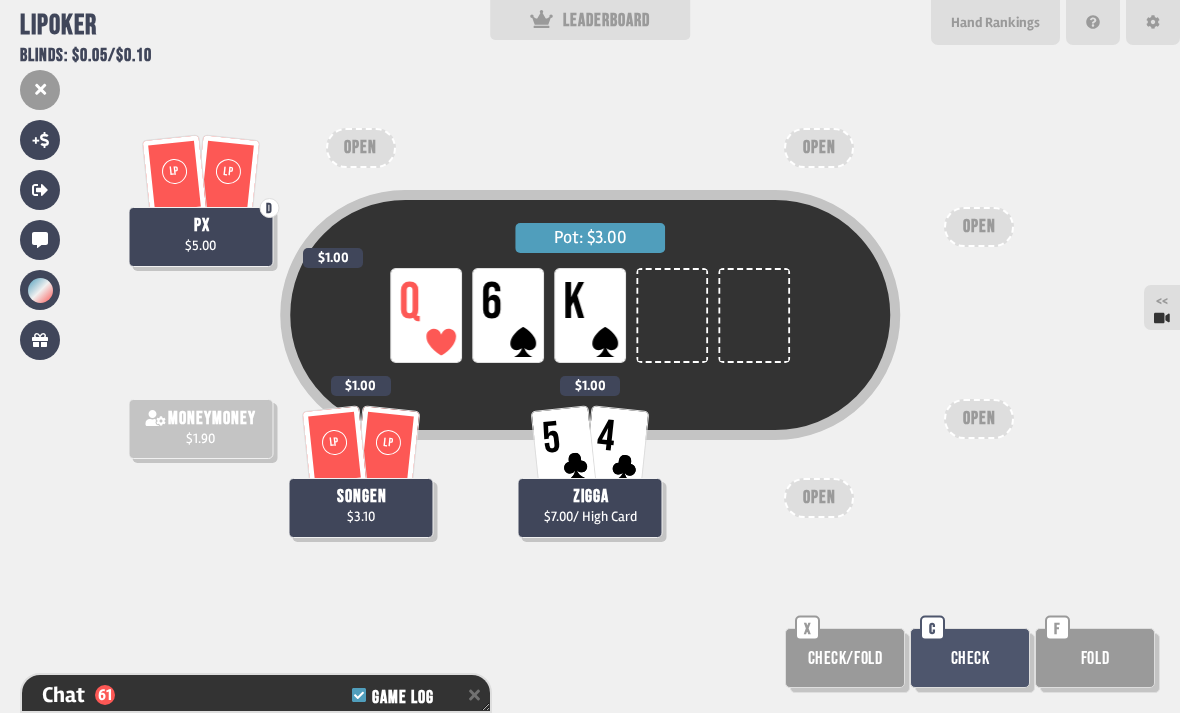click on "Check" at bounding box center [970, 658] 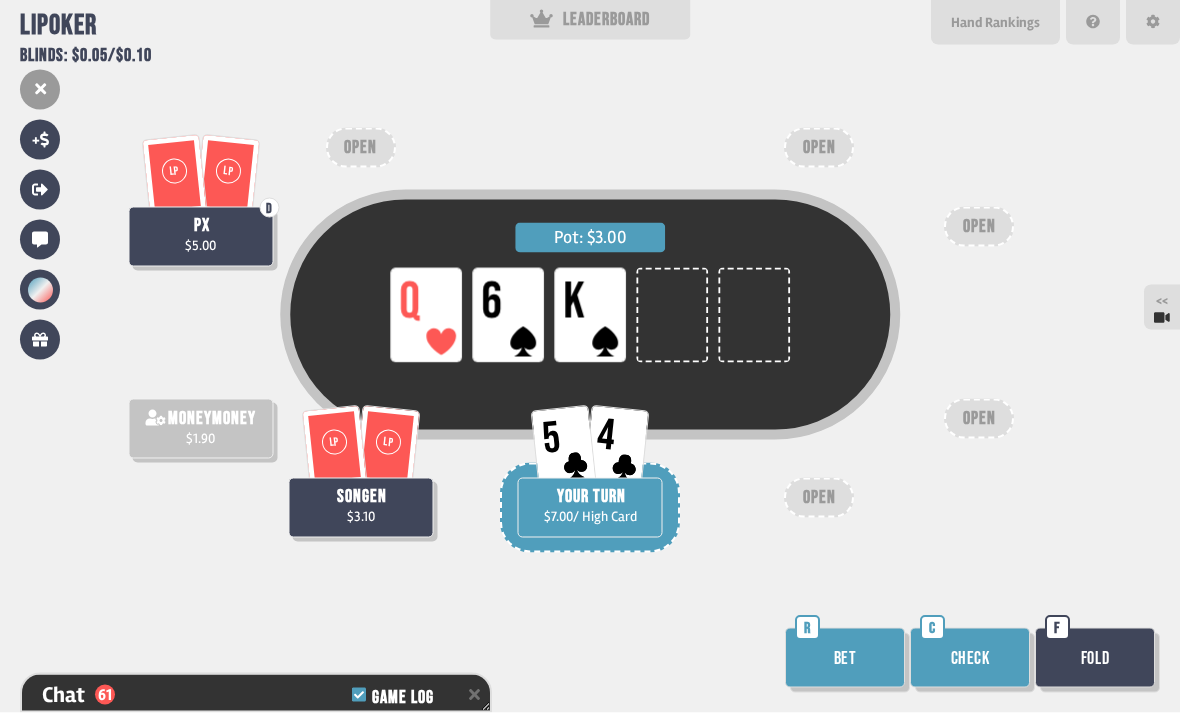 scroll, scrollTop: 0, scrollLeft: 0, axis: both 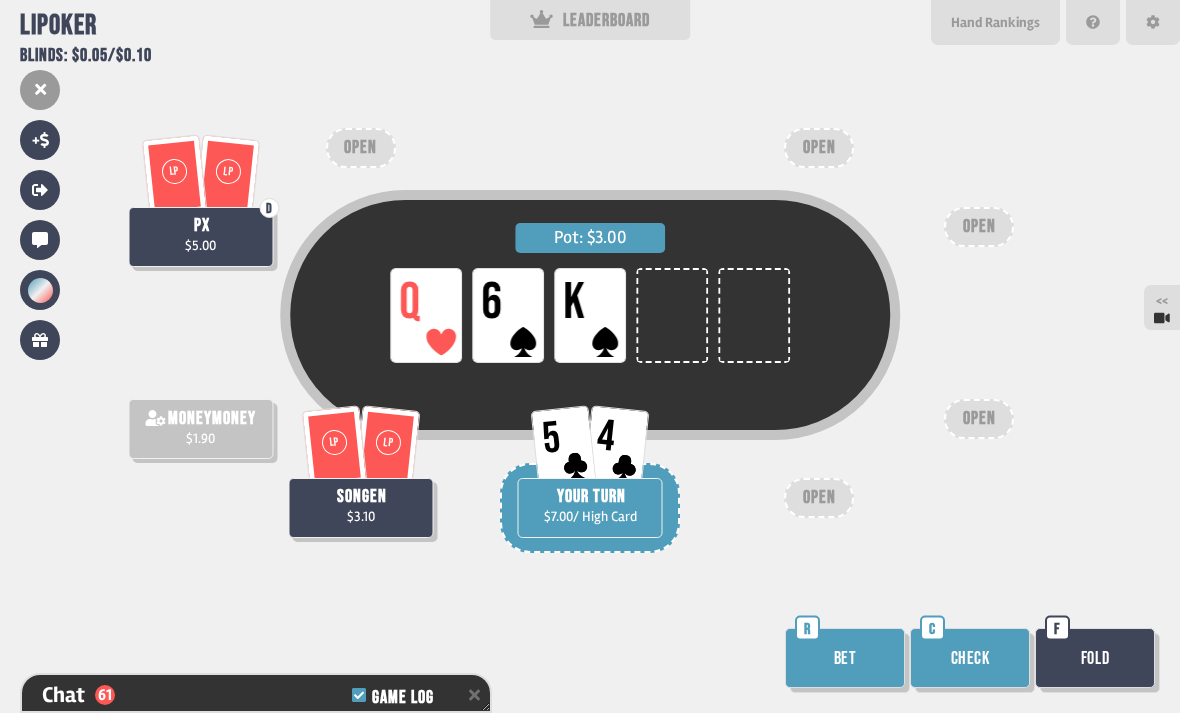 click on "Hand Rankings" at bounding box center [995, 22] 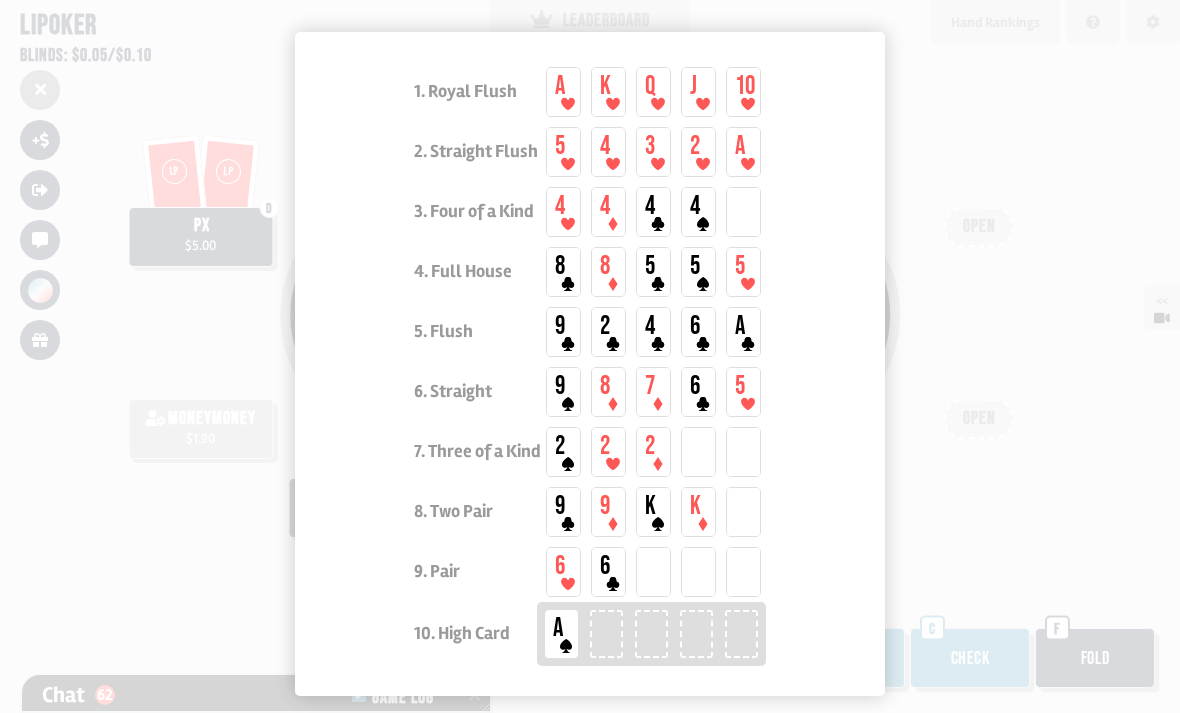 scroll, scrollTop: 2681, scrollLeft: 0, axis: vertical 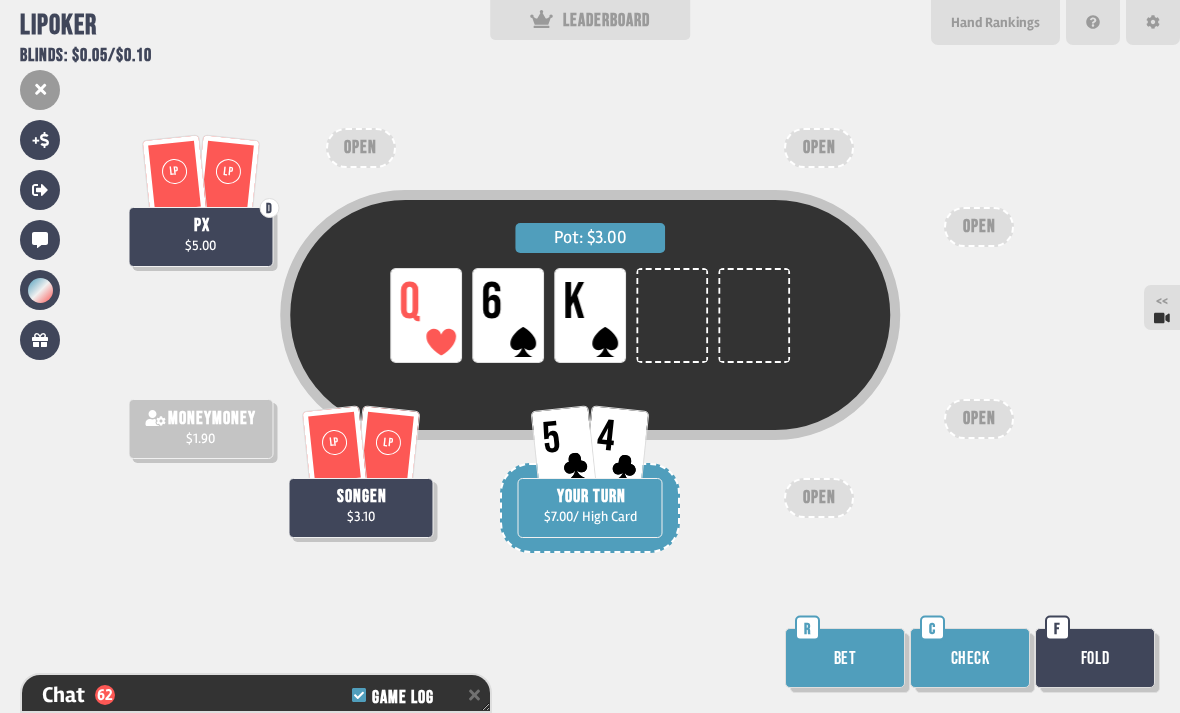 click on "Check" at bounding box center [970, 658] 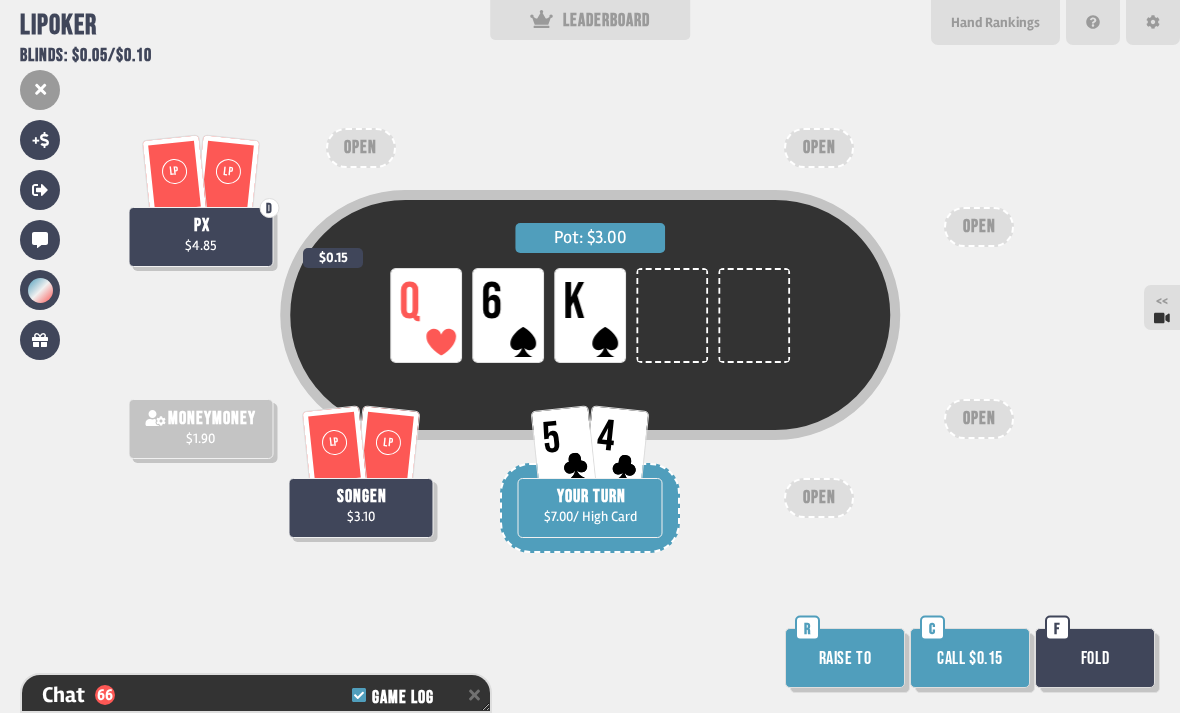 scroll, scrollTop: 2797, scrollLeft: 0, axis: vertical 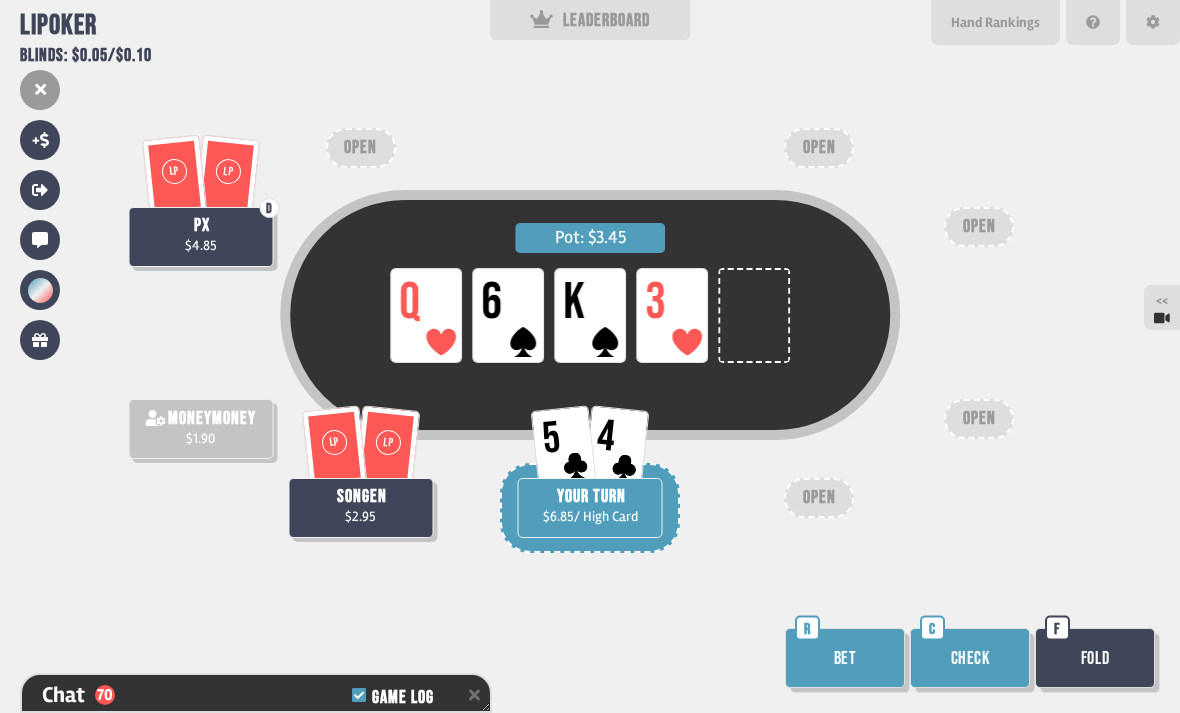 click on "Check" at bounding box center (970, 658) 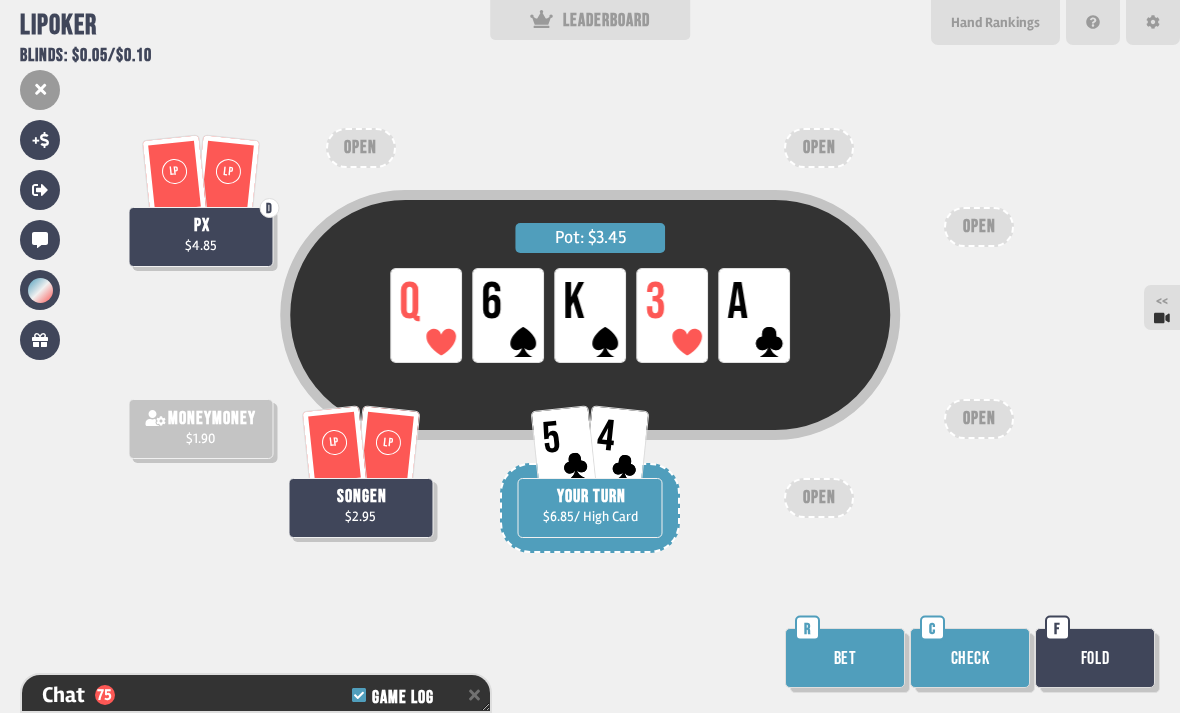 scroll, scrollTop: 3058, scrollLeft: 0, axis: vertical 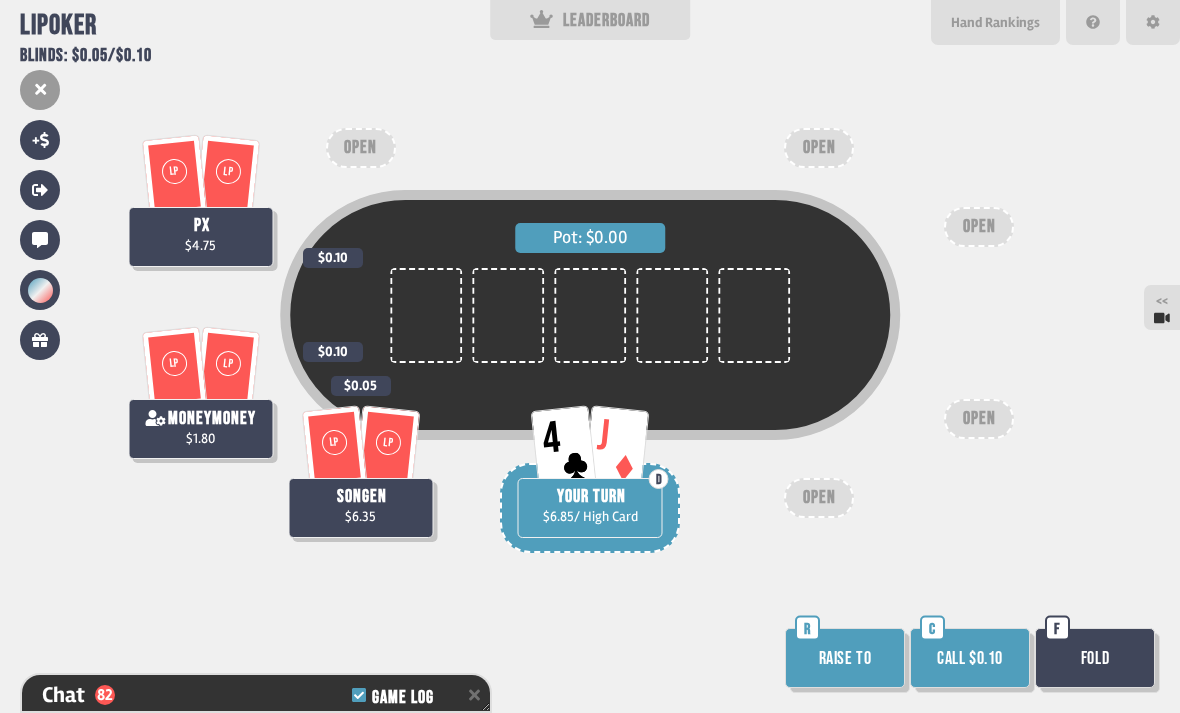 click on "Call $0.10" at bounding box center (970, 658) 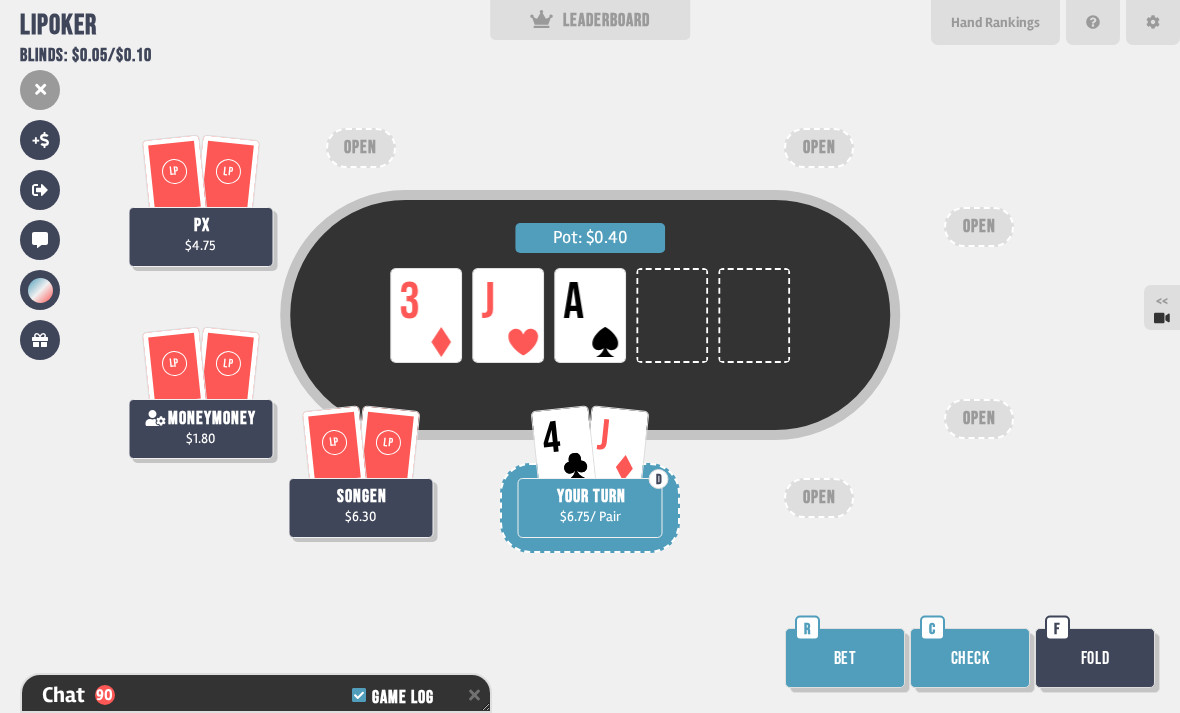 scroll, scrollTop: 3522, scrollLeft: 0, axis: vertical 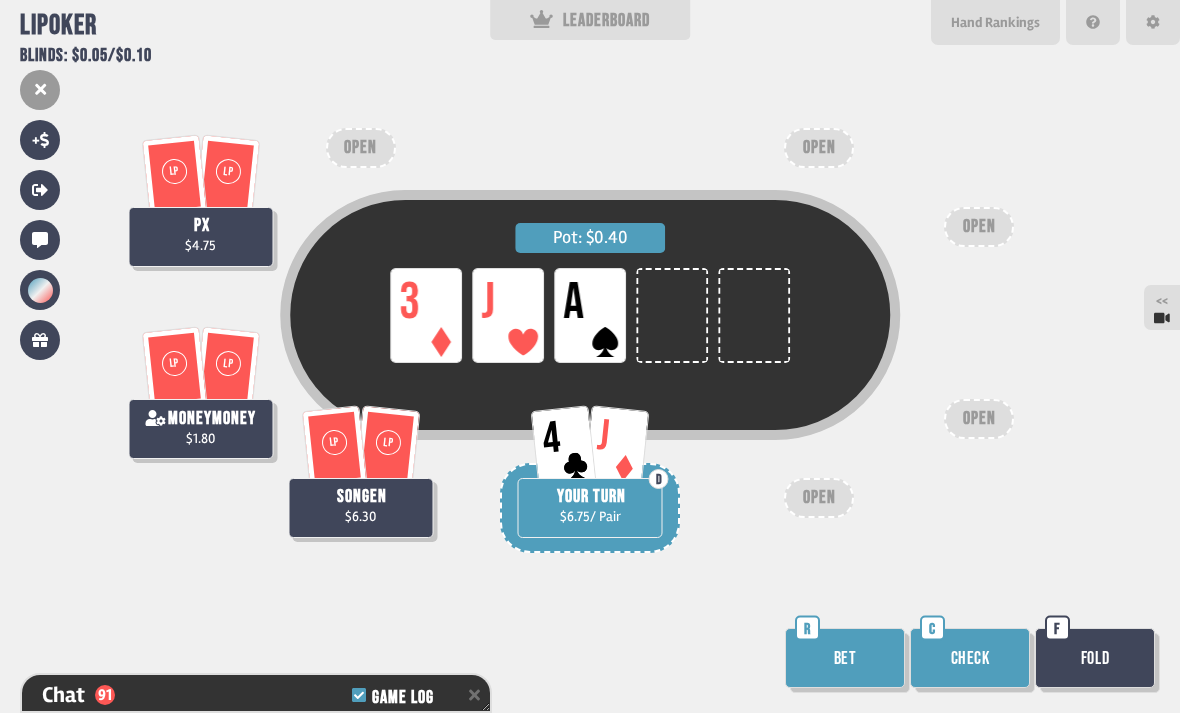 click on "Check" at bounding box center (970, 658) 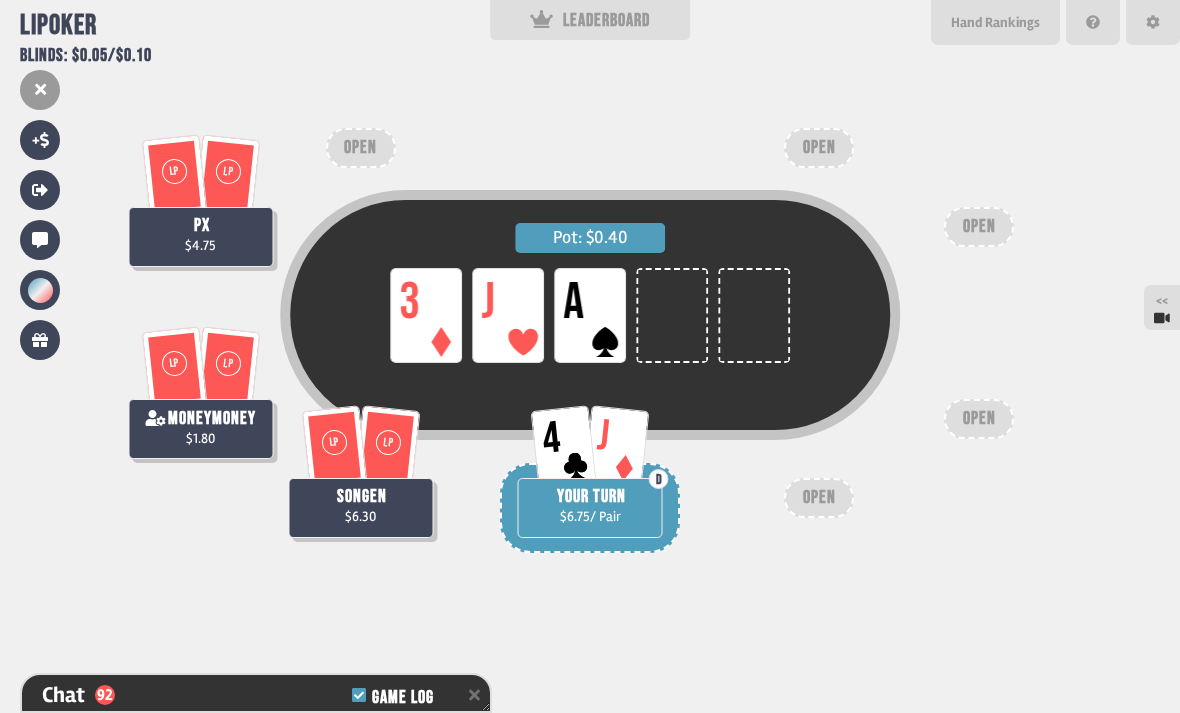 scroll, scrollTop: 3551, scrollLeft: 0, axis: vertical 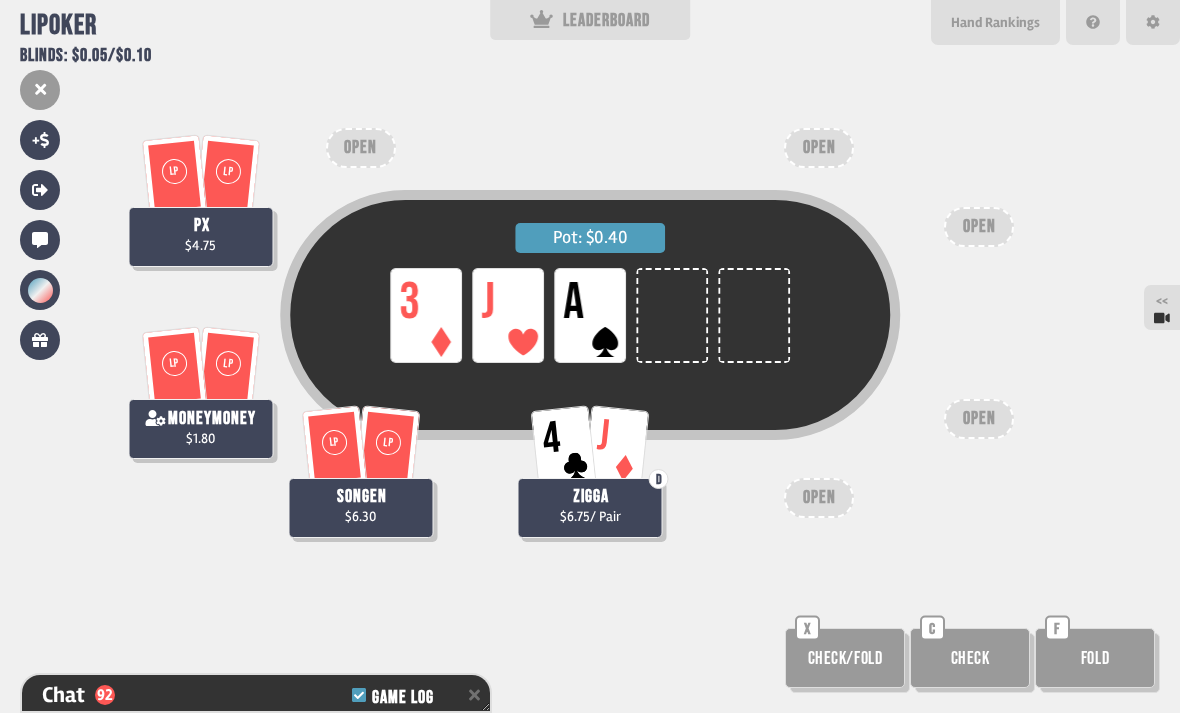 click on "Pot: $0.40   LP 3 LP J LP A LP LP px $4.75  4 J D zigga $6.75   / Pair LP LP songen $6.30  LP LP moneymoney $1.80  OPEN OPEN OPEN OPEN OPEN Check/Fold X Check C Fold F" at bounding box center [590, 356] 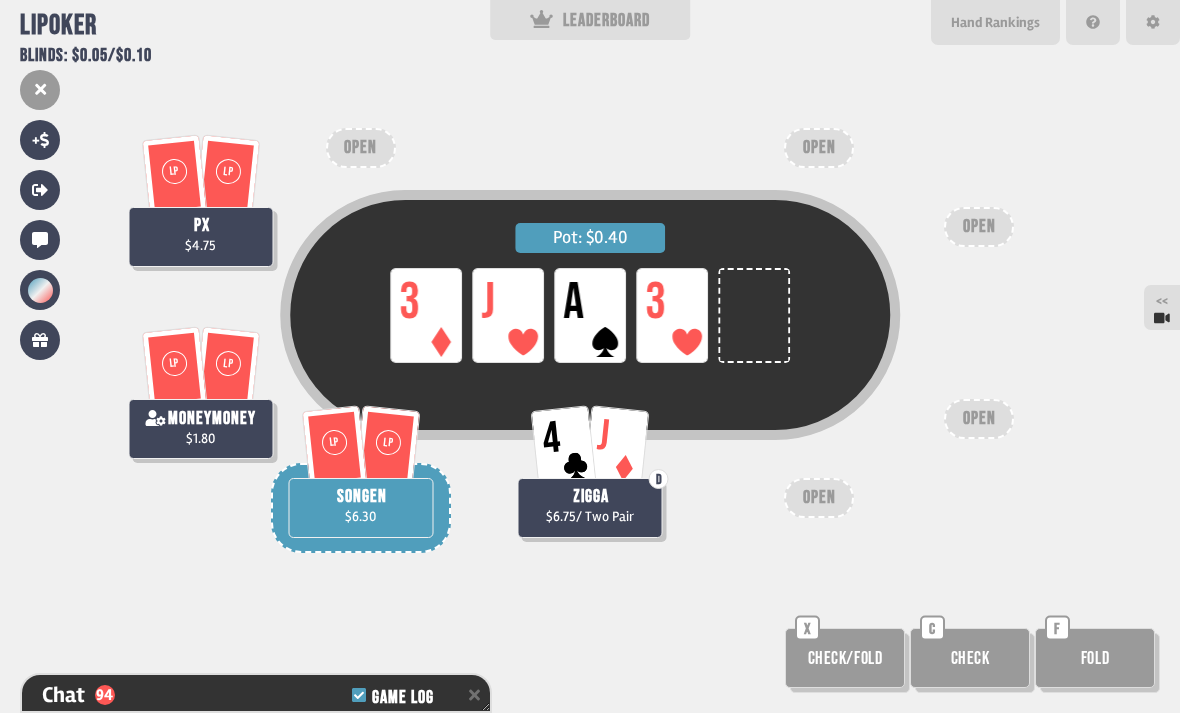 scroll, scrollTop: 3609, scrollLeft: 0, axis: vertical 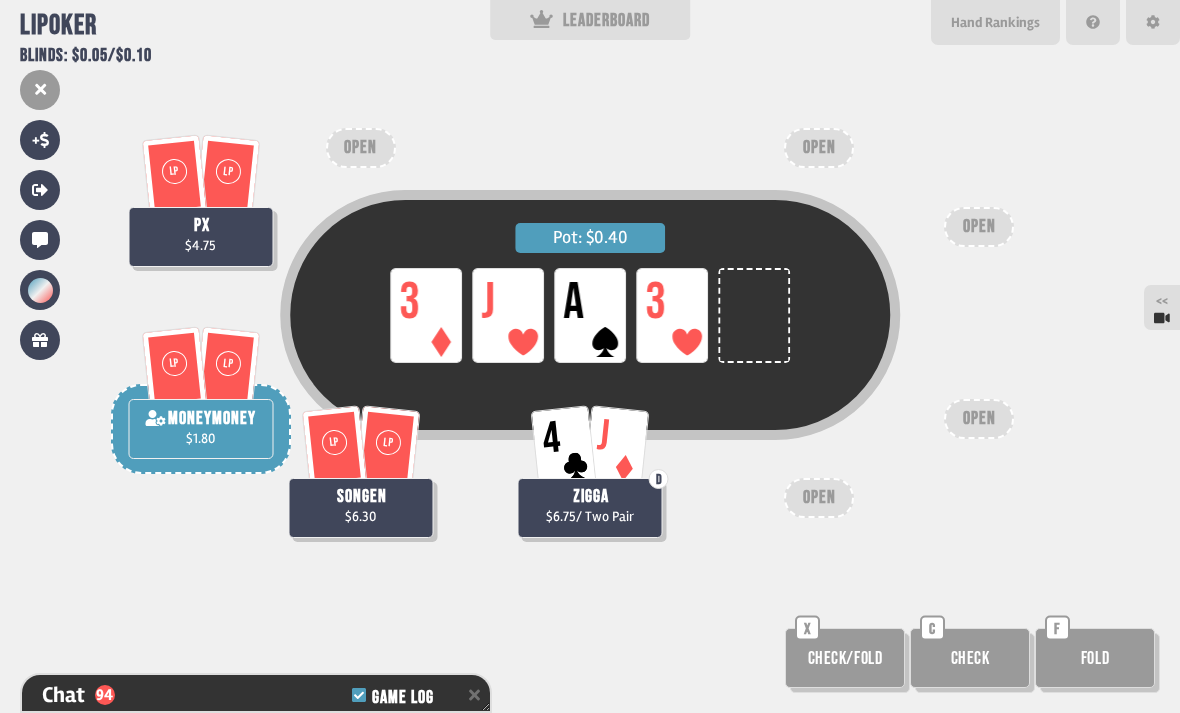 click on "Hand Rankings" at bounding box center [995, 22] 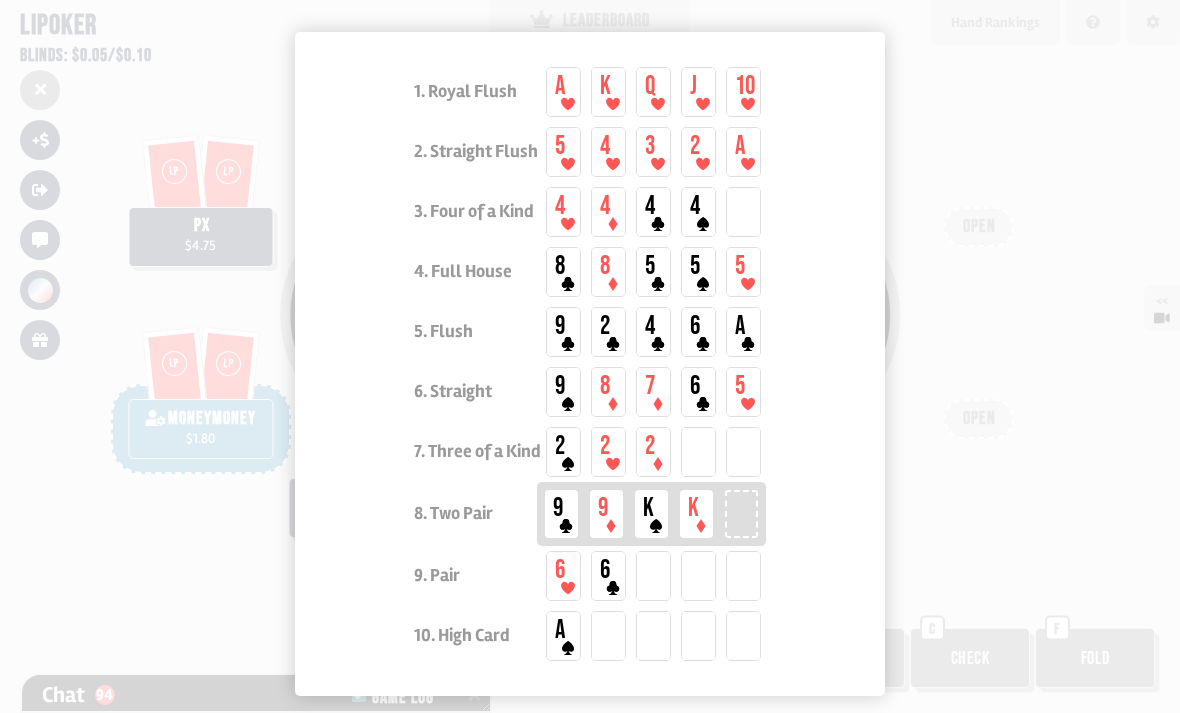 click at bounding box center [590, 356] 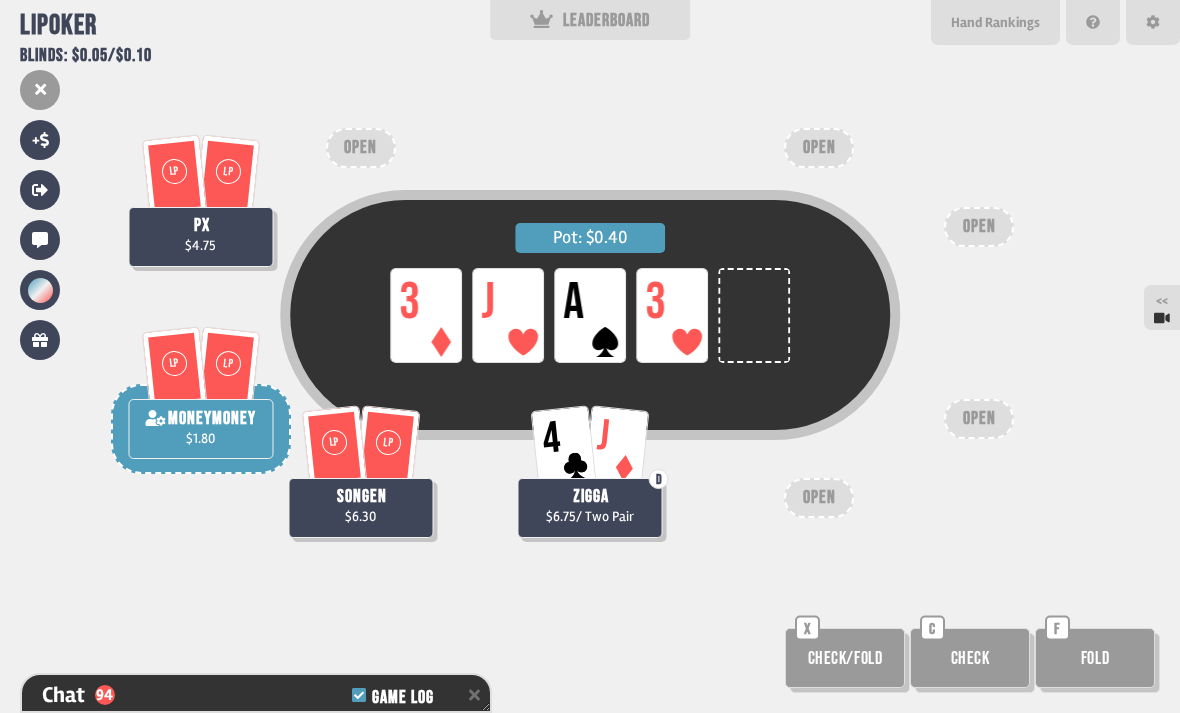 click on "Hand Rankings" at bounding box center [995, 22] 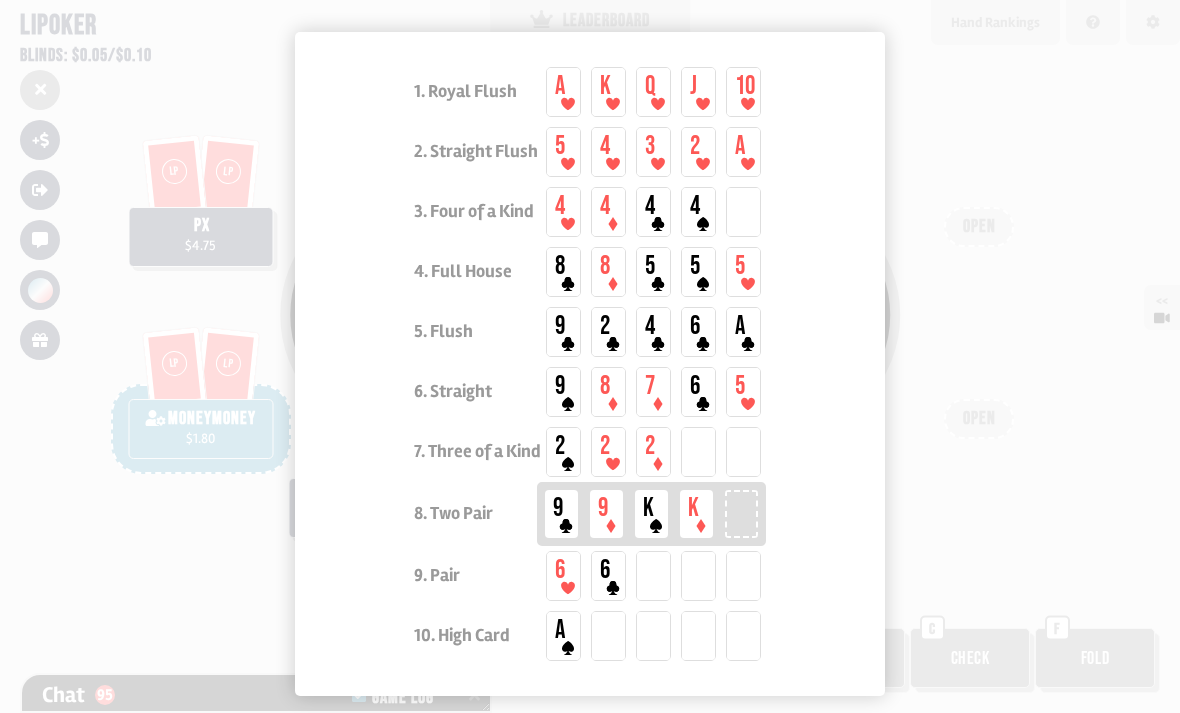 scroll, scrollTop: 3638, scrollLeft: 0, axis: vertical 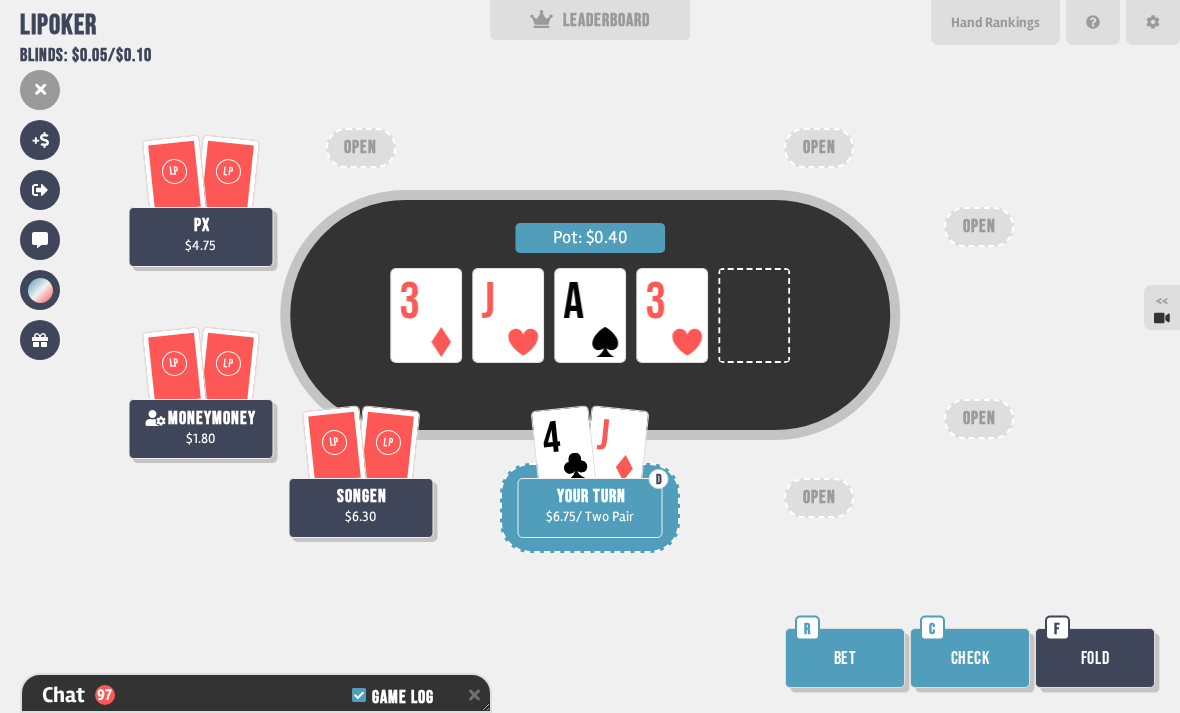 click on "Bet" at bounding box center (845, 658) 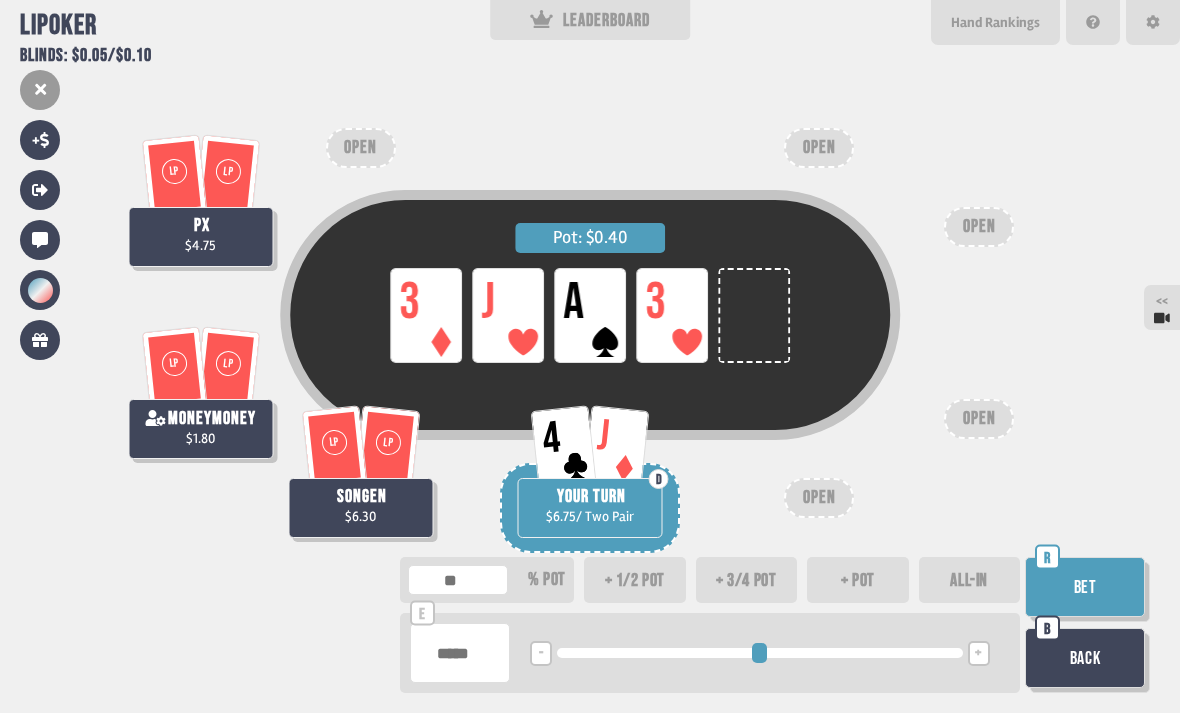 click on "+" at bounding box center (978, 654) 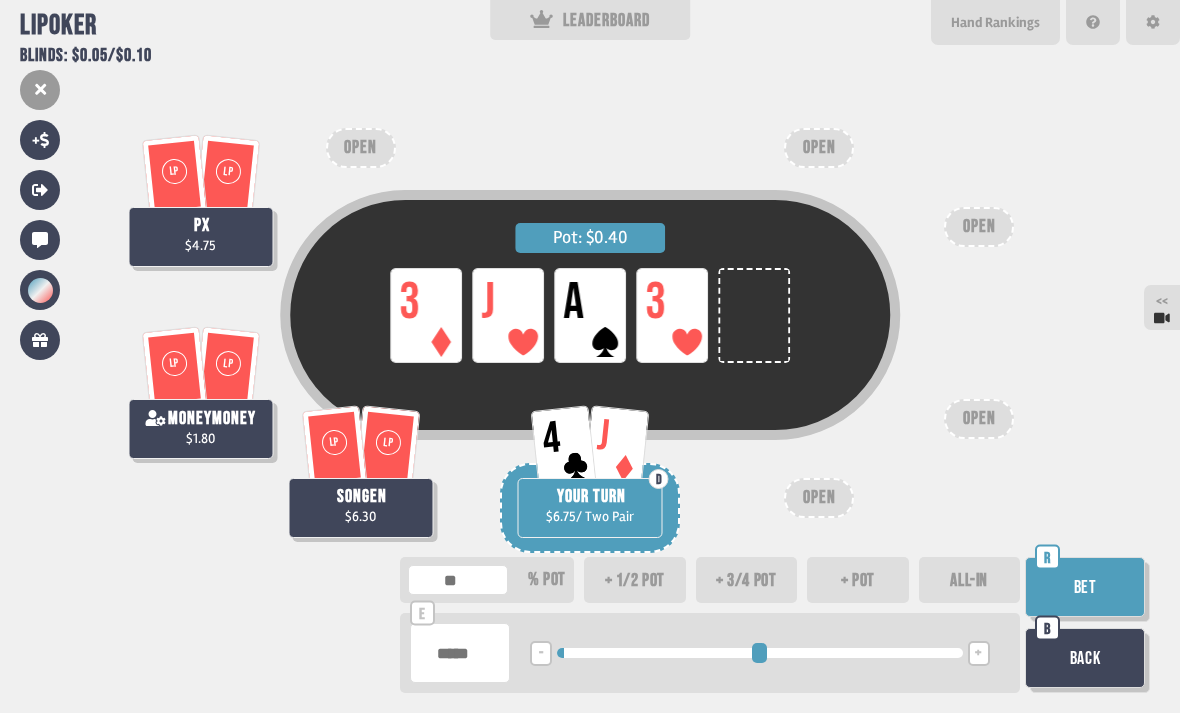 click on "+" at bounding box center [978, 654] 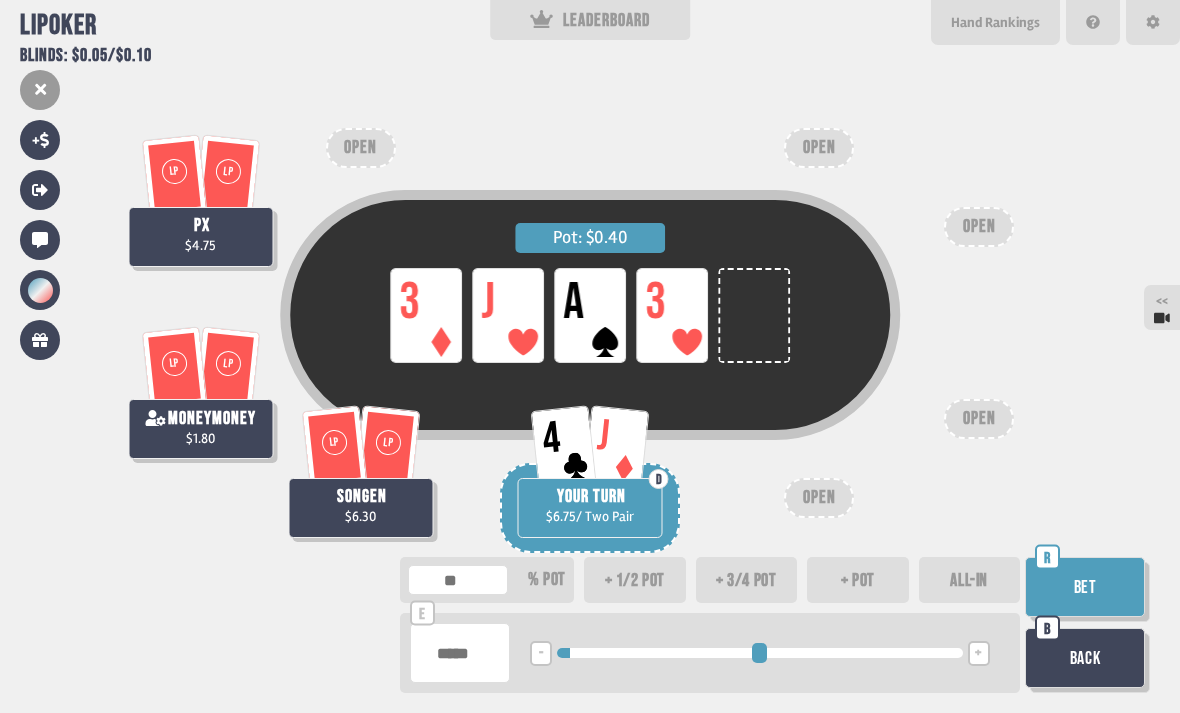 click on "+" at bounding box center [979, 653] 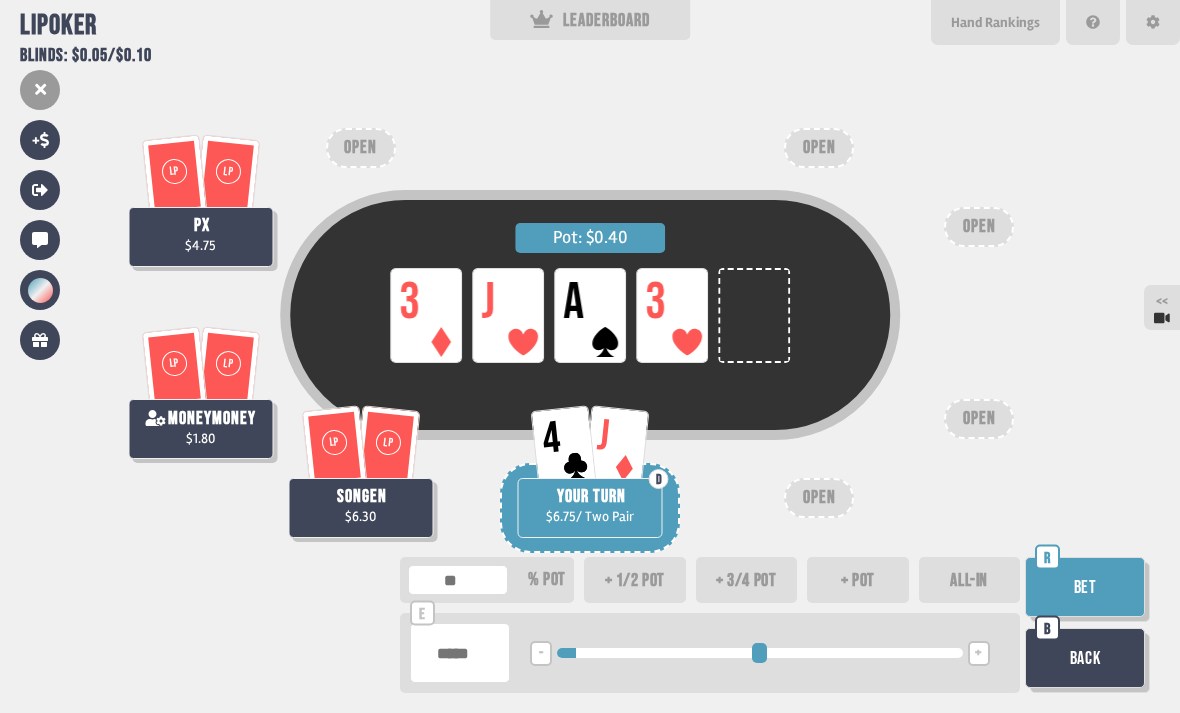 click on "+" at bounding box center (978, 654) 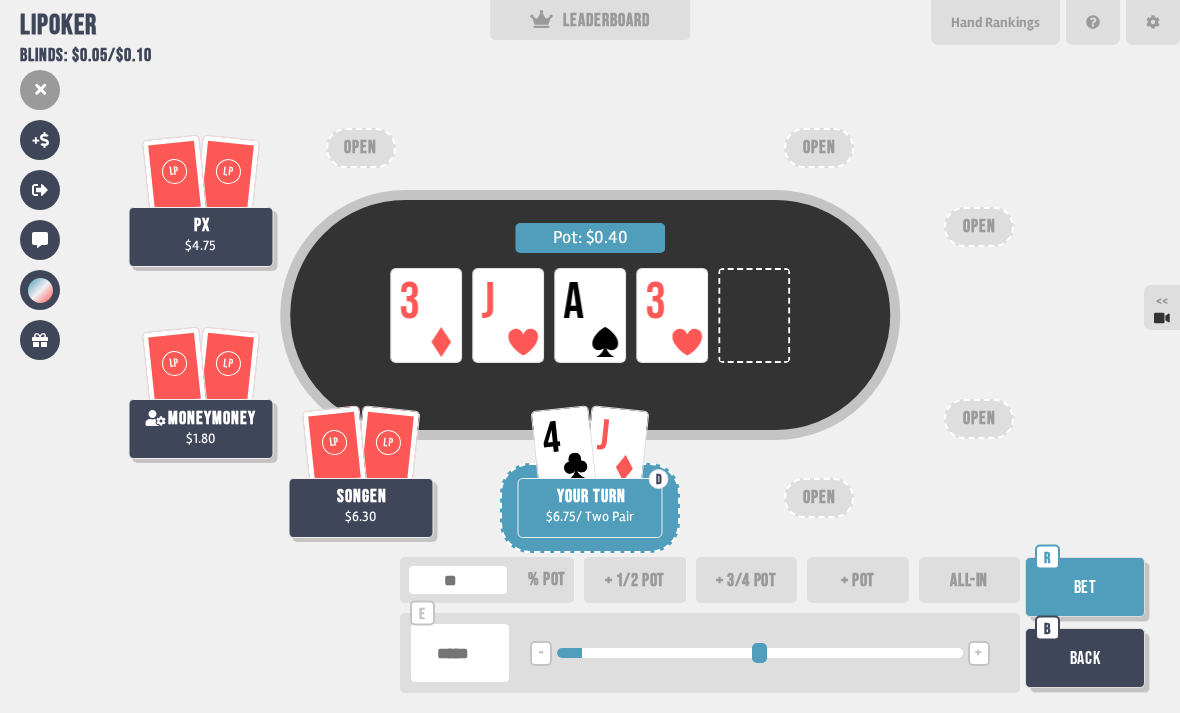click on "Bet" at bounding box center [1085, 587] 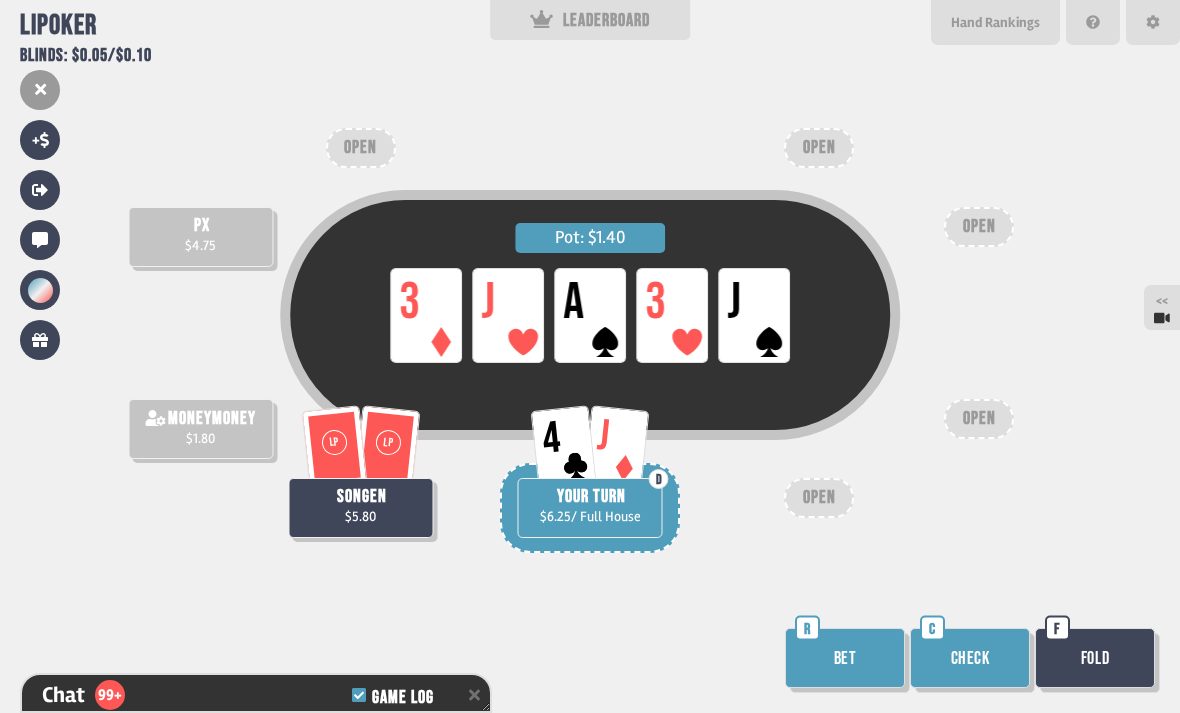 scroll, scrollTop: 3899, scrollLeft: 0, axis: vertical 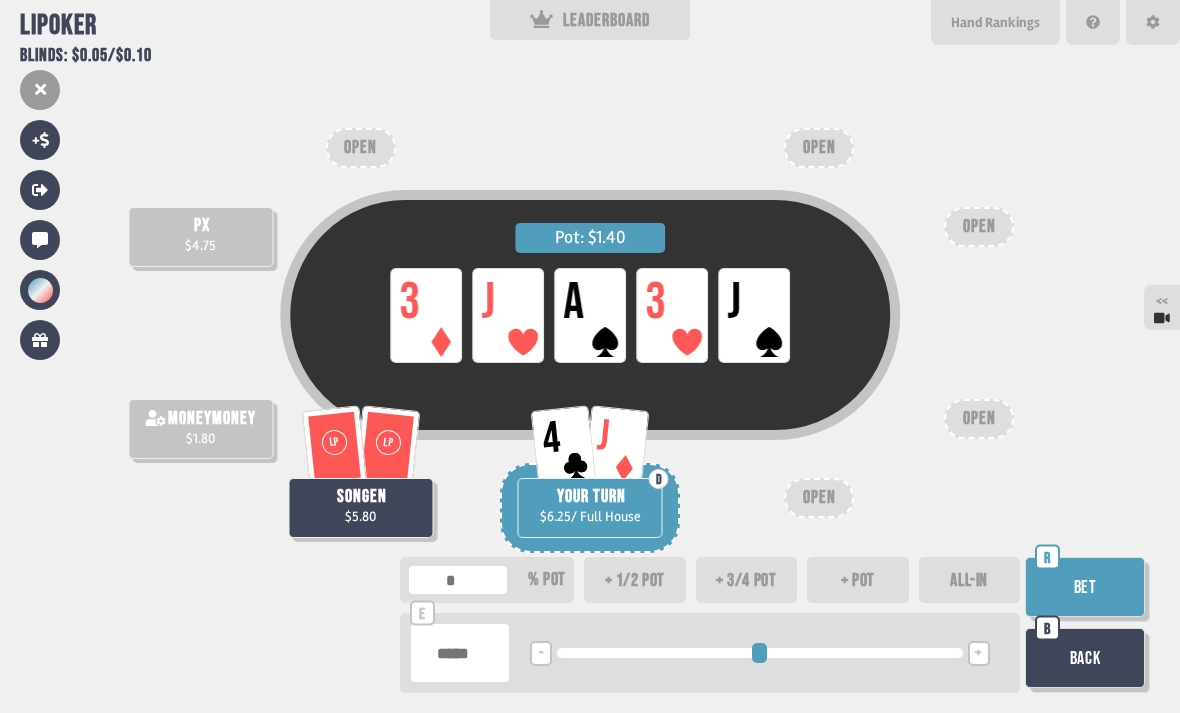 click on "+" at bounding box center (979, 653) 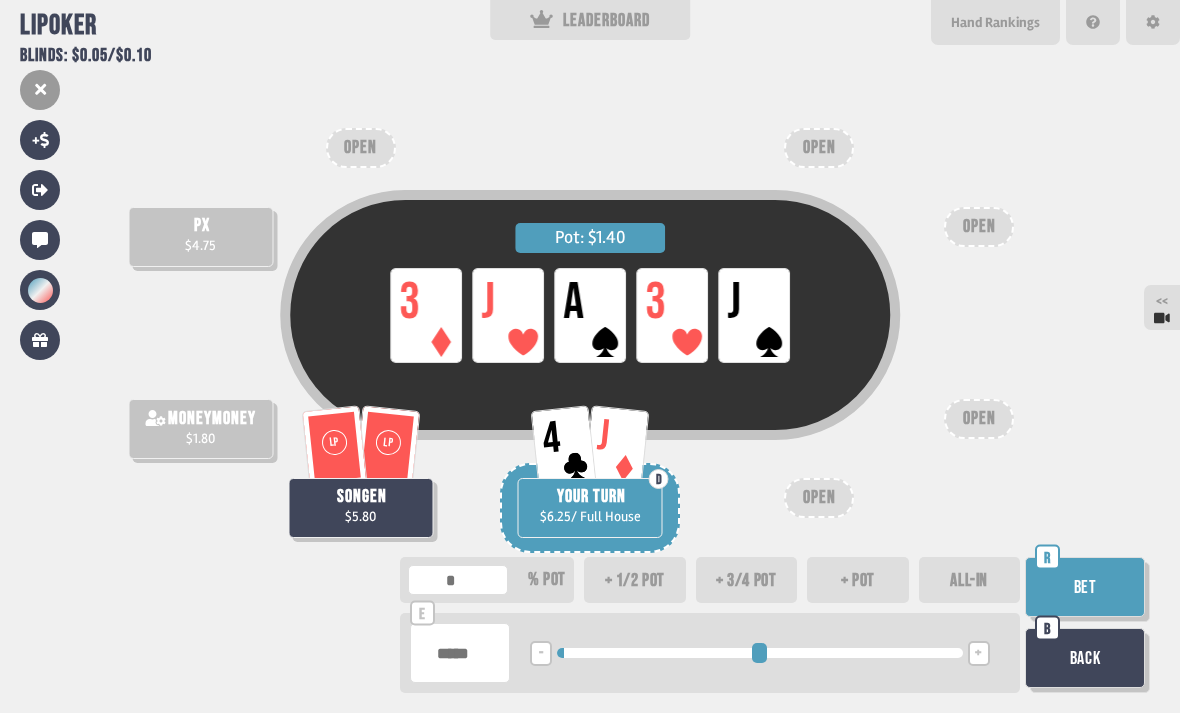 click on "+" at bounding box center (979, 653) 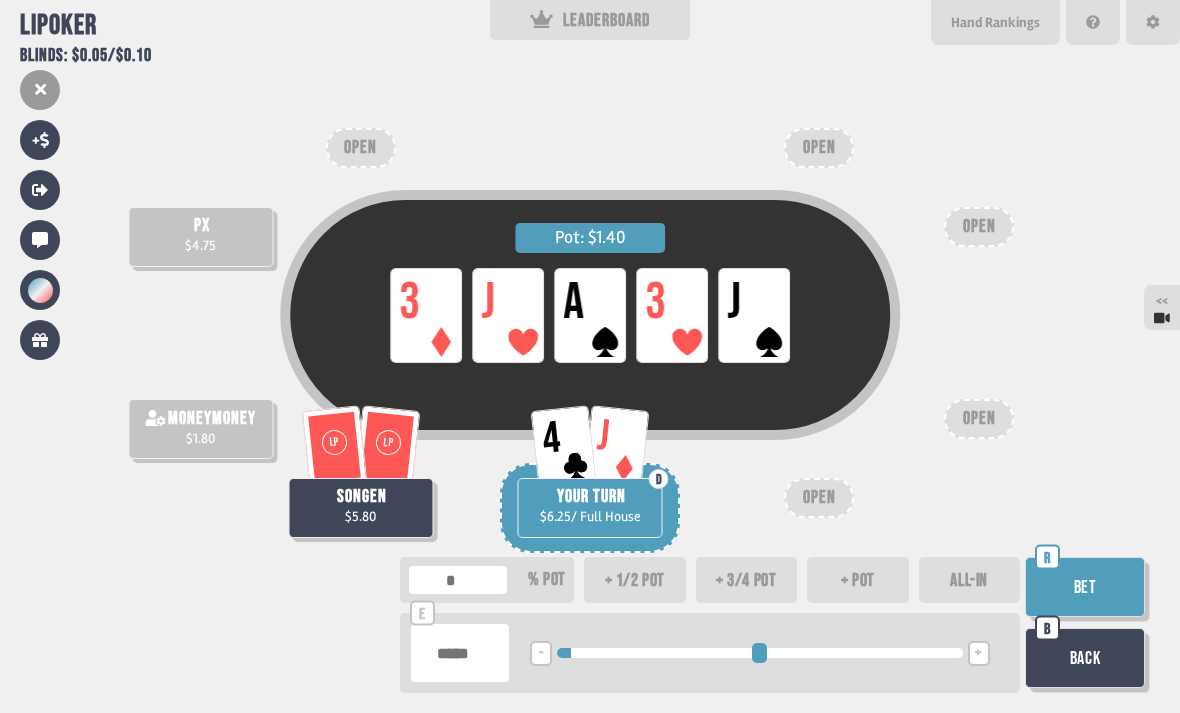 click on "+" at bounding box center (978, 654) 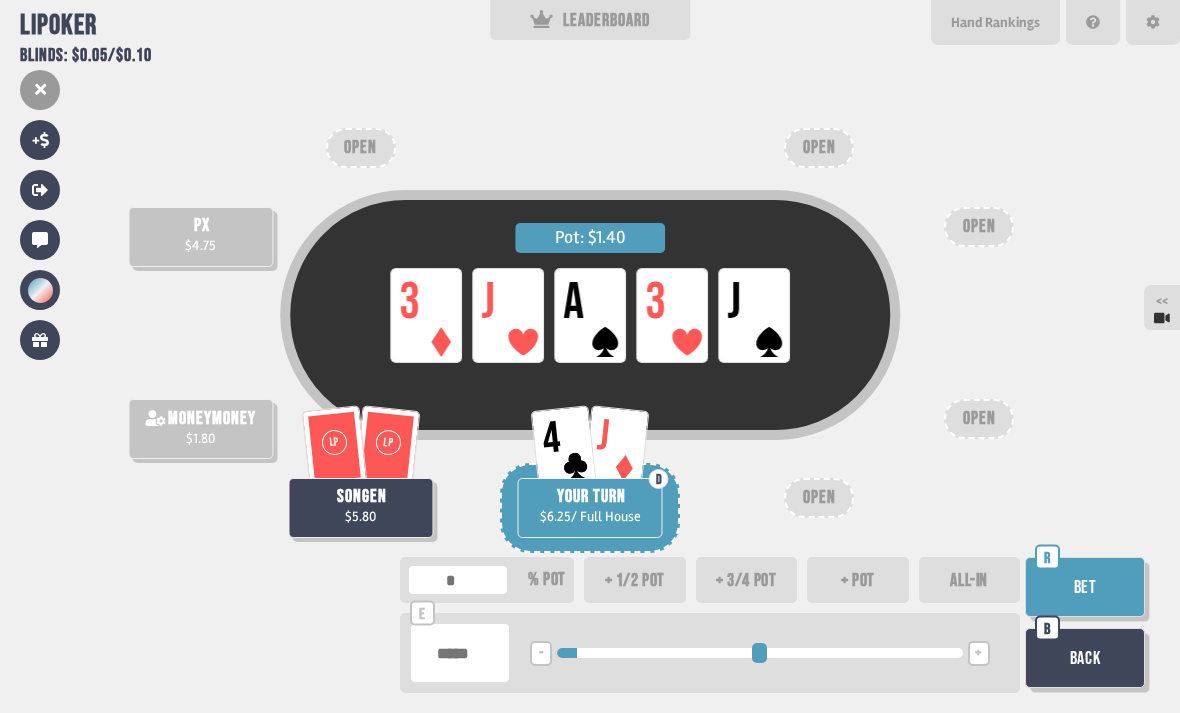 click on "+" at bounding box center (978, 654) 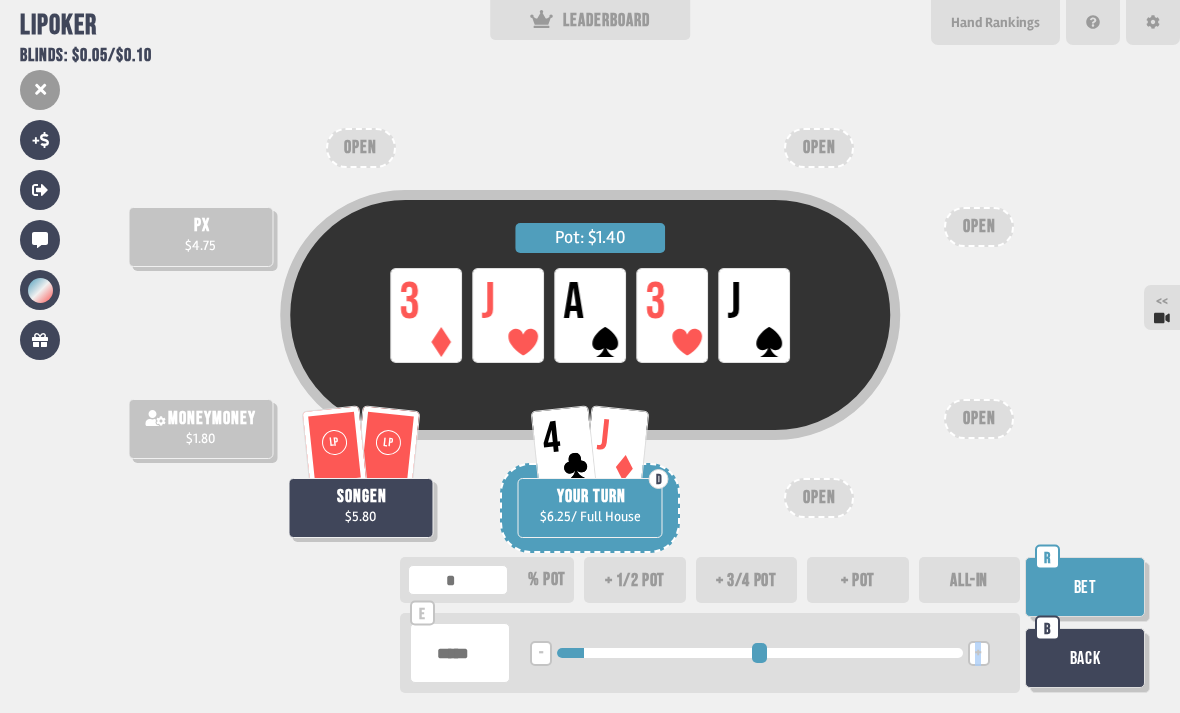 click on "+" at bounding box center [979, 653] 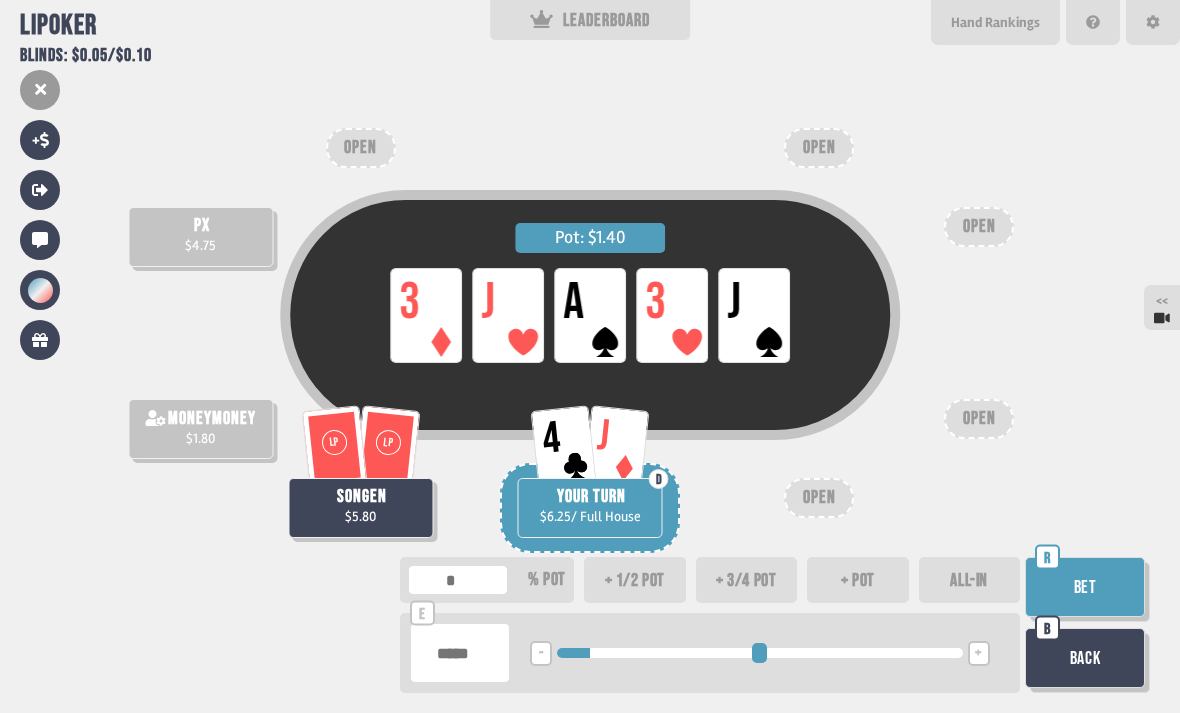click on "+" at bounding box center [978, 654] 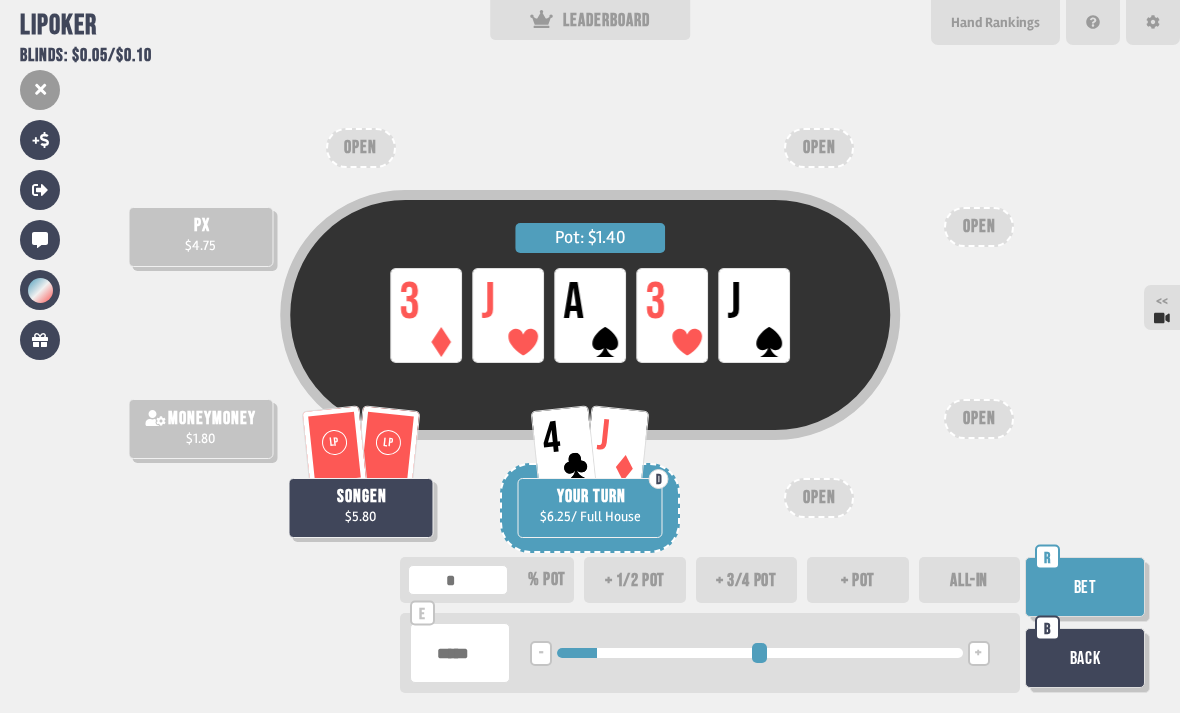 click on "+" at bounding box center (978, 654) 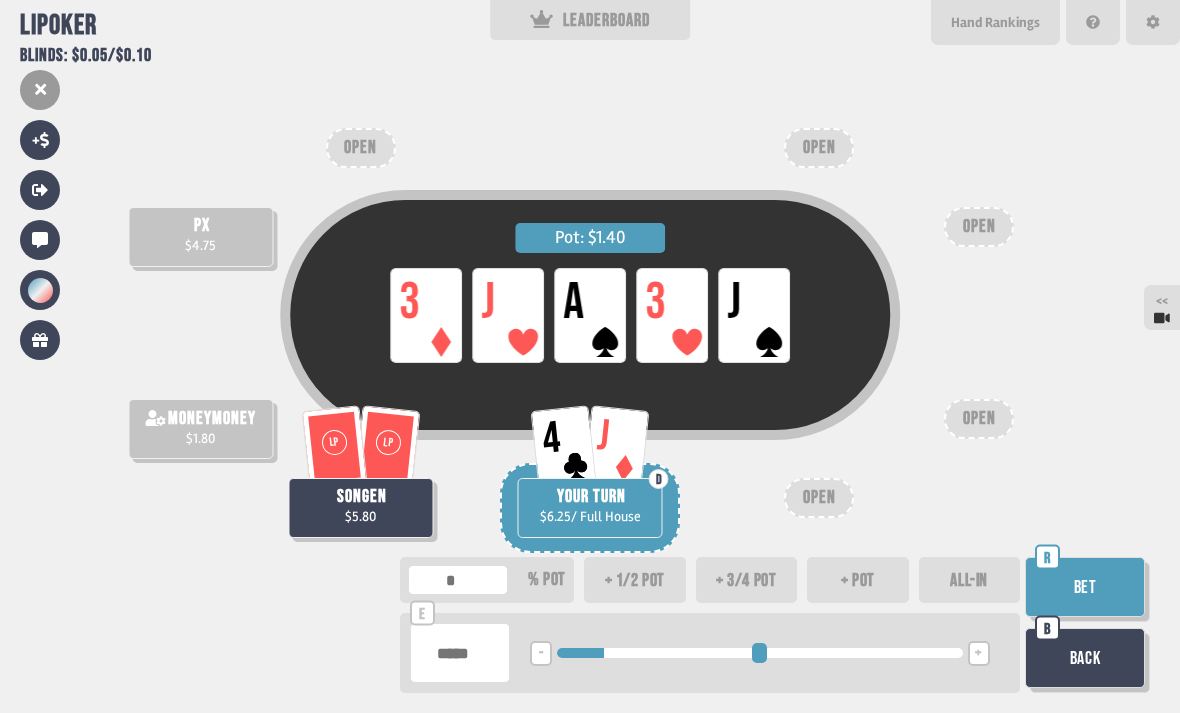 click on "+" at bounding box center (979, 653) 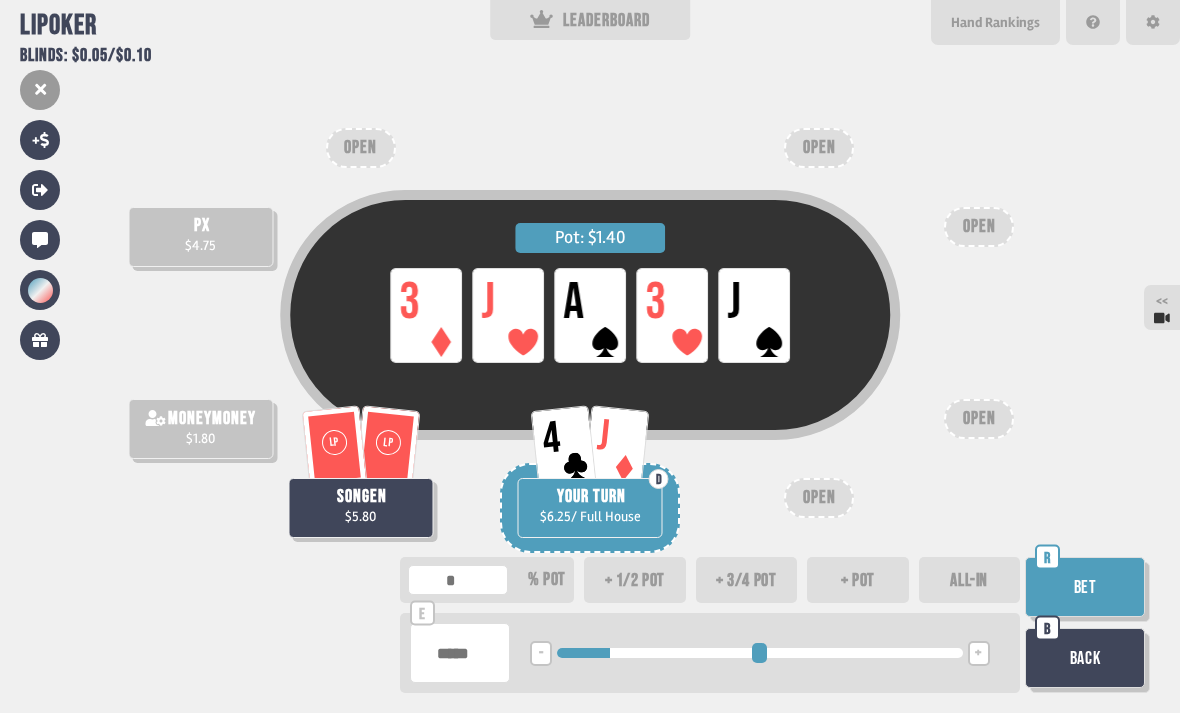 click on "+" at bounding box center [979, 653] 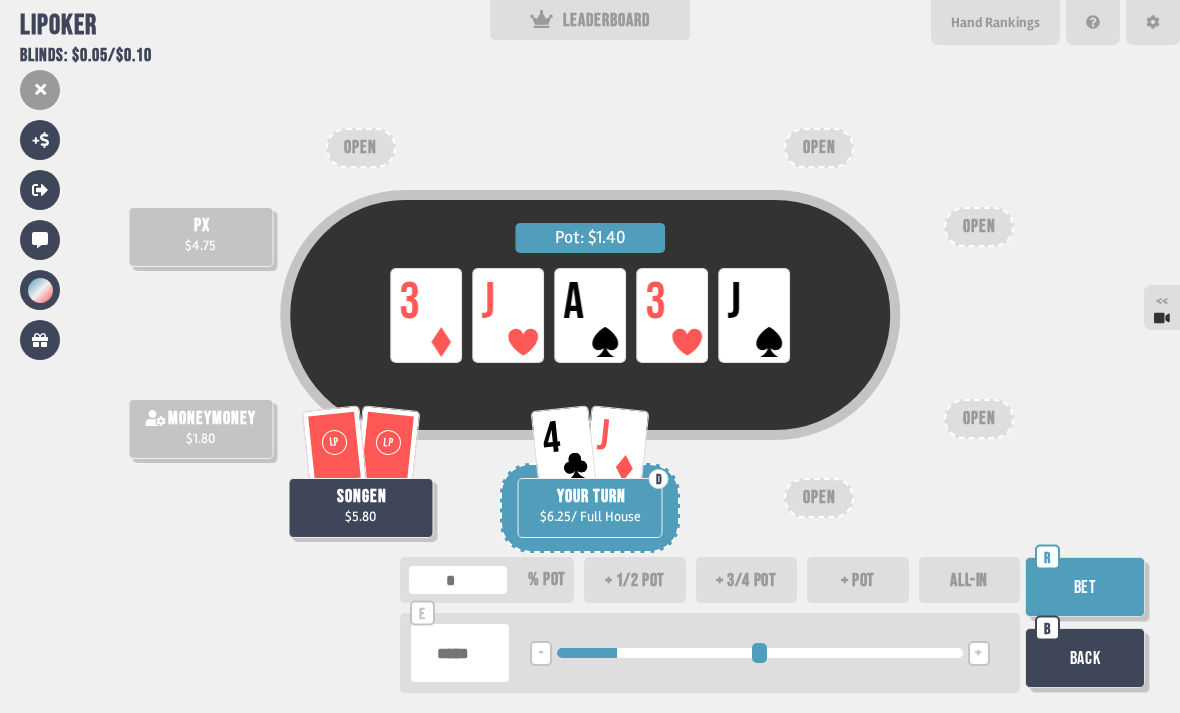 click on "Bet" at bounding box center (1085, 587) 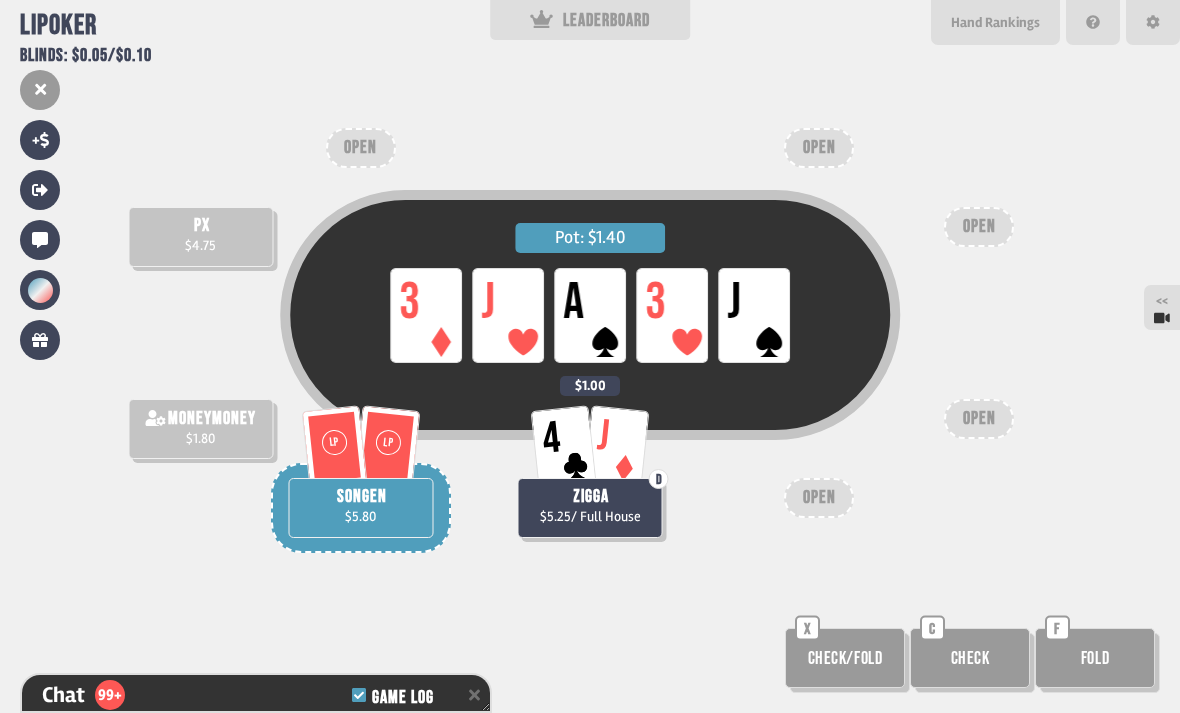 scroll, scrollTop: 3986, scrollLeft: 0, axis: vertical 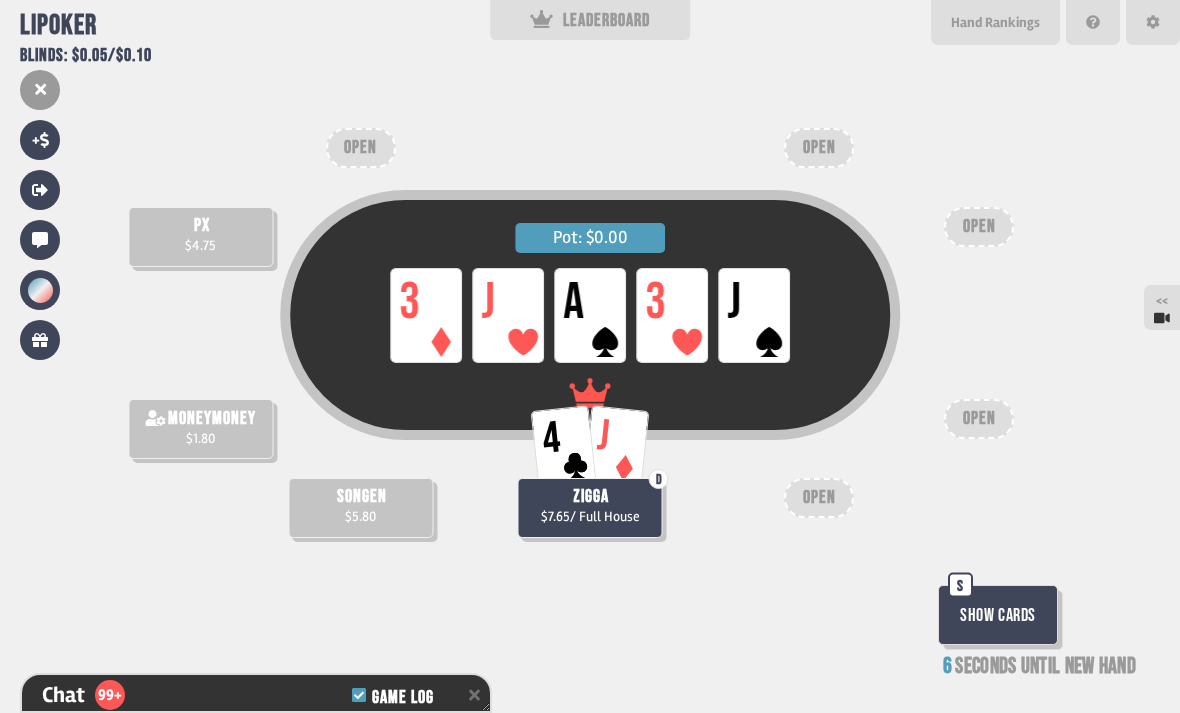 click on "Pot: $0.00   LP 3 LP J LP A LP 3 LP J px $4.75  4 J D zigga $7.65   / Full House songen $5.80  moneymoney $1.80  OPEN OPEN OPEN OPEN OPEN Show Cards S 6  seconds until new hand" at bounding box center (590, 356) 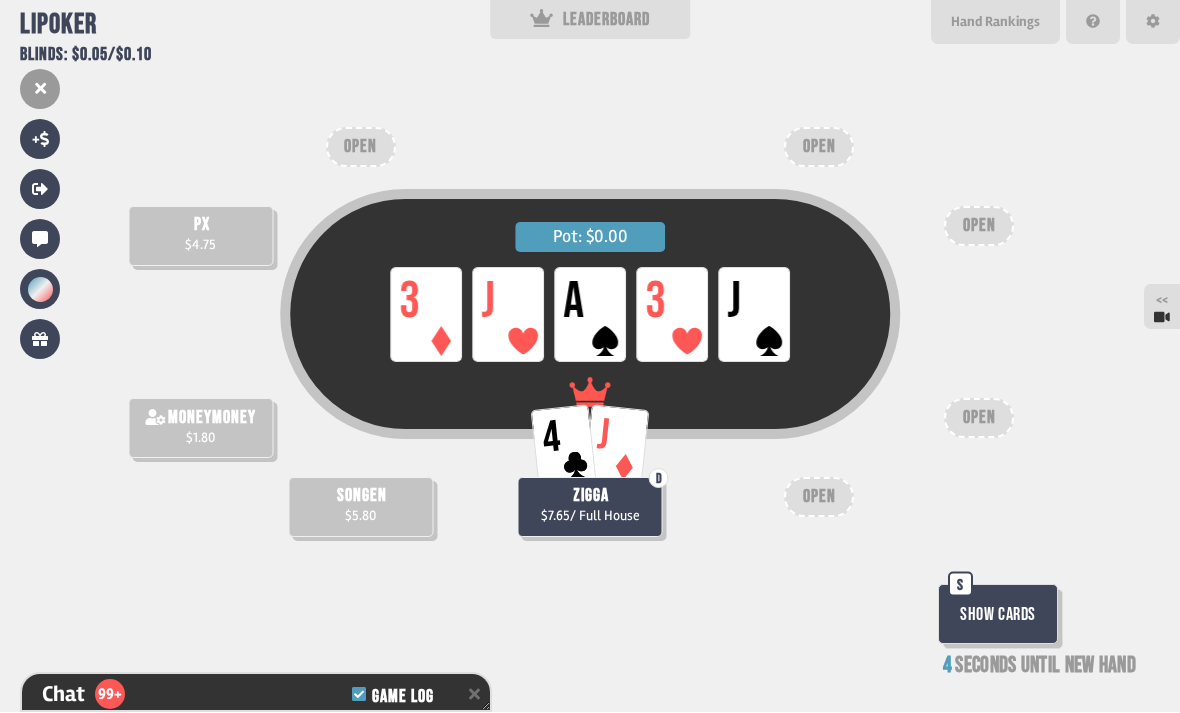 scroll, scrollTop: 64, scrollLeft: 0, axis: vertical 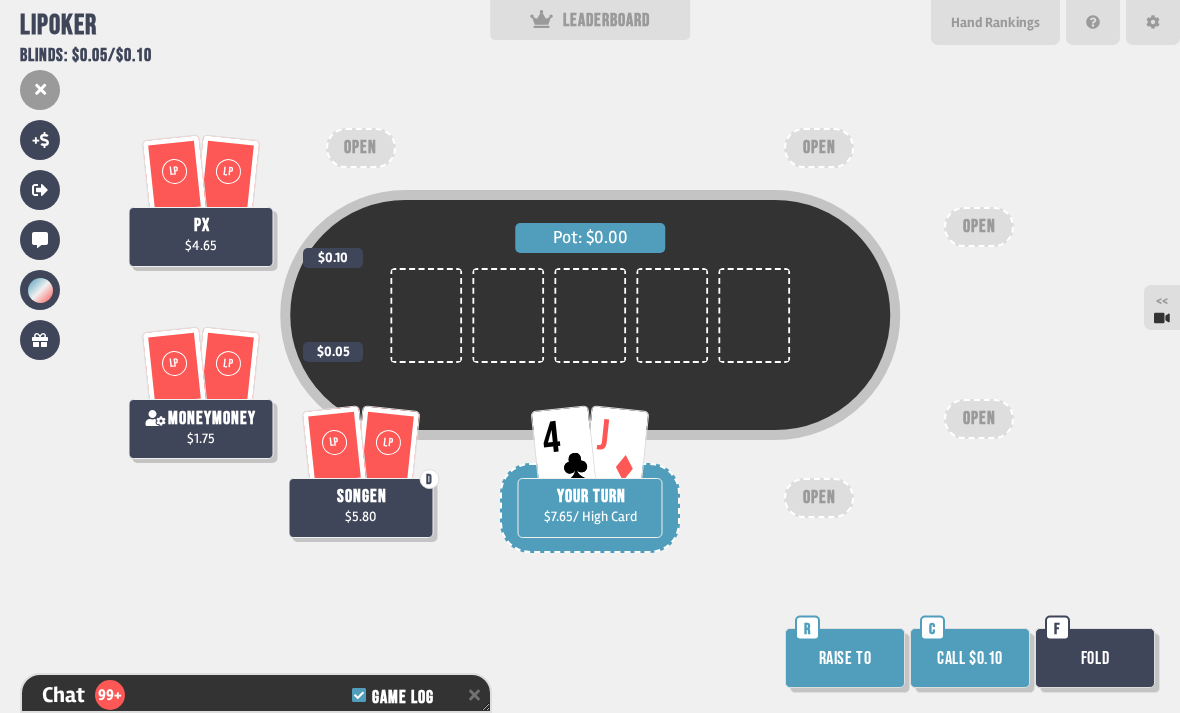 click on "Call $0.10" at bounding box center [970, 658] 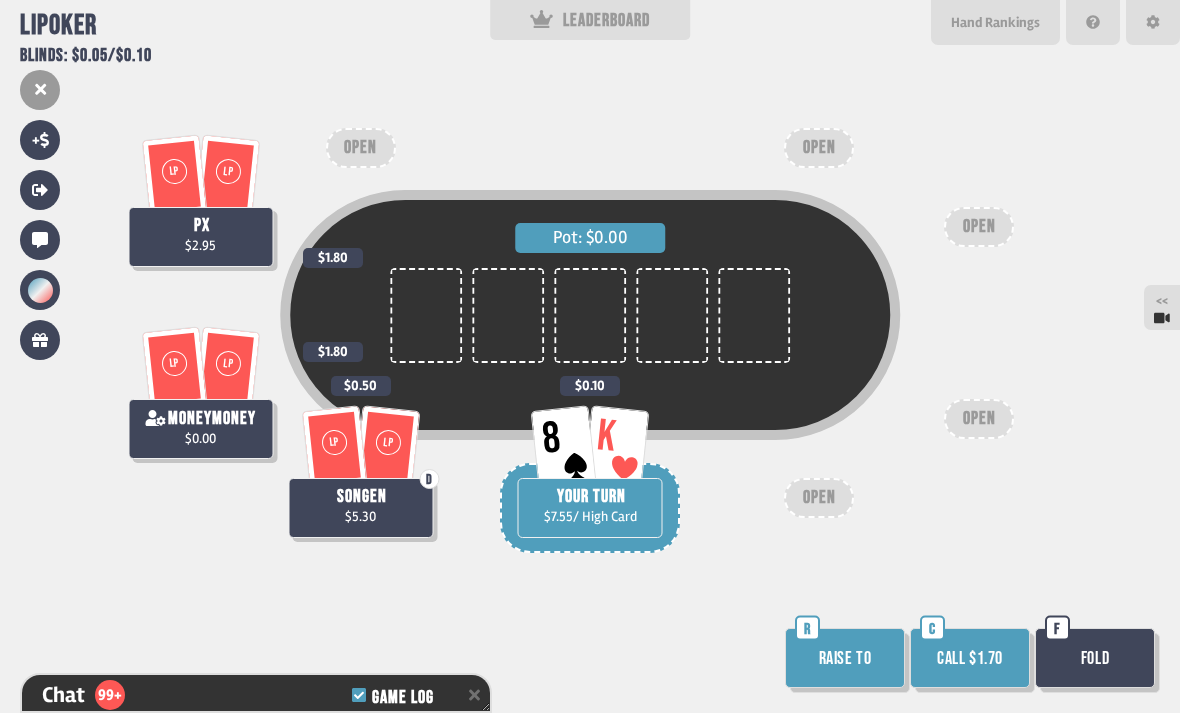 scroll, scrollTop: 4218, scrollLeft: 0, axis: vertical 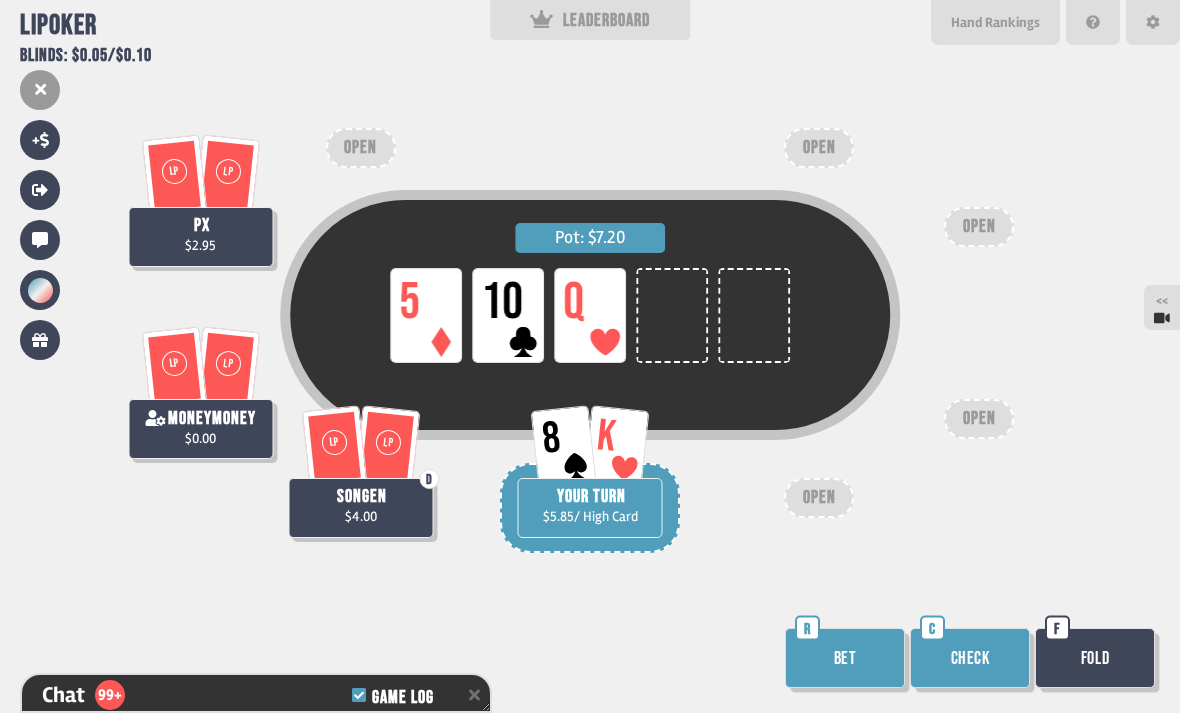 click on "Check" at bounding box center [970, 658] 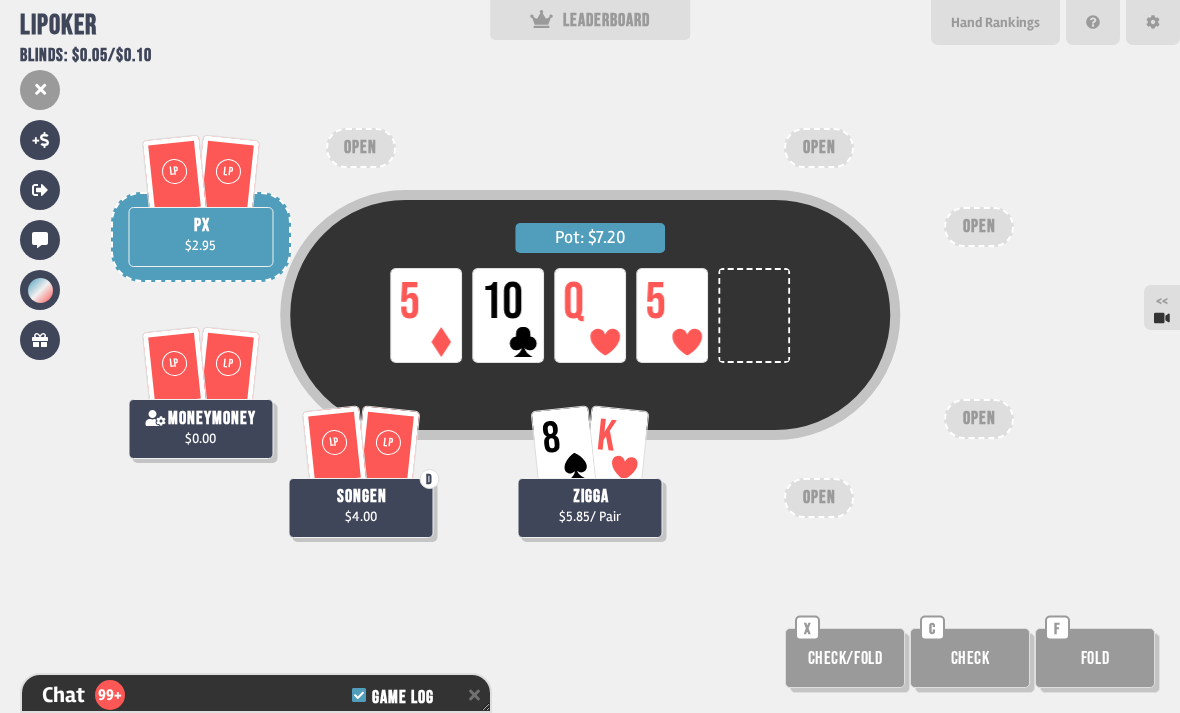 scroll, scrollTop: 4479, scrollLeft: 0, axis: vertical 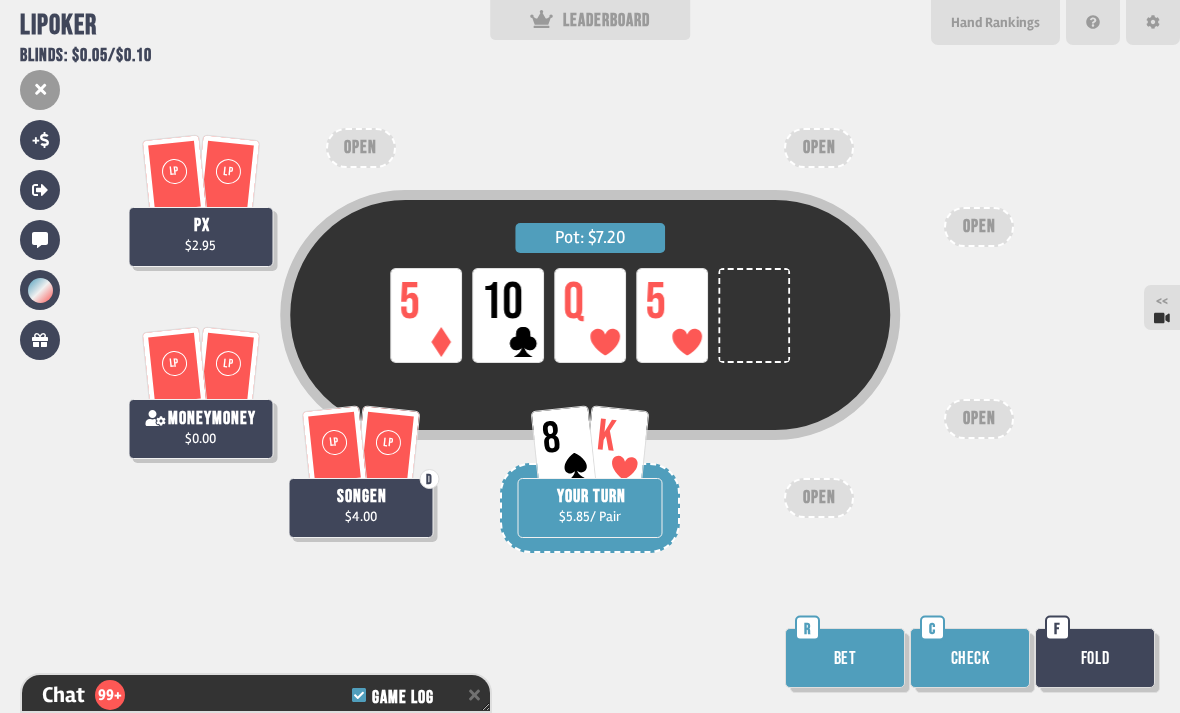 click on "Check" at bounding box center [970, 658] 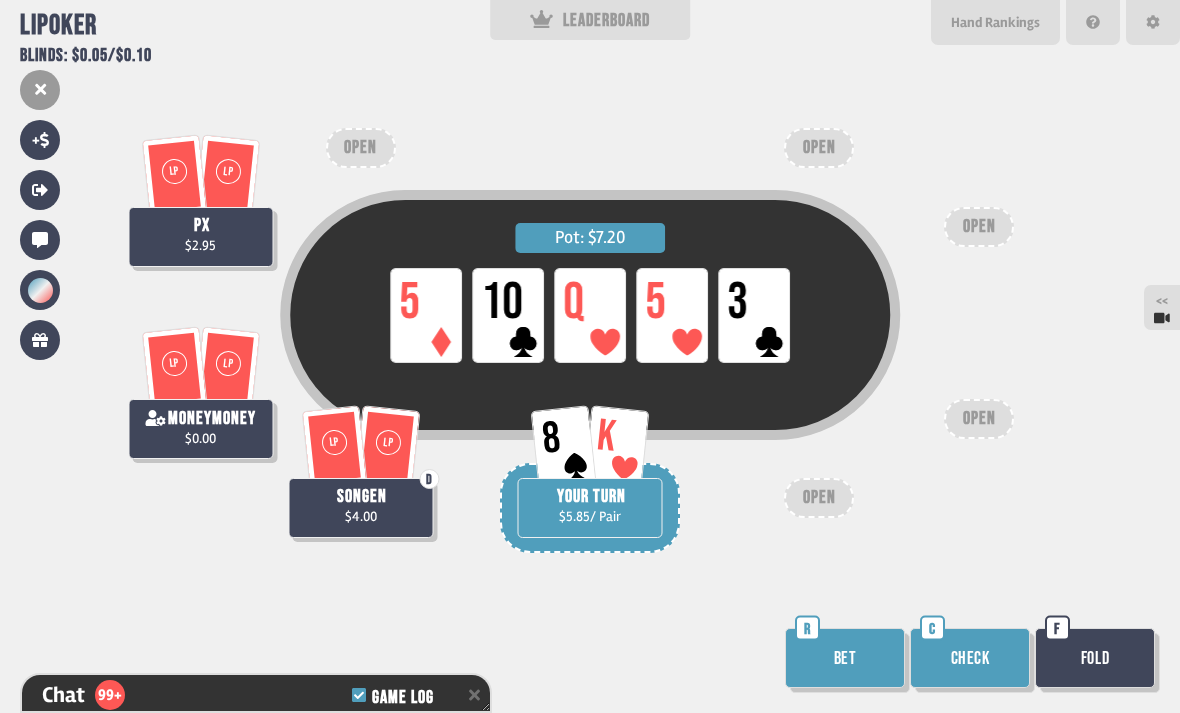 scroll, scrollTop: 4653, scrollLeft: 0, axis: vertical 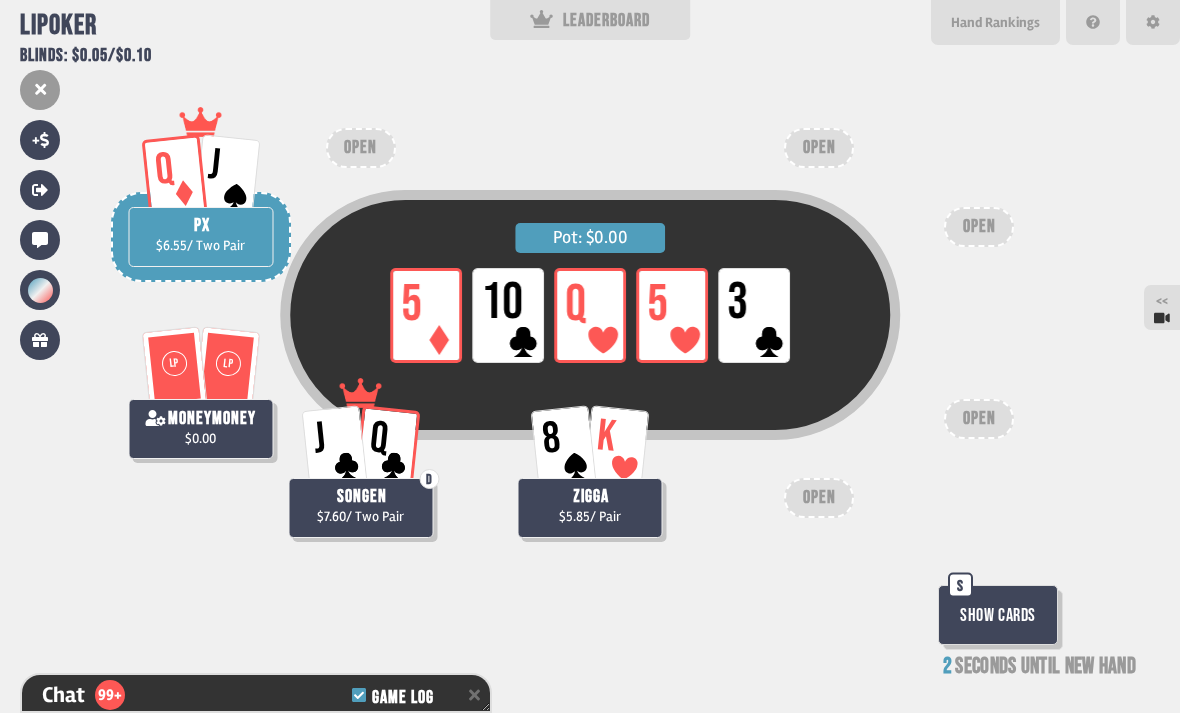 click on "Show Cards" at bounding box center (998, 615) 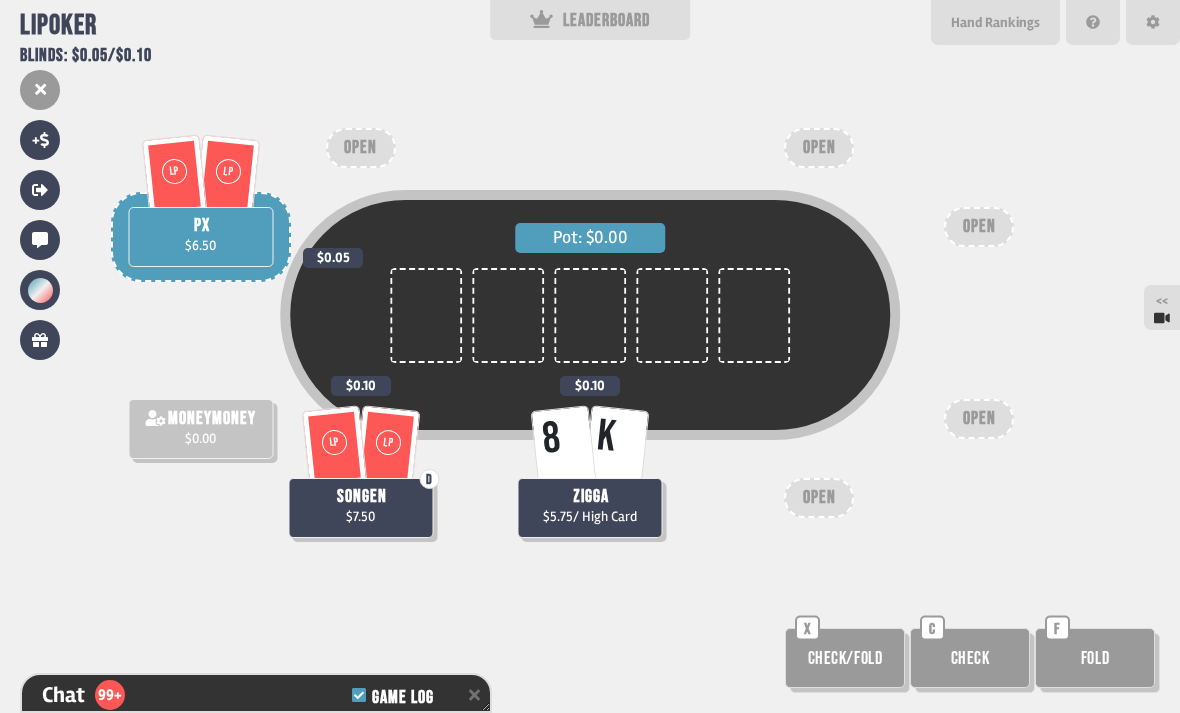 scroll, scrollTop: 4877, scrollLeft: 0, axis: vertical 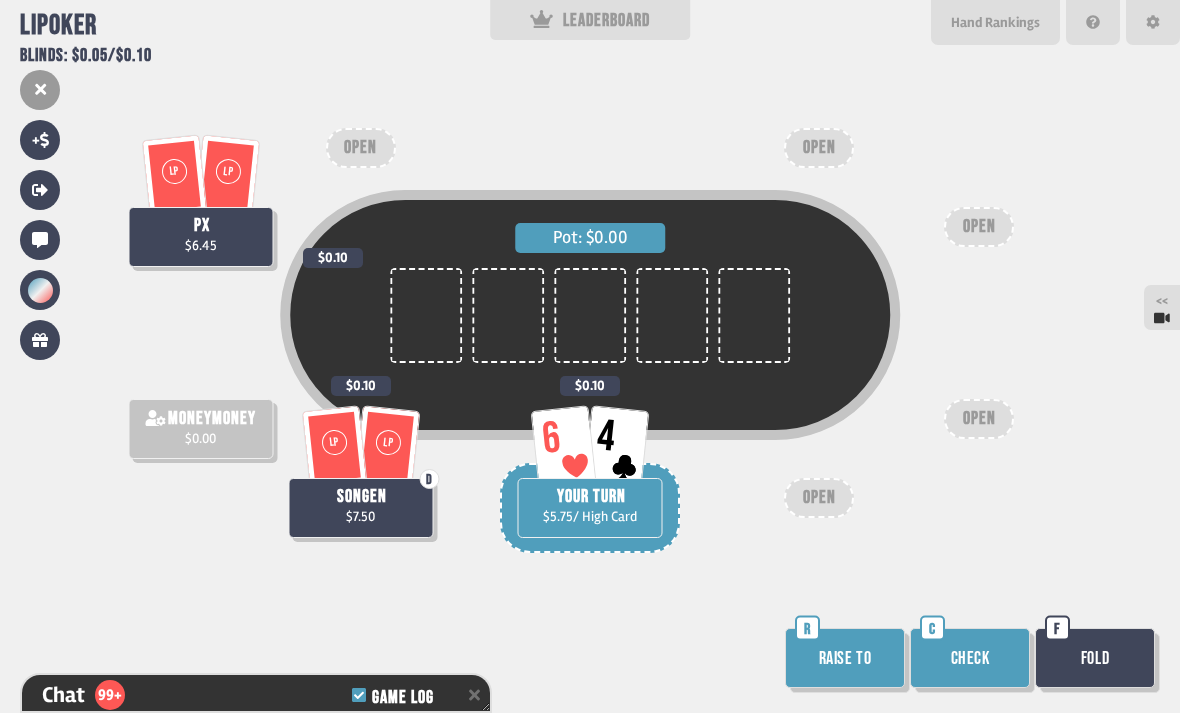 click on "Check" at bounding box center [970, 658] 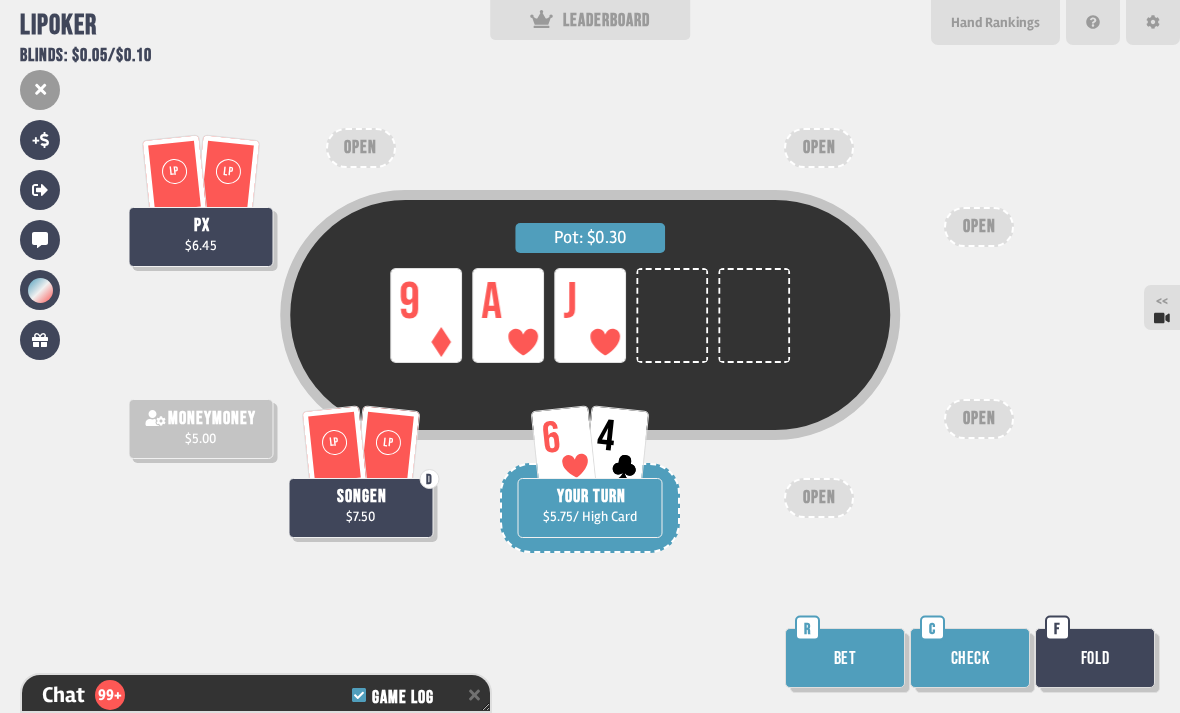 scroll, scrollTop: 5051, scrollLeft: 0, axis: vertical 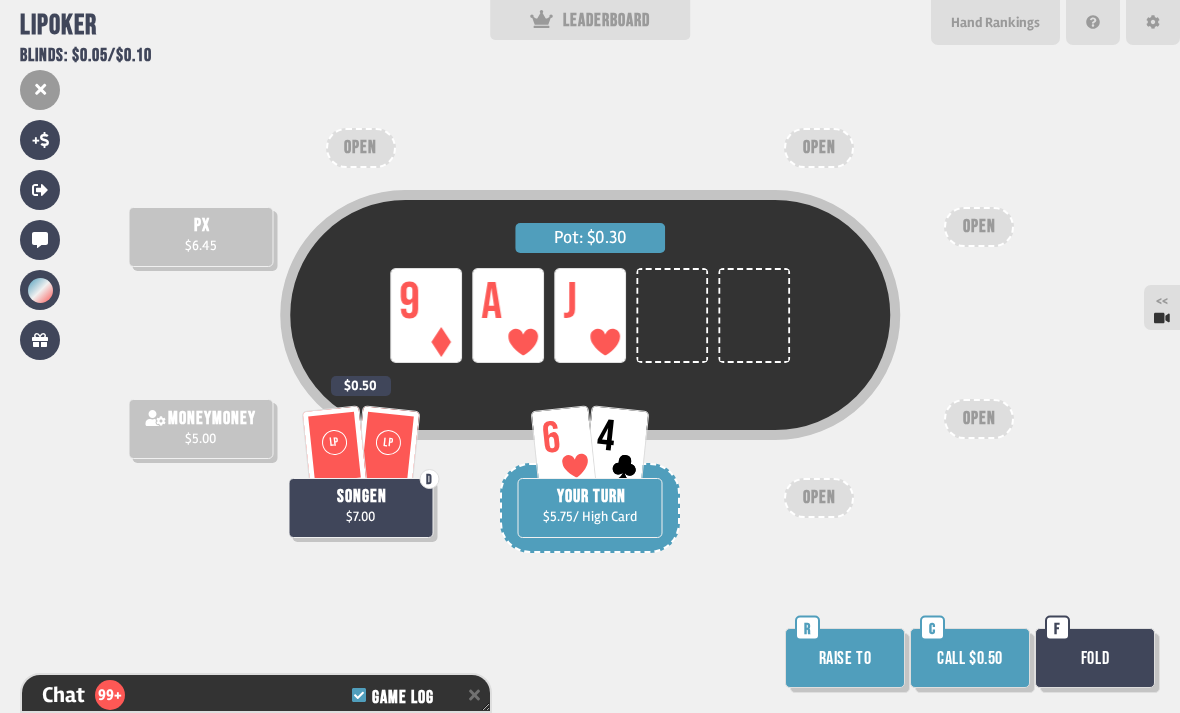 click on "Call $0.50" at bounding box center (970, 658) 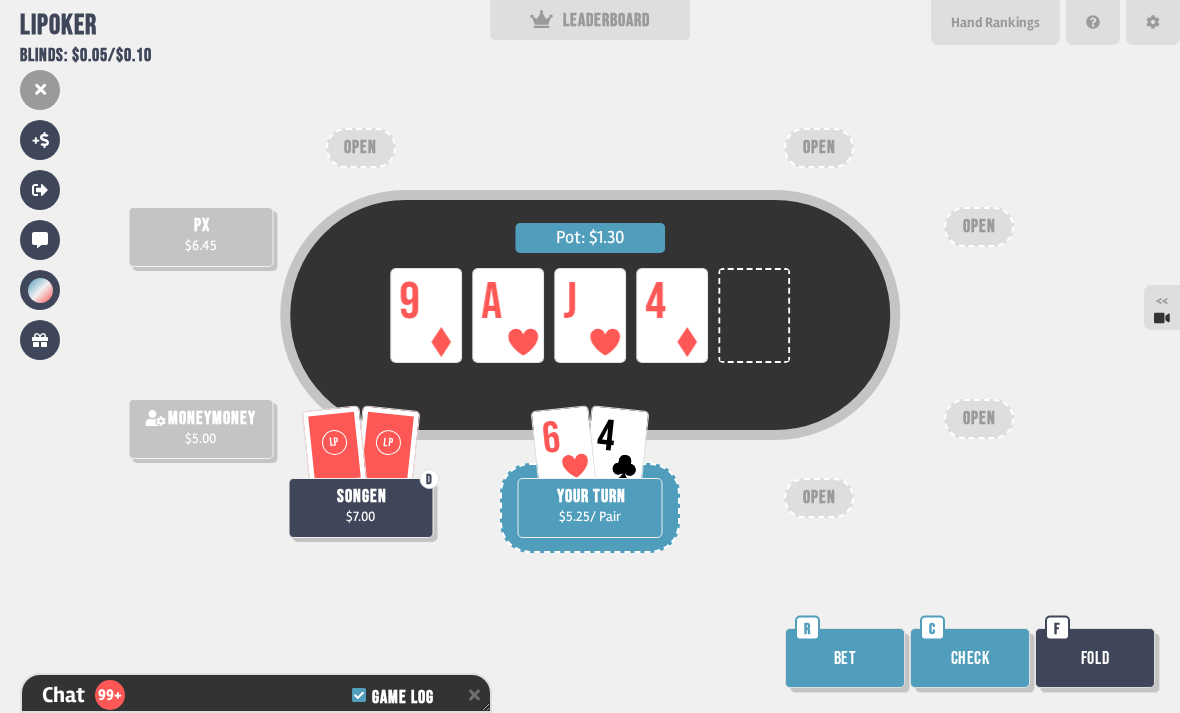 scroll, scrollTop: 5254, scrollLeft: 0, axis: vertical 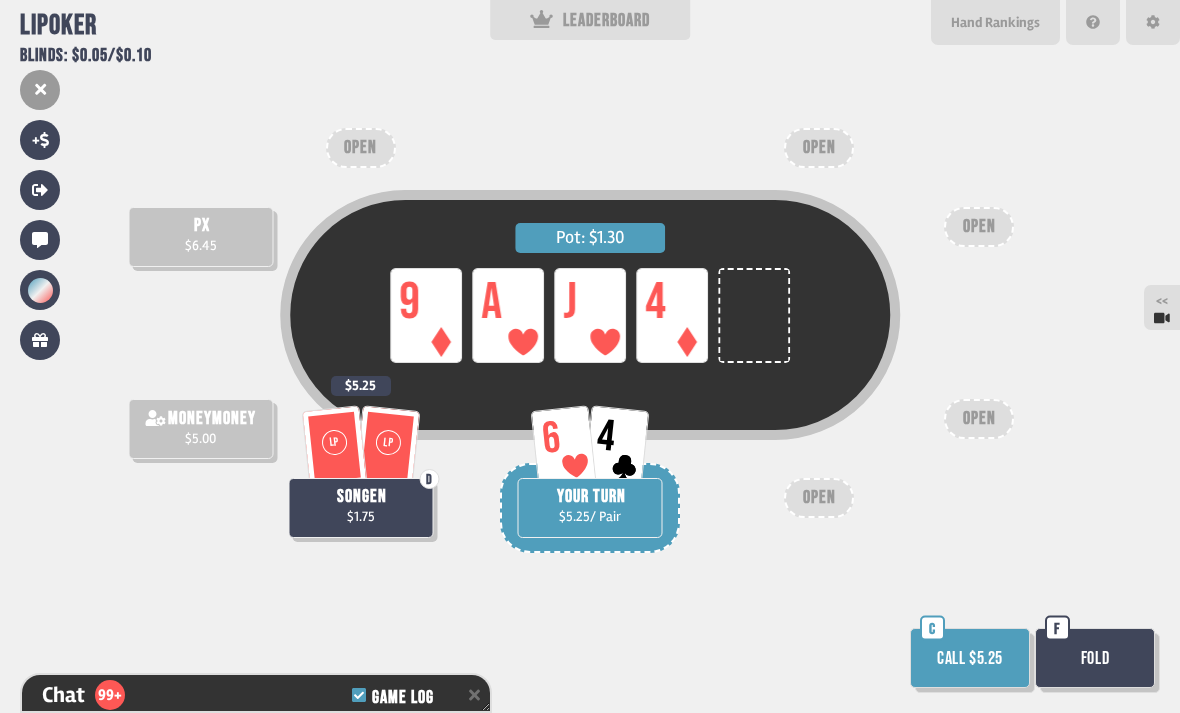 click on "Fold" at bounding box center (1095, 658) 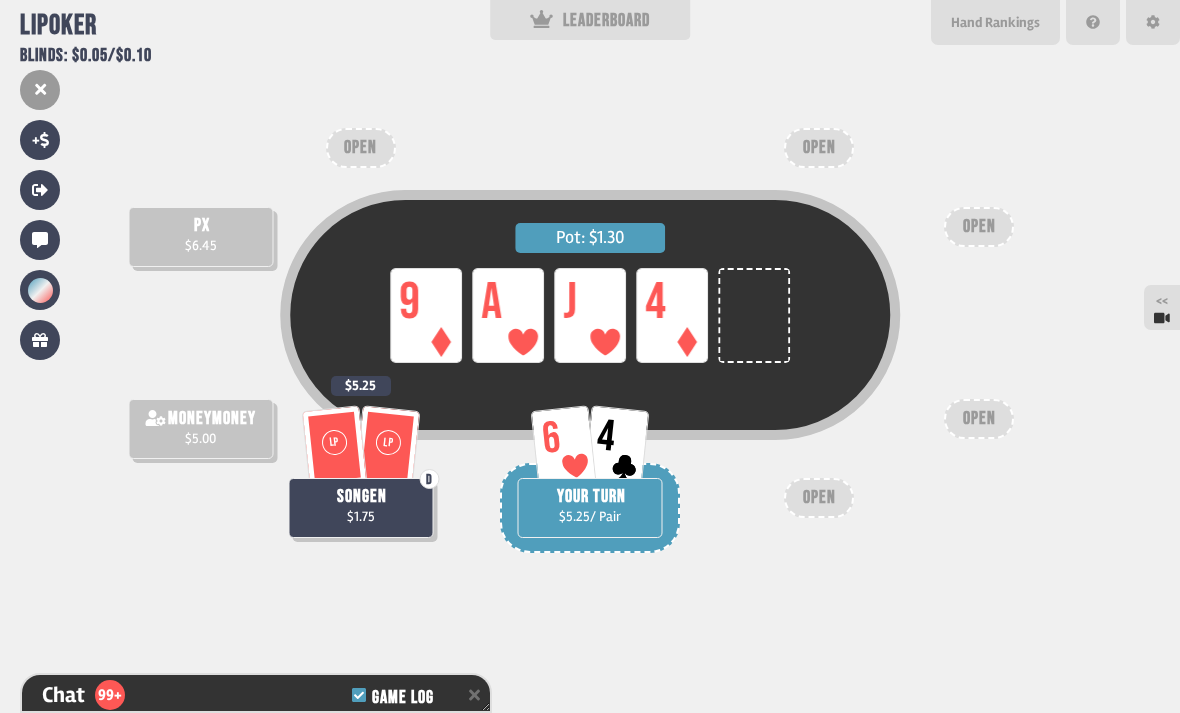 scroll, scrollTop: 5399, scrollLeft: 0, axis: vertical 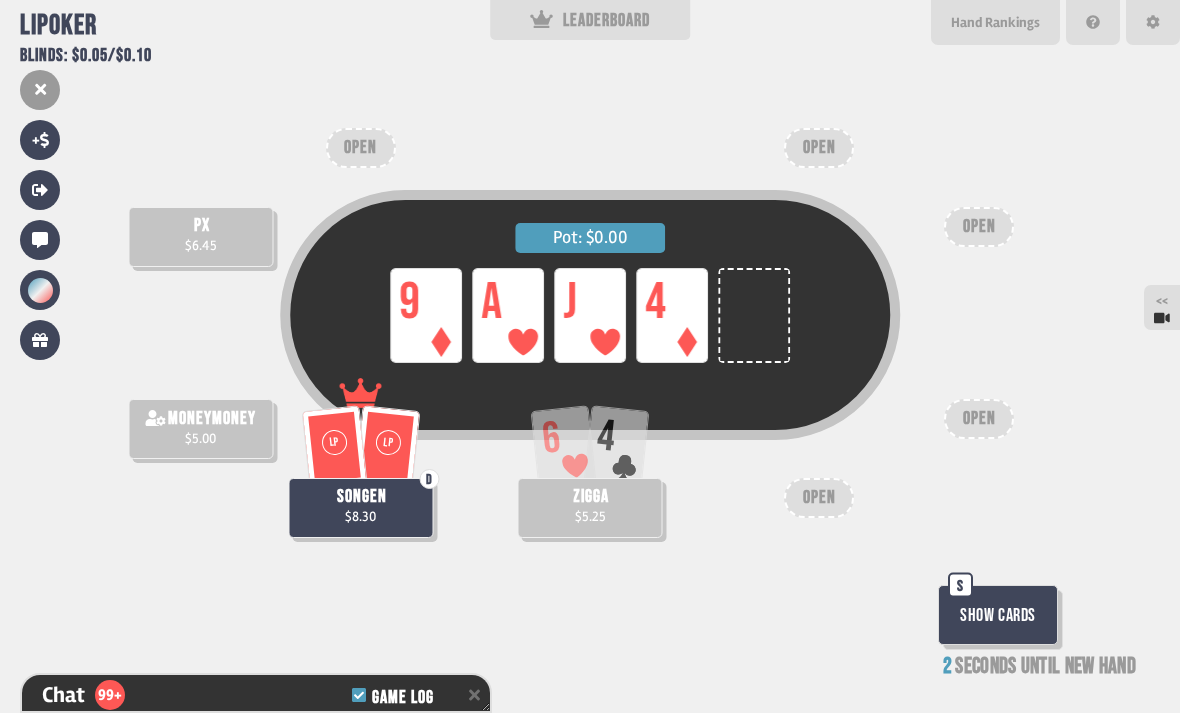 click on "Show Cards" at bounding box center (998, 615) 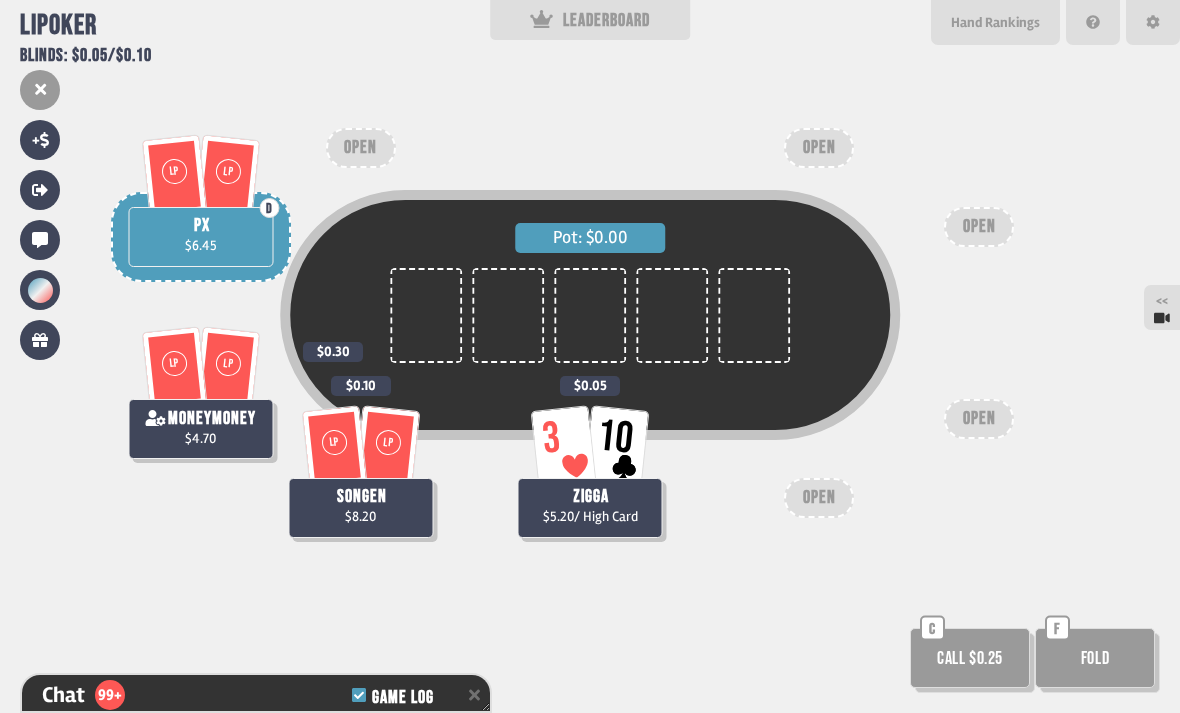 scroll, scrollTop: 5515, scrollLeft: 0, axis: vertical 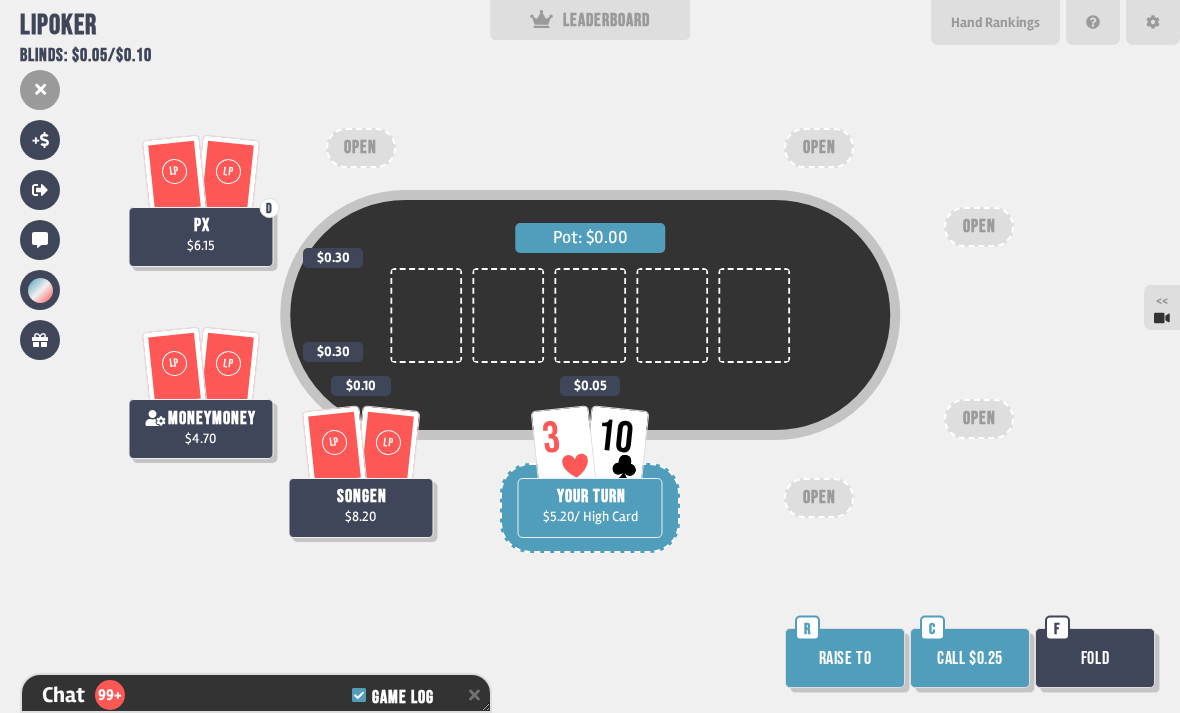 click on "Call $0.25" at bounding box center [970, 658] 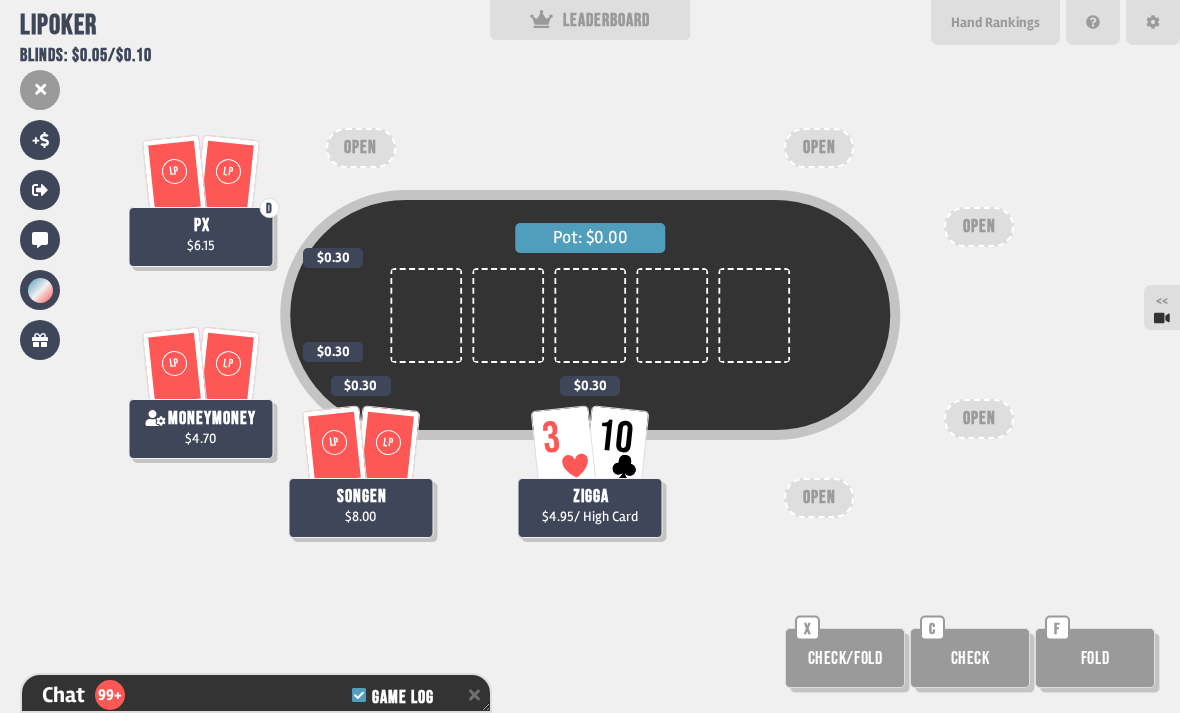 scroll, scrollTop: 5631, scrollLeft: 0, axis: vertical 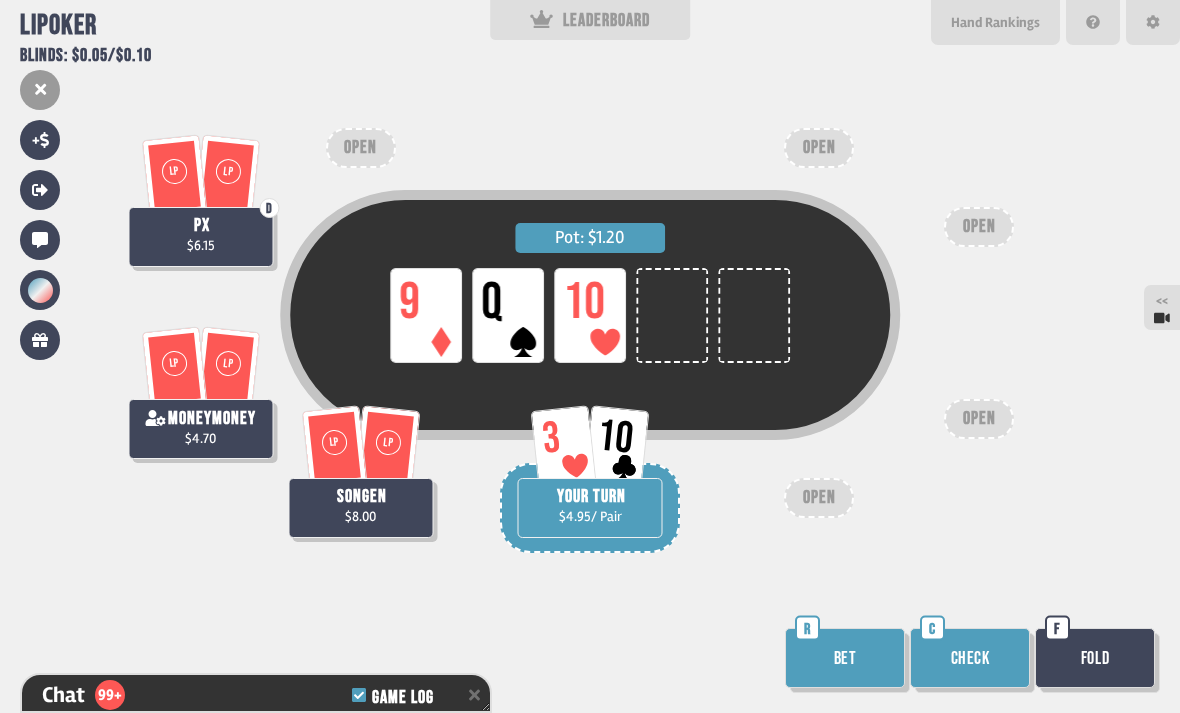 click on "Check" at bounding box center (970, 658) 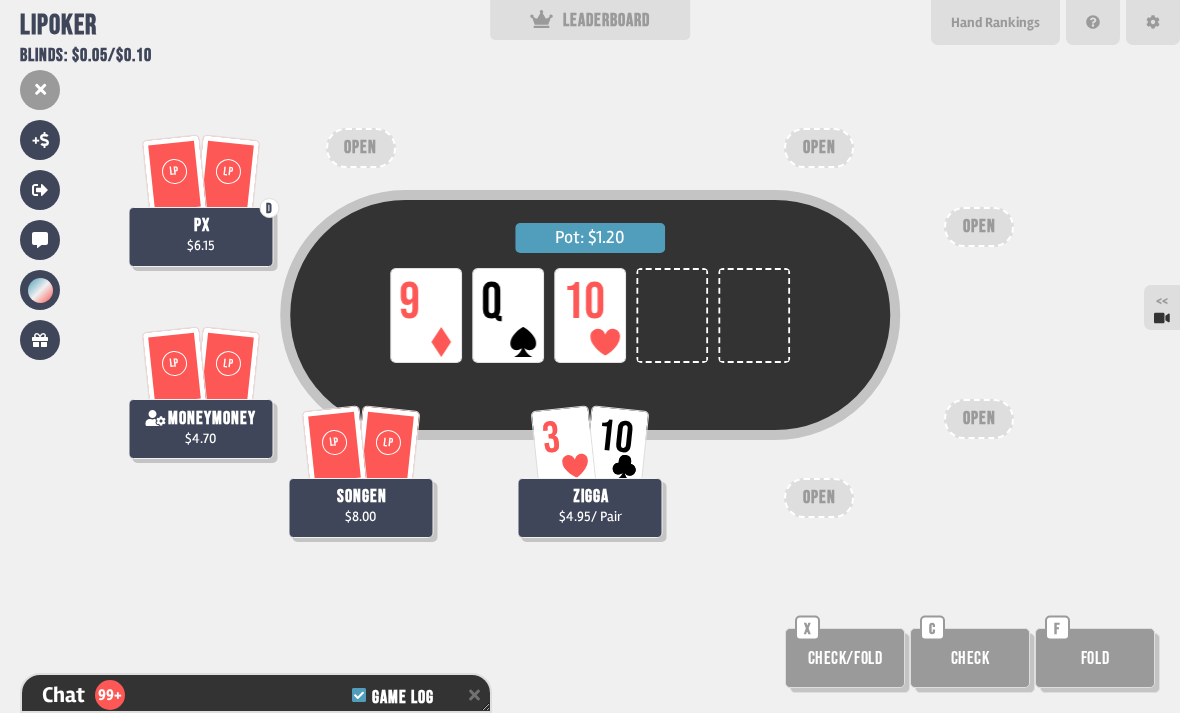 scroll, scrollTop: 5805, scrollLeft: 0, axis: vertical 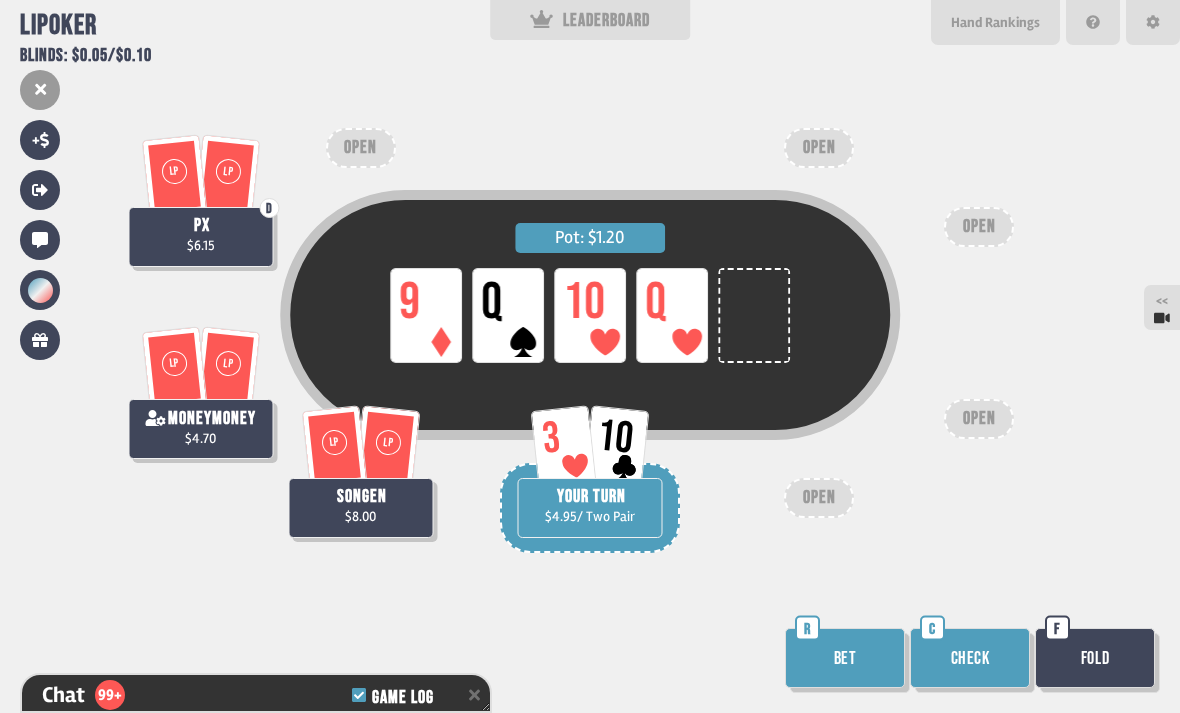 click on "Check" at bounding box center (970, 658) 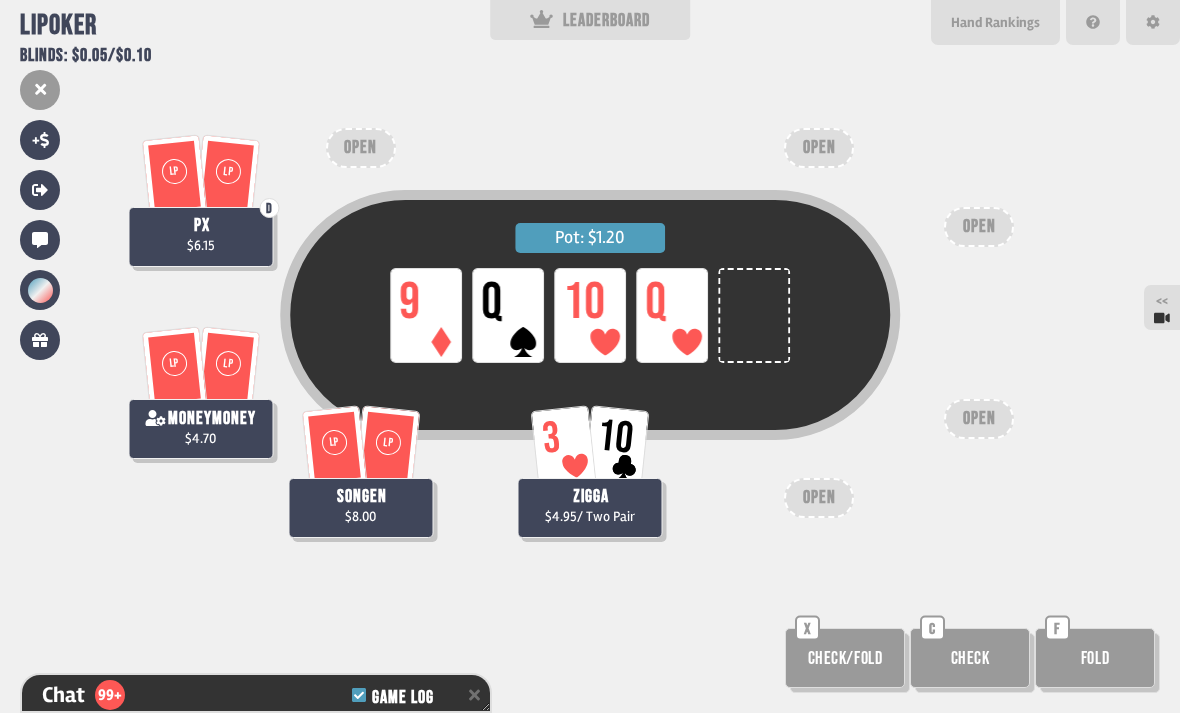 scroll, scrollTop: 5979, scrollLeft: 0, axis: vertical 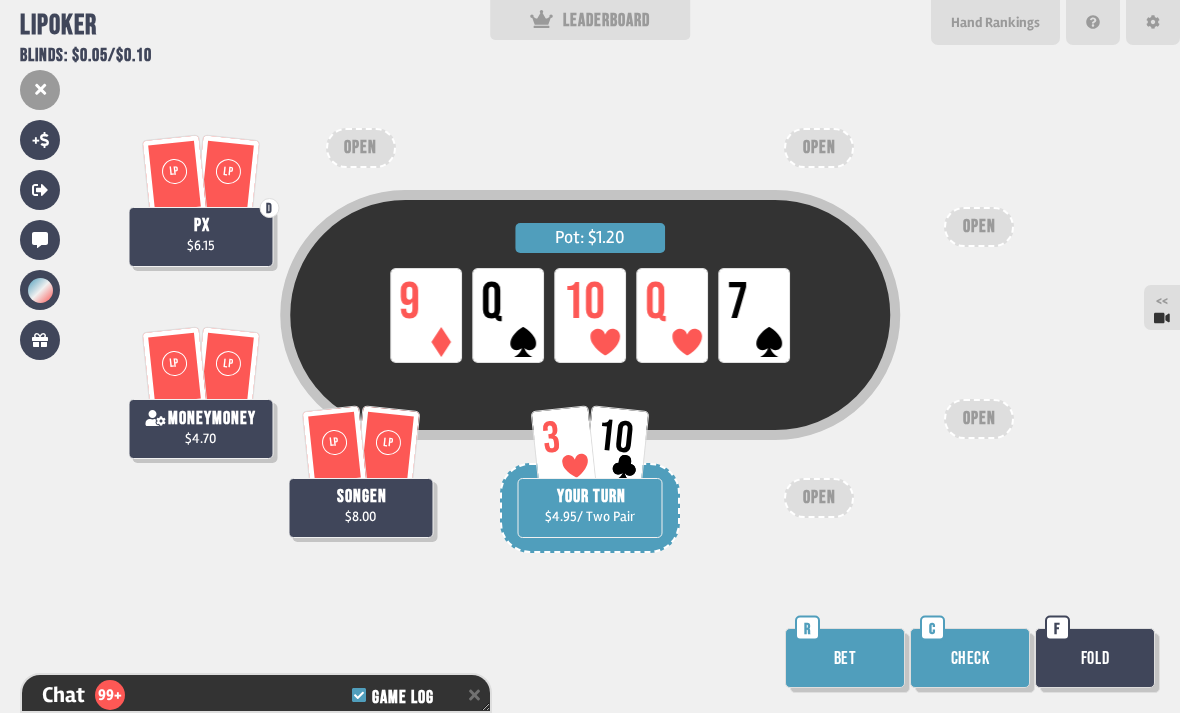click on "Check" at bounding box center [970, 658] 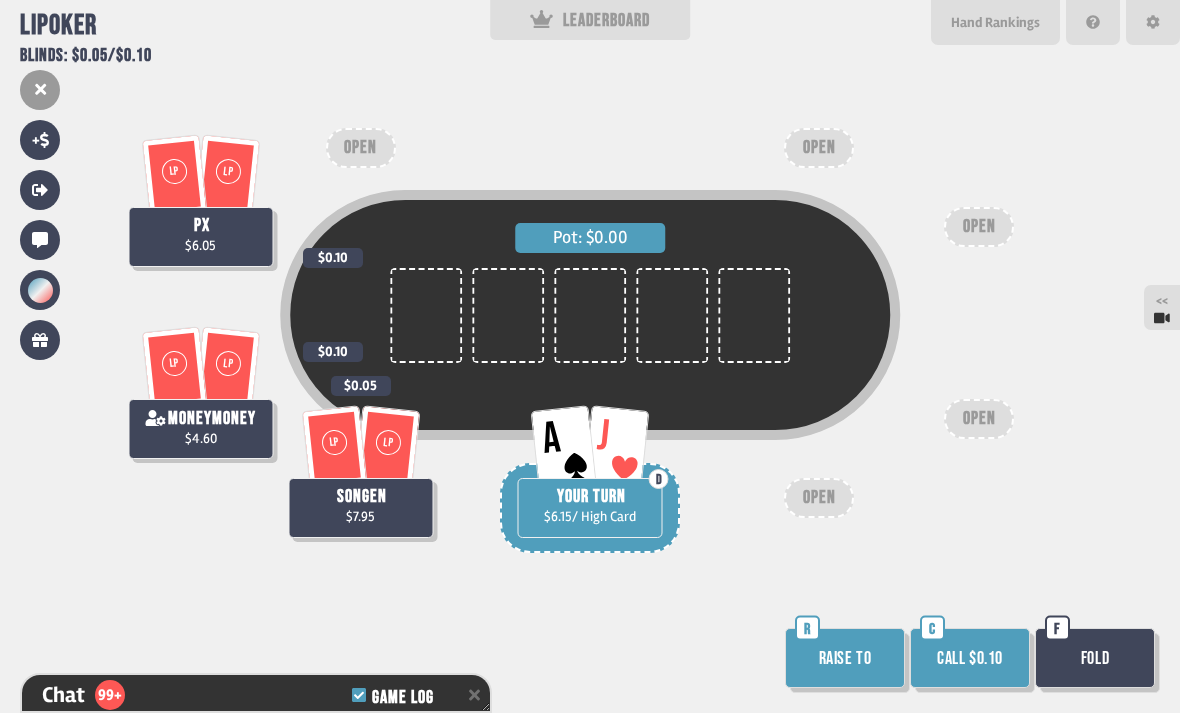 scroll, scrollTop: 6269, scrollLeft: 0, axis: vertical 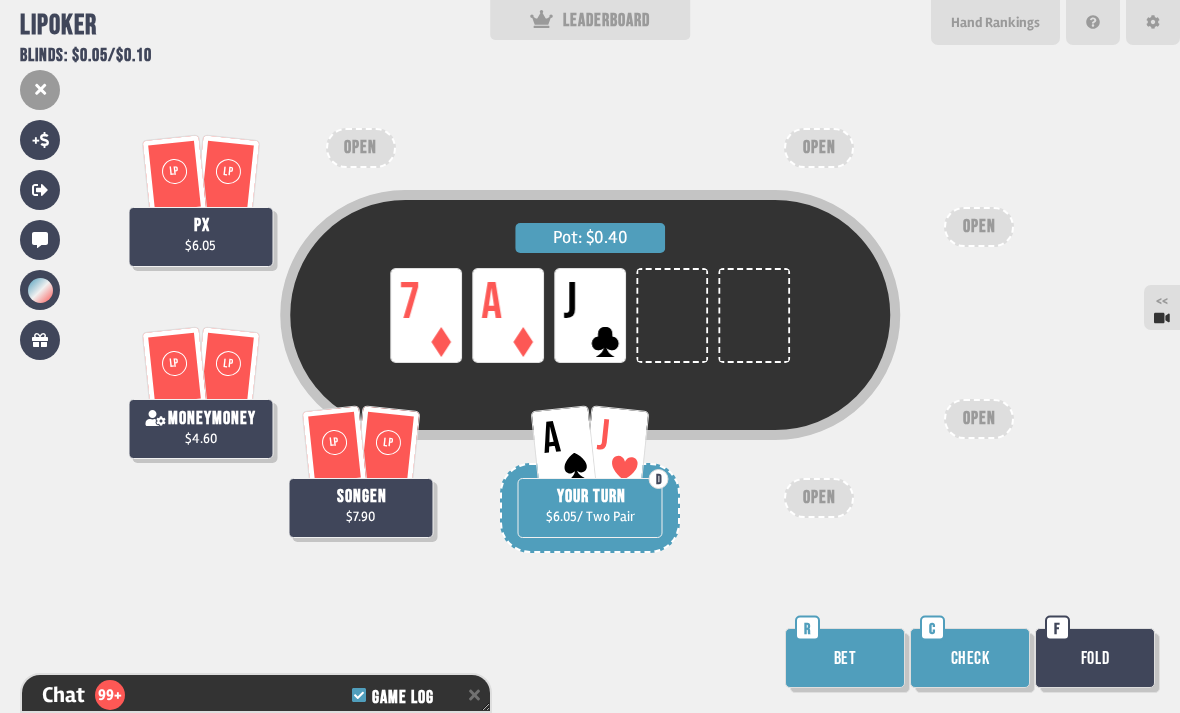 click on "Bet" at bounding box center [845, 658] 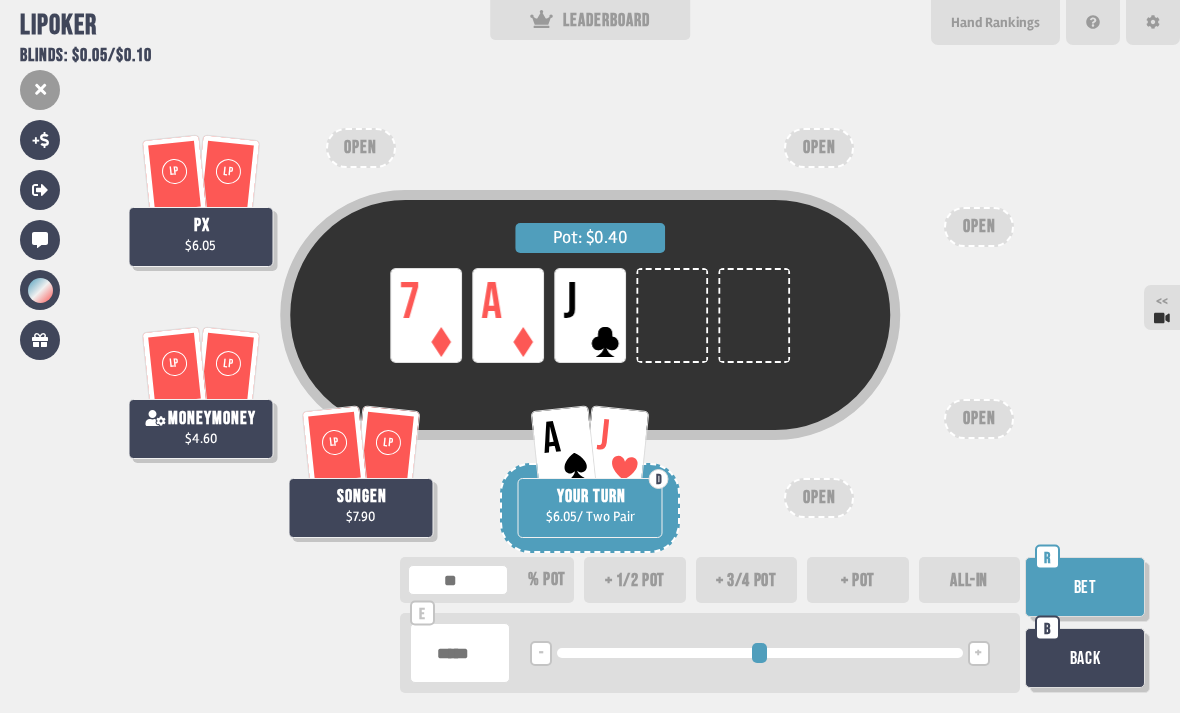 click on "+" at bounding box center [979, 653] 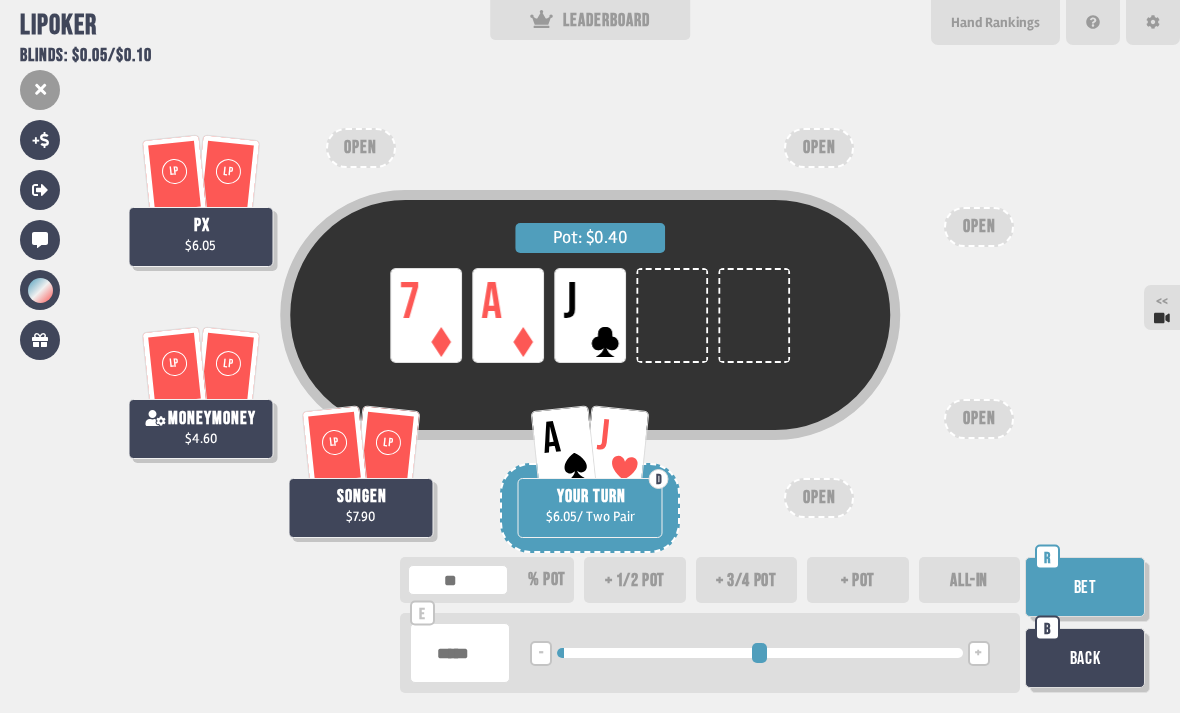 click on "+" at bounding box center [978, 654] 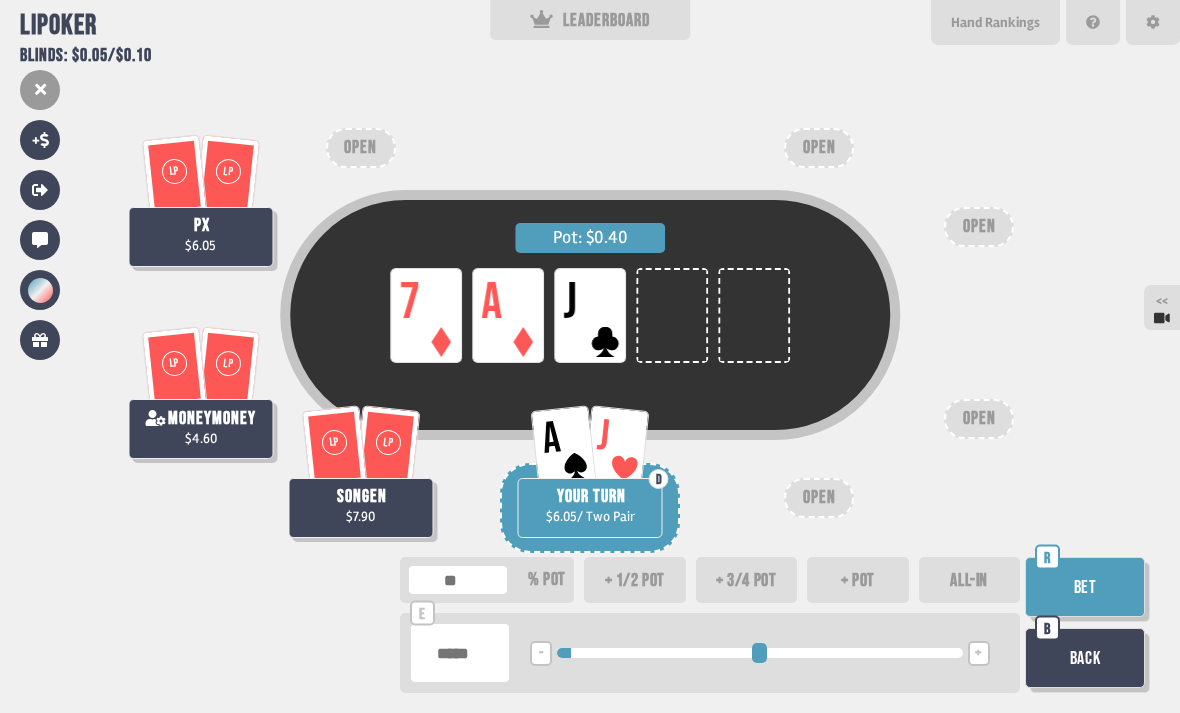 click on "+" at bounding box center [979, 653] 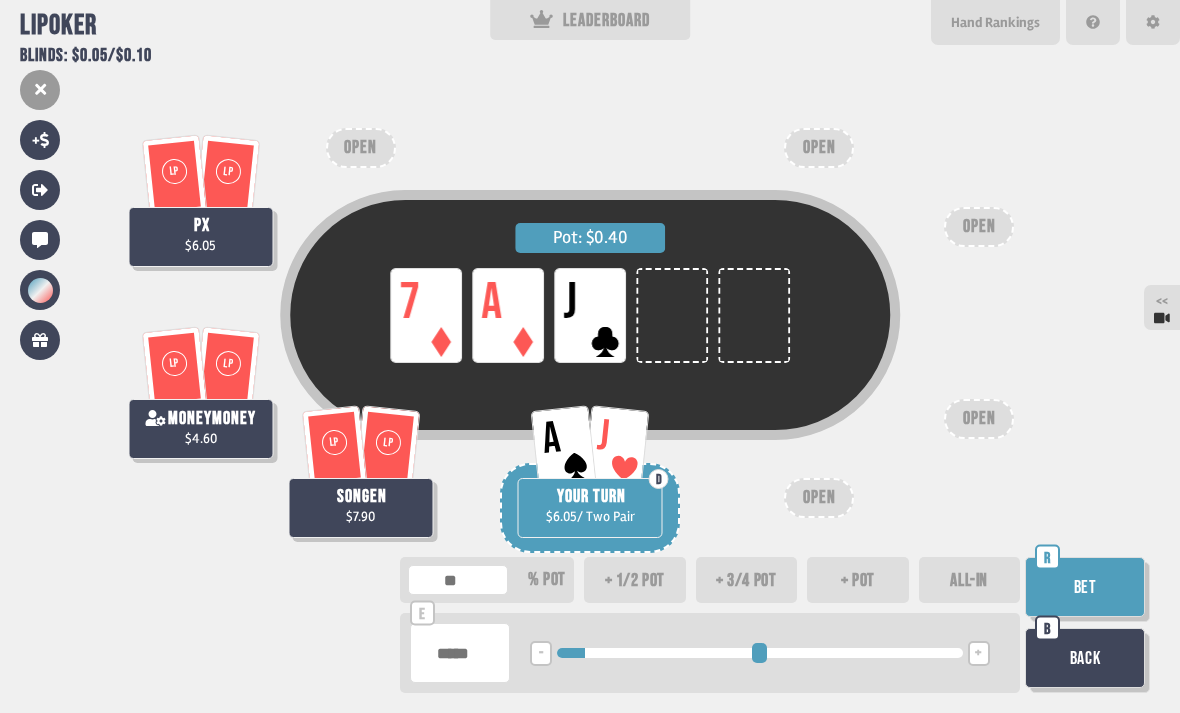 click on "Bet" at bounding box center (1085, 587) 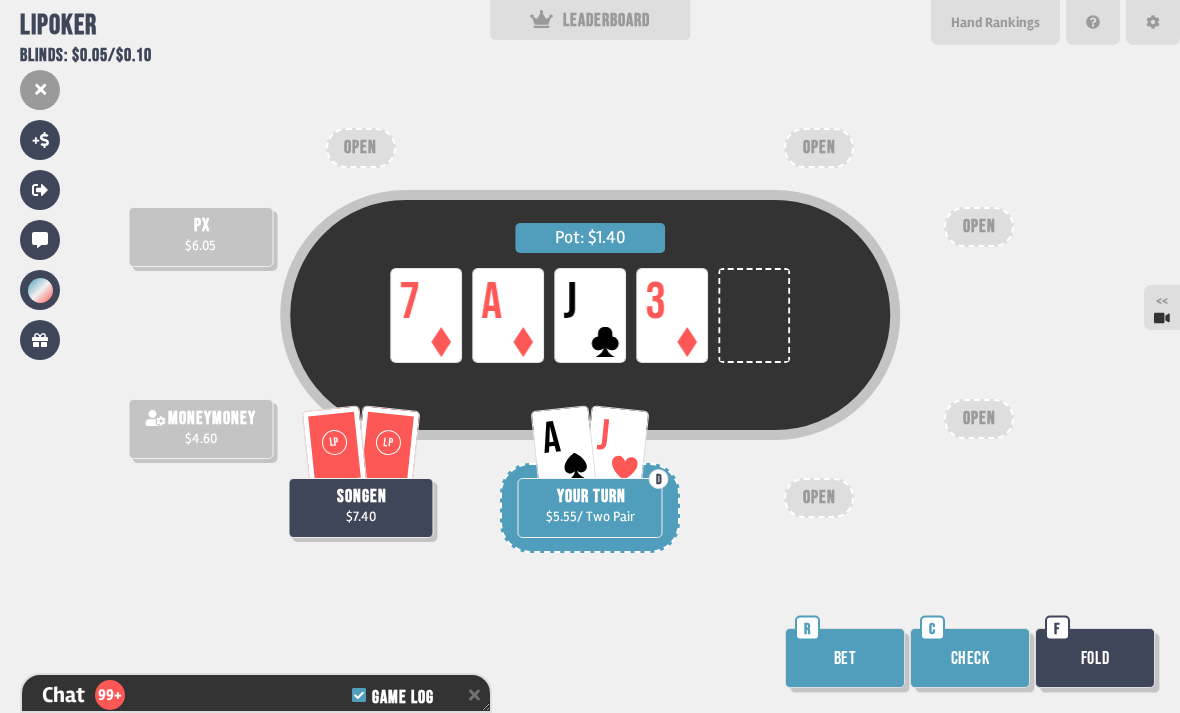 scroll, scrollTop: 6704, scrollLeft: 0, axis: vertical 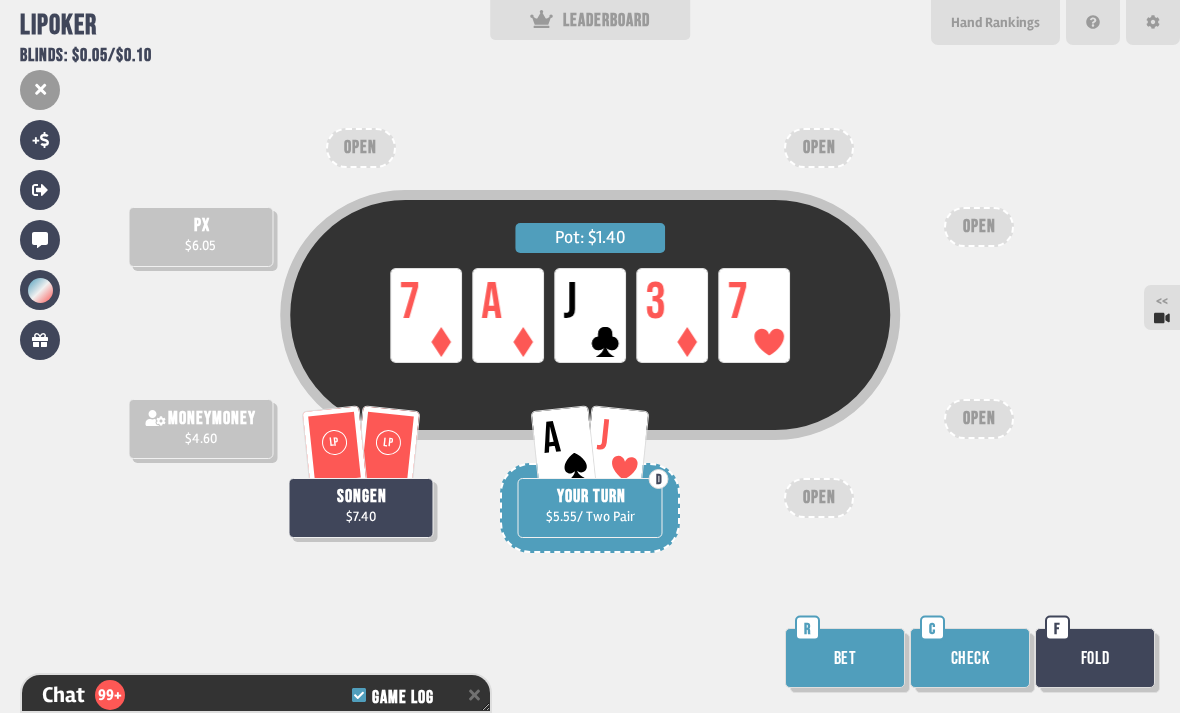 click on "Check" at bounding box center [970, 658] 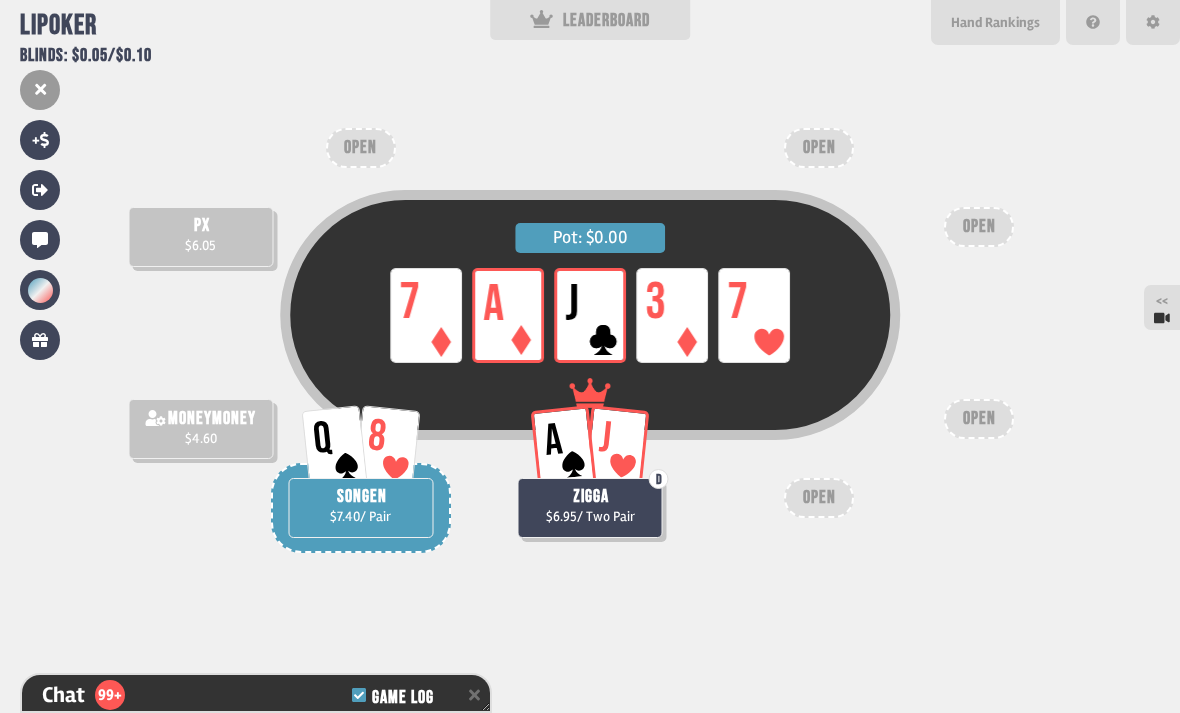 scroll, scrollTop: 6965, scrollLeft: 0, axis: vertical 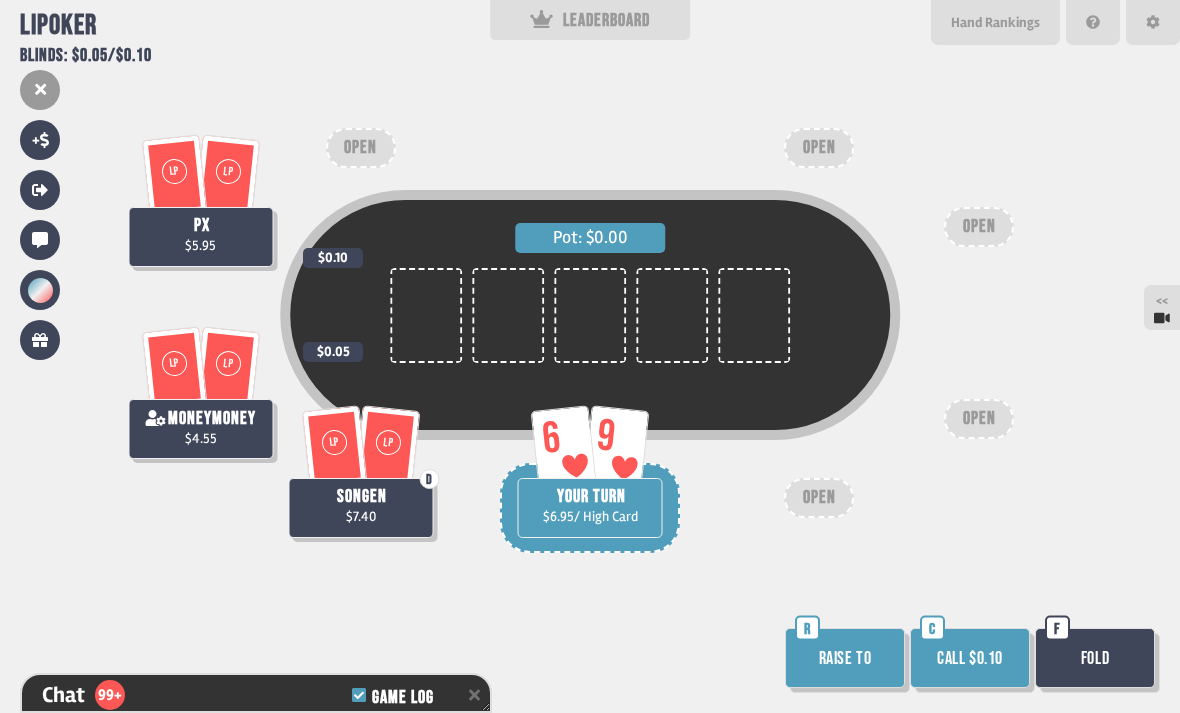 click on "Call $0.10" at bounding box center (970, 658) 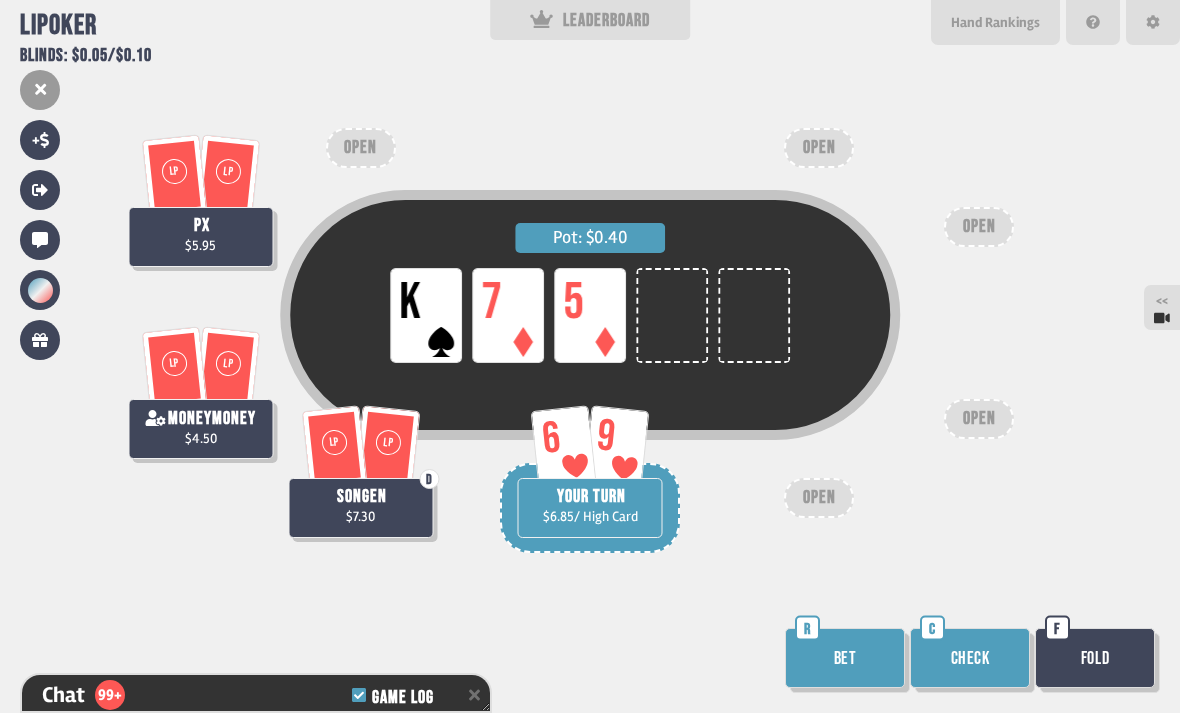 scroll, scrollTop: 7197, scrollLeft: 0, axis: vertical 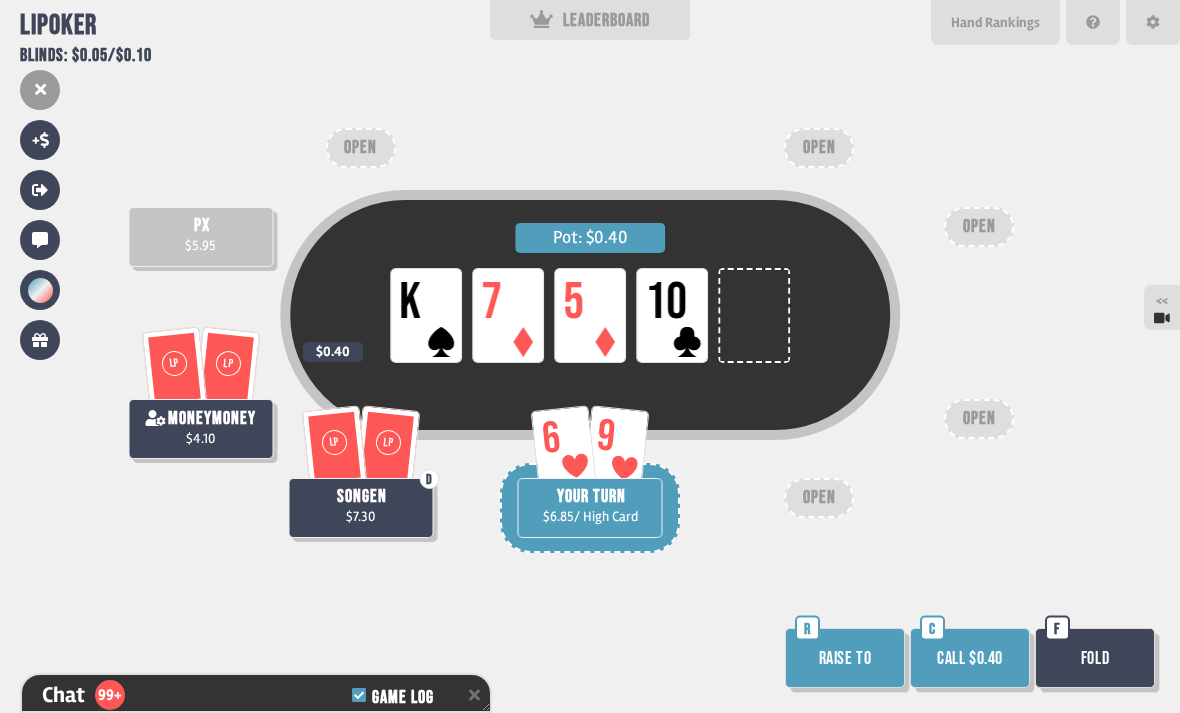 click on "Call $0.40" at bounding box center [970, 658] 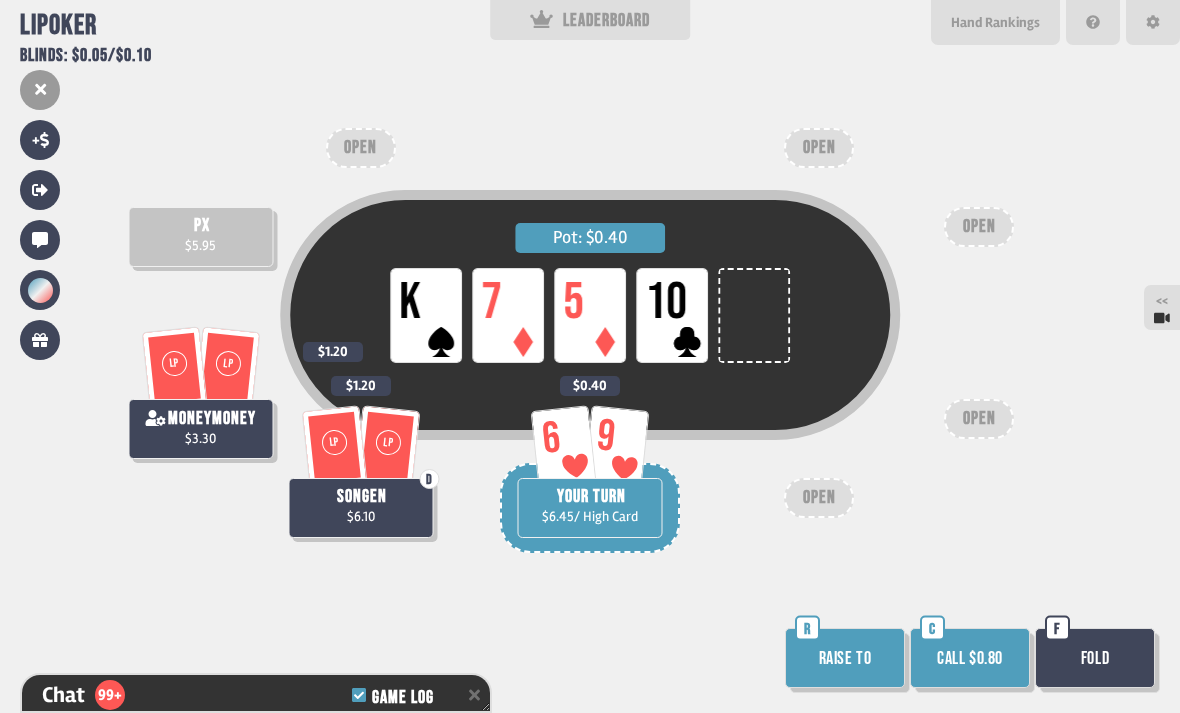scroll, scrollTop: 7487, scrollLeft: 0, axis: vertical 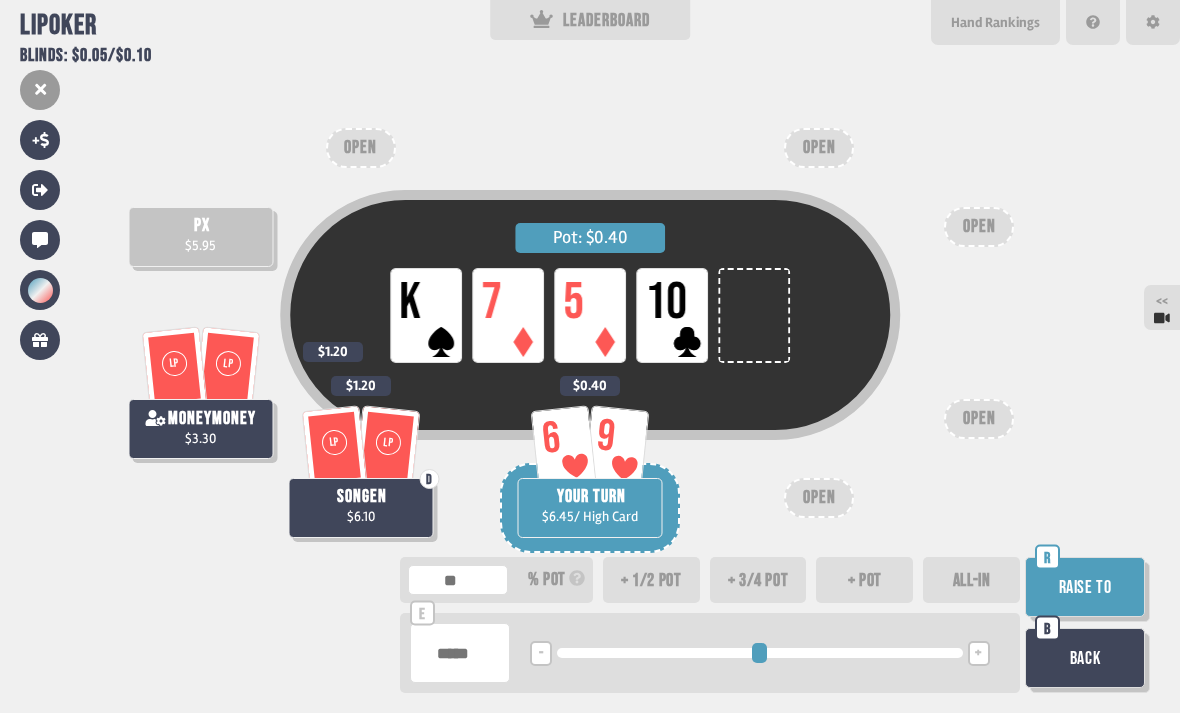 click on "Back" at bounding box center (1085, 658) 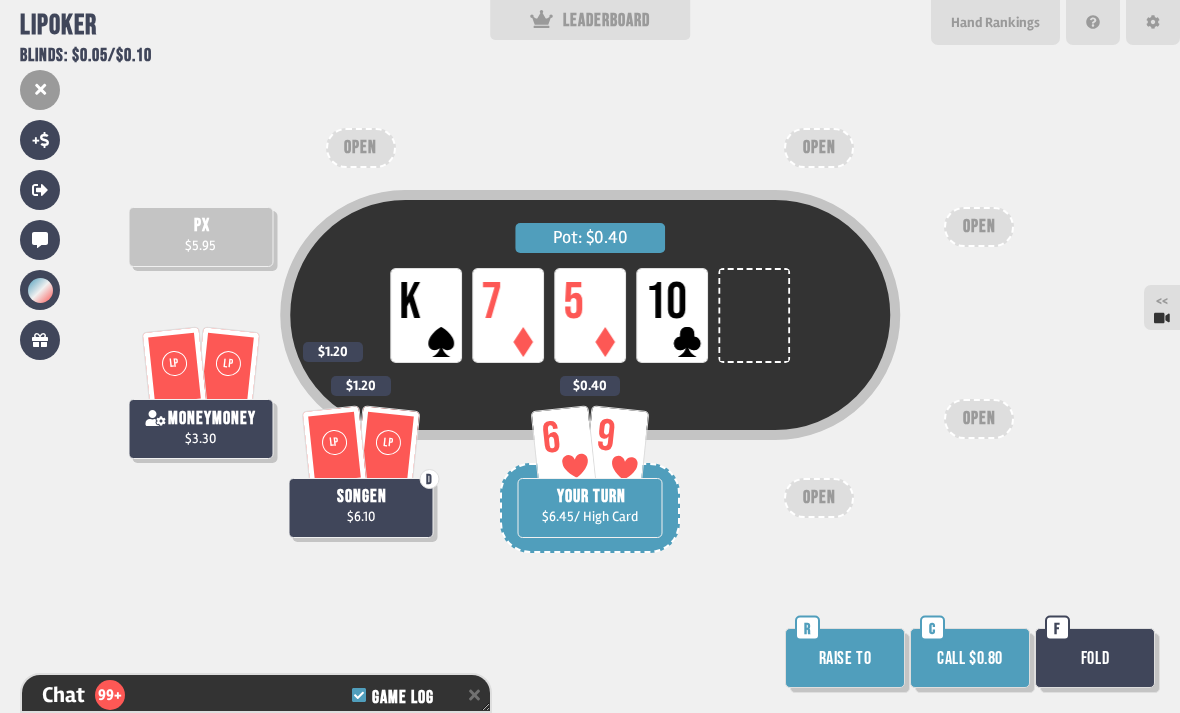 scroll, scrollTop: 7487, scrollLeft: 0, axis: vertical 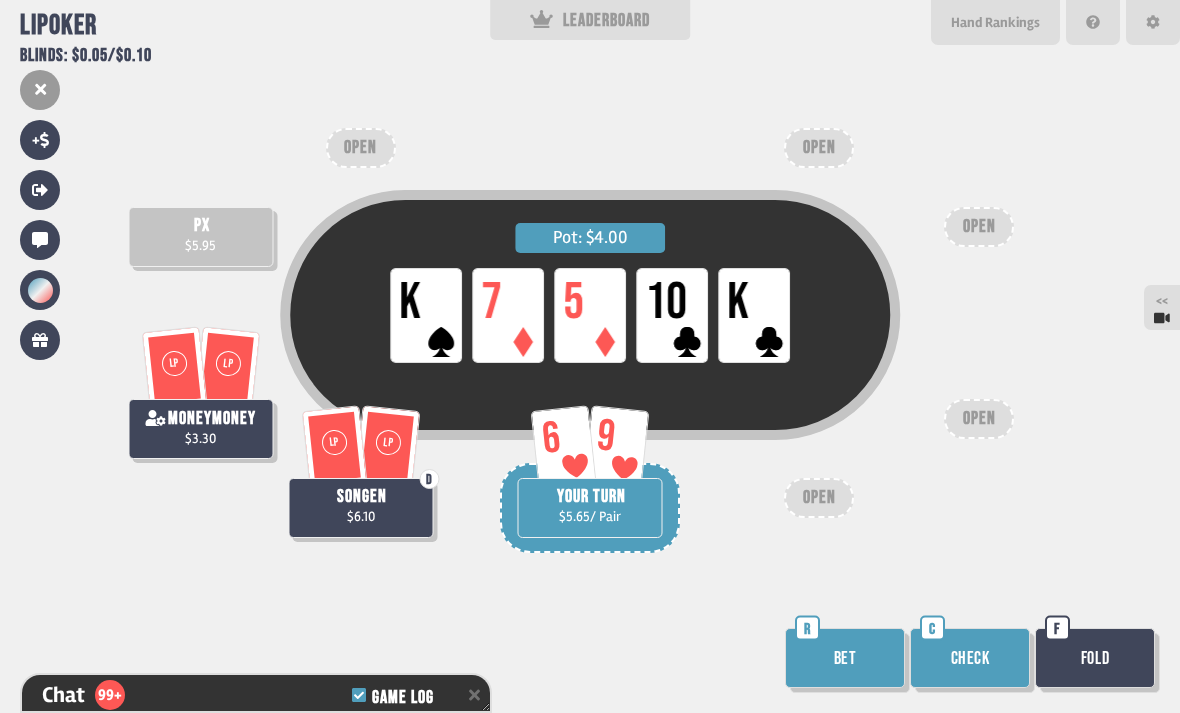 click on "F" at bounding box center (1057, 628) 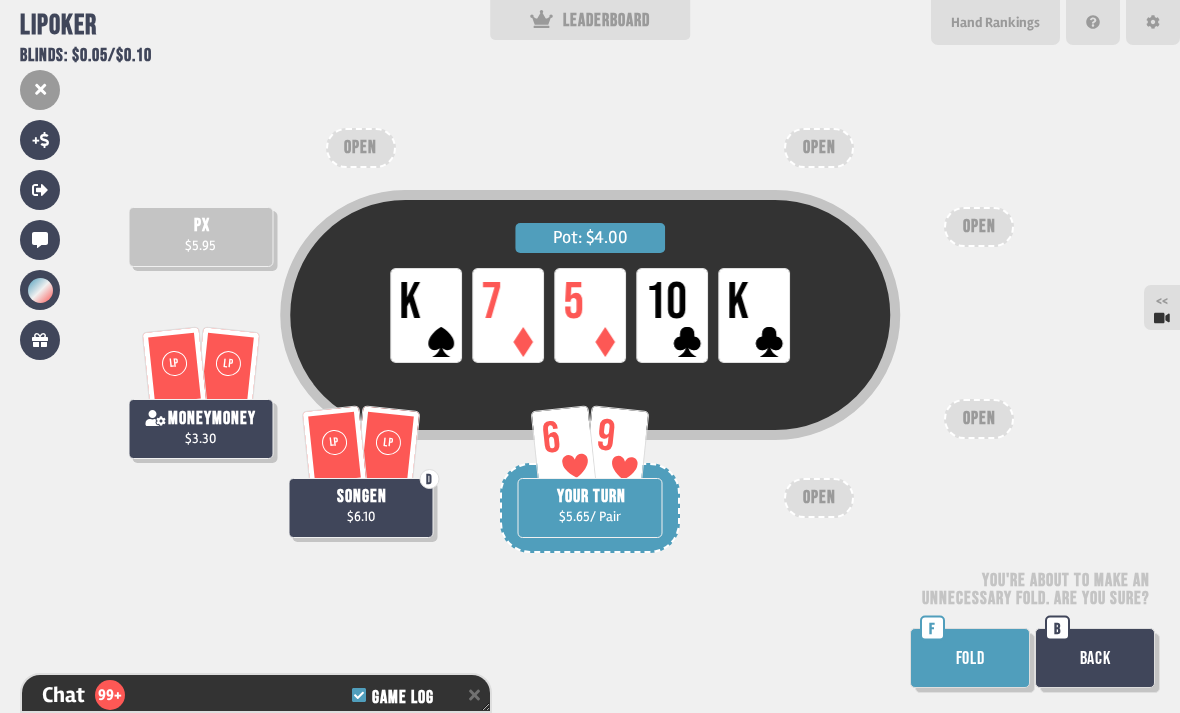 click on "Back" at bounding box center (1095, 658) 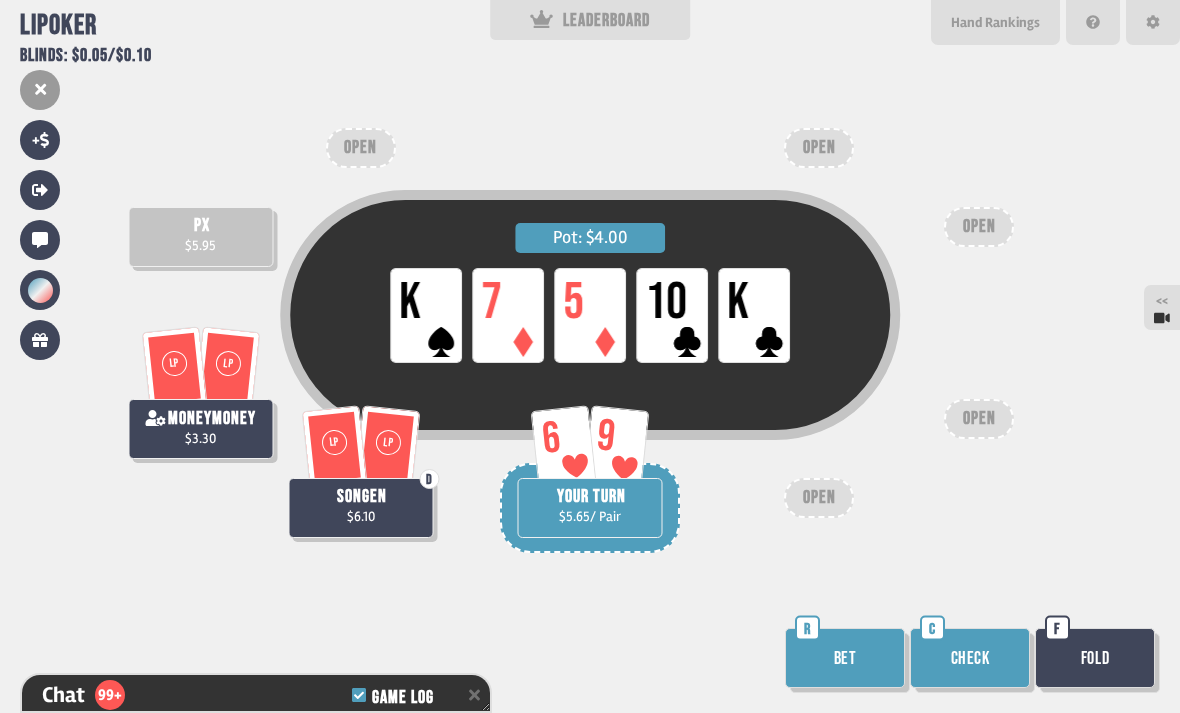 click on "Fold" at bounding box center [1095, 658] 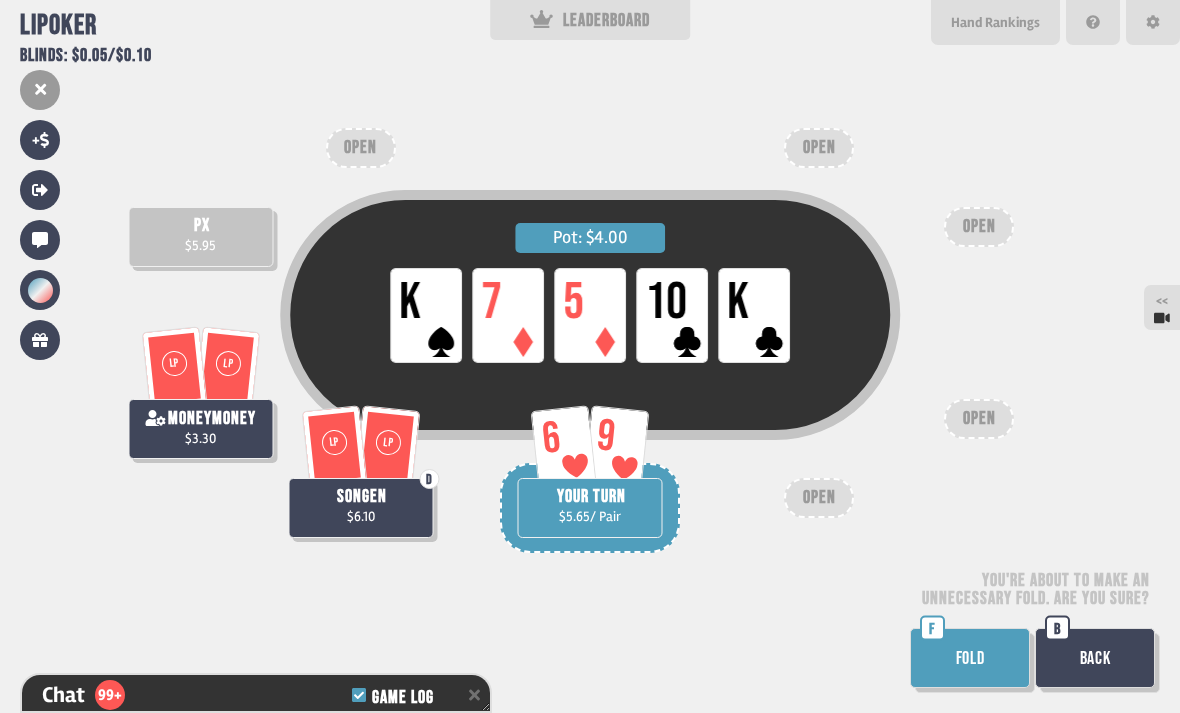 click on "FOLD" at bounding box center (970, 658) 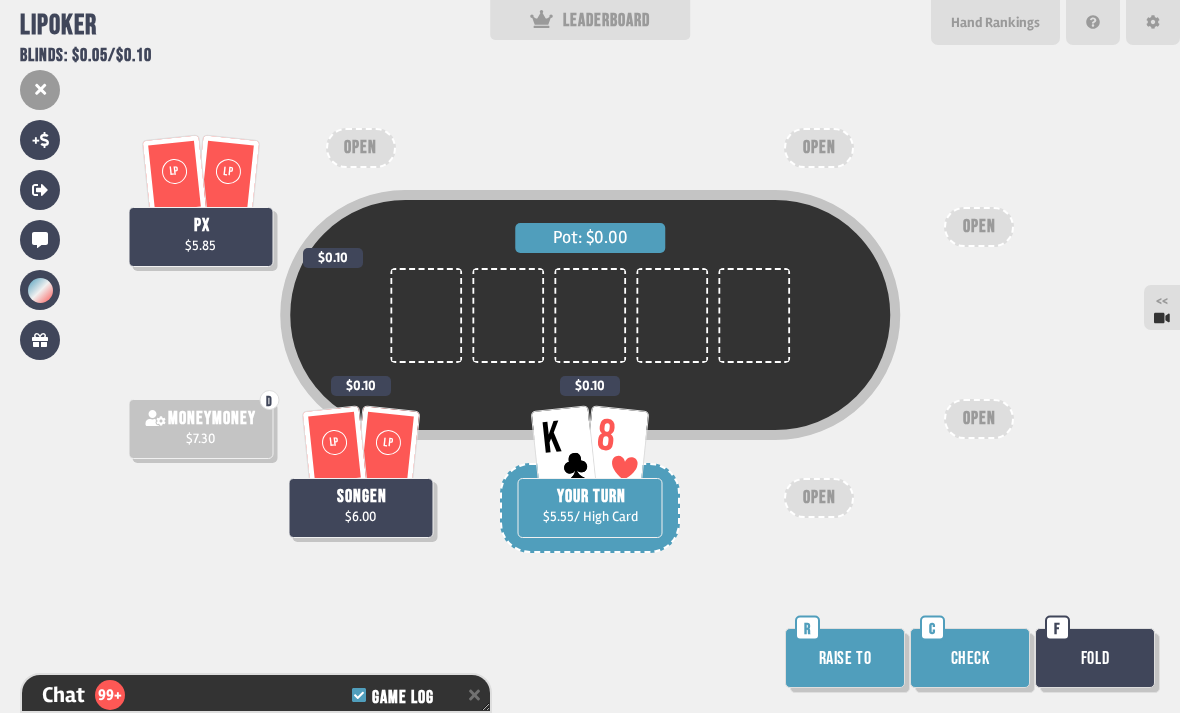 scroll, scrollTop: 7864, scrollLeft: 0, axis: vertical 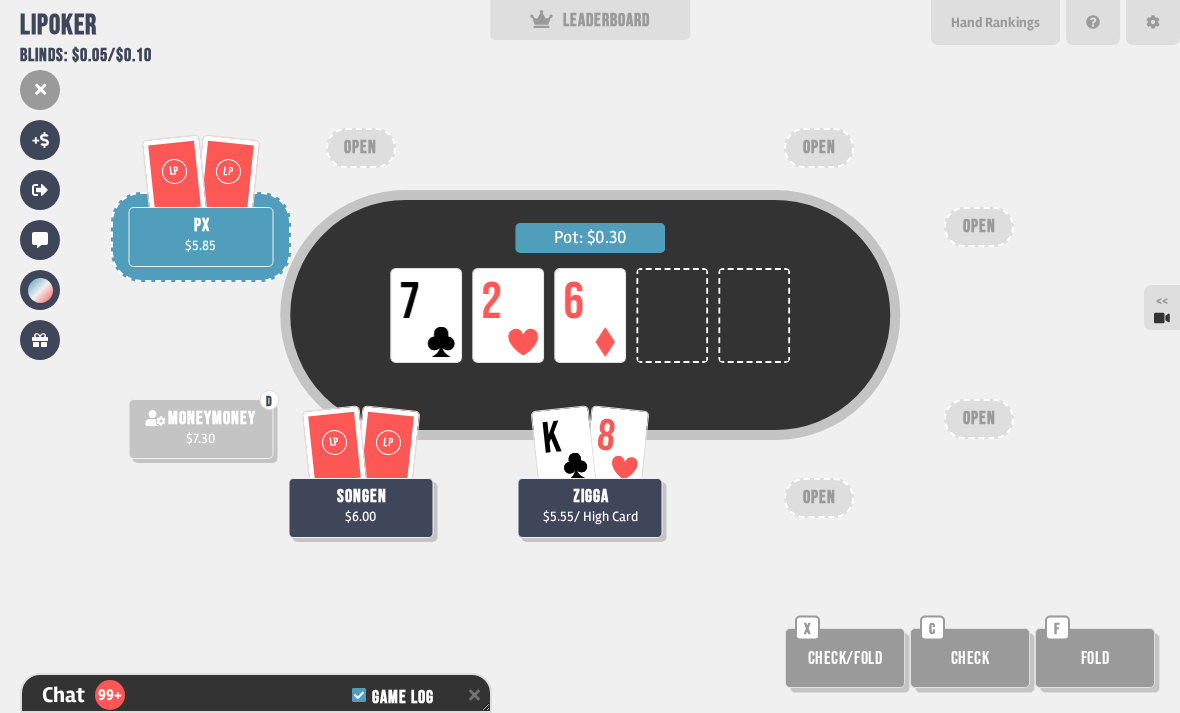 click on "Fold" at bounding box center (1095, 658) 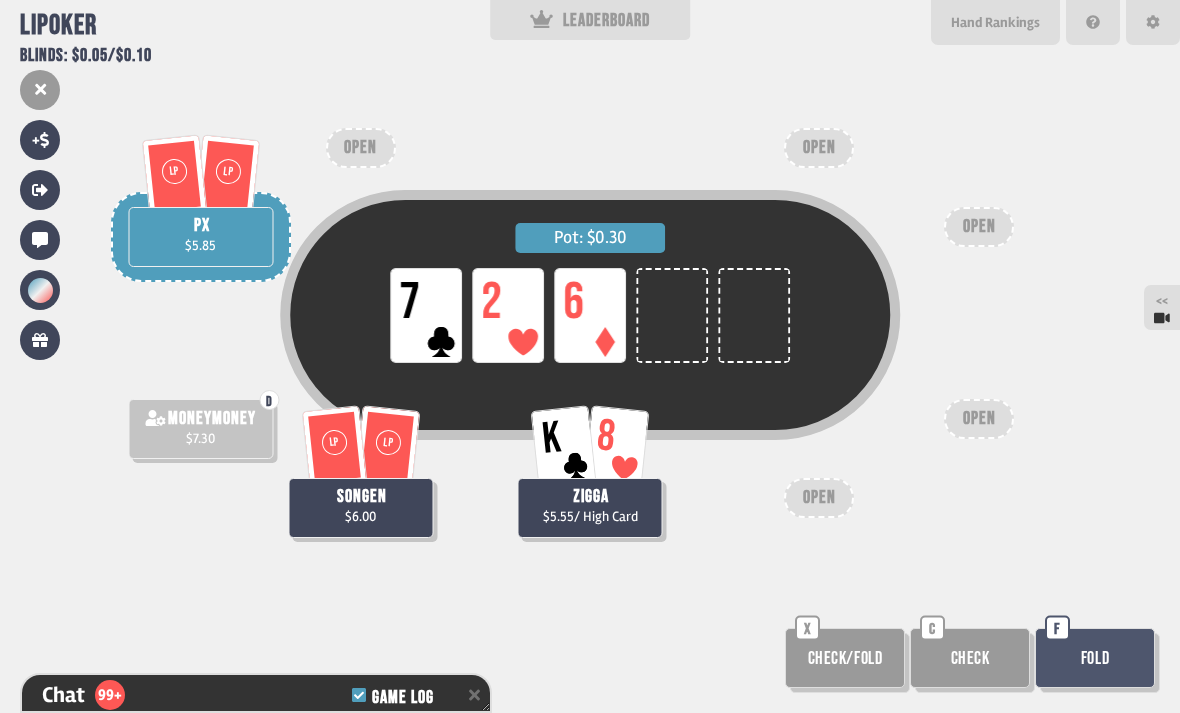 click at bounding box center [975, 663] 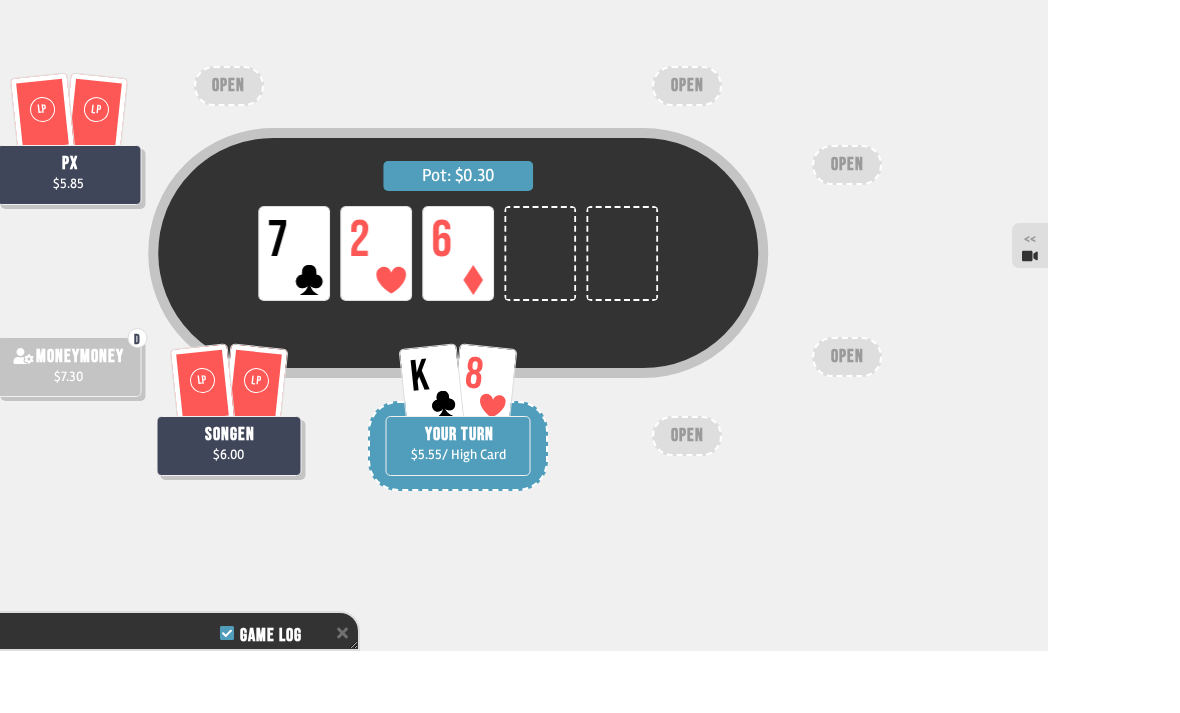 scroll, scrollTop: 64, scrollLeft: 0, axis: vertical 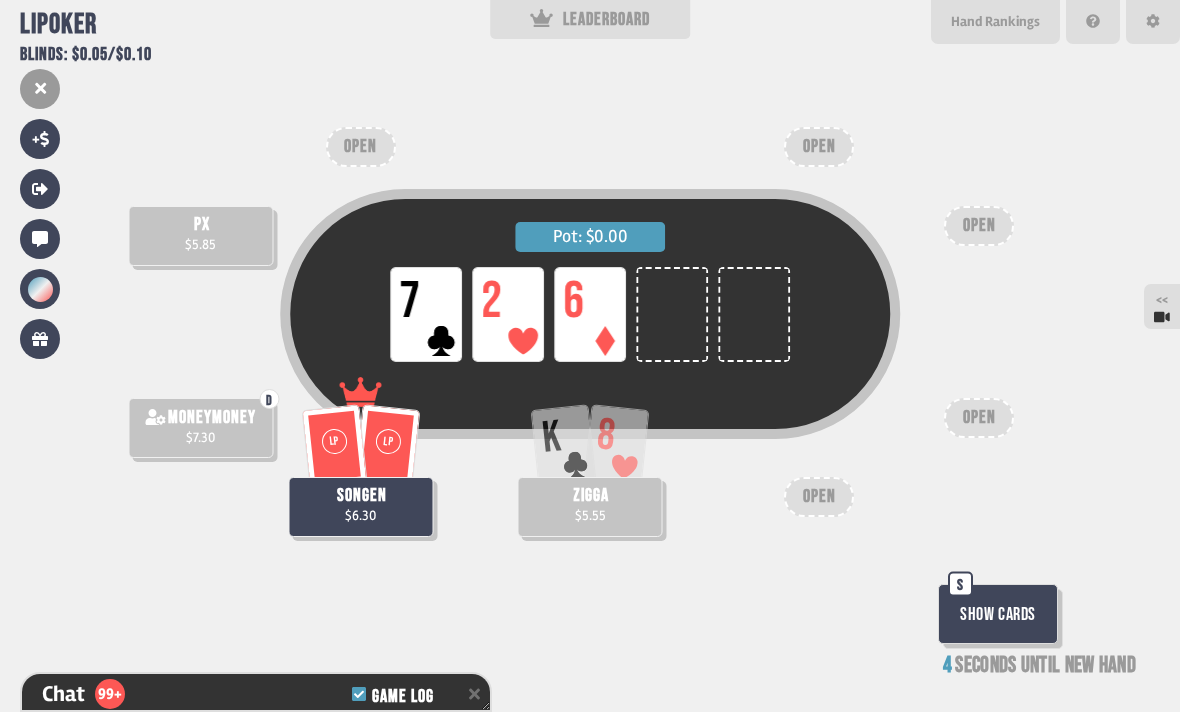 click on "Show Cards" at bounding box center [998, 615] 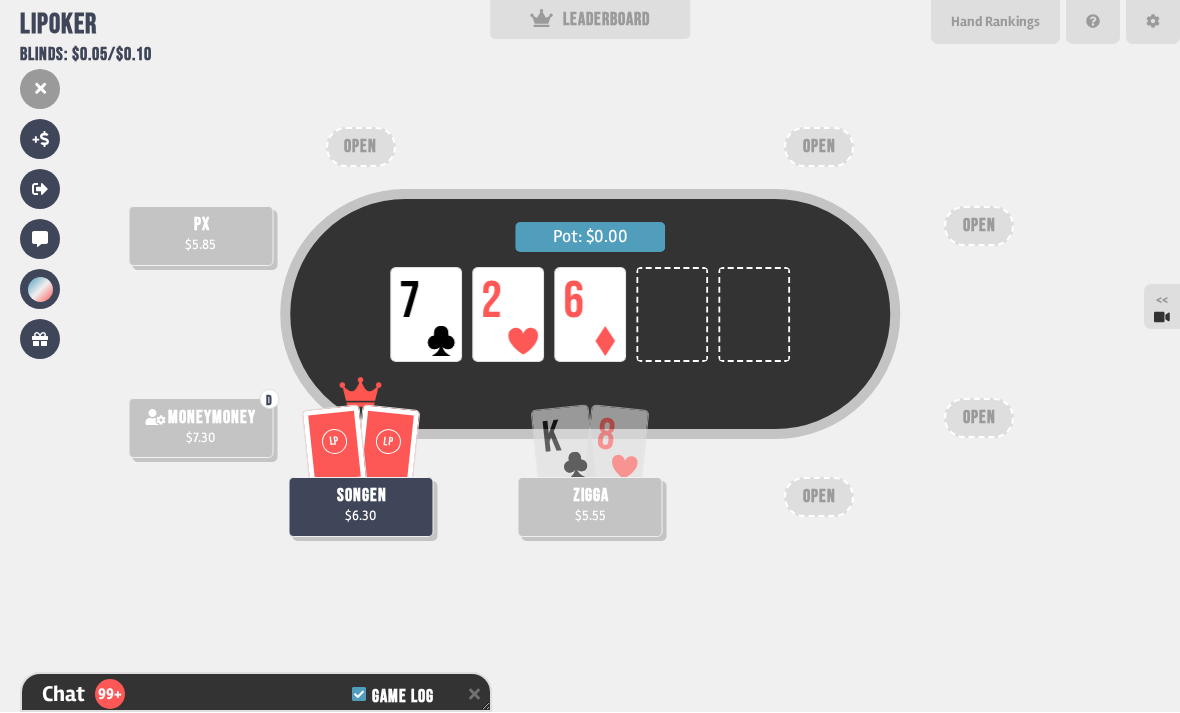 scroll, scrollTop: 8154, scrollLeft: 0, axis: vertical 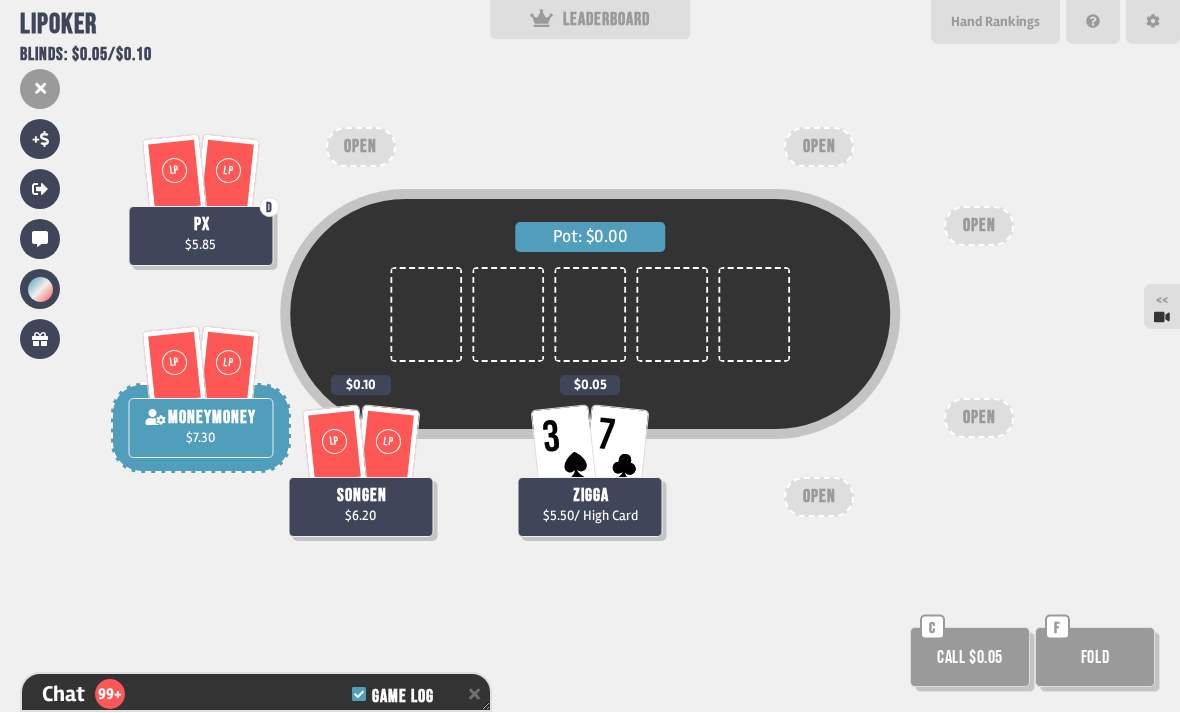 click on "Call $0.05" at bounding box center (970, 658) 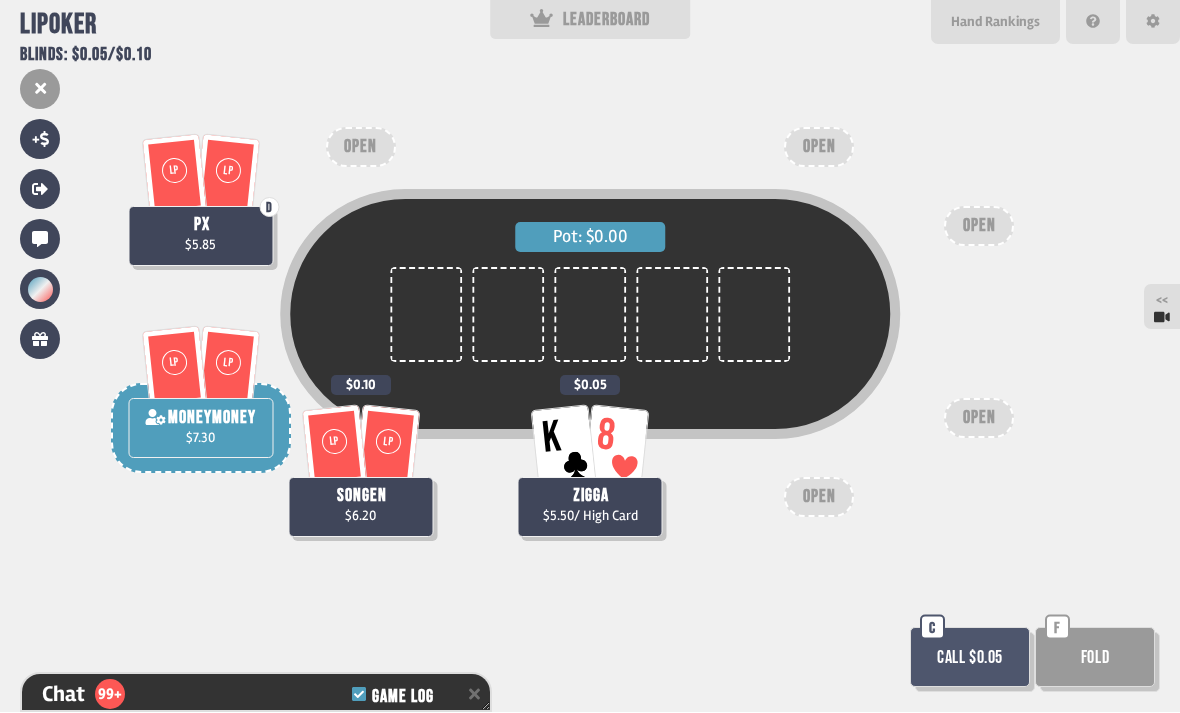 click on "Call $0.05" at bounding box center [970, 658] 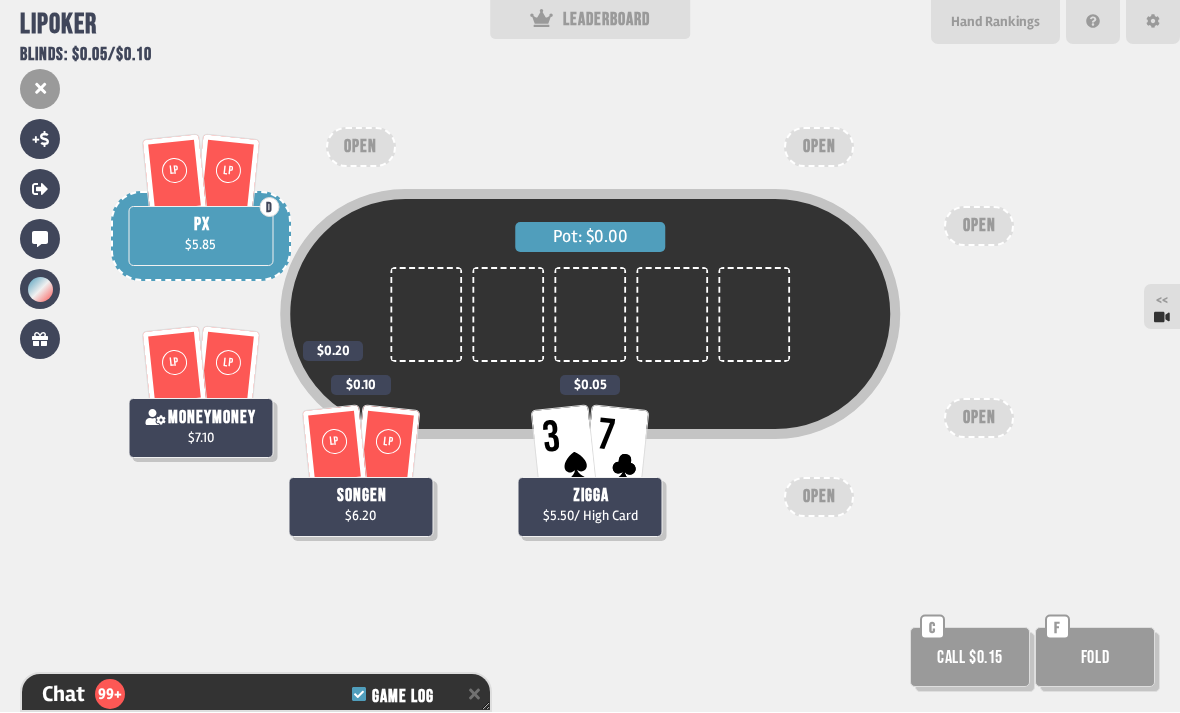 scroll, scrollTop: 8212, scrollLeft: 0, axis: vertical 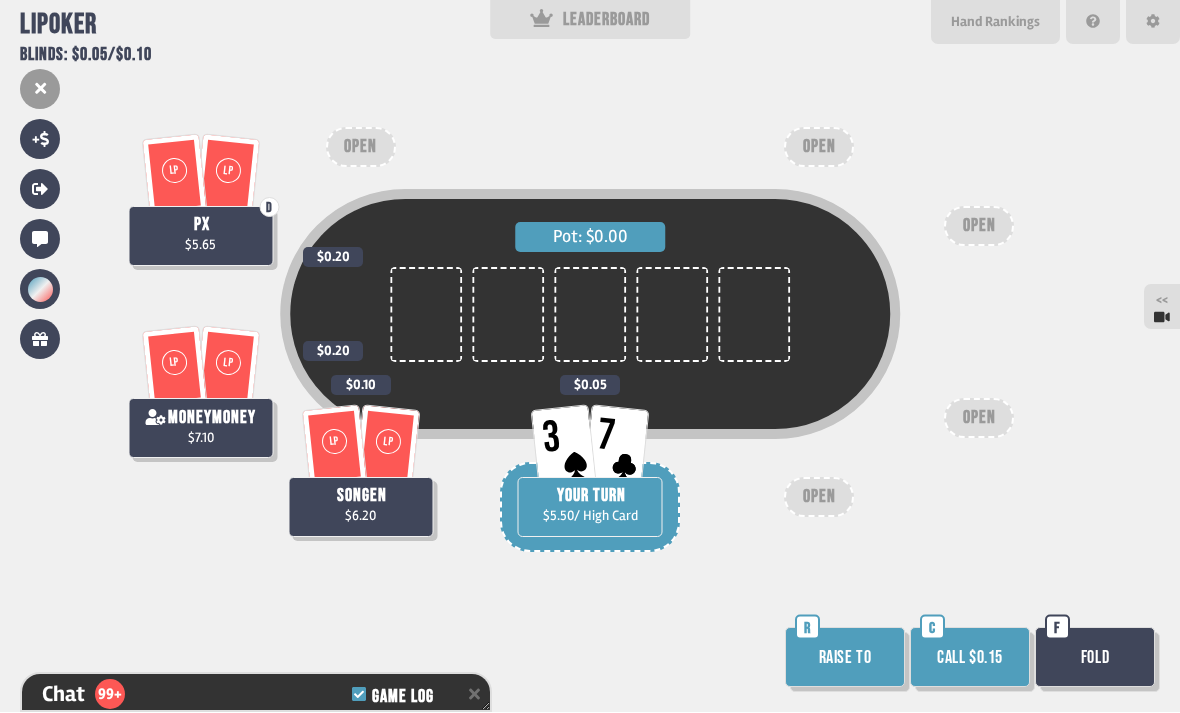 click on "Call $0.15" at bounding box center [970, 658] 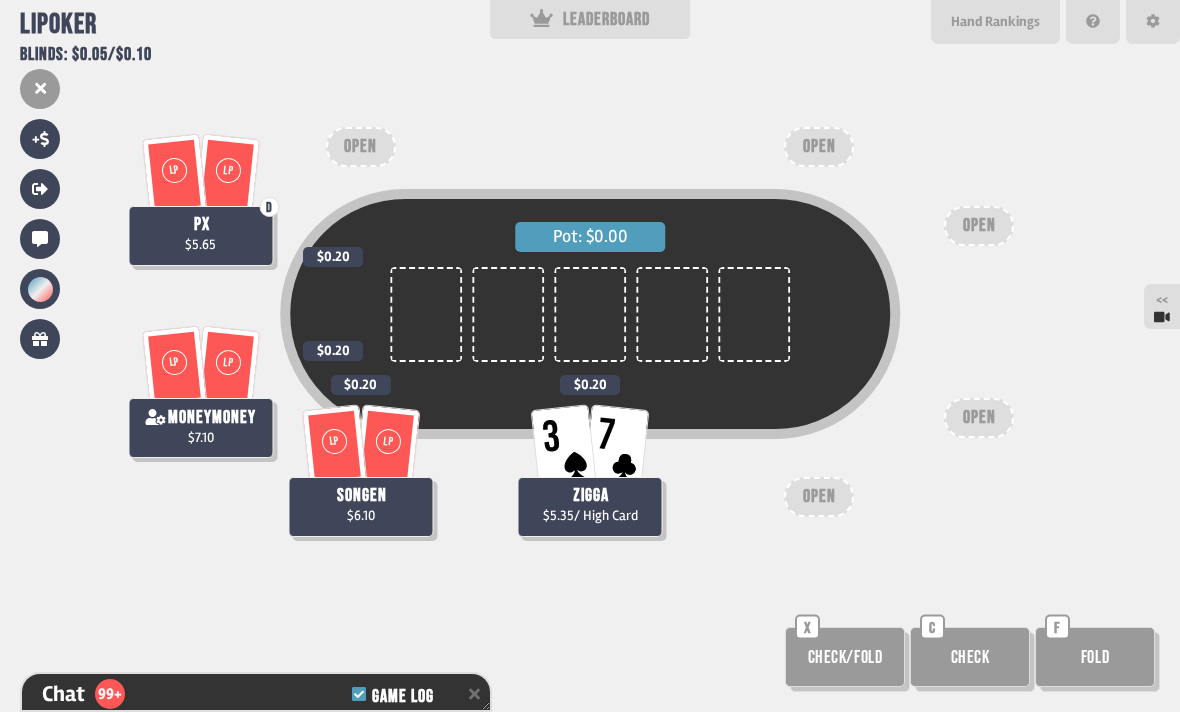 scroll, scrollTop: 8328, scrollLeft: 0, axis: vertical 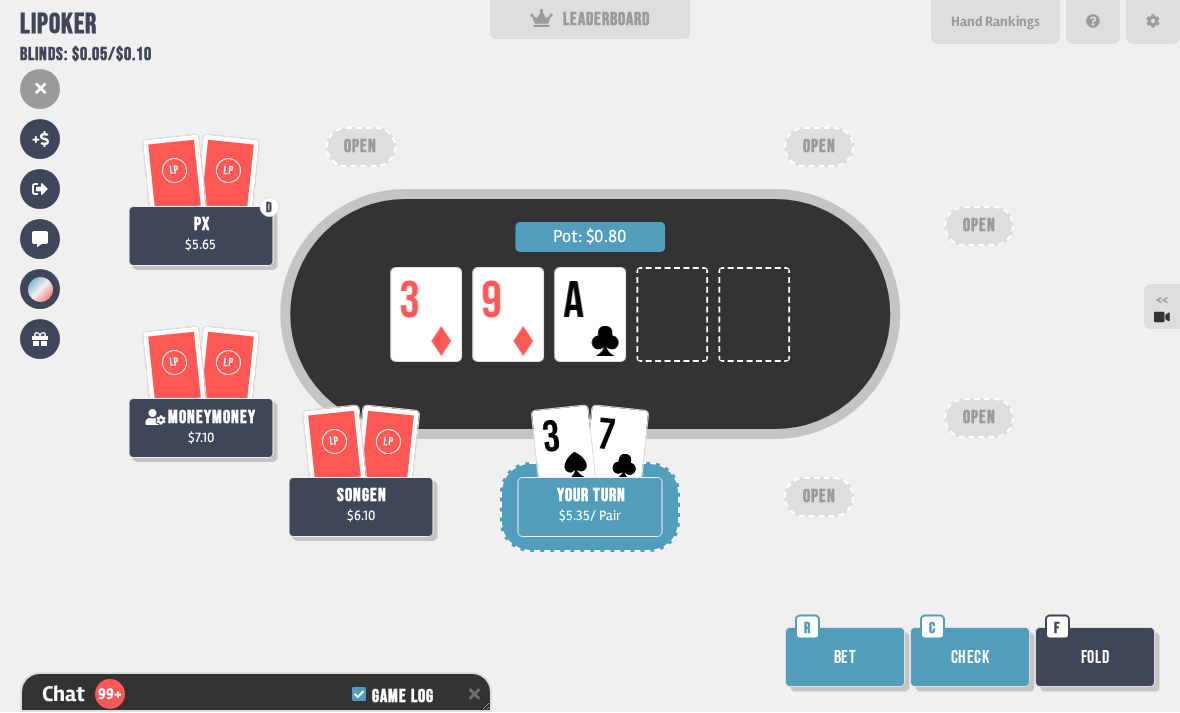 click on "Check" at bounding box center [970, 658] 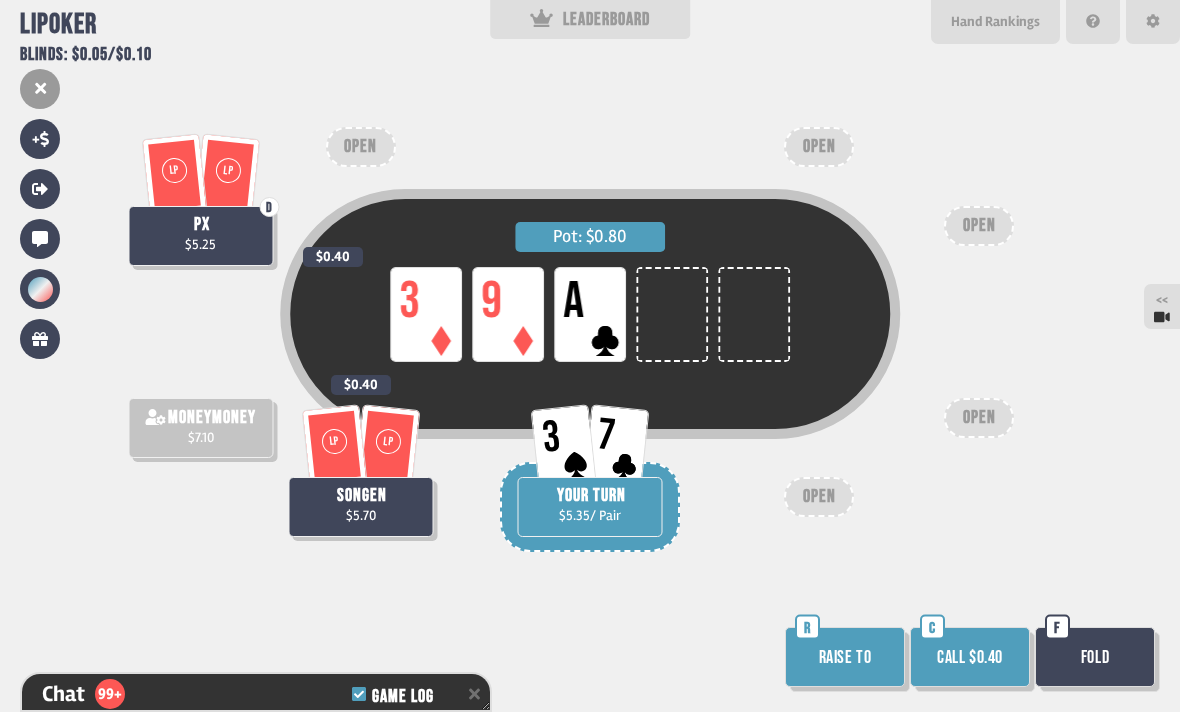 scroll, scrollTop: 8502, scrollLeft: 0, axis: vertical 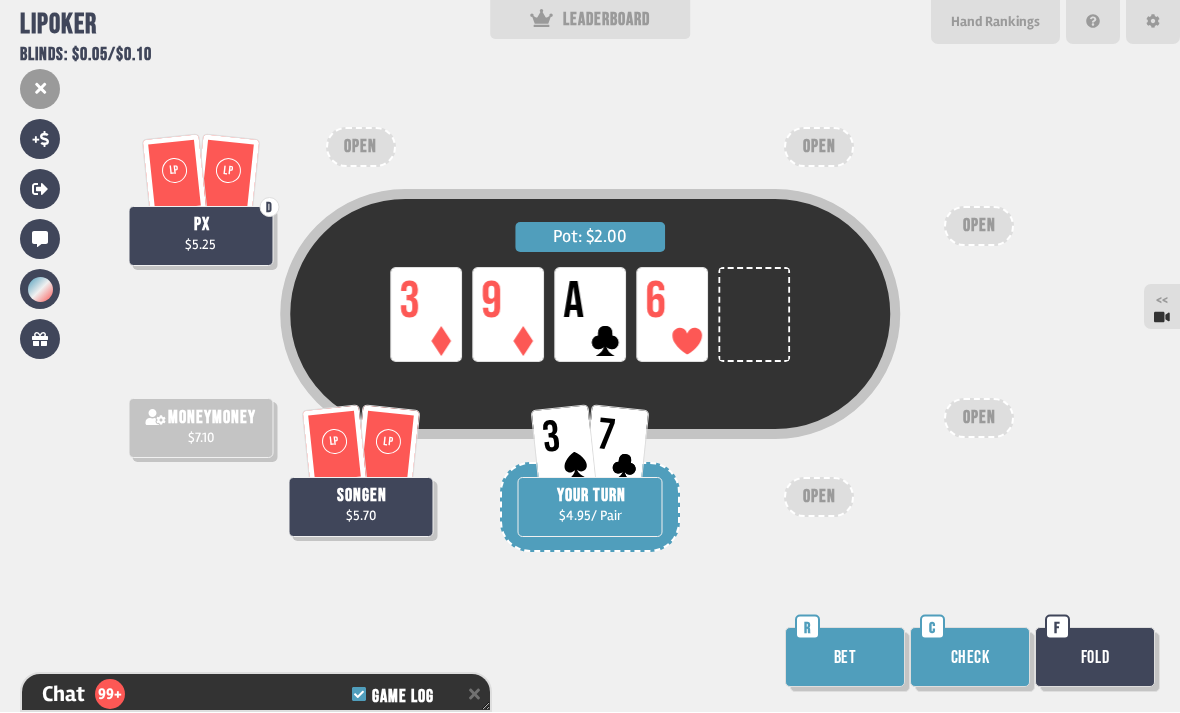 click on "Check" at bounding box center (970, 658) 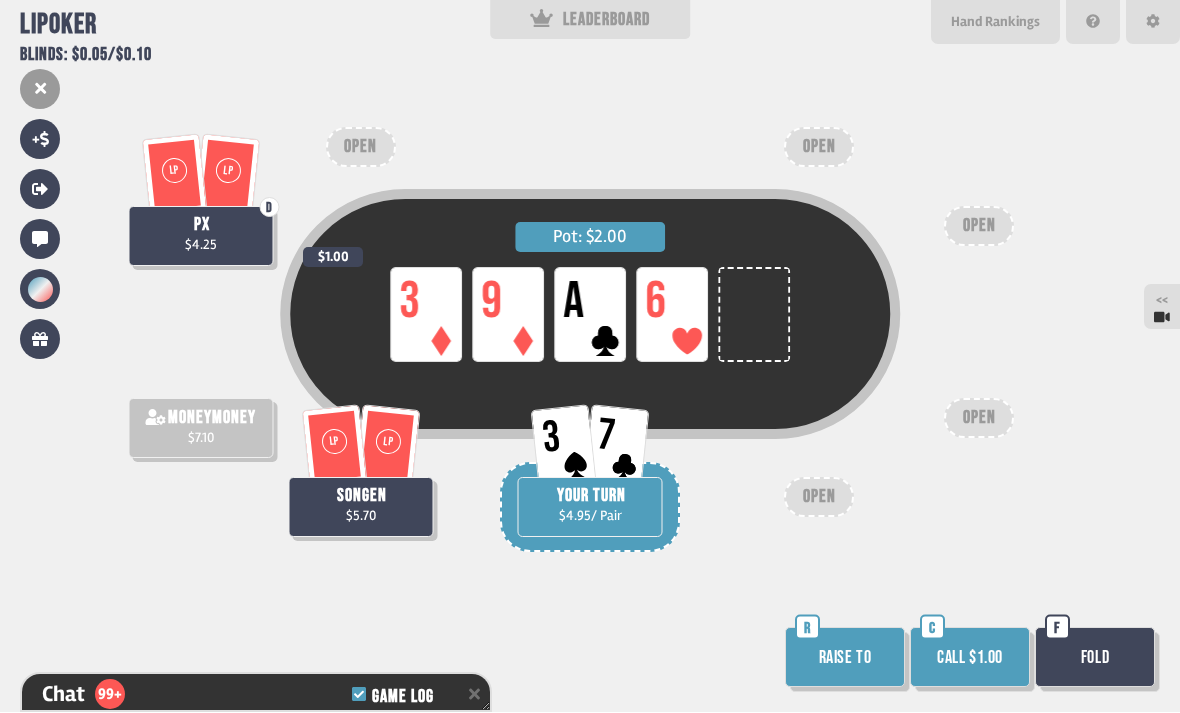scroll, scrollTop: 8705, scrollLeft: 0, axis: vertical 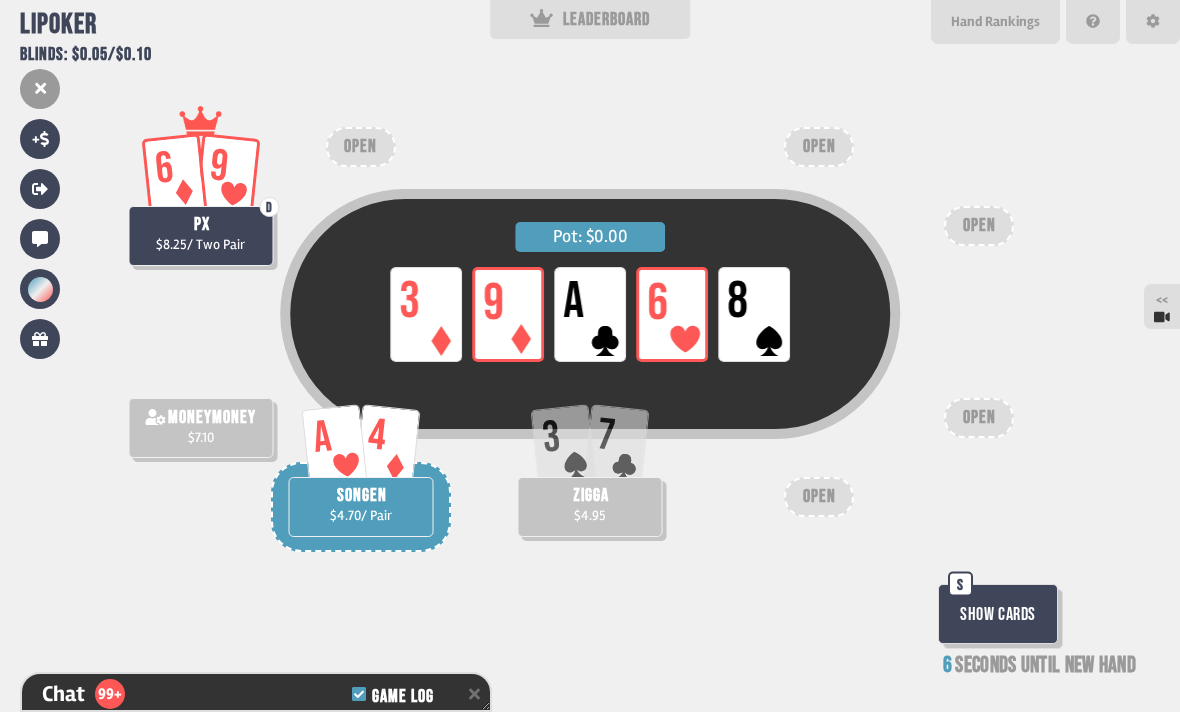 click at bounding box center [1003, 620] 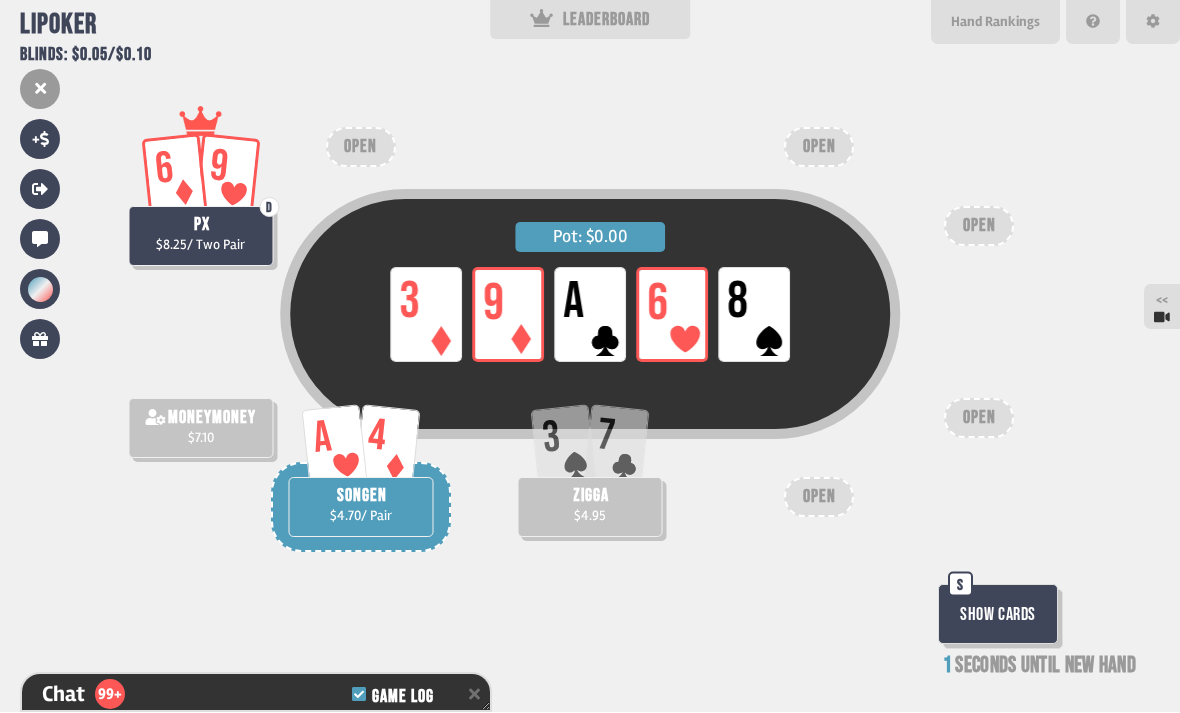 click on "Show Cards" at bounding box center [998, 615] 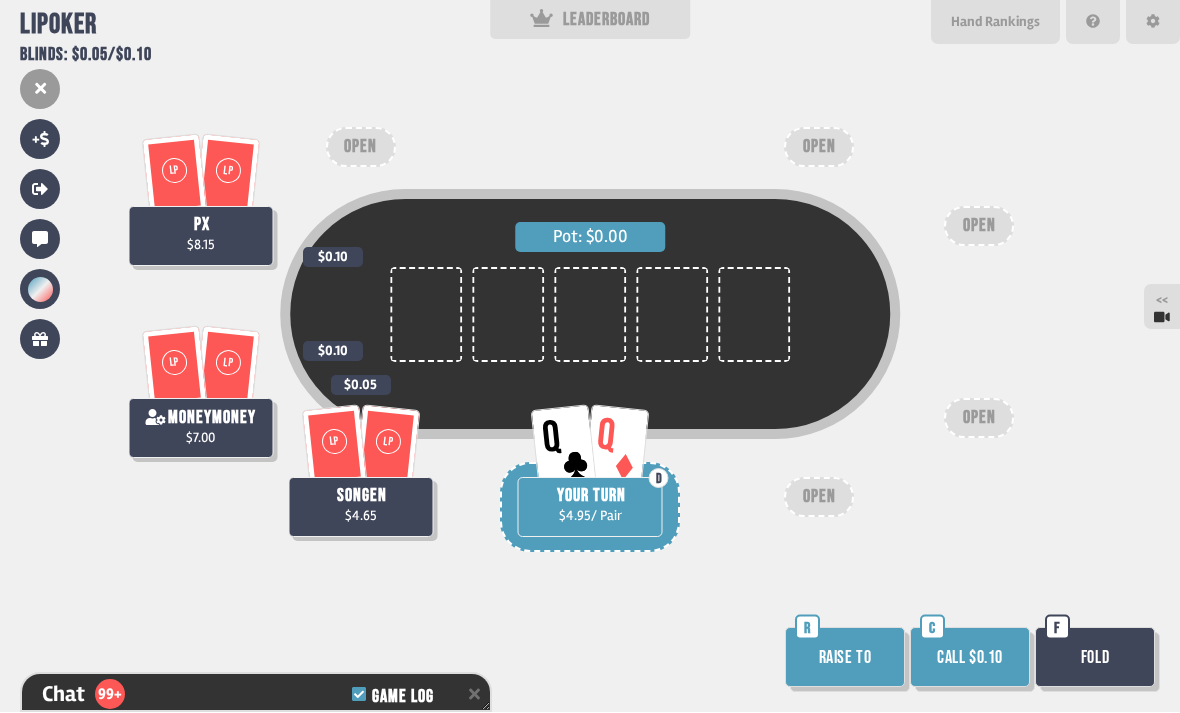 scroll, scrollTop: 8995, scrollLeft: 0, axis: vertical 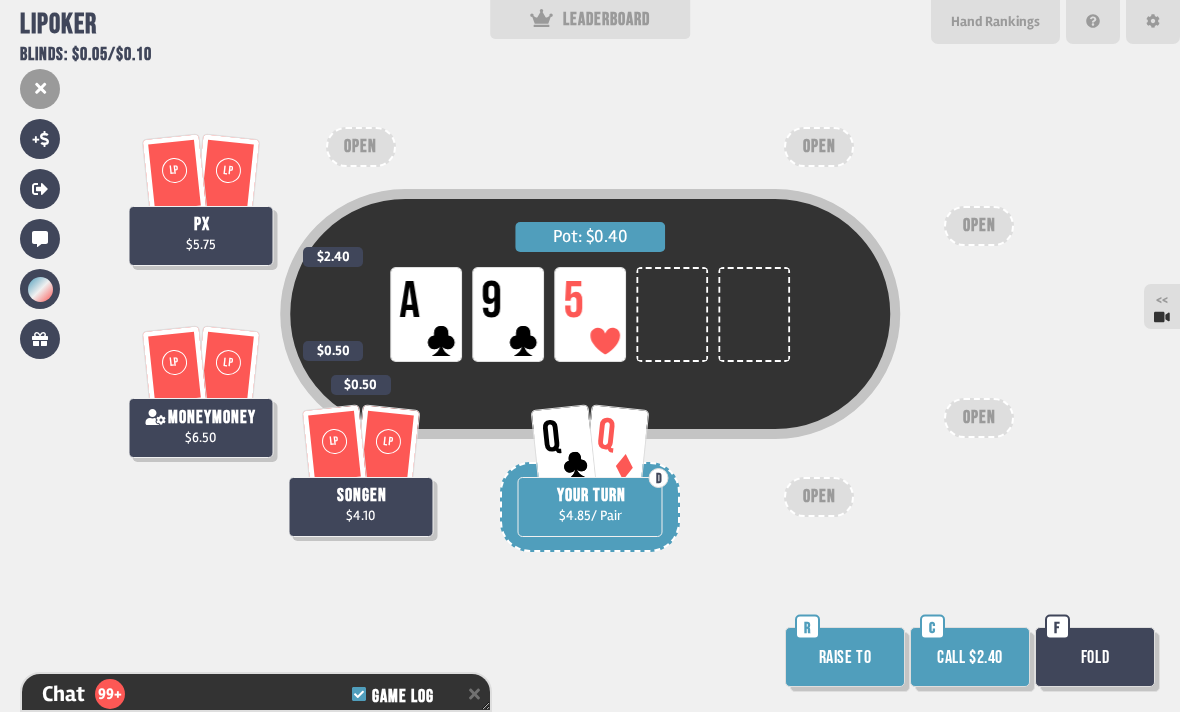 click on "Raise to" at bounding box center (845, 658) 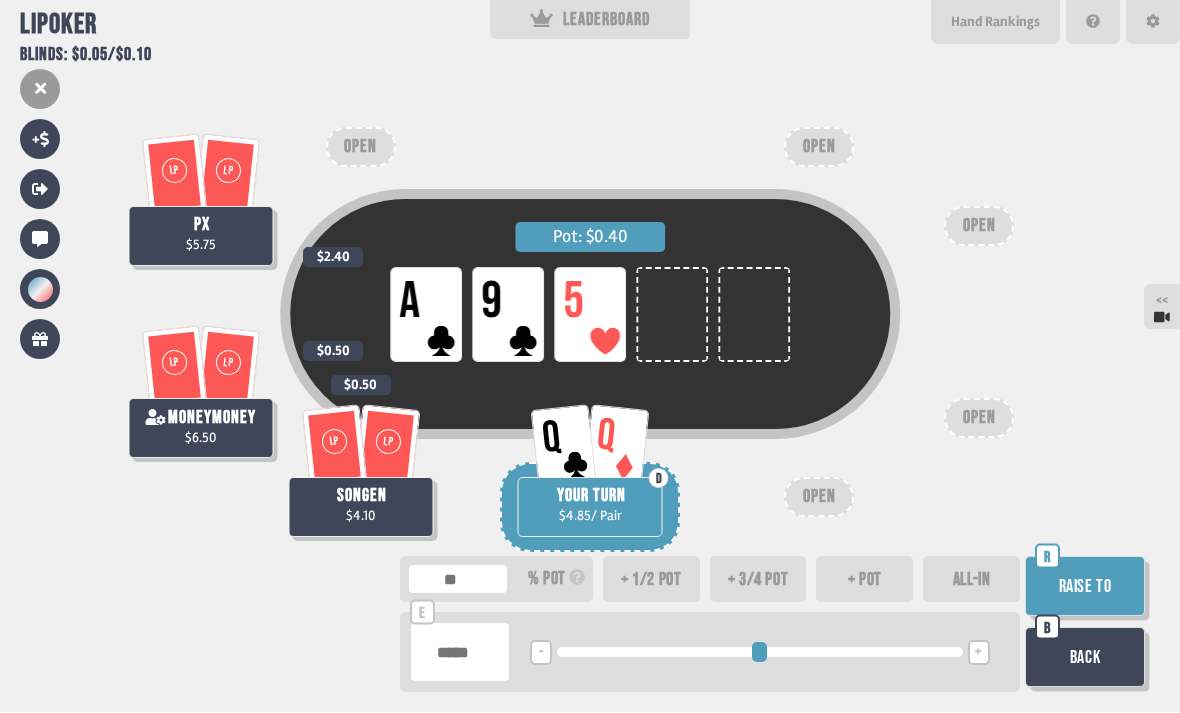 click on "Back" at bounding box center [1085, 658] 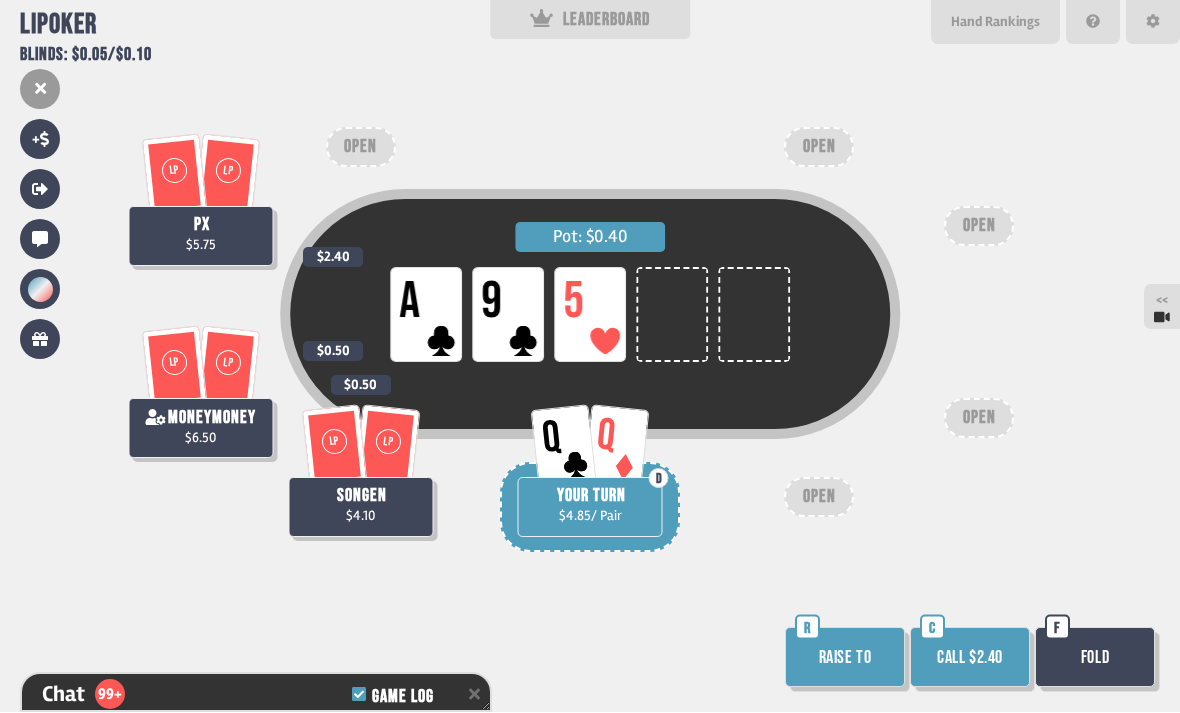scroll, scrollTop: 9227, scrollLeft: 0, axis: vertical 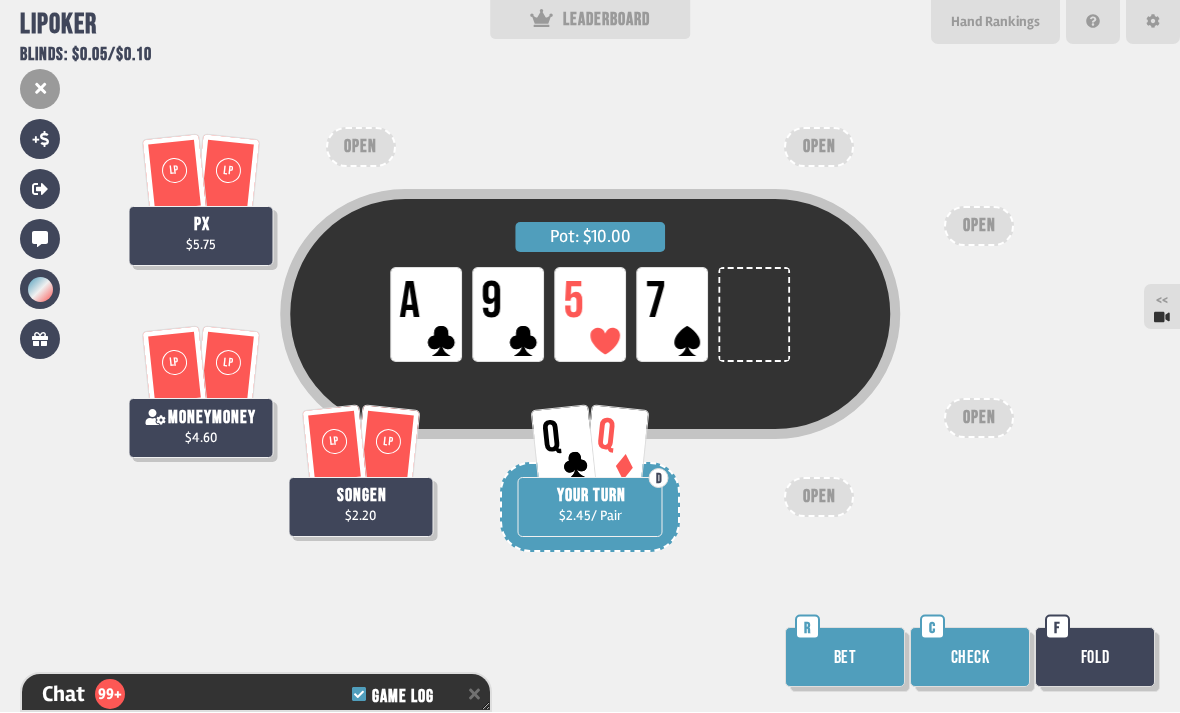 click on "Check" at bounding box center (970, 658) 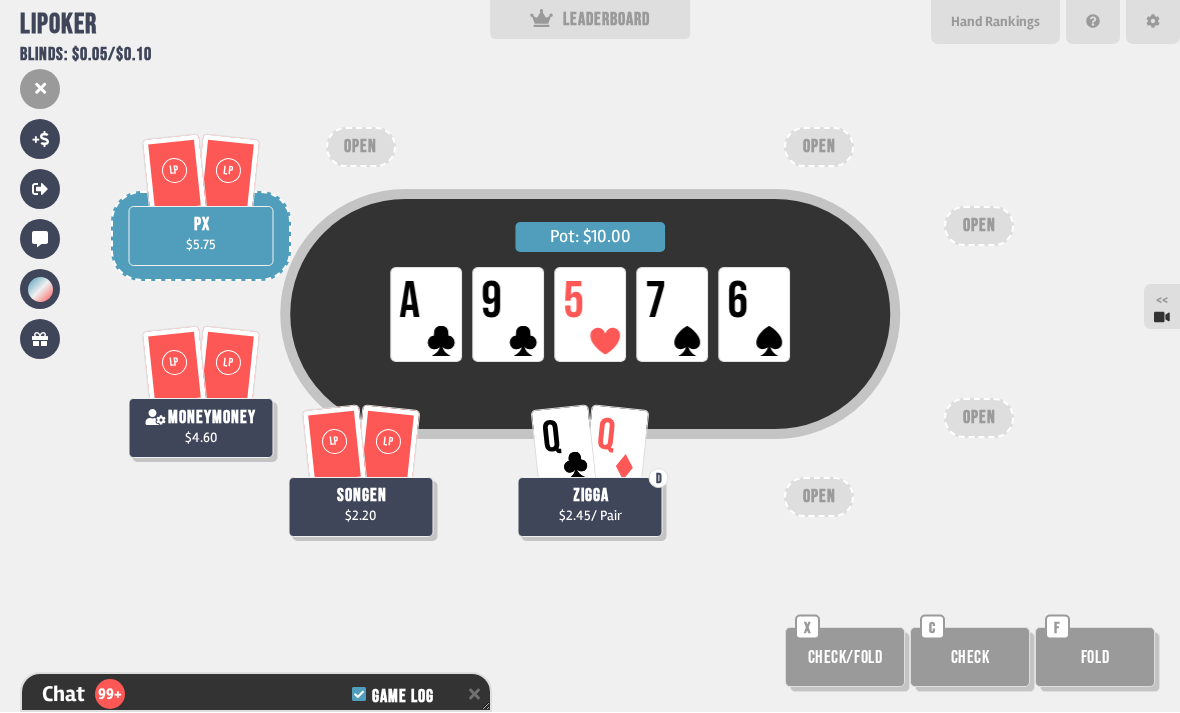 scroll, scrollTop: 9604, scrollLeft: 0, axis: vertical 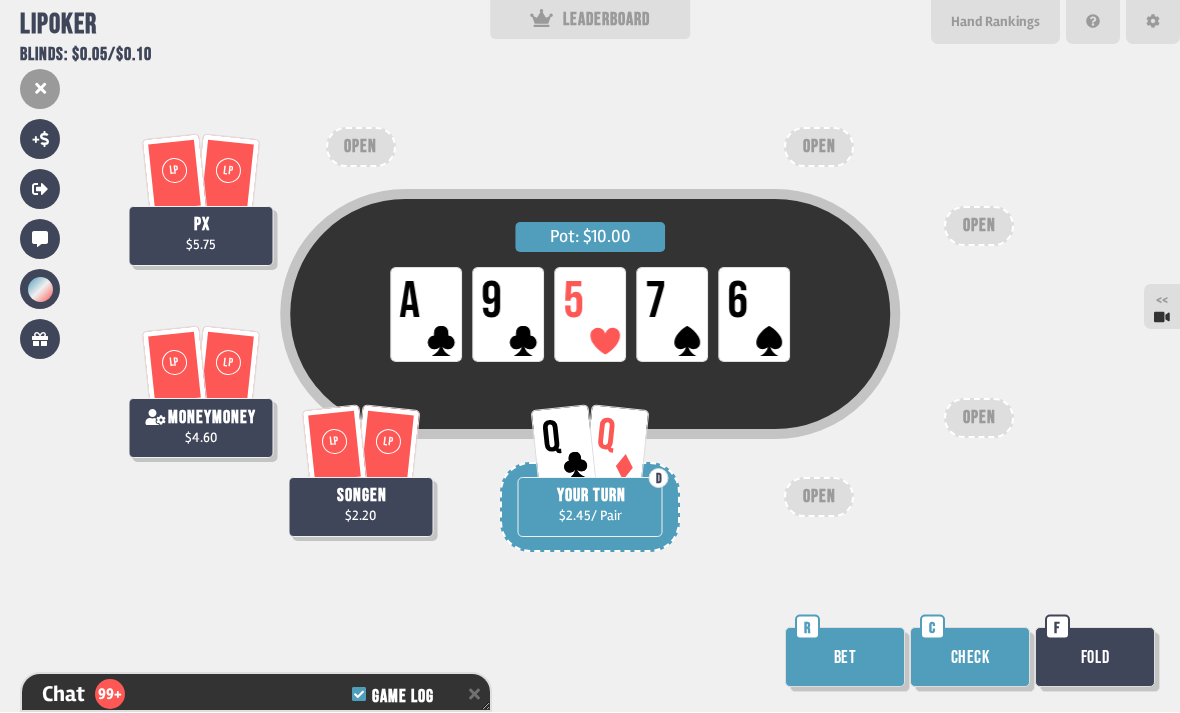 click on "Check" at bounding box center (970, 658) 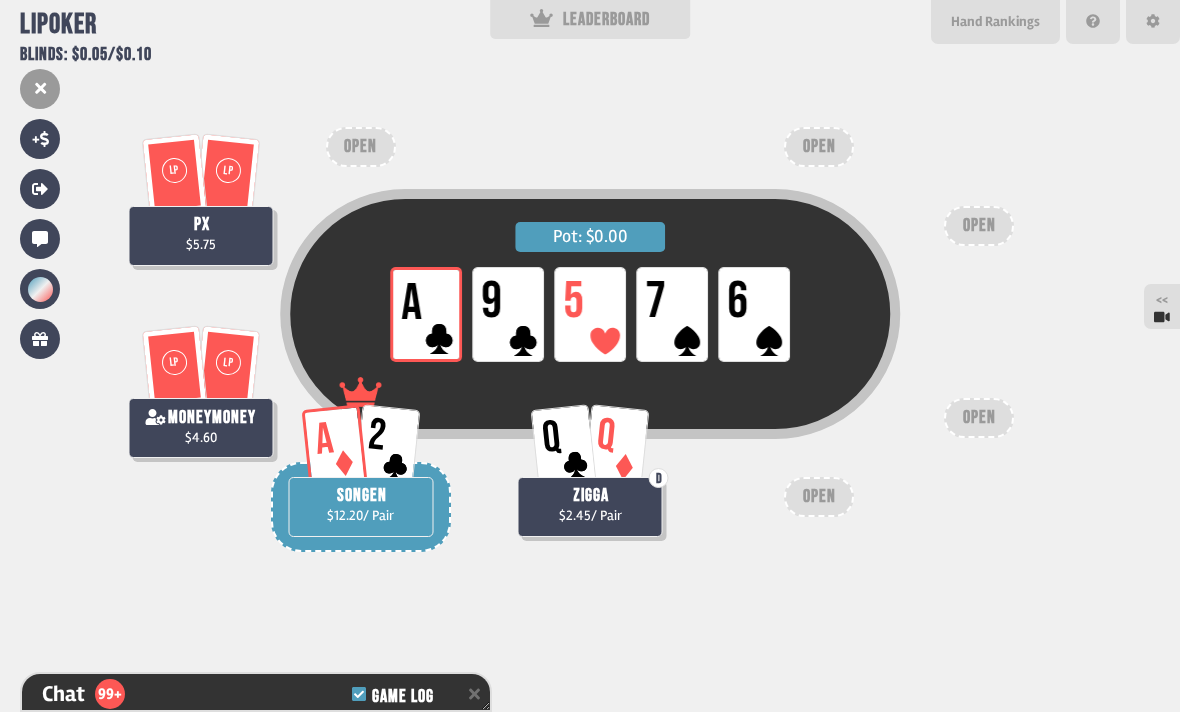 scroll, scrollTop: 9778, scrollLeft: 0, axis: vertical 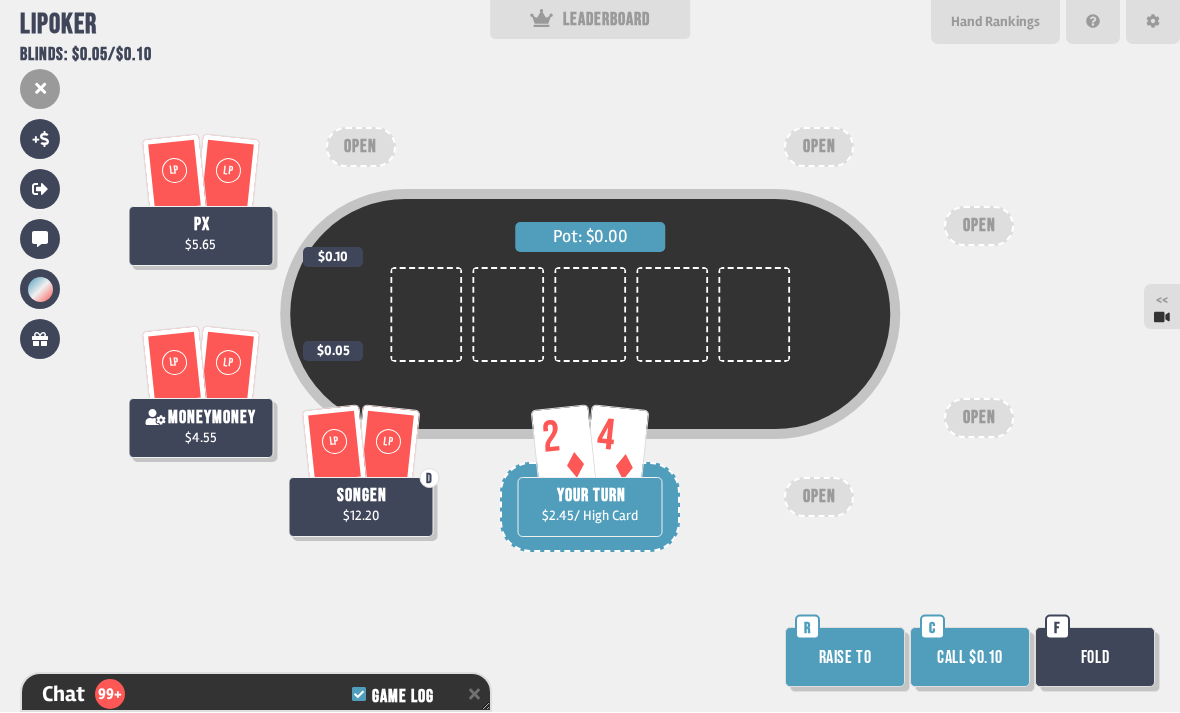 click on "Call $0.10" at bounding box center [970, 658] 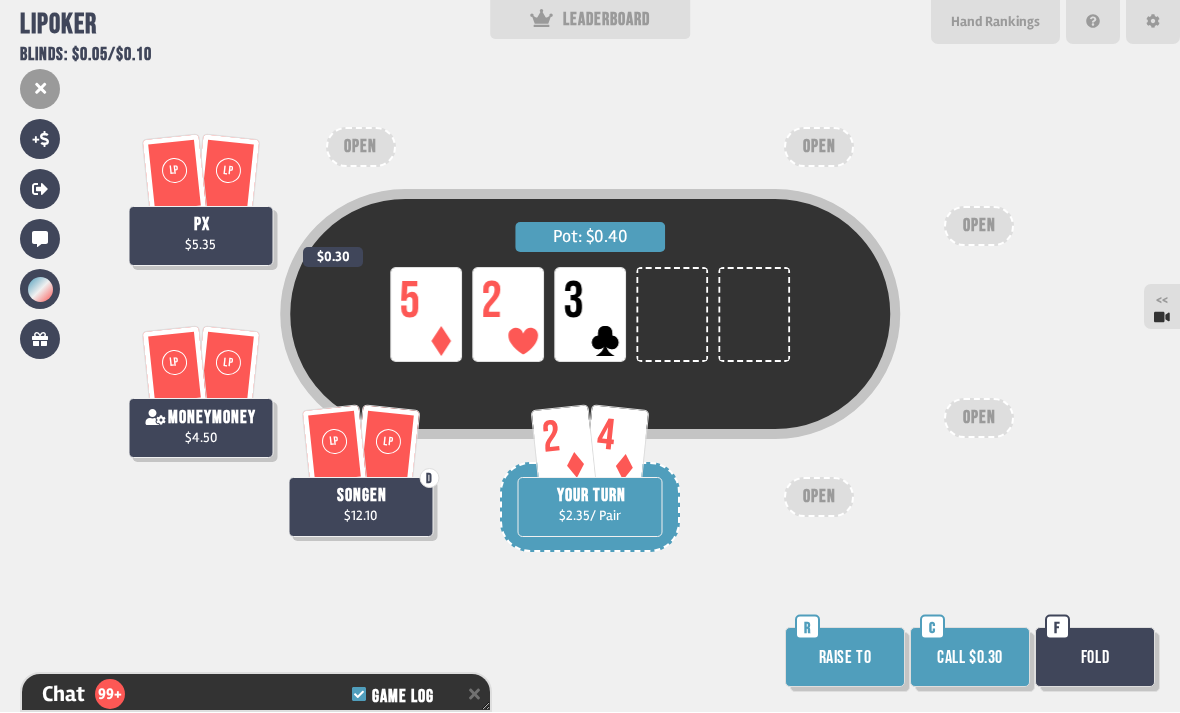scroll, scrollTop: 10010, scrollLeft: 0, axis: vertical 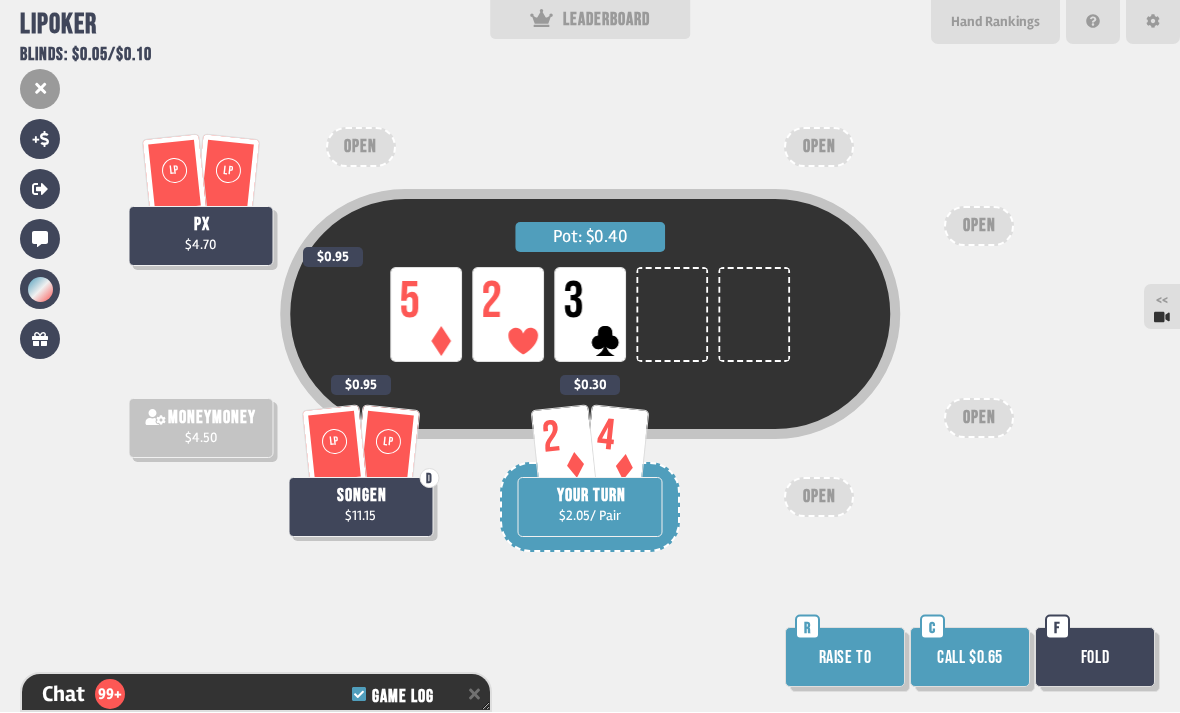 click on "Call $0.65" at bounding box center [970, 658] 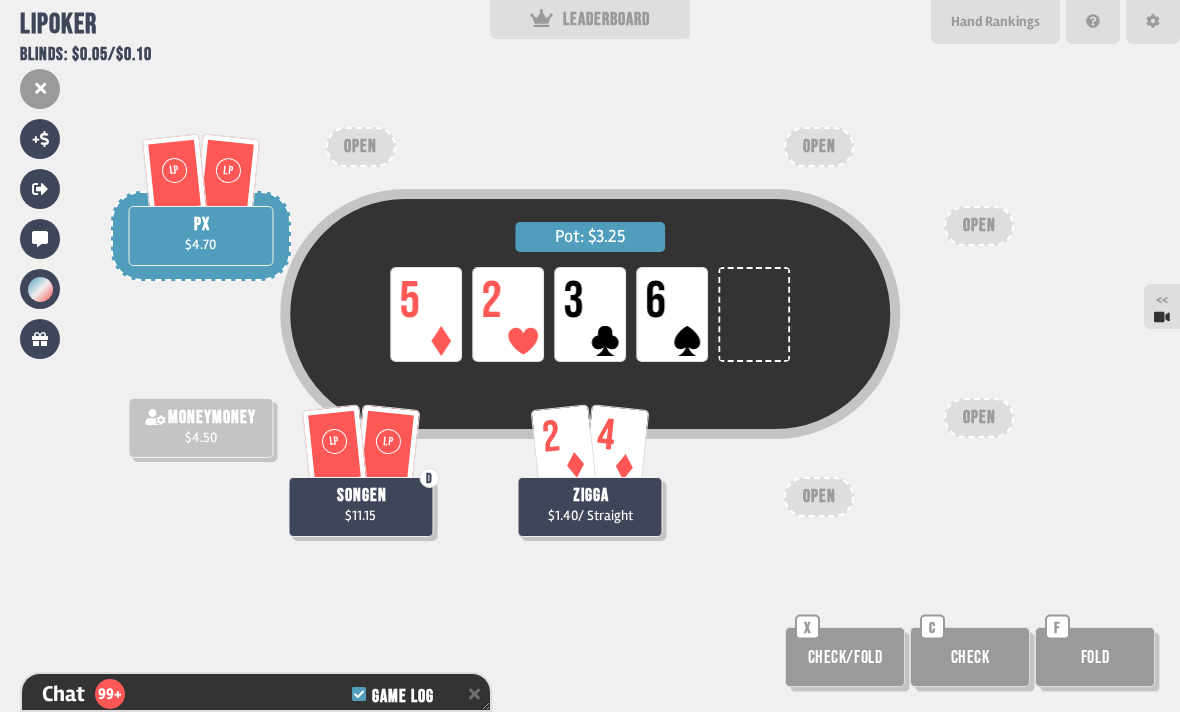 scroll, scrollTop: 10242, scrollLeft: 0, axis: vertical 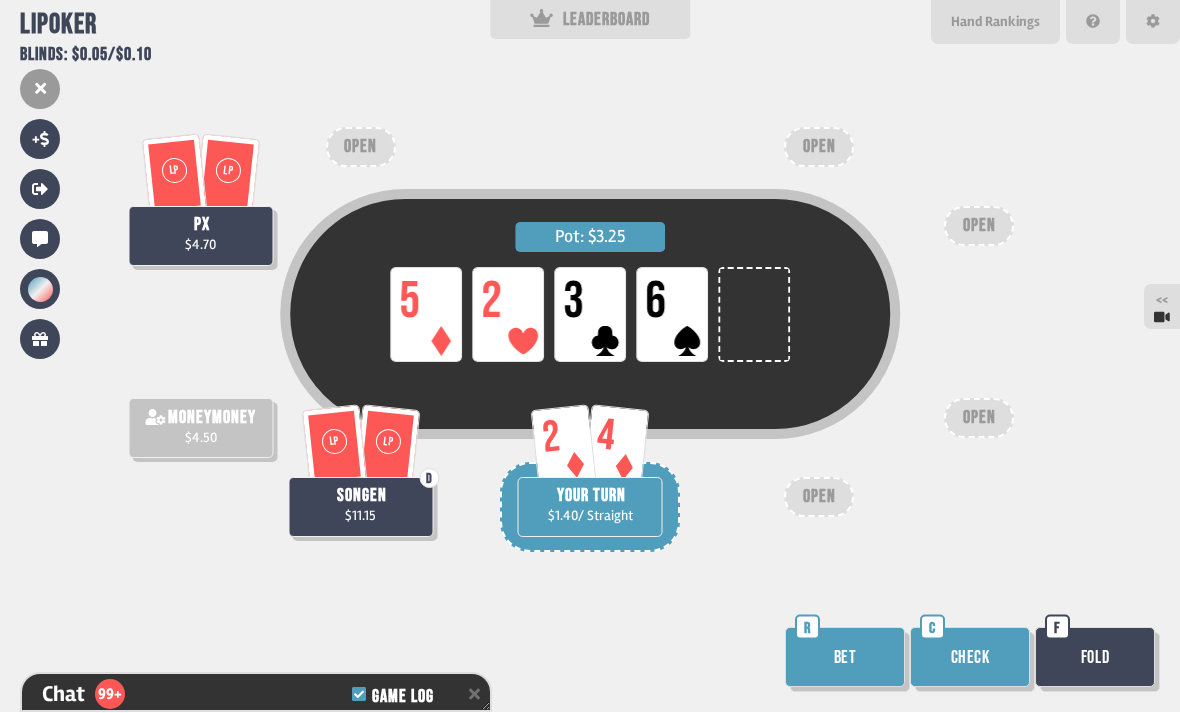 click on "Check" at bounding box center (970, 658) 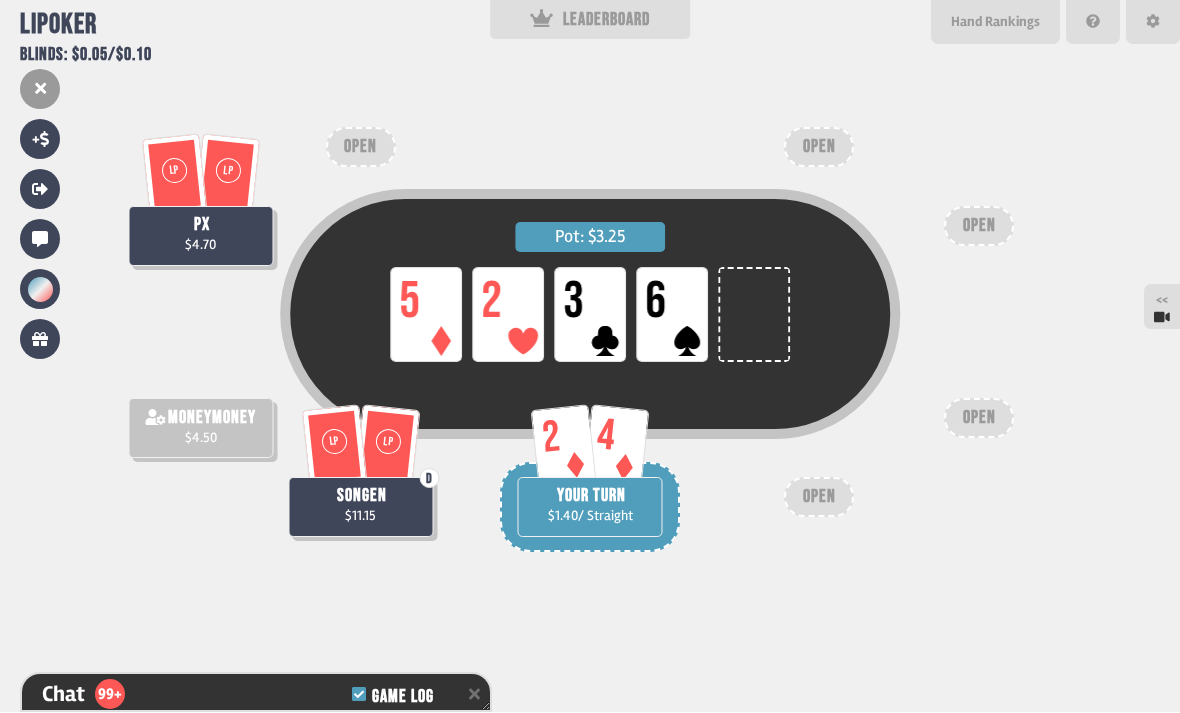 scroll, scrollTop: 10300, scrollLeft: 0, axis: vertical 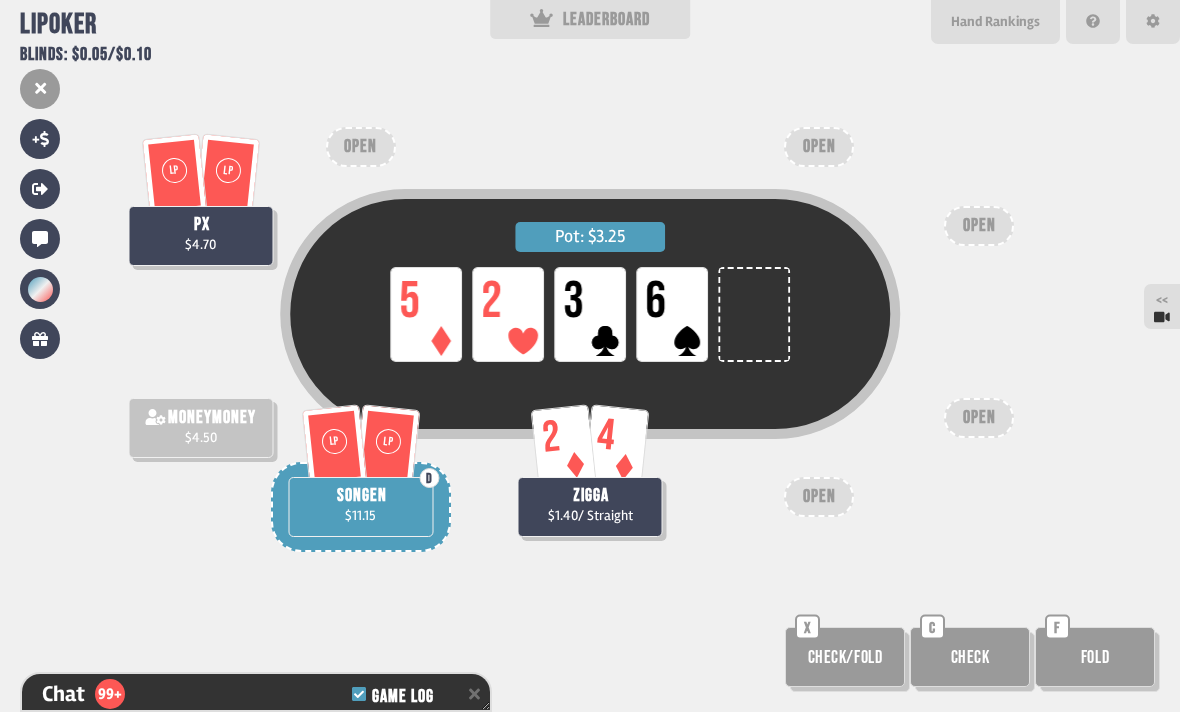 click on "Hand Rankings" at bounding box center (995, 22) 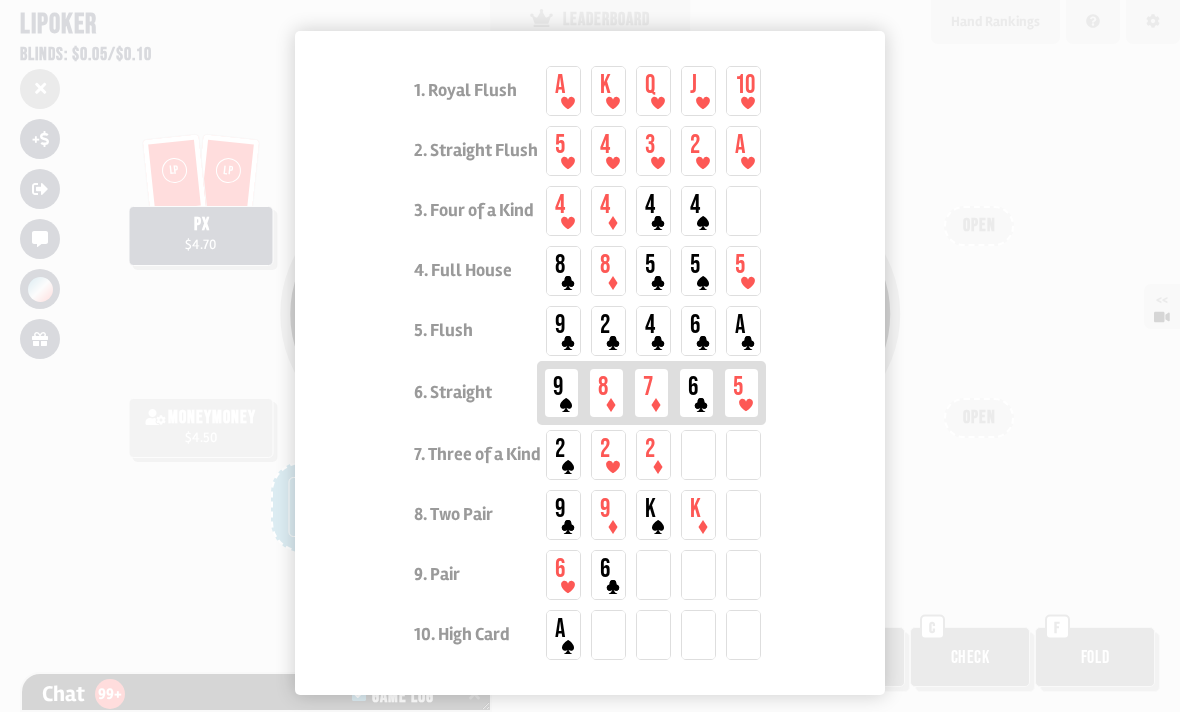 scroll, scrollTop: 10329, scrollLeft: 0, axis: vertical 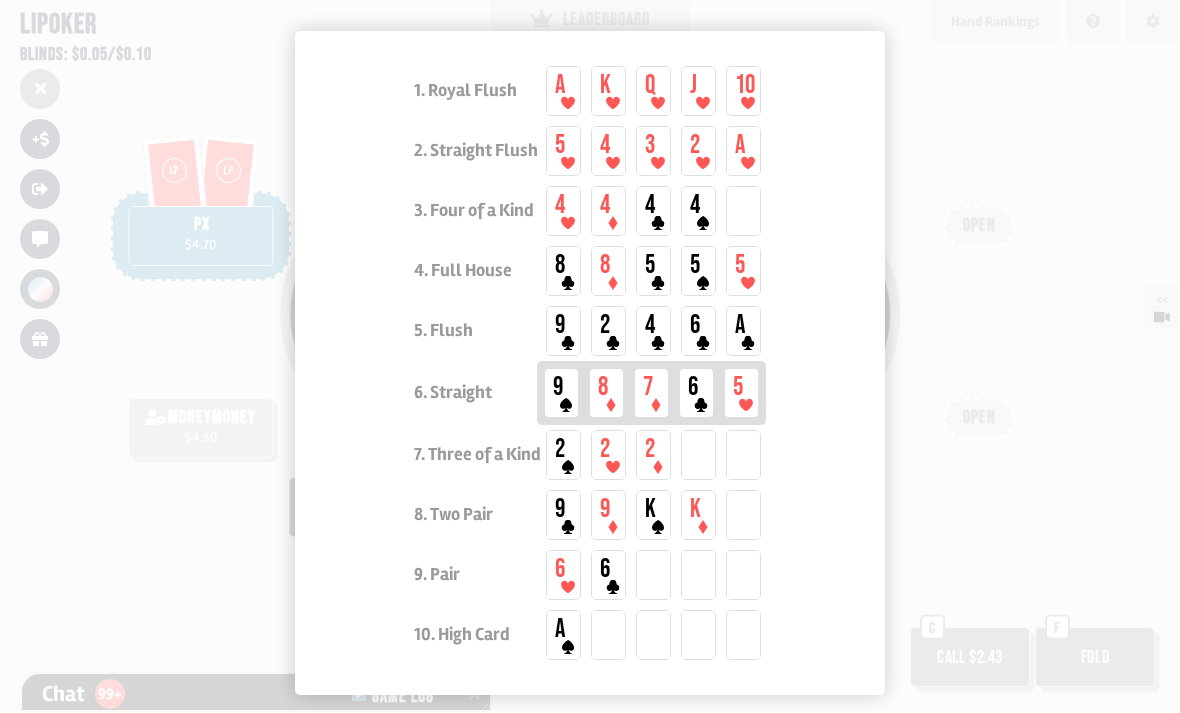 click at bounding box center (590, 356) 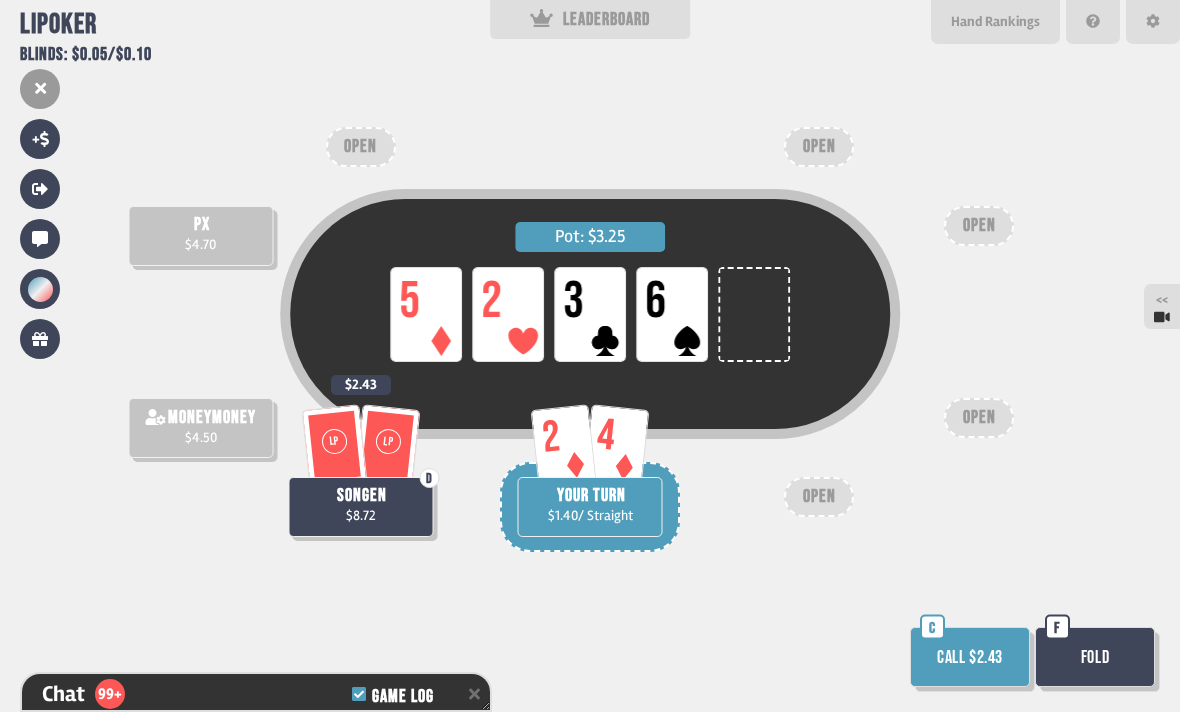 scroll, scrollTop: 10387, scrollLeft: 0, axis: vertical 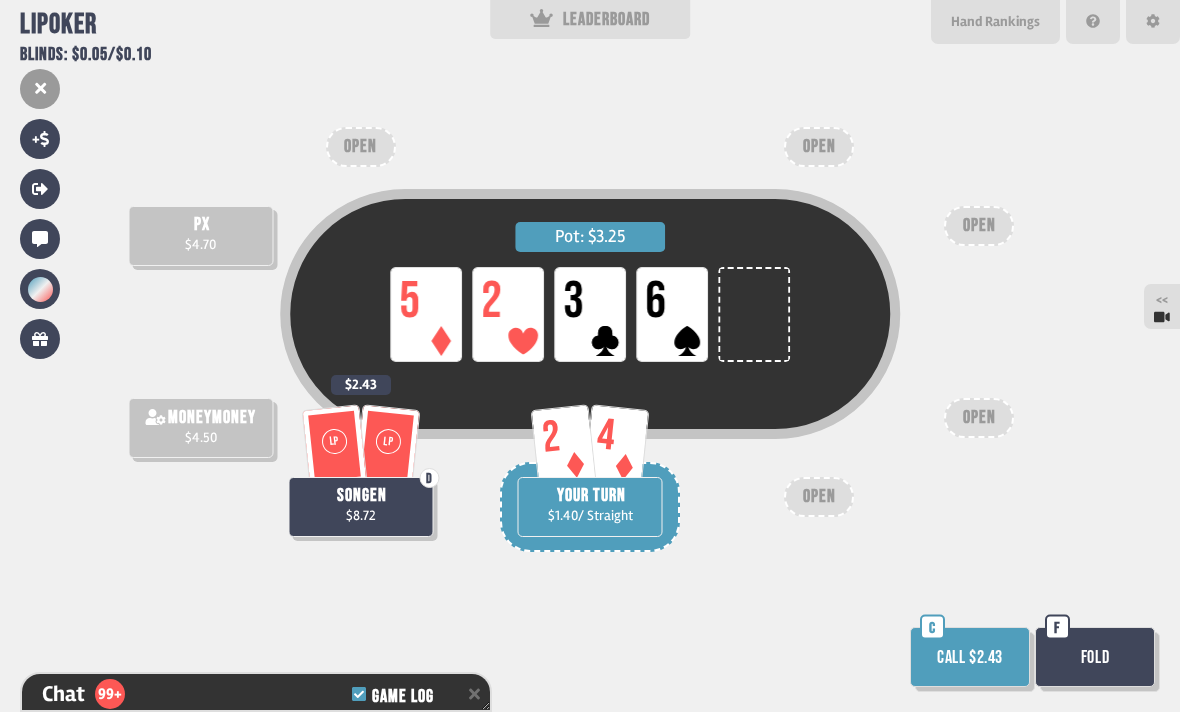 click on "Call $2.43" at bounding box center (970, 658) 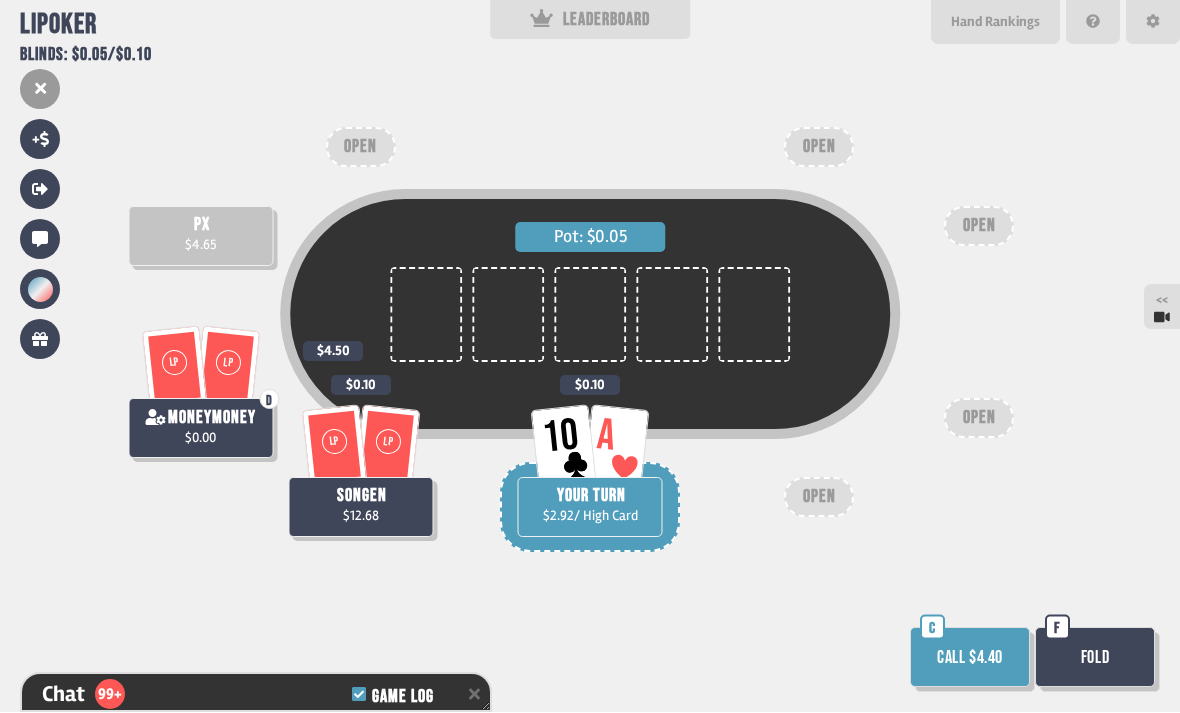 scroll, scrollTop: 10669, scrollLeft: 0, axis: vertical 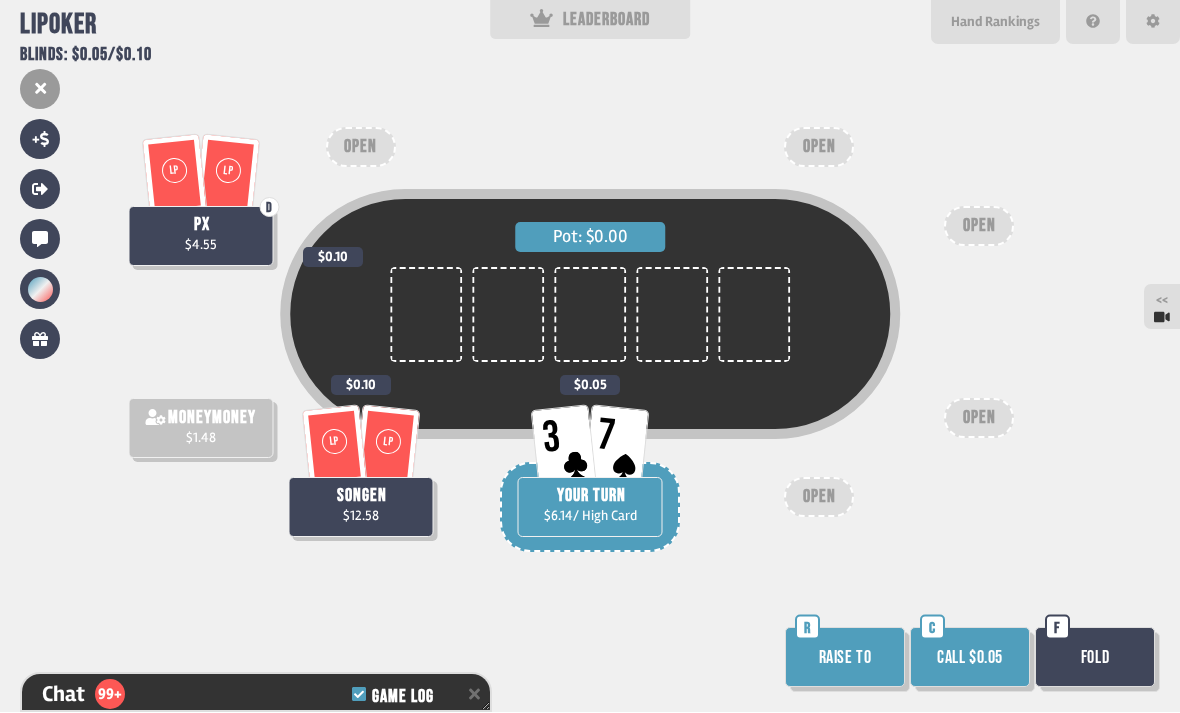 click on "Call $0.05" at bounding box center (970, 658) 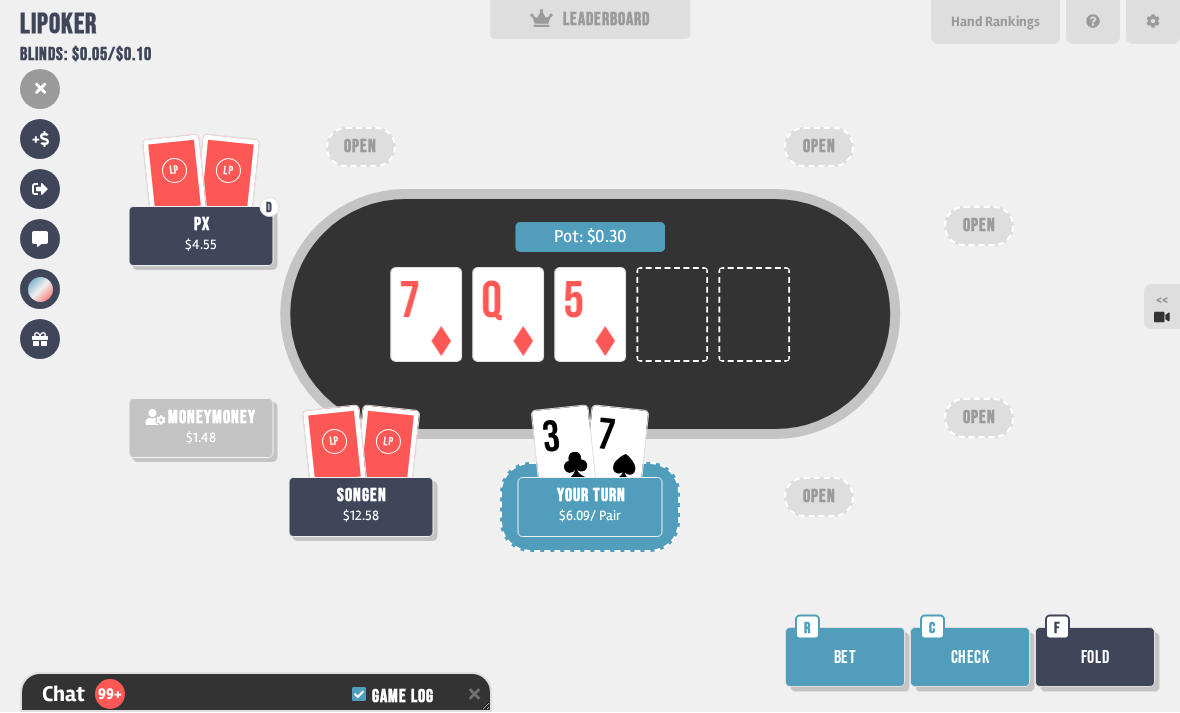 scroll, scrollTop: 11133, scrollLeft: 0, axis: vertical 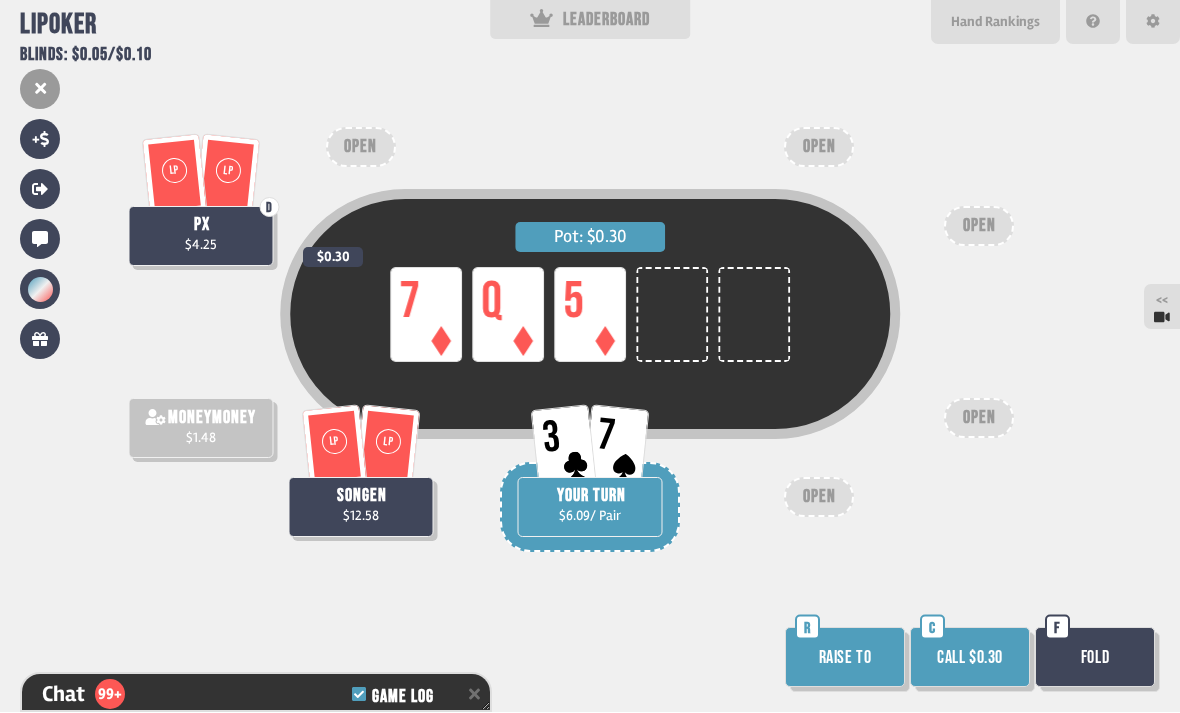 click on "Call $0.30" at bounding box center (970, 658) 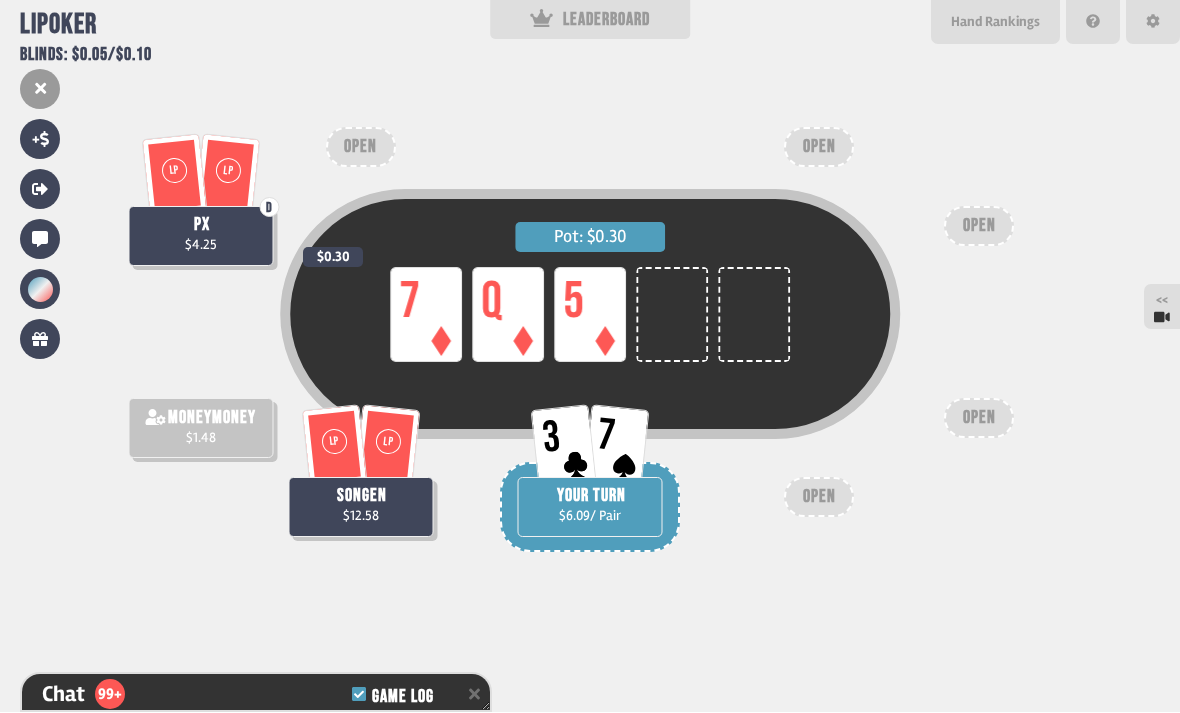 scroll, scrollTop: 11278, scrollLeft: 0, axis: vertical 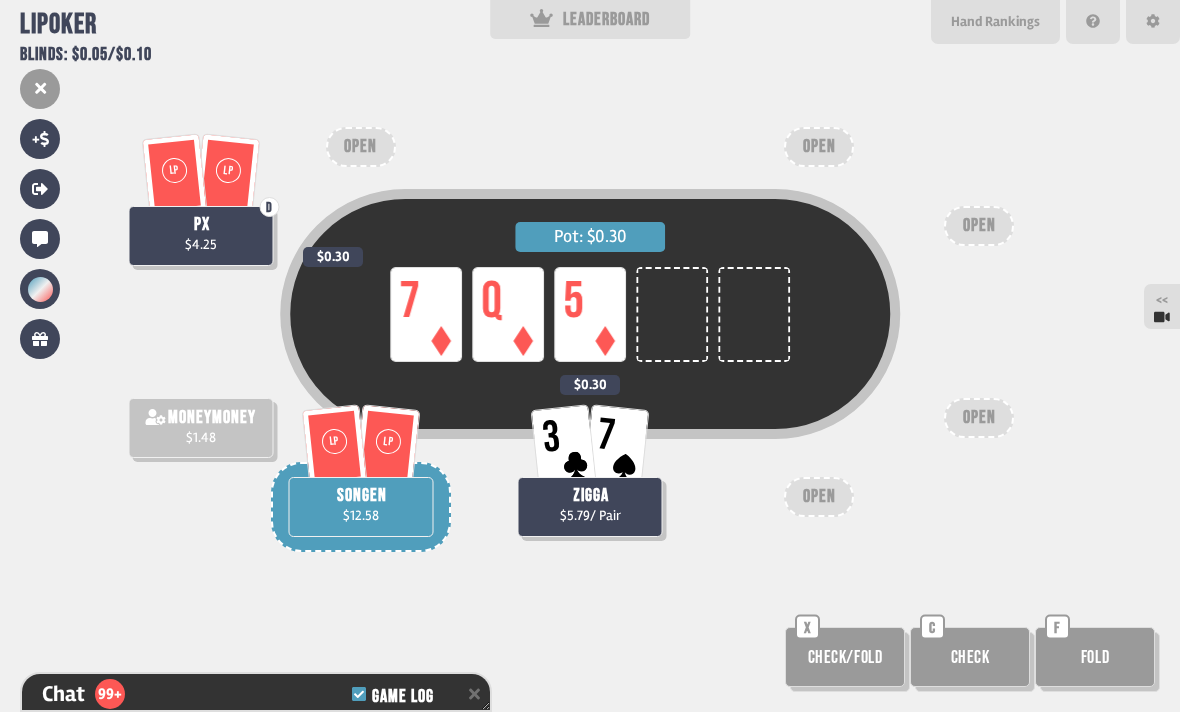 click on "Check/Fold" at bounding box center [845, 658] 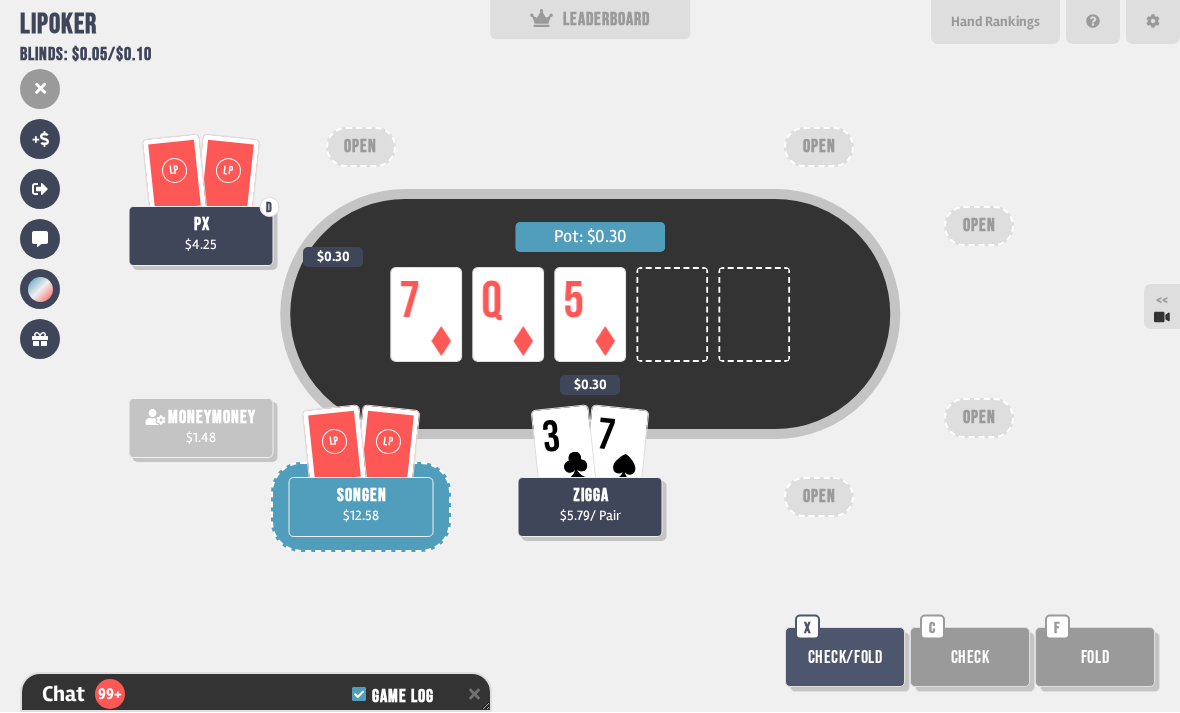 click at bounding box center [850, 663] 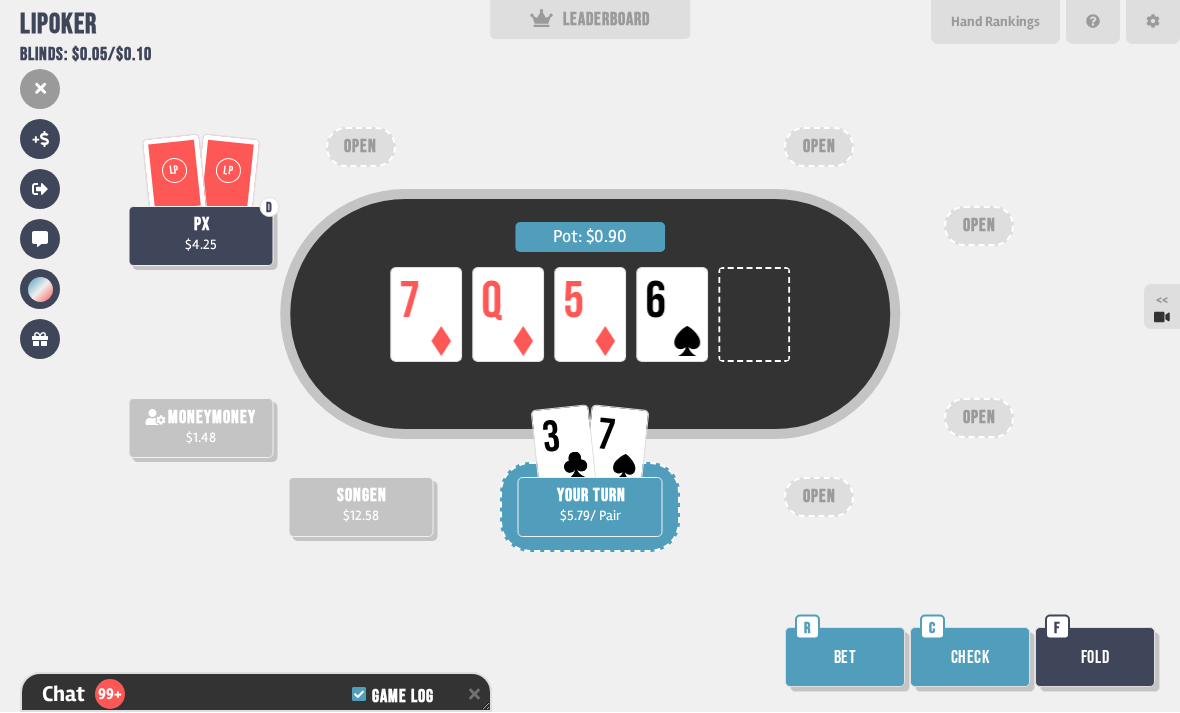 scroll, scrollTop: 11365, scrollLeft: 0, axis: vertical 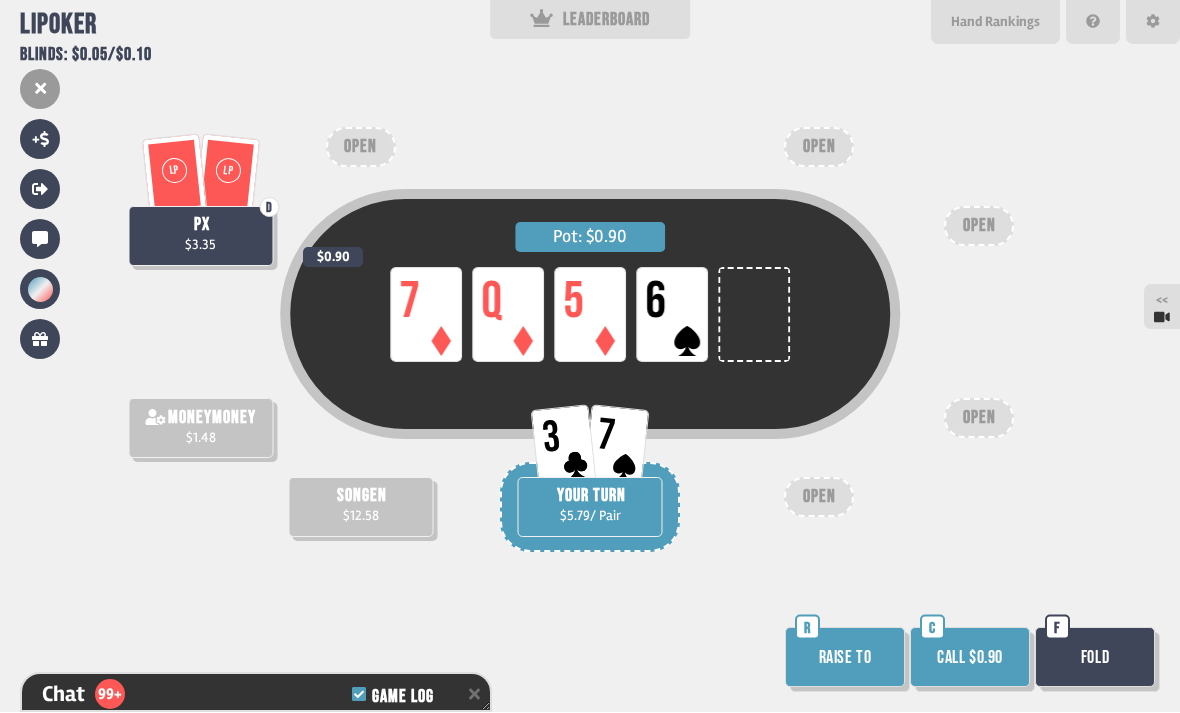 click on "Raise to" at bounding box center [845, 658] 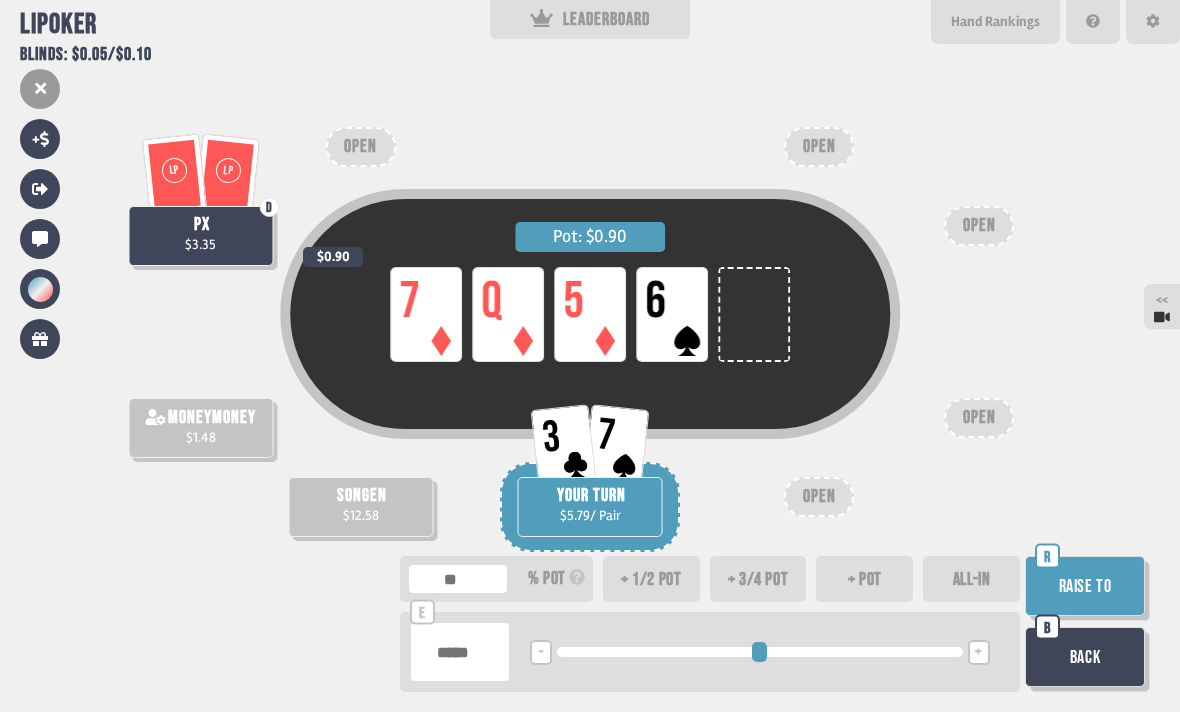 click on "e - <LEFT> <DOWN> + <UP> <RIGHT>" at bounding box center (710, 653) 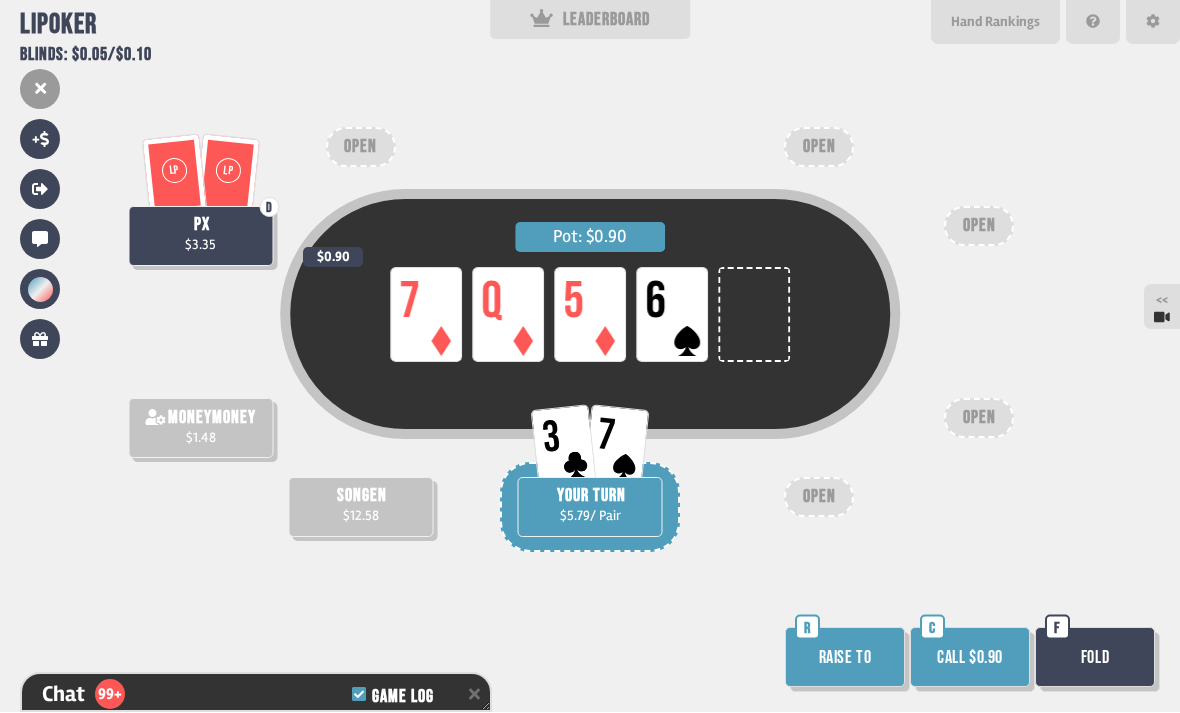 scroll, scrollTop: 11452, scrollLeft: 0, axis: vertical 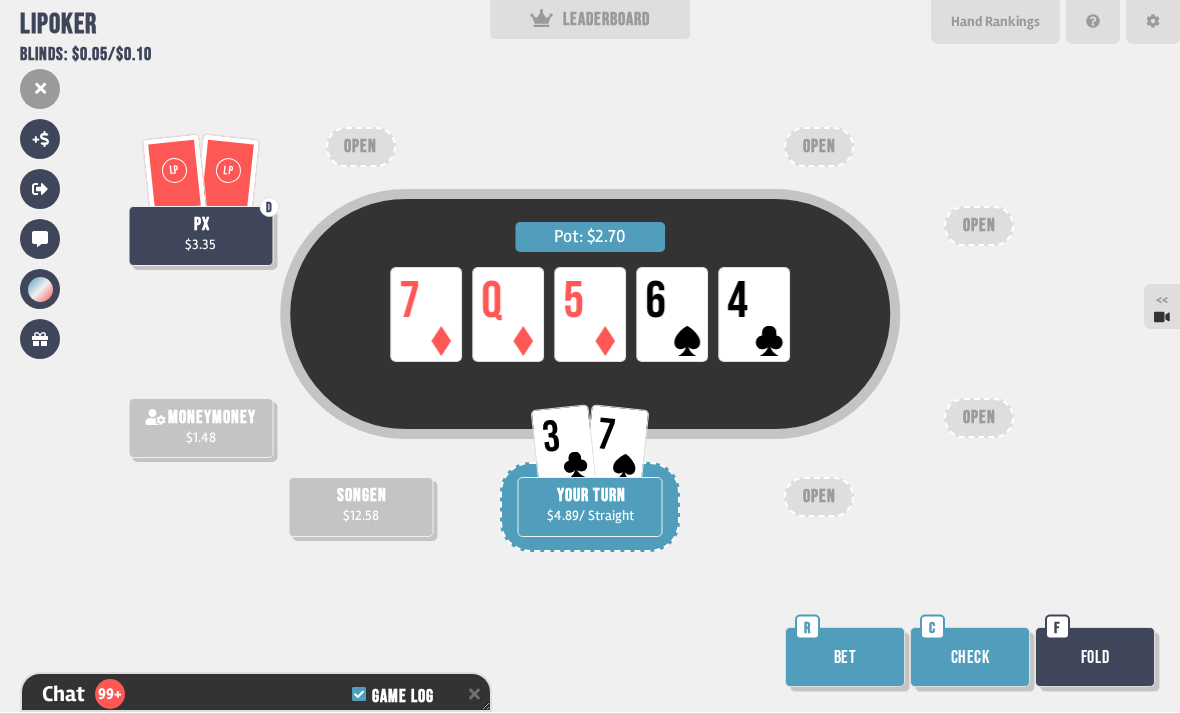 click on "Check" at bounding box center (970, 658) 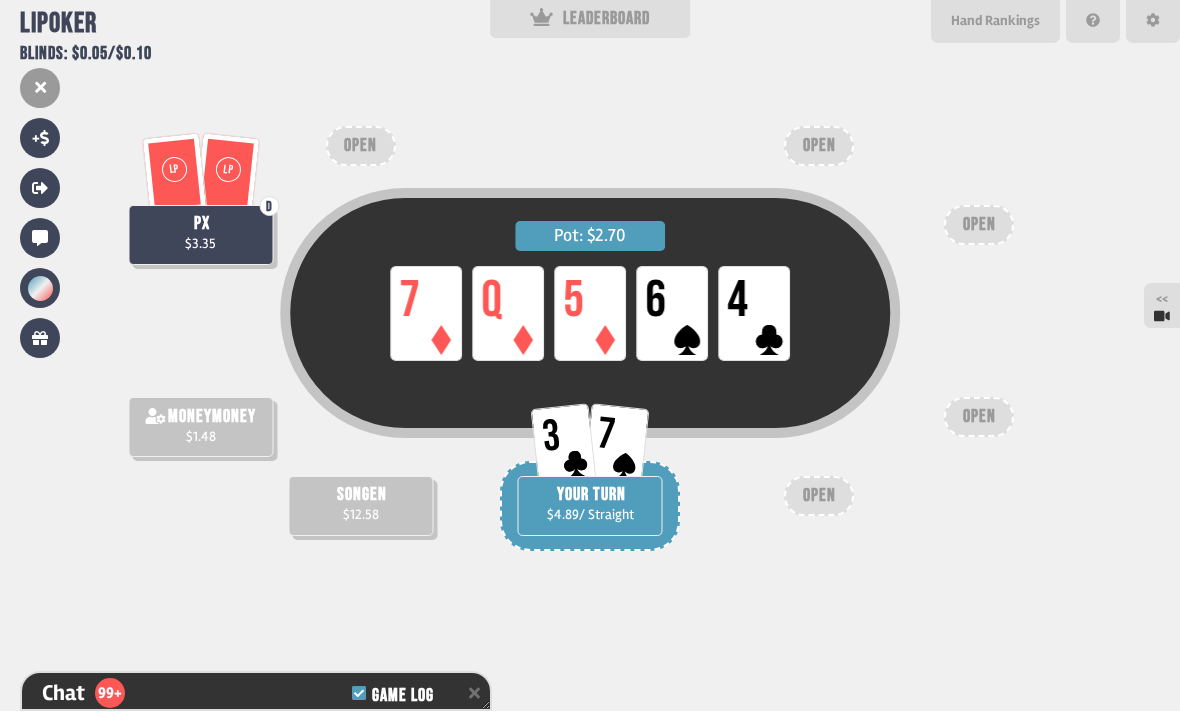 scroll, scrollTop: 11568, scrollLeft: 0, axis: vertical 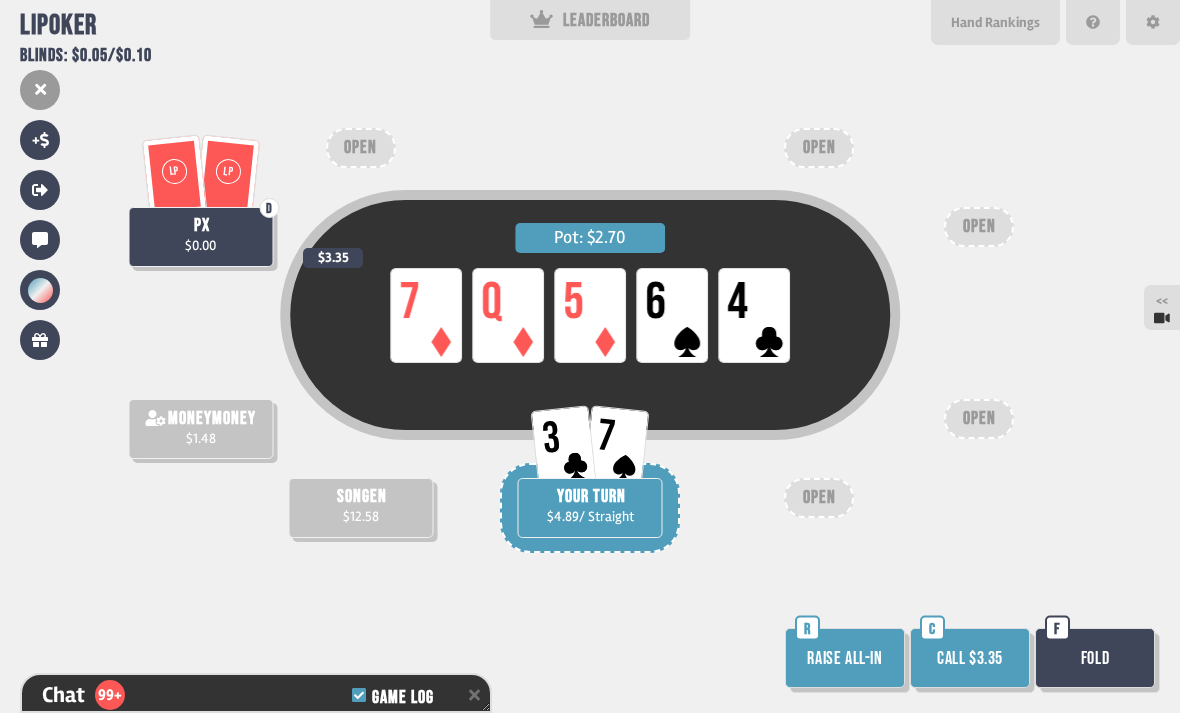 click on "Raise all-in" at bounding box center [845, 658] 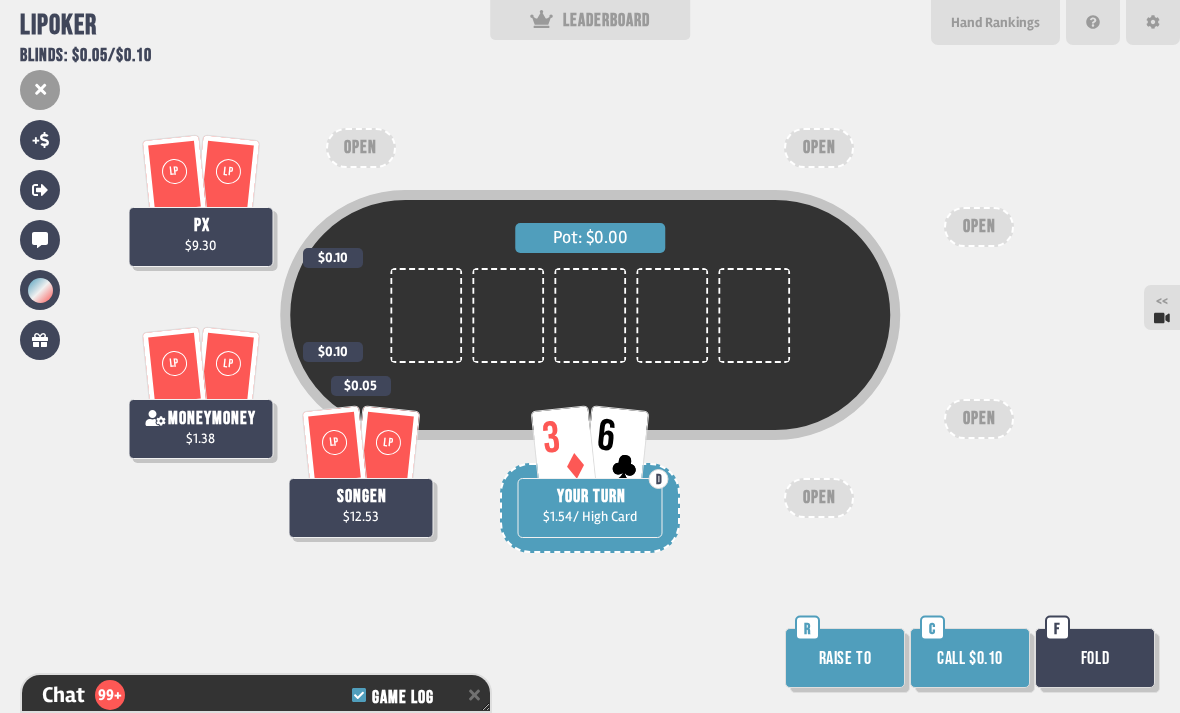 scroll, scrollTop: 11800, scrollLeft: 0, axis: vertical 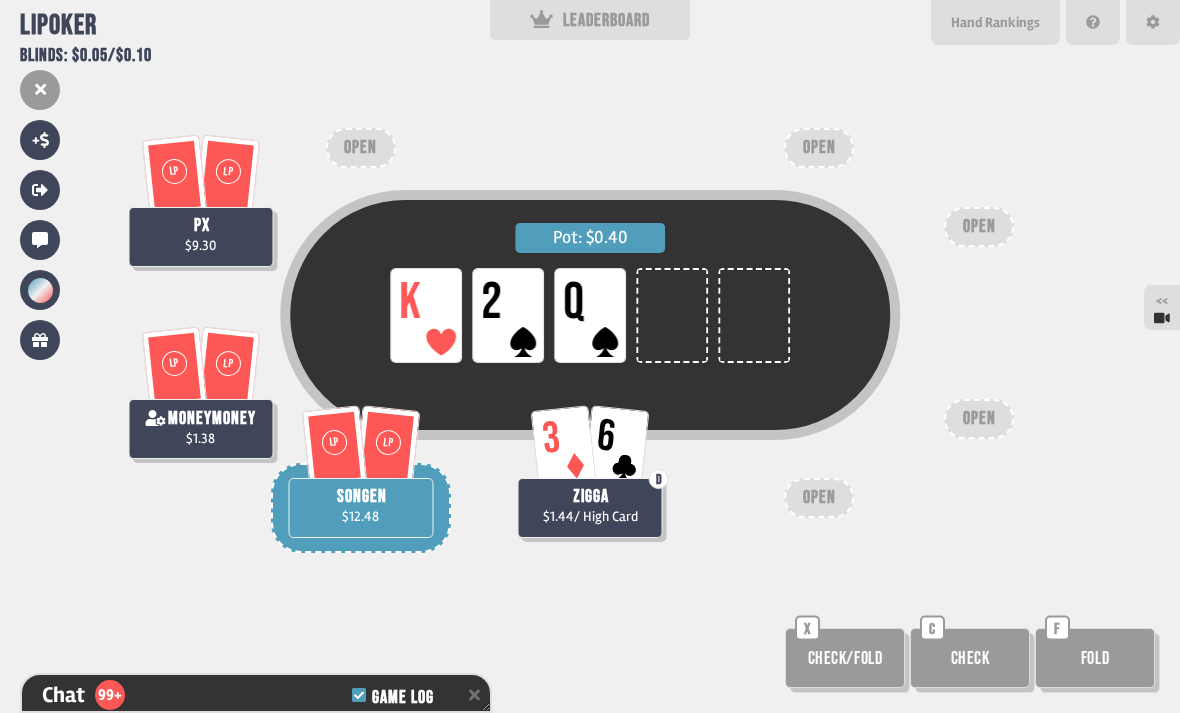 click on "Pot: $0.40   LP K LP 2 LP Q LP LP moneymoney $1.38  LP LP px $9.30  3 6 D zigga $1.44   / High Card LP LP songen $12.48  OPEN OPEN OPEN OPEN OPEN Check/Fold X Check C Fold F" at bounding box center (590, 356) 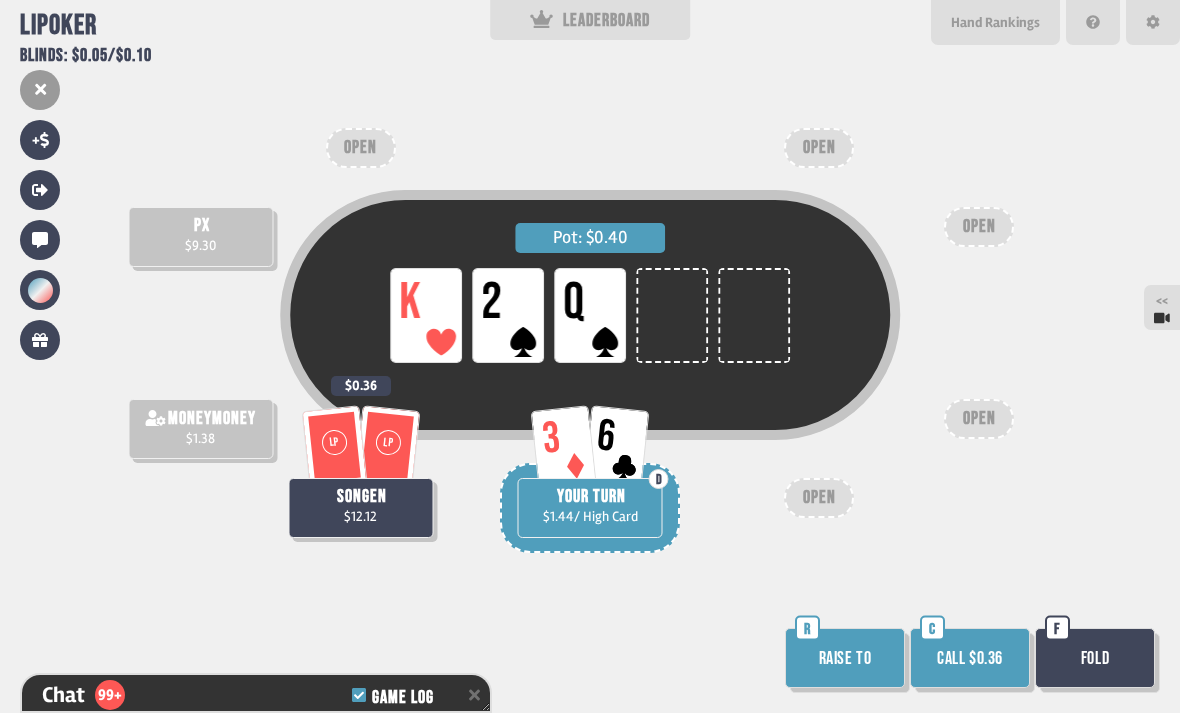 scroll, scrollTop: 12032, scrollLeft: 0, axis: vertical 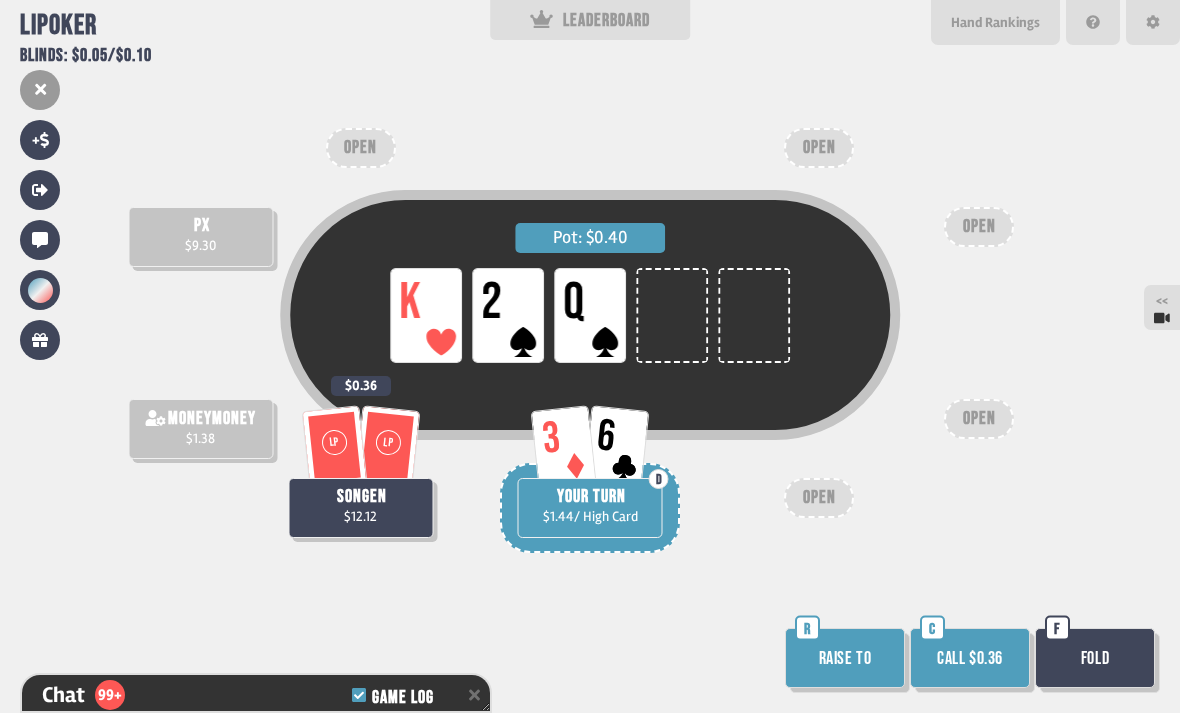 click on "Call $0.36" at bounding box center [970, 658] 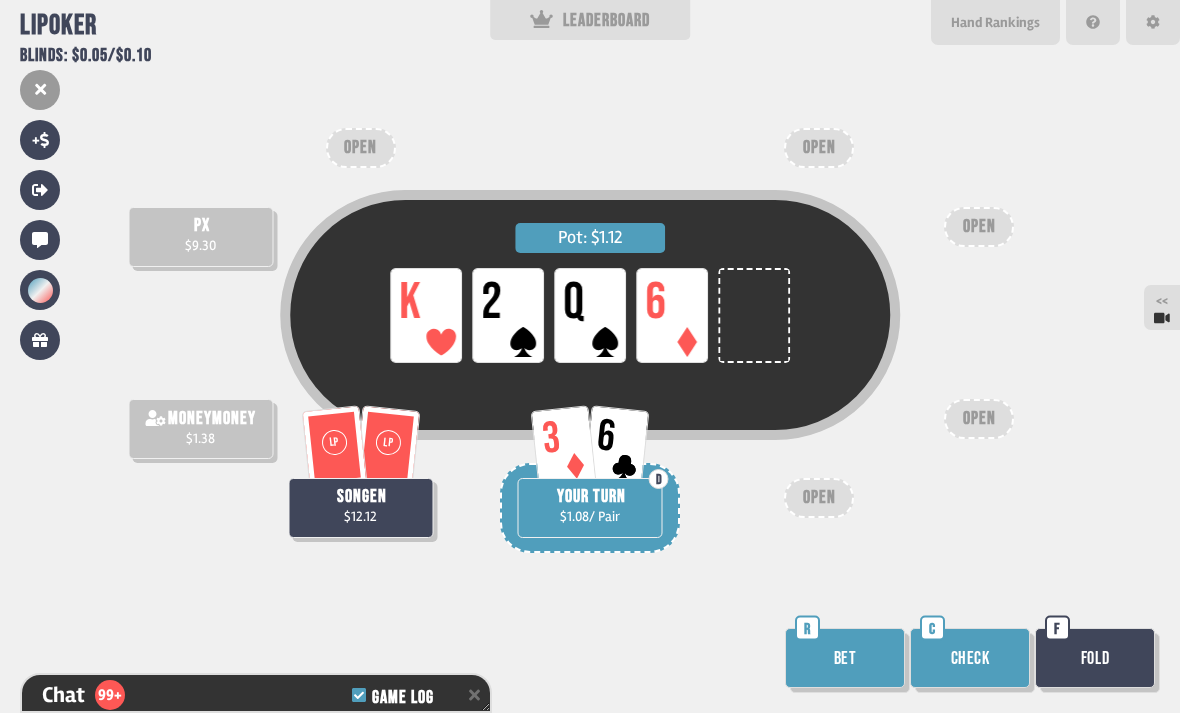 scroll, scrollTop: 12148, scrollLeft: 0, axis: vertical 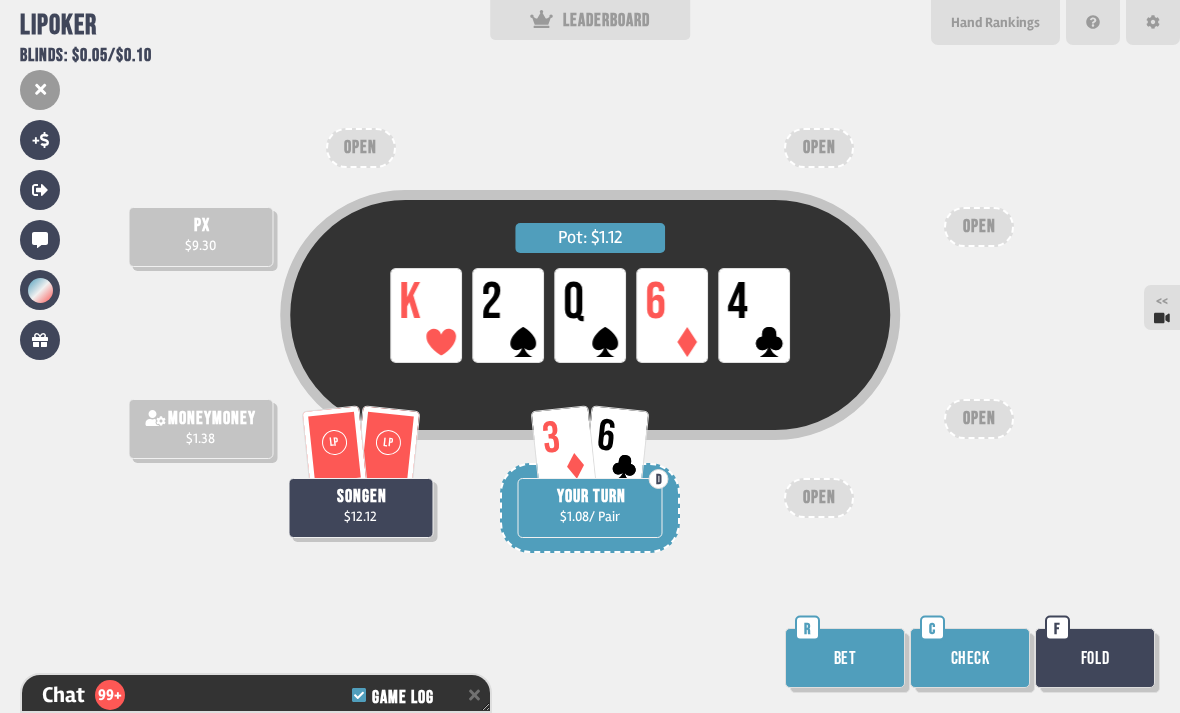 click on "Check" at bounding box center (970, 658) 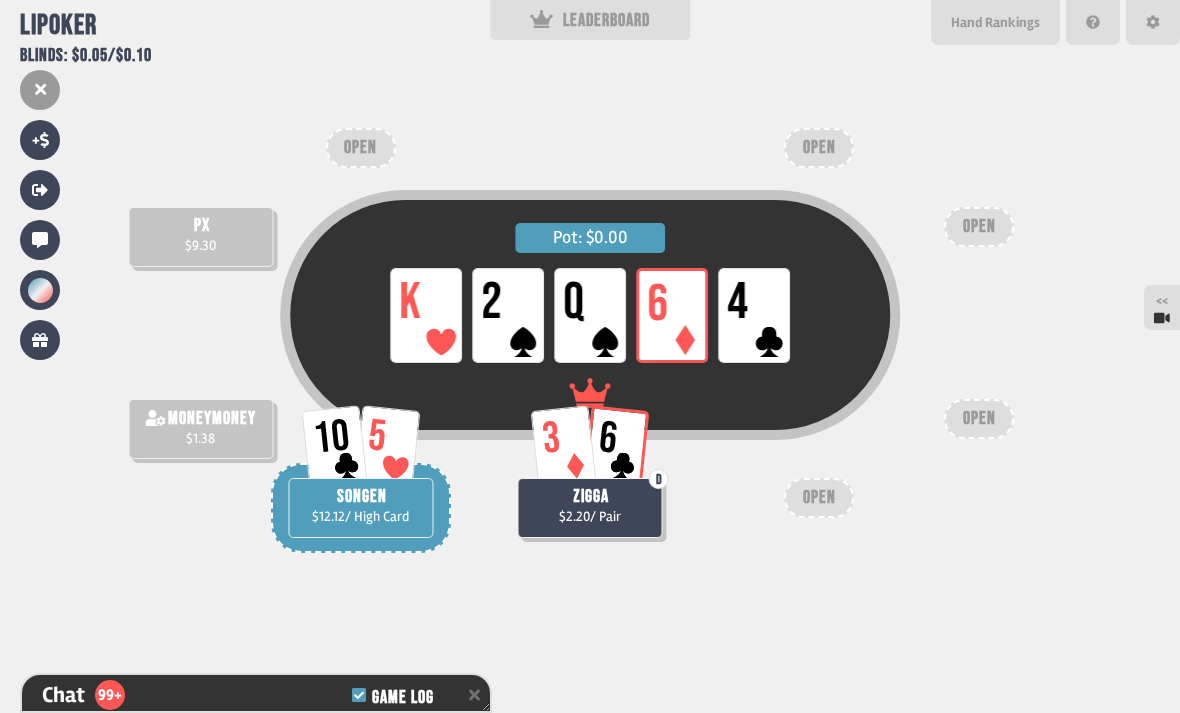 scroll, scrollTop: 12409, scrollLeft: 0, axis: vertical 